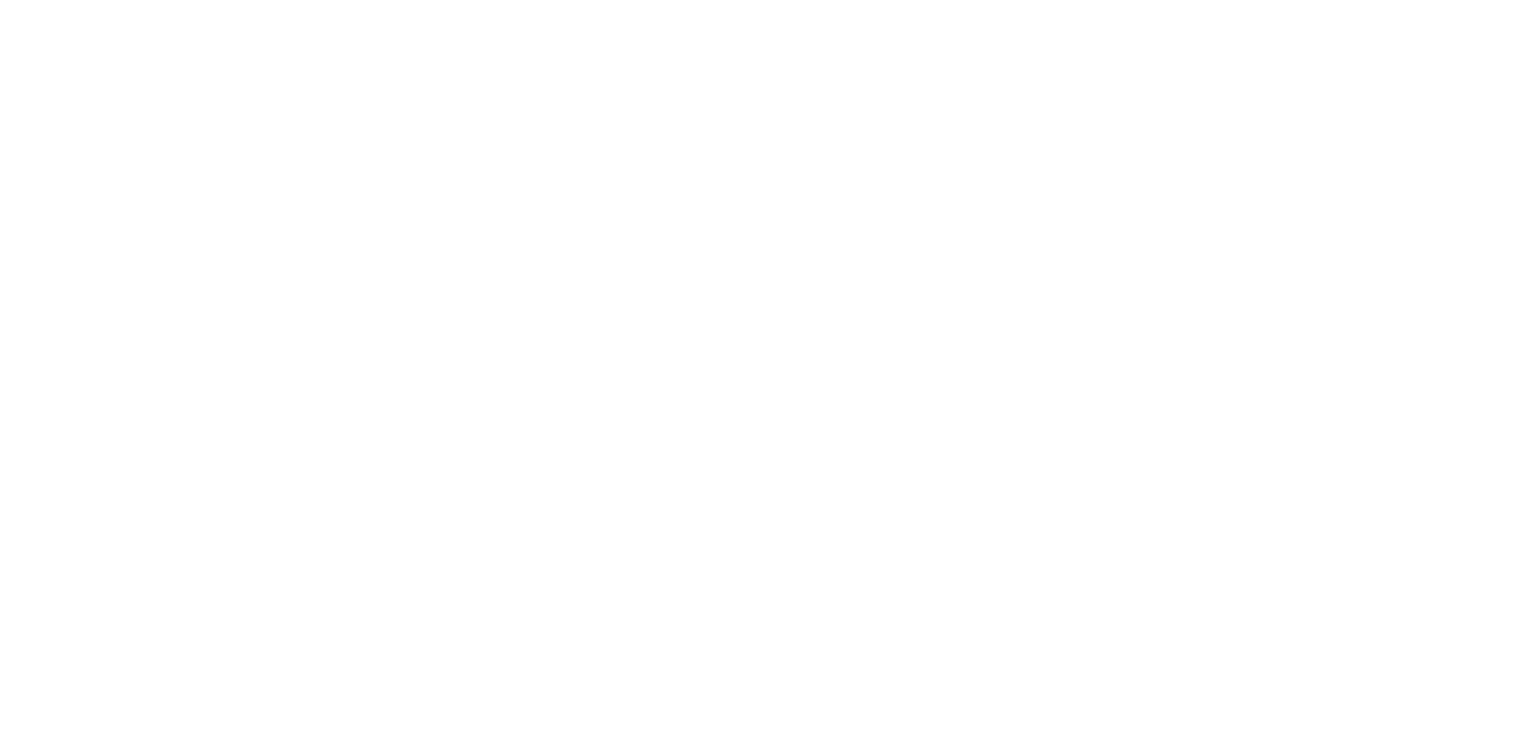 scroll, scrollTop: 0, scrollLeft: 0, axis: both 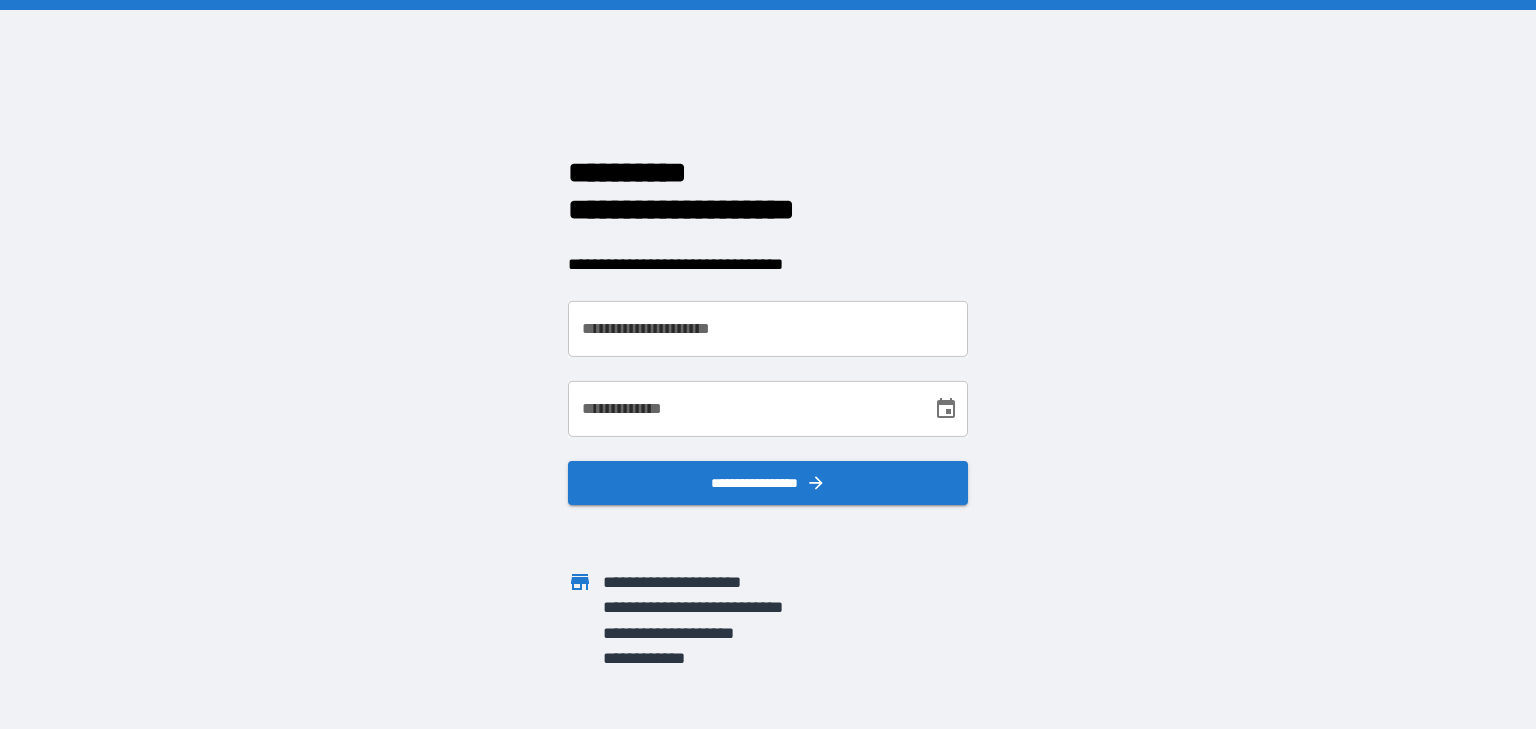 click on "**********" at bounding box center (768, 329) 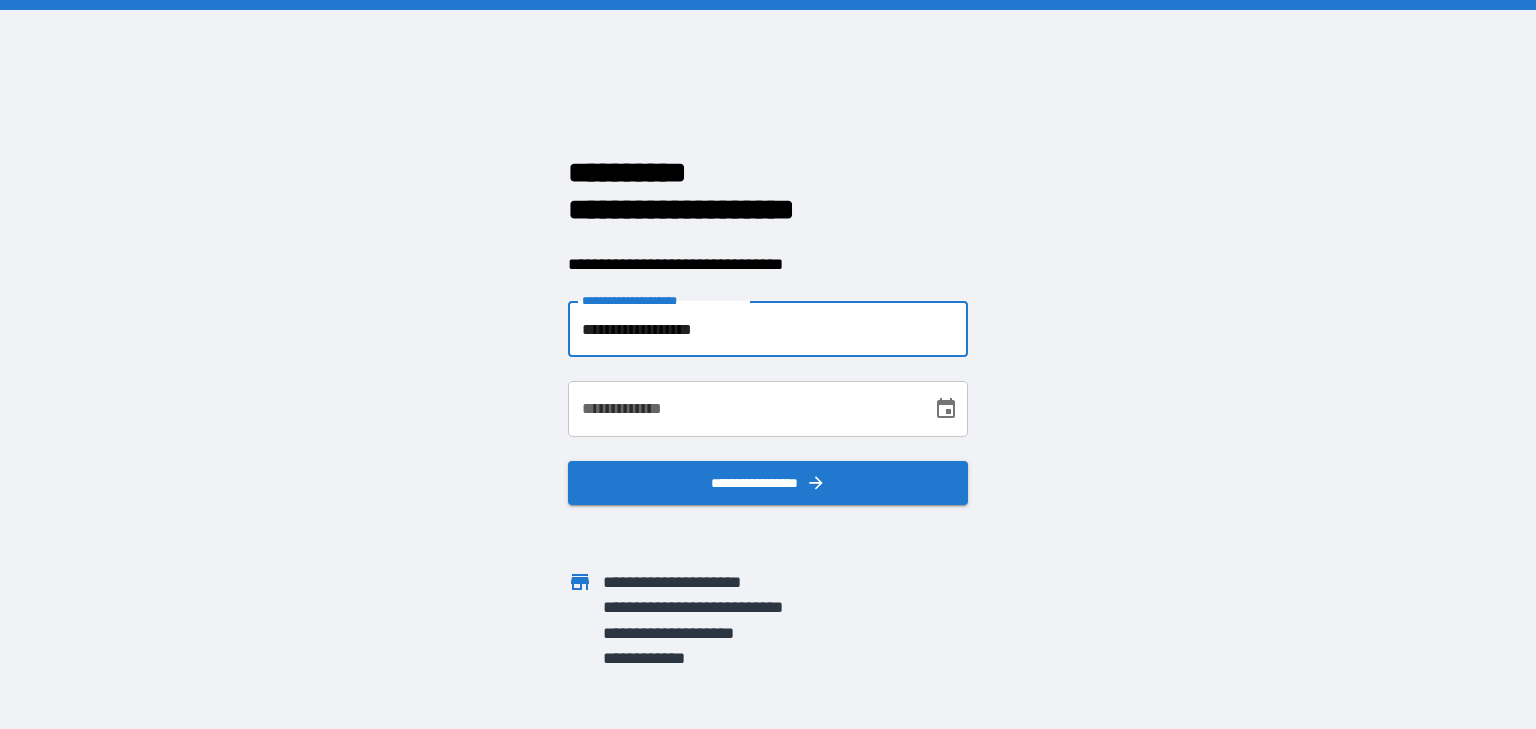 type on "**********" 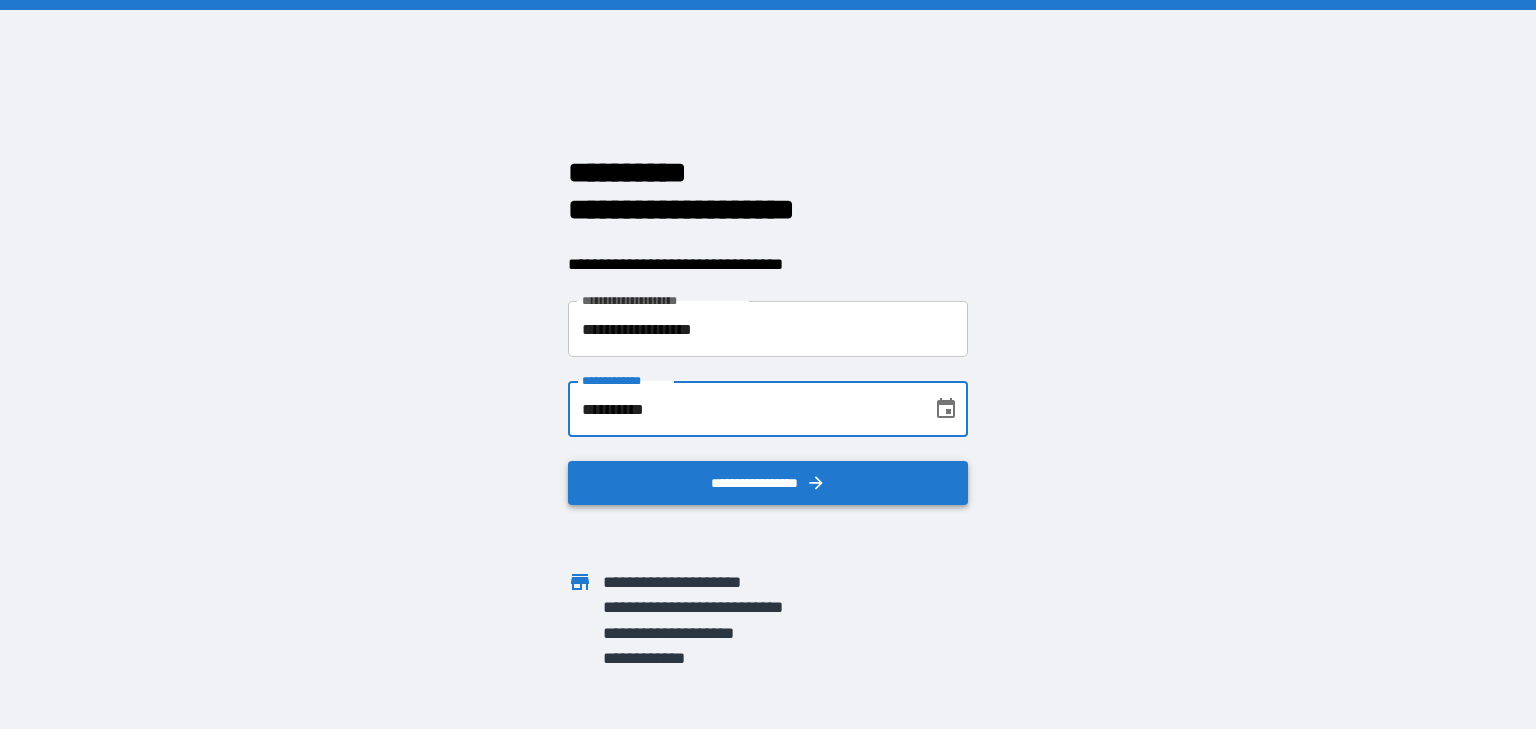 type on "**********" 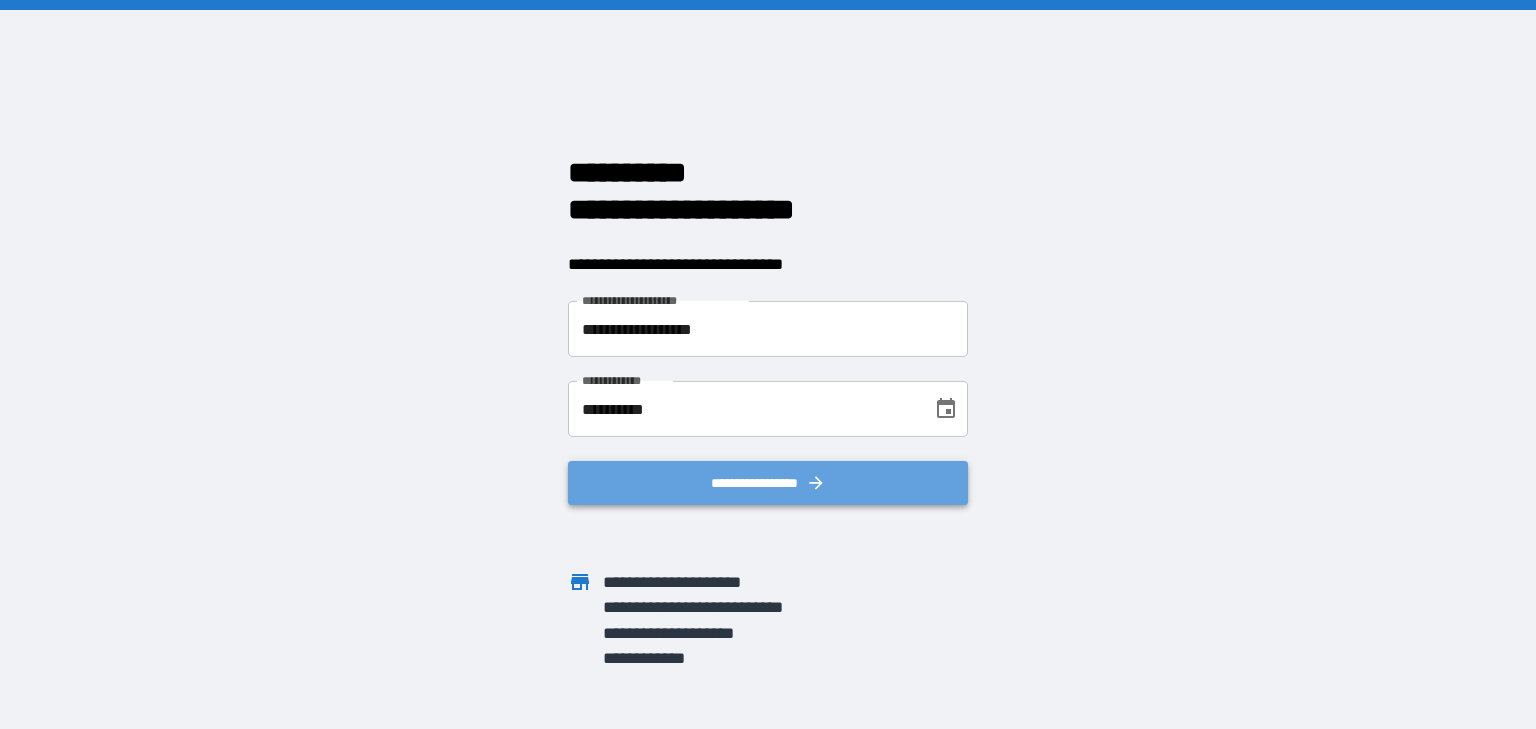 click on "**********" at bounding box center [768, 483] 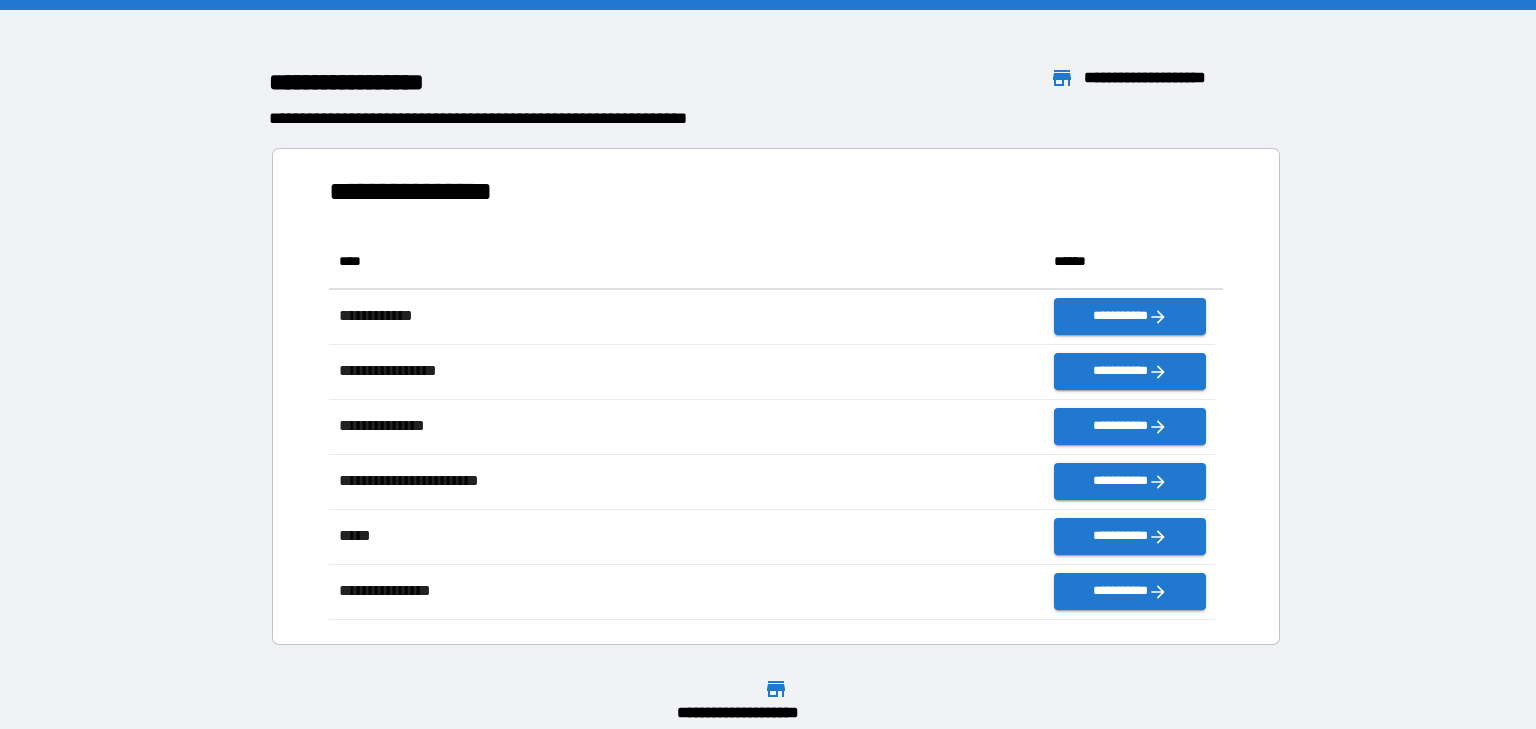 scroll, scrollTop: 12, scrollLeft: 12, axis: both 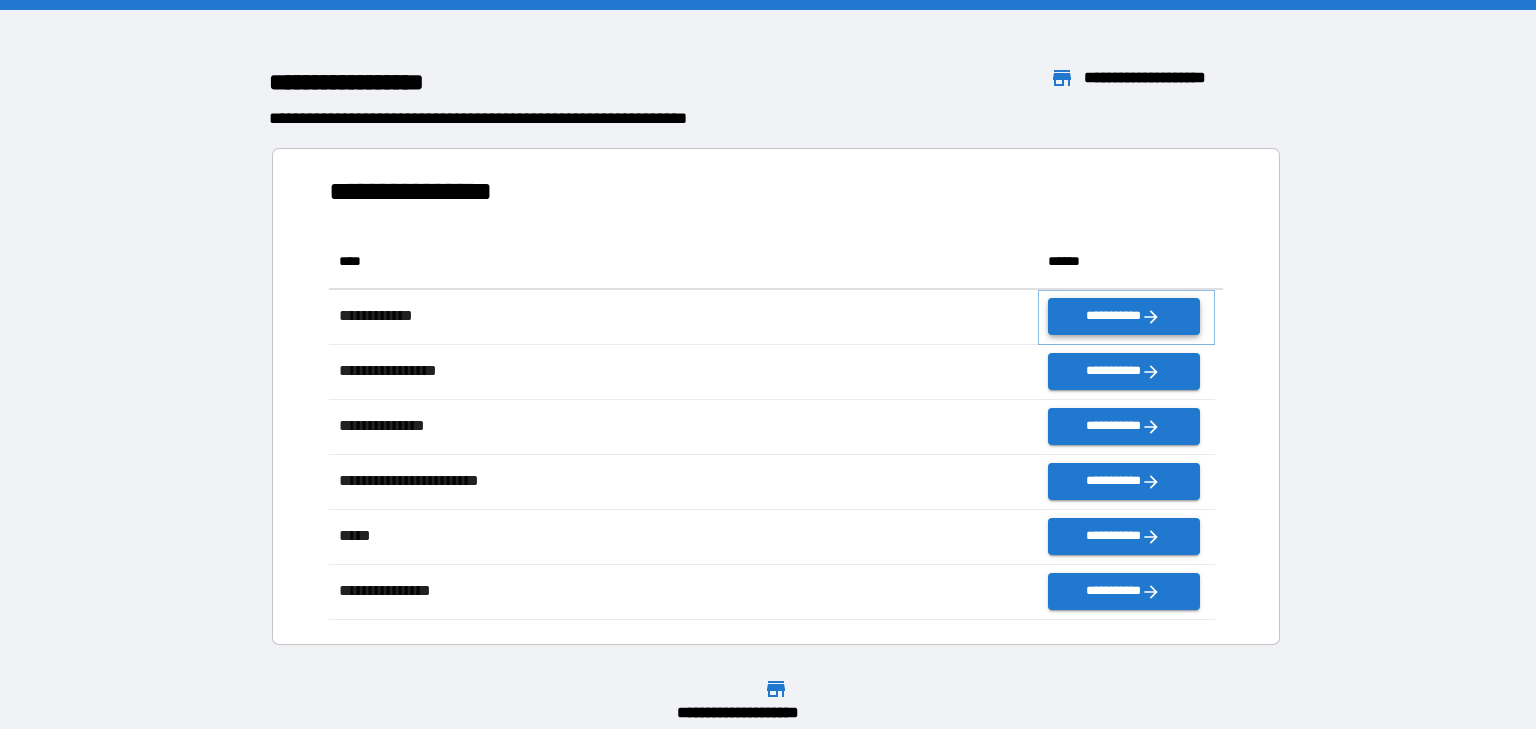 click on "**********" at bounding box center [1124, 316] 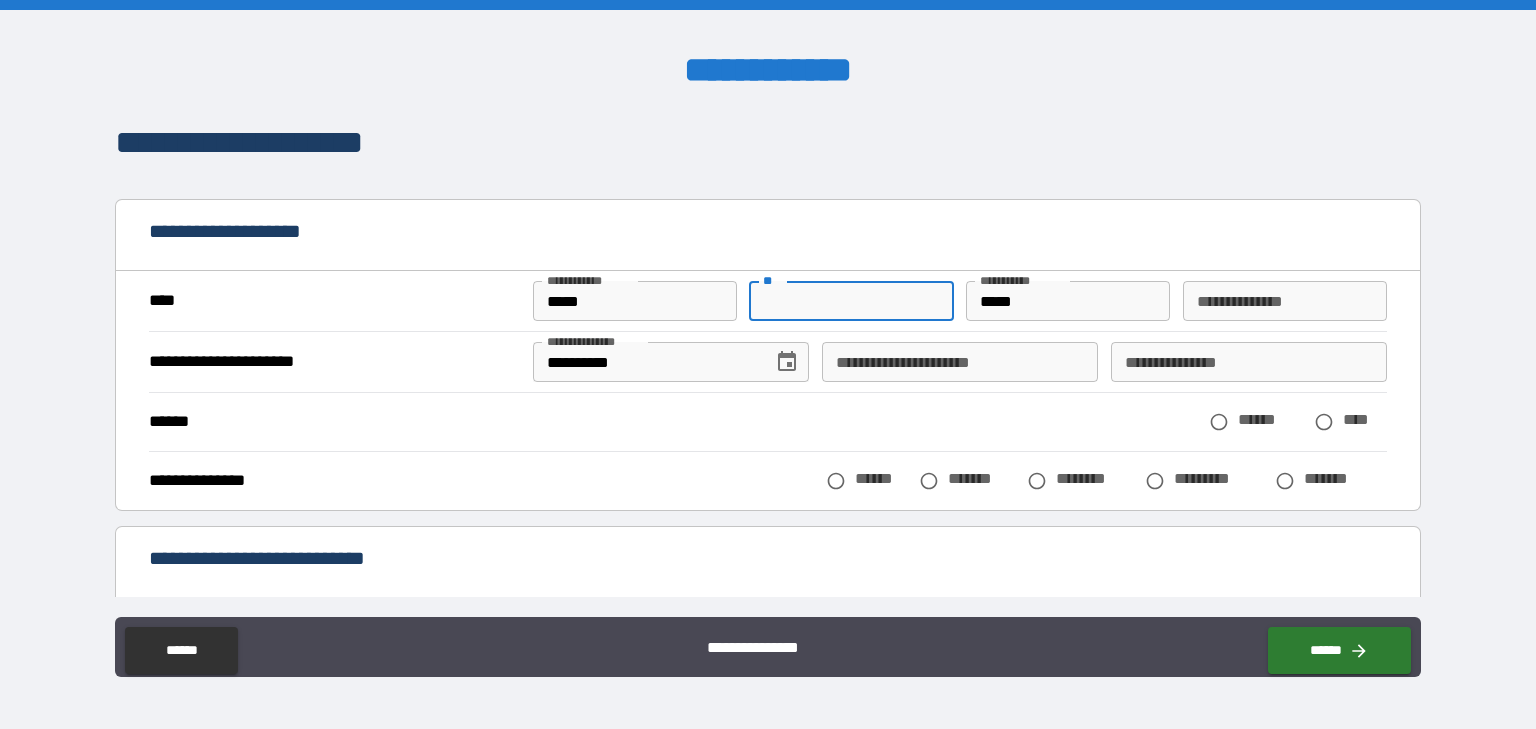 click on "**" at bounding box center [851, 301] 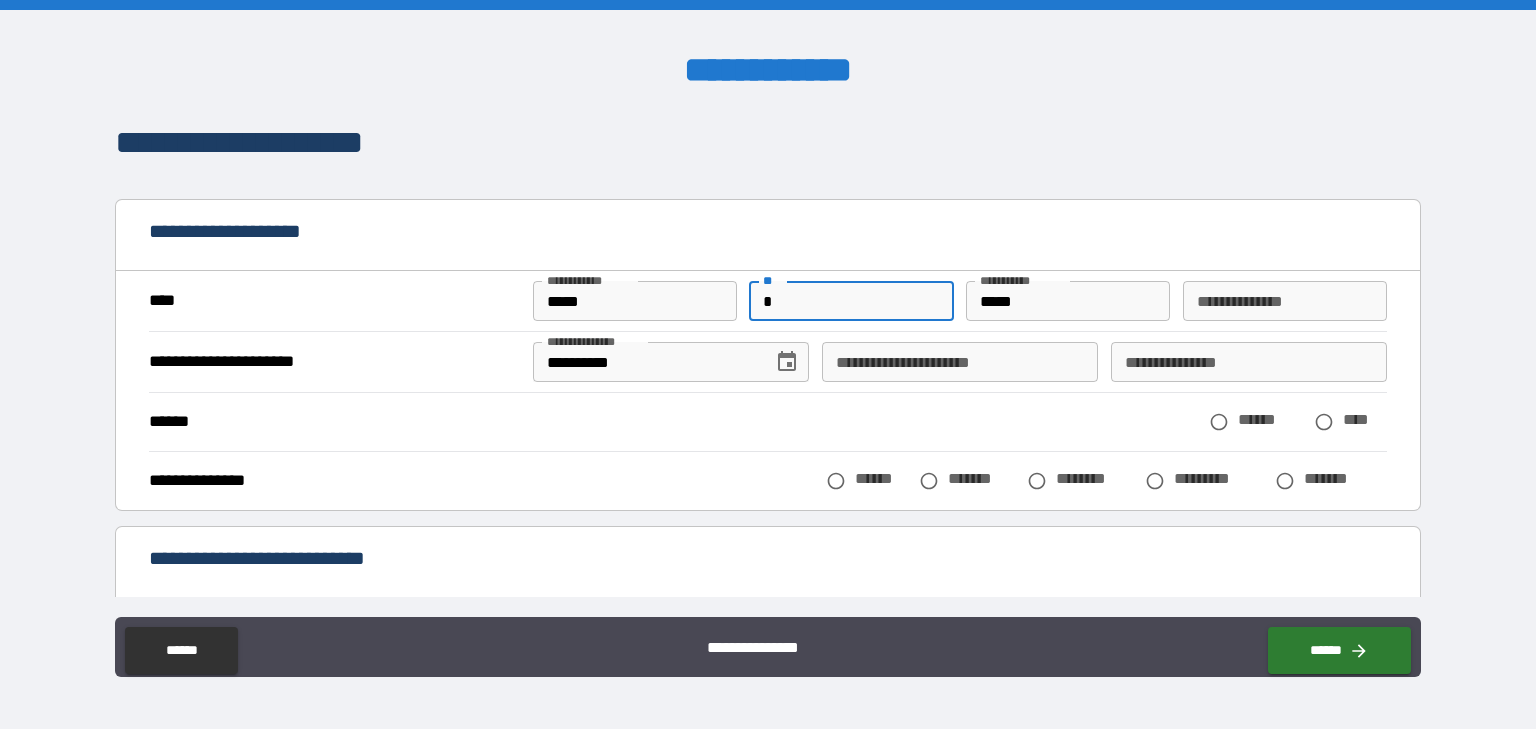 type on "*" 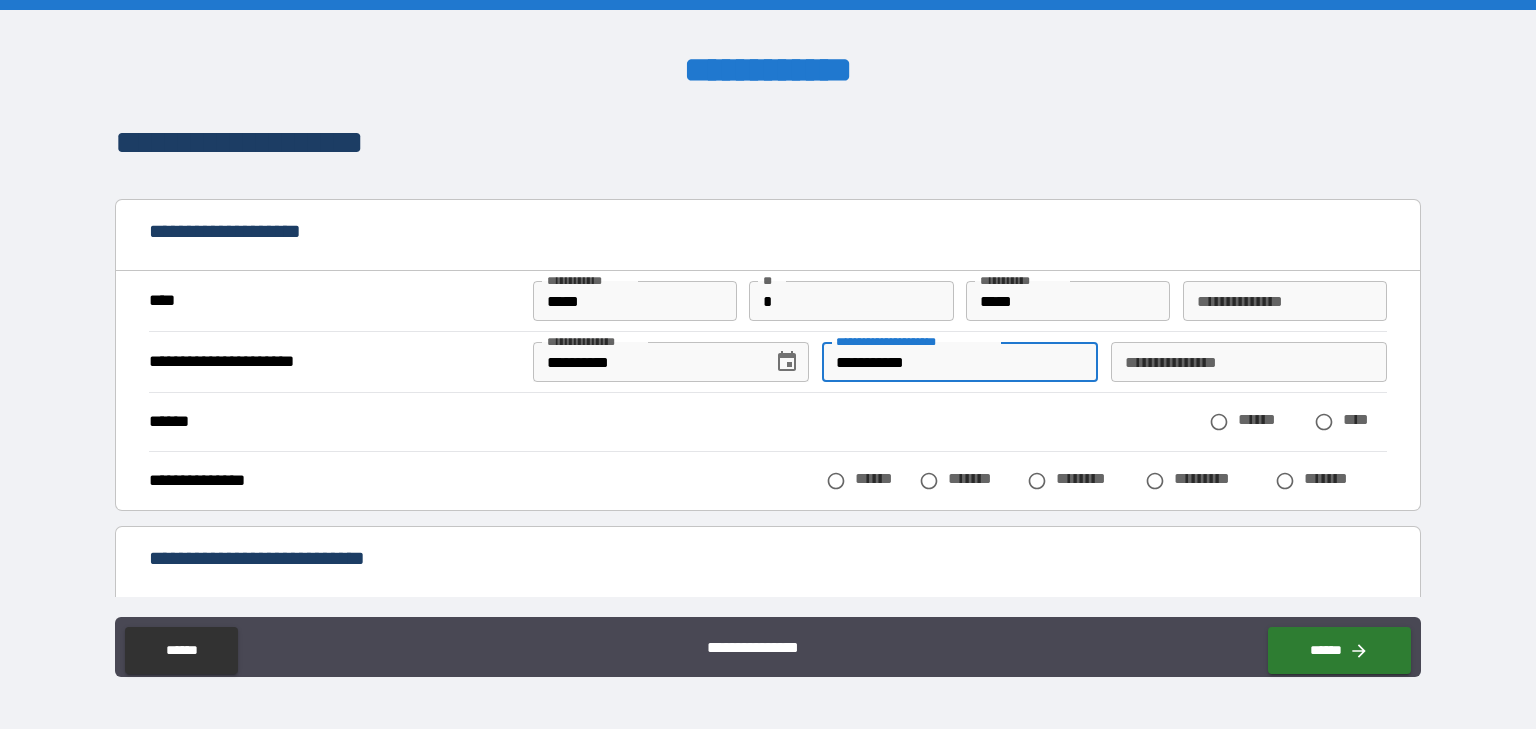 type on "**********" 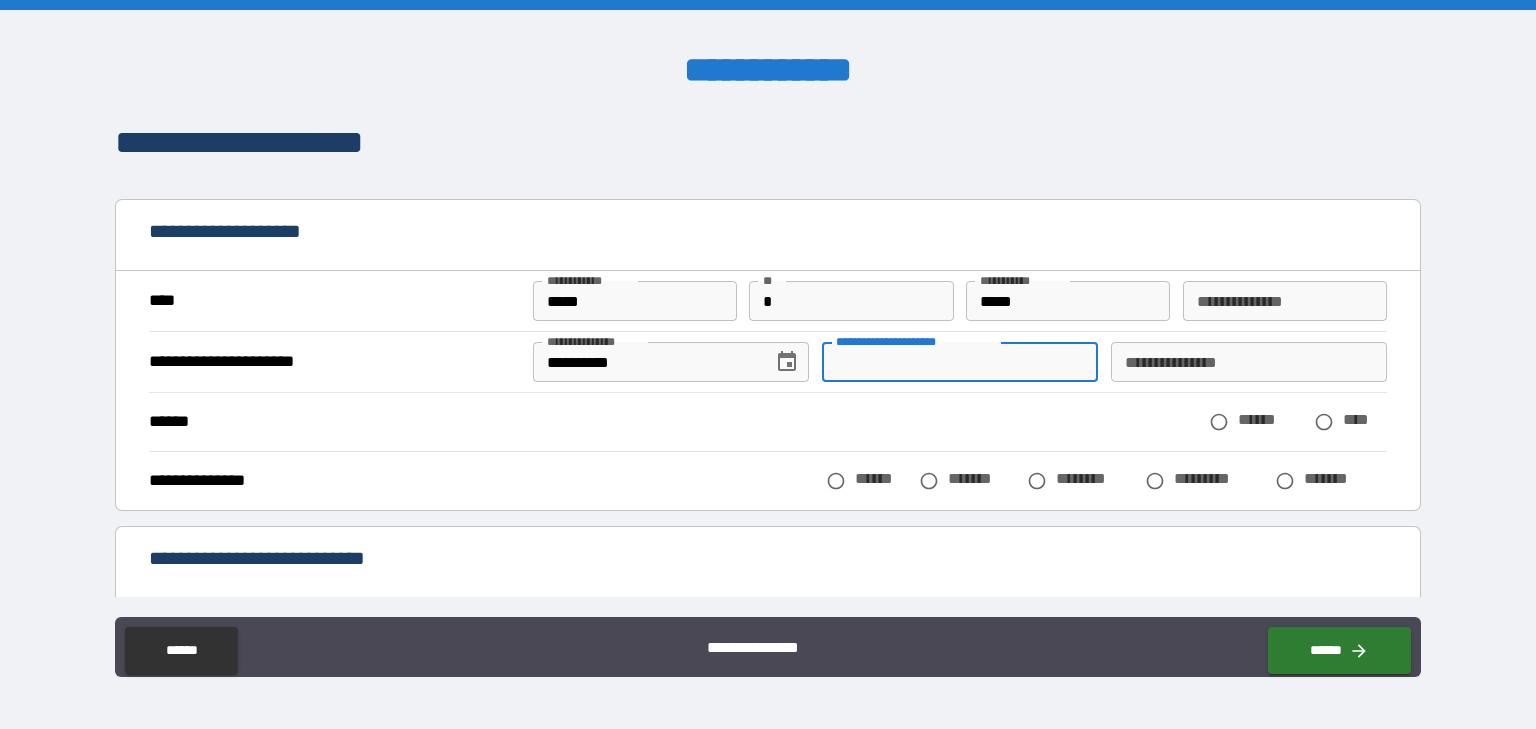 type 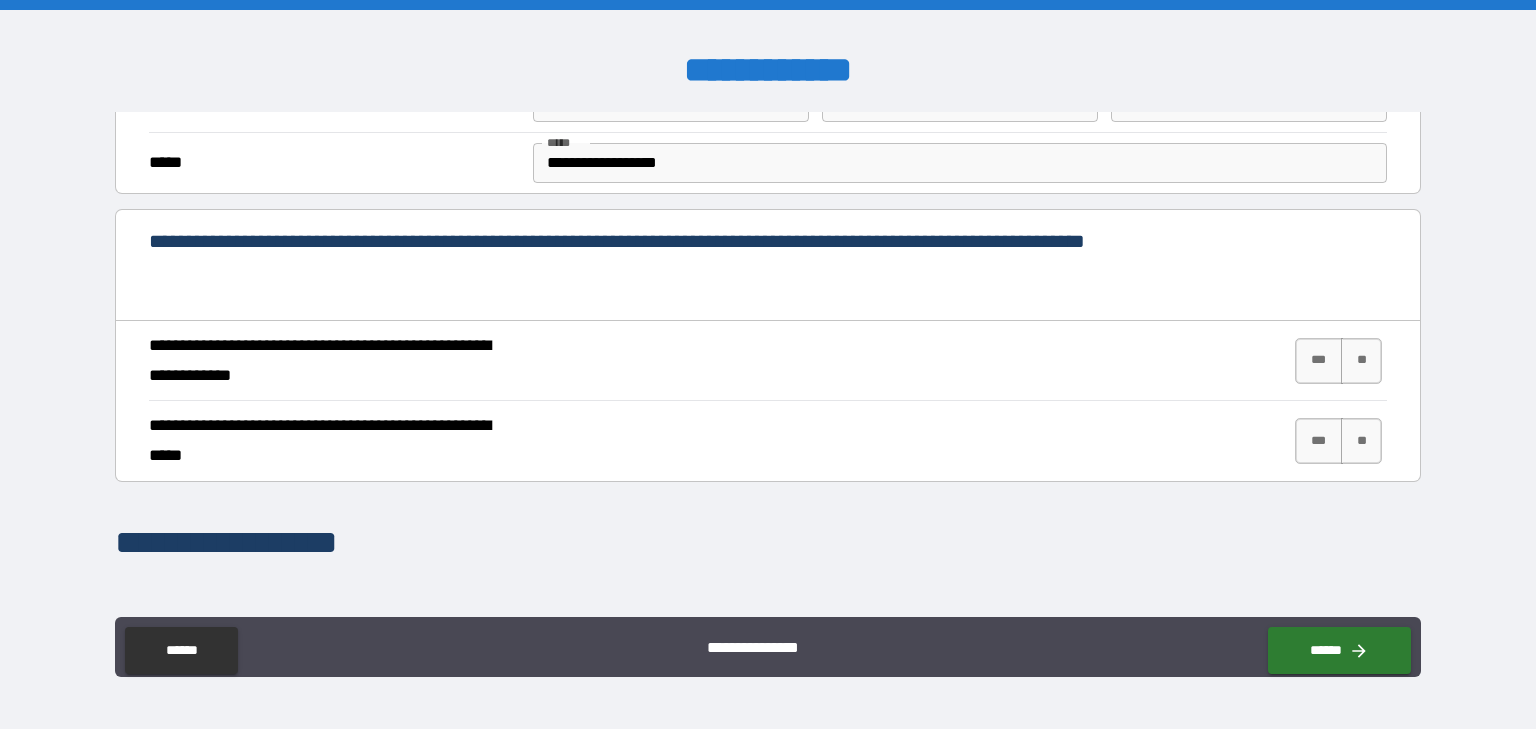 scroll, scrollTop: 701, scrollLeft: 0, axis: vertical 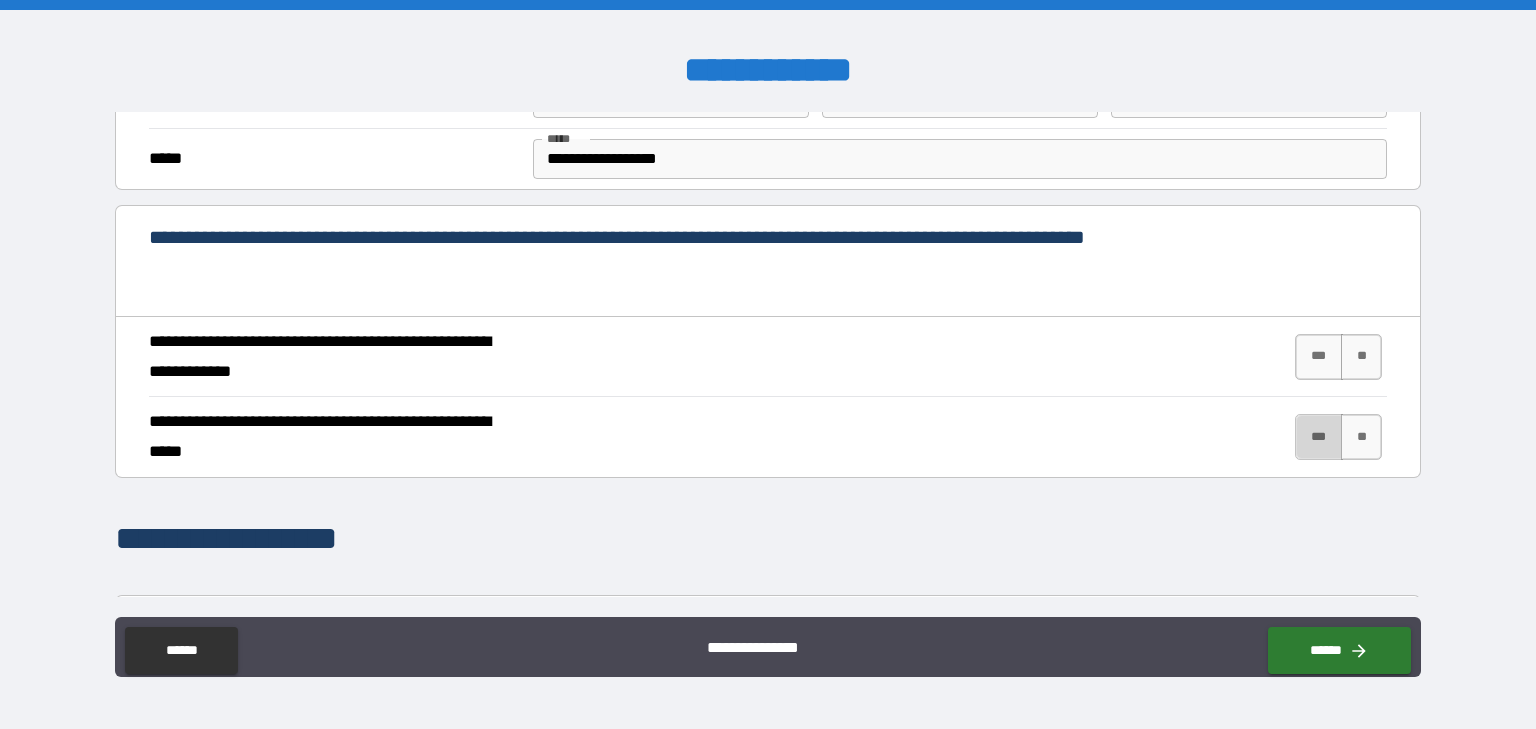 click on "***" at bounding box center [1319, 437] 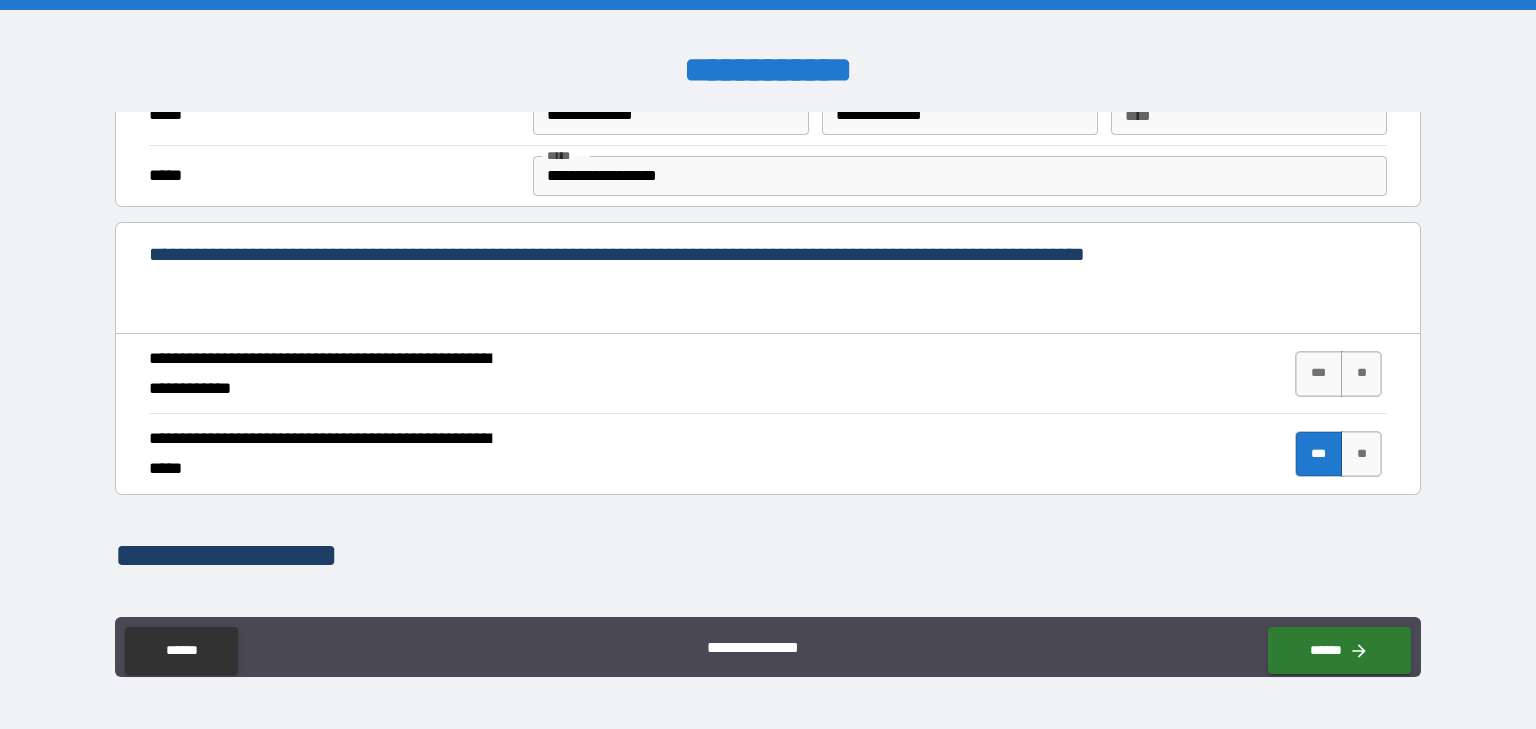 scroll, scrollTop: 692, scrollLeft: 0, axis: vertical 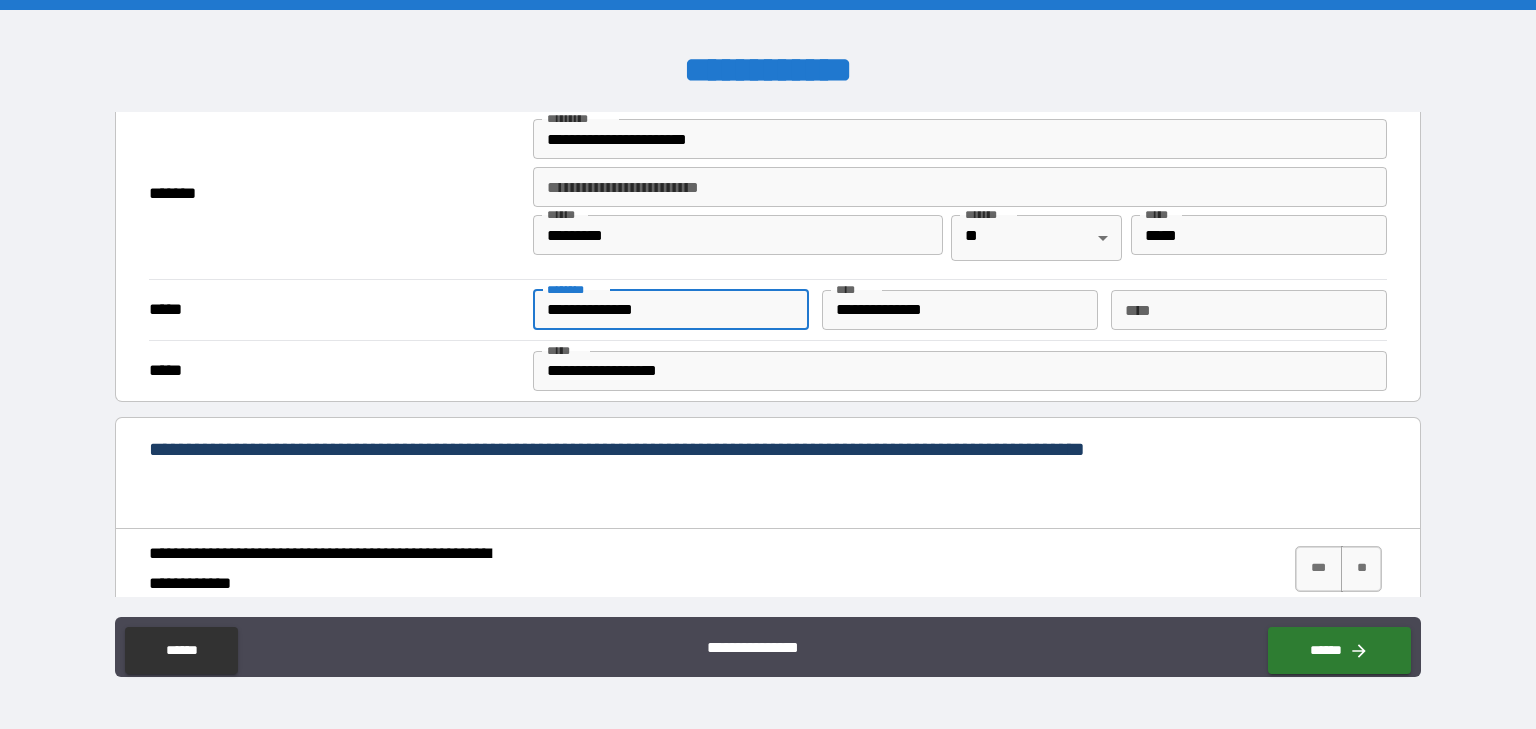 drag, startPoint x: 691, startPoint y: 336, endPoint x: 511, endPoint y: 341, distance: 180.06943 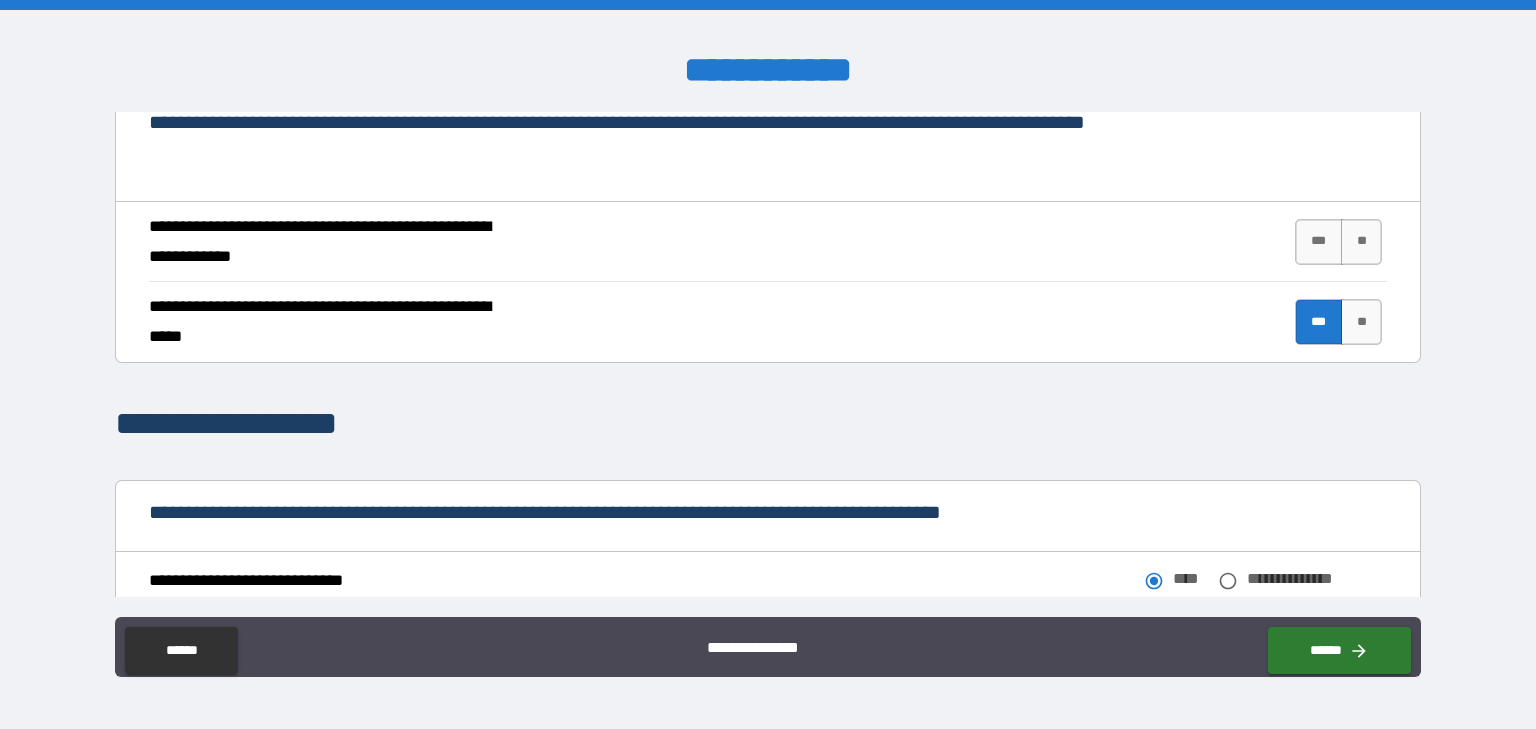 scroll, scrollTop: 833, scrollLeft: 0, axis: vertical 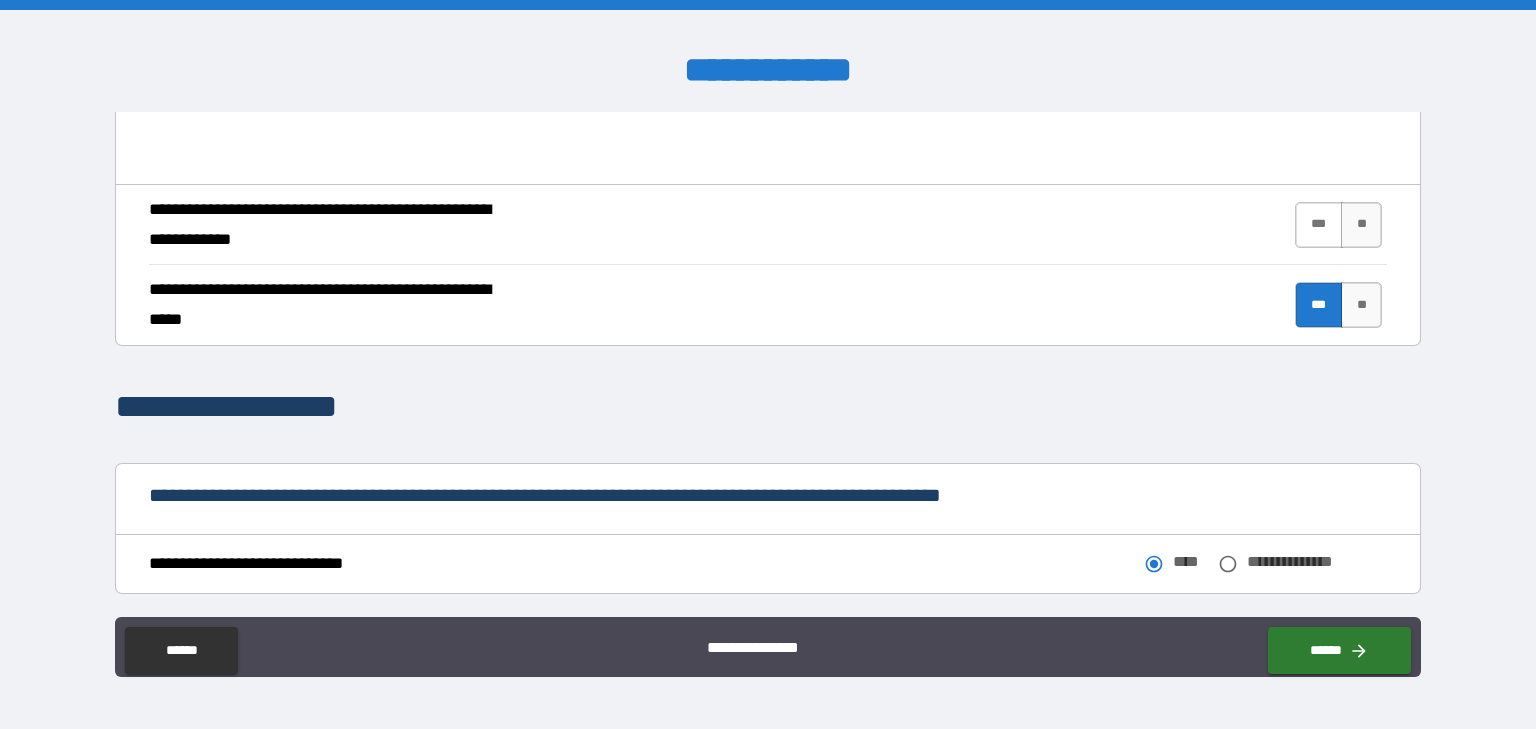 type on "**********" 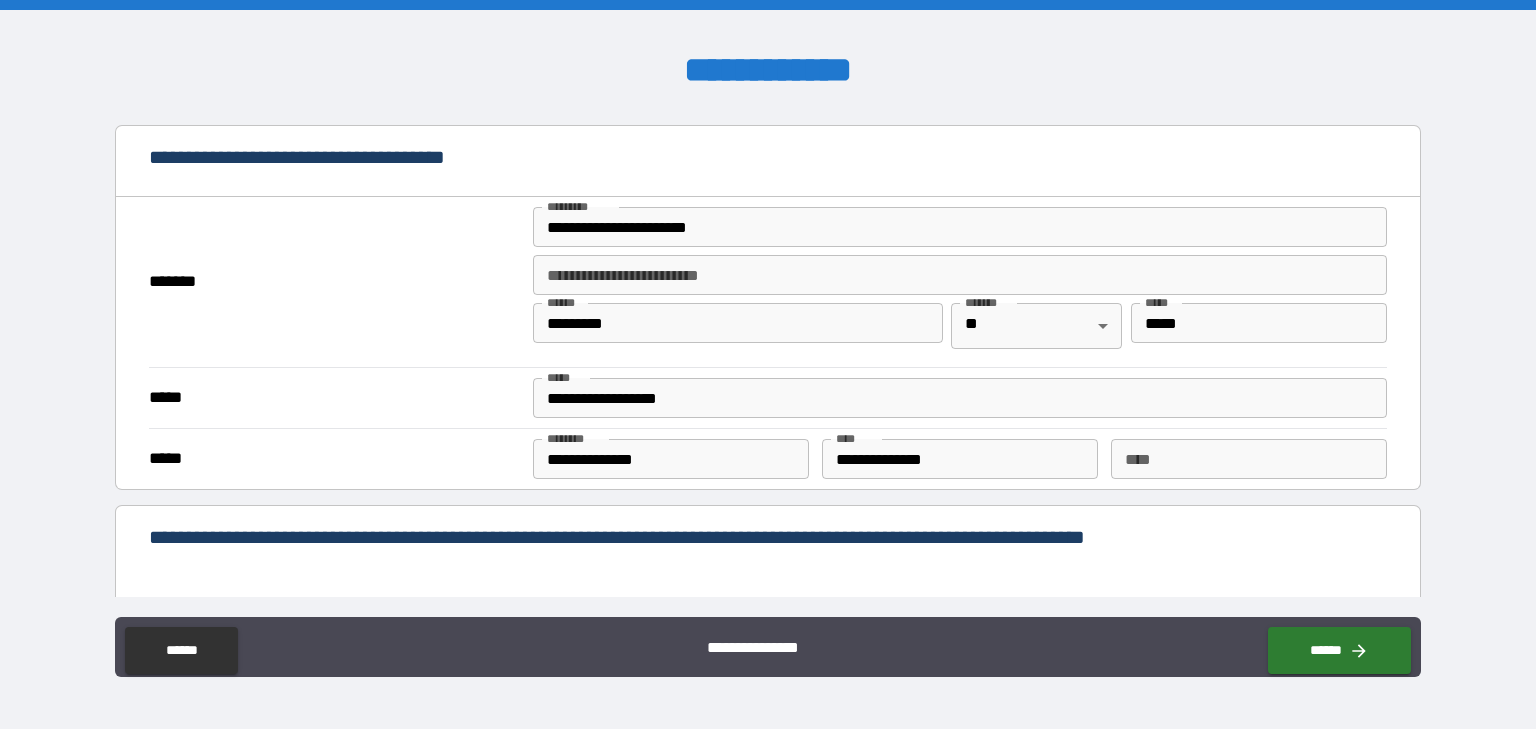 scroll, scrollTop: 1535, scrollLeft: 0, axis: vertical 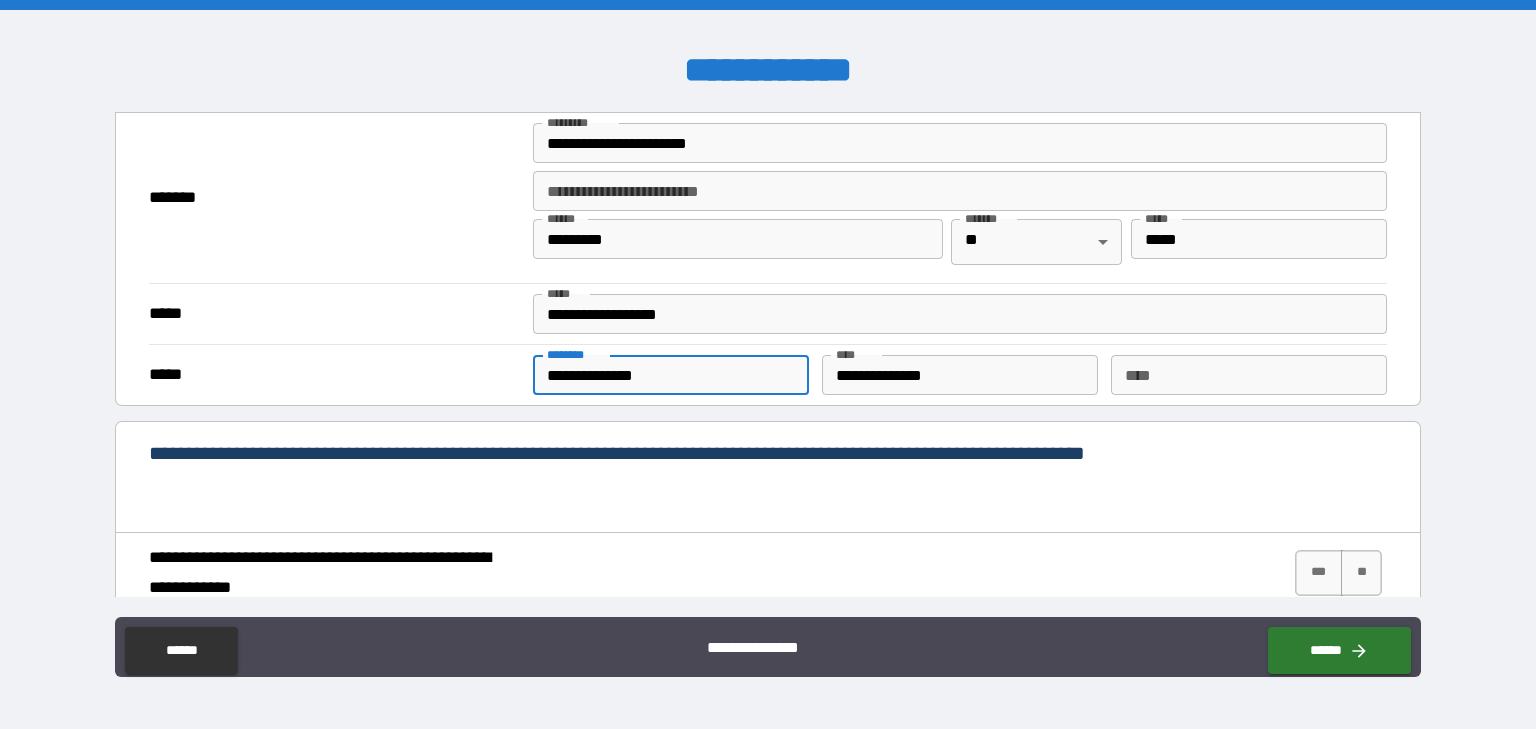 drag, startPoint x: 711, startPoint y: 460, endPoint x: 489, endPoint y: 451, distance: 222.18236 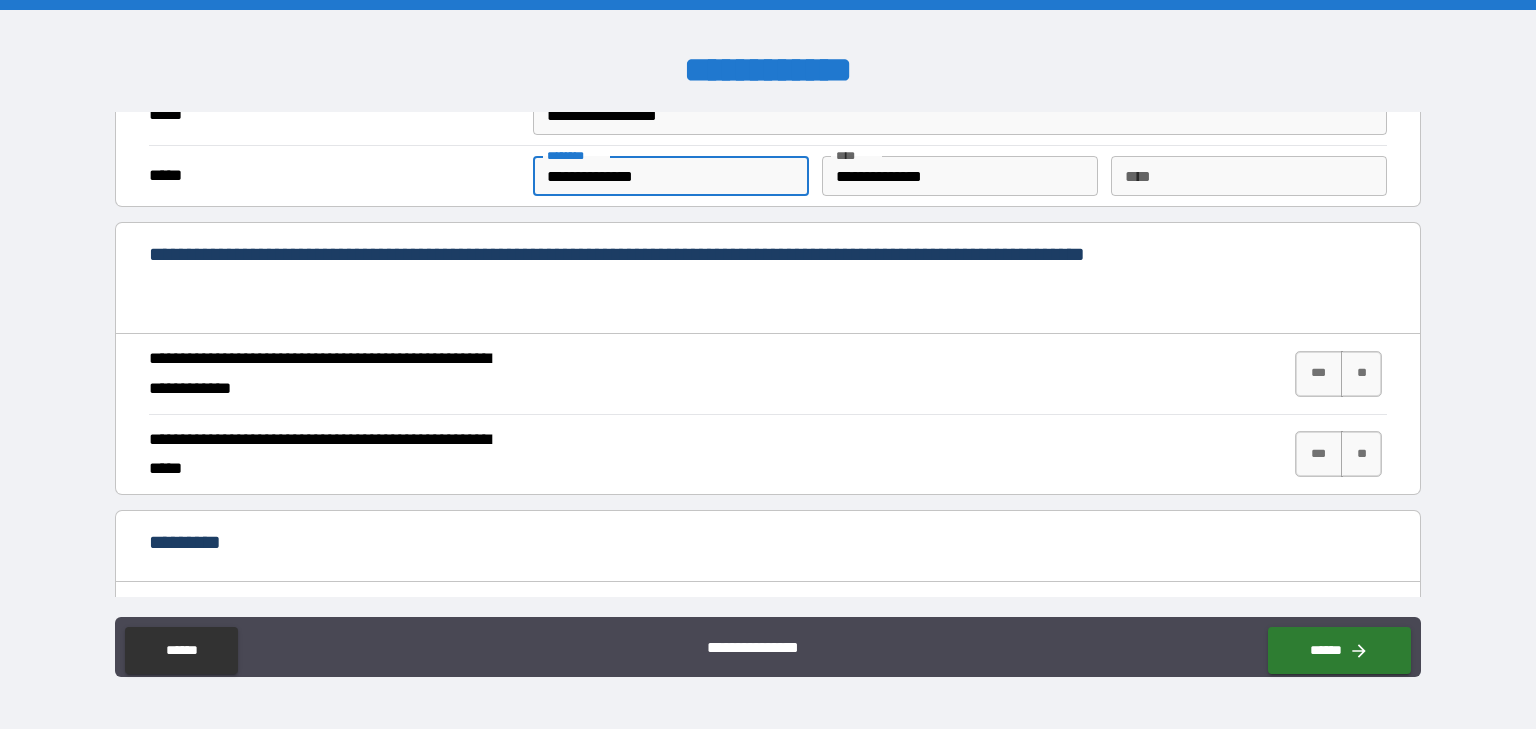 scroll, scrollTop: 1826, scrollLeft: 0, axis: vertical 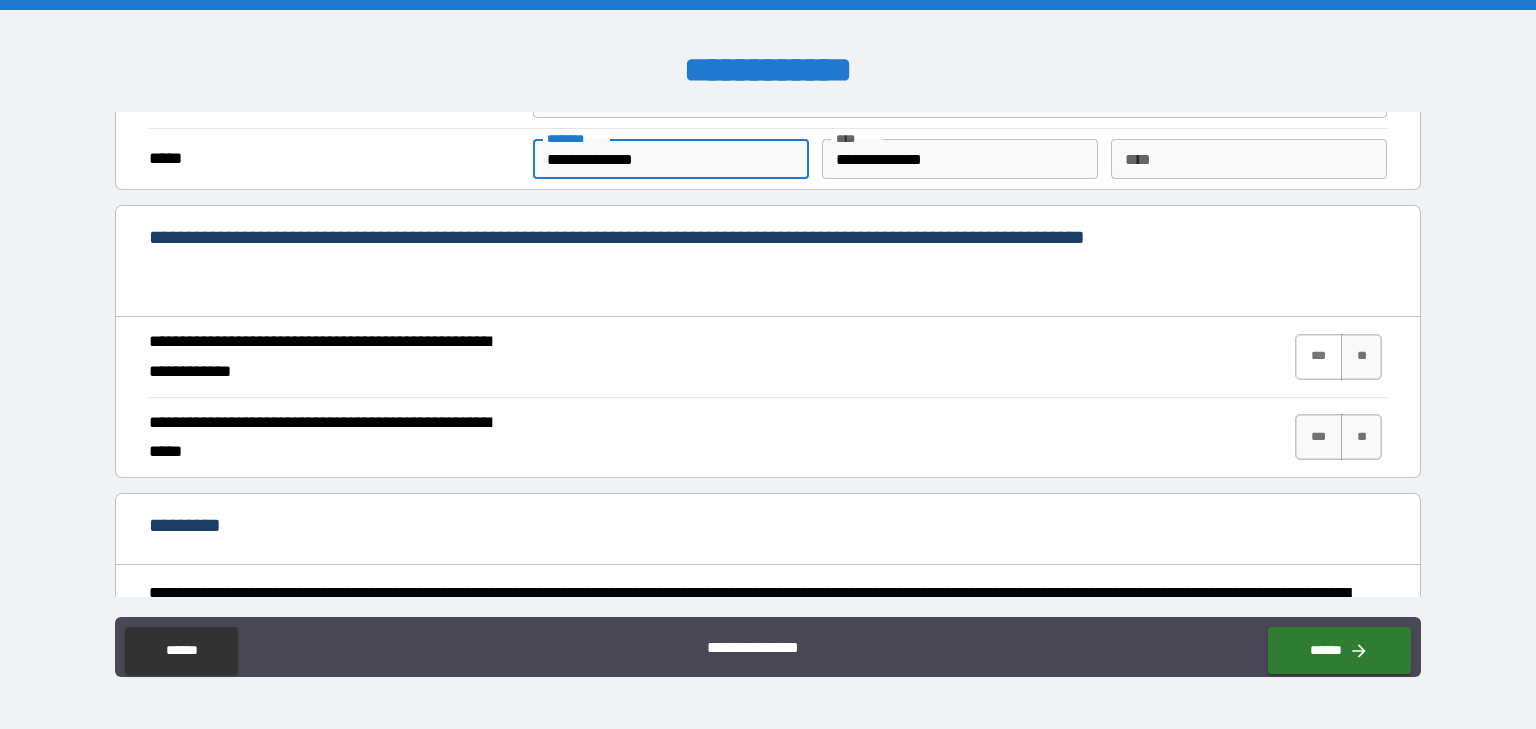 type on "**********" 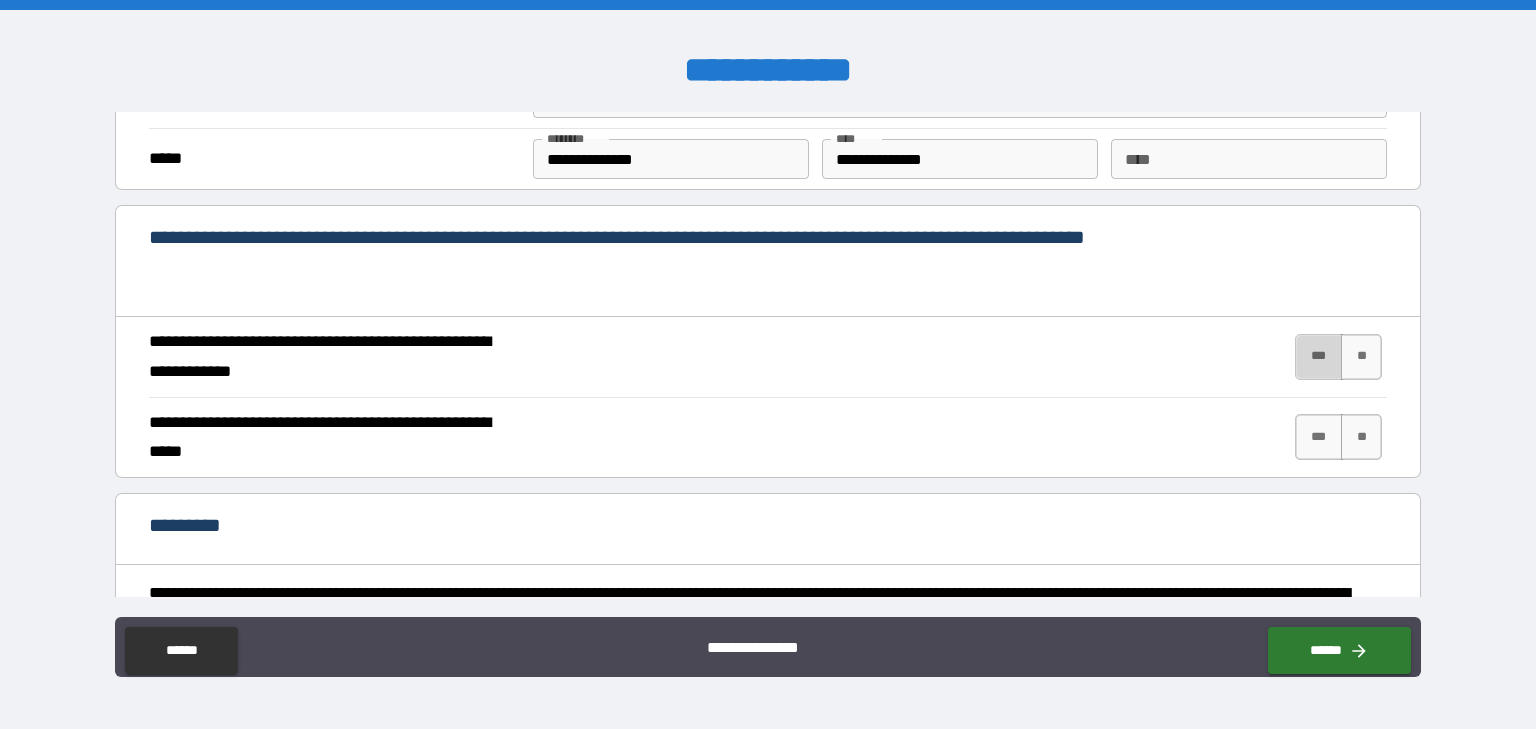 click on "***" at bounding box center [1319, 357] 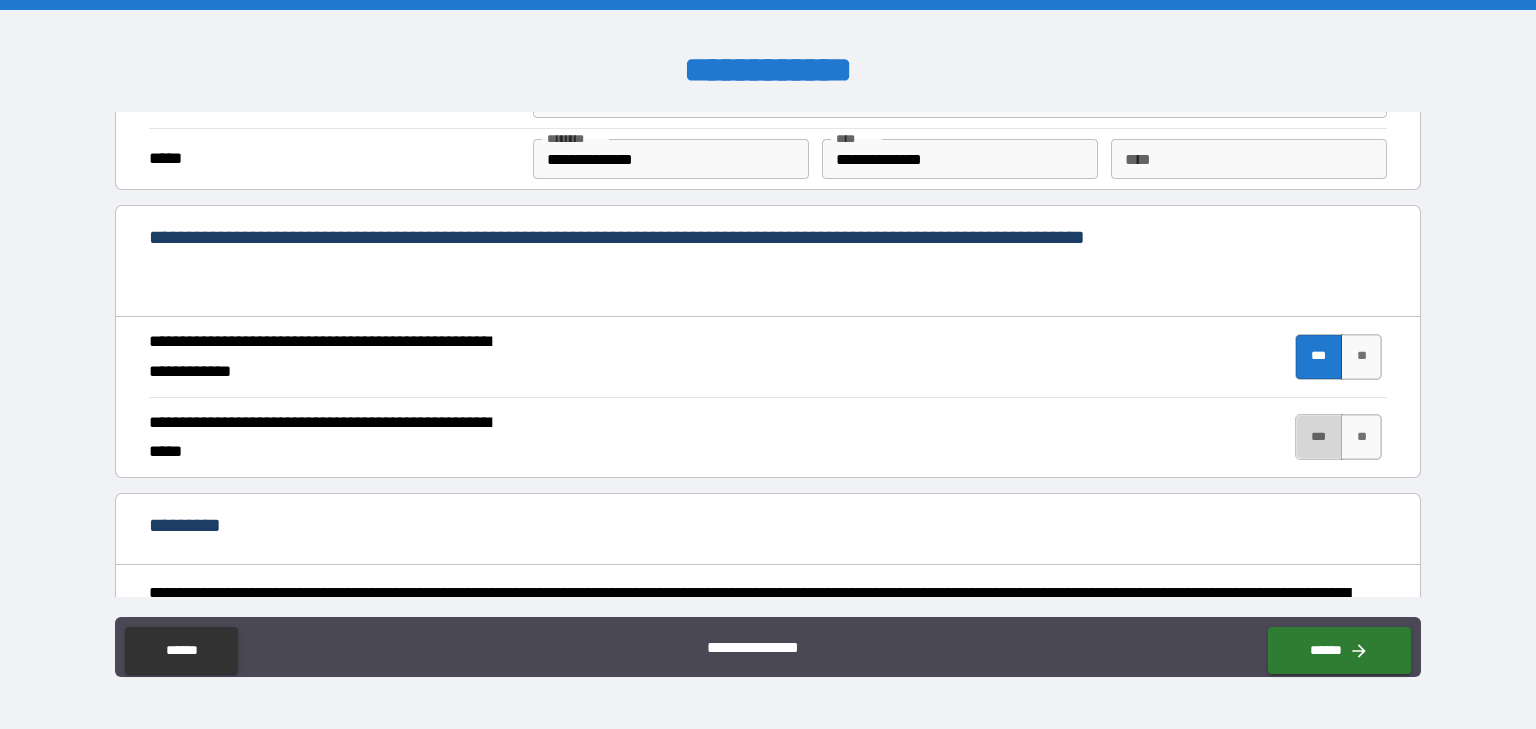 click on "***" at bounding box center [1319, 437] 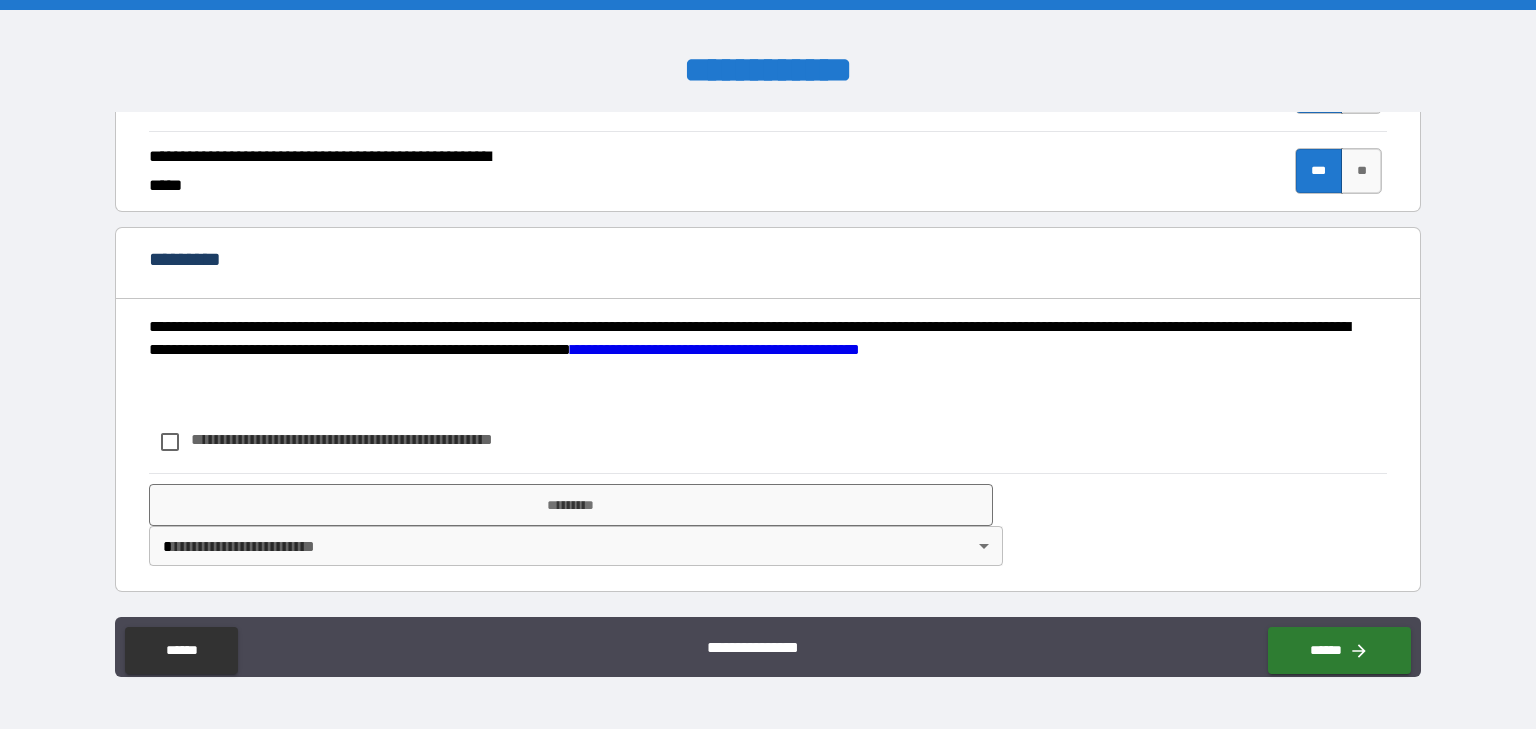 scroll, scrollTop: 2166, scrollLeft: 0, axis: vertical 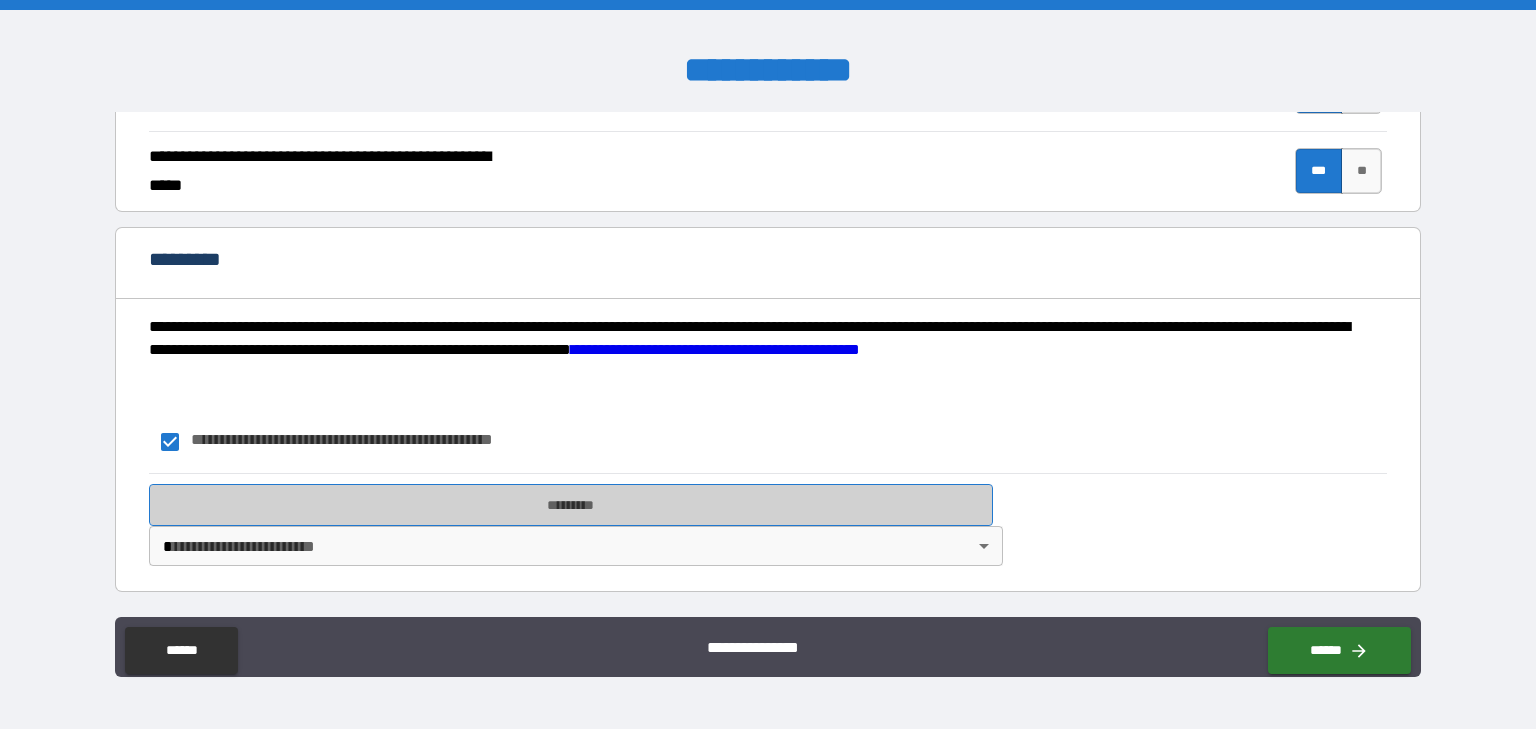 click on "*********" at bounding box center [571, 505] 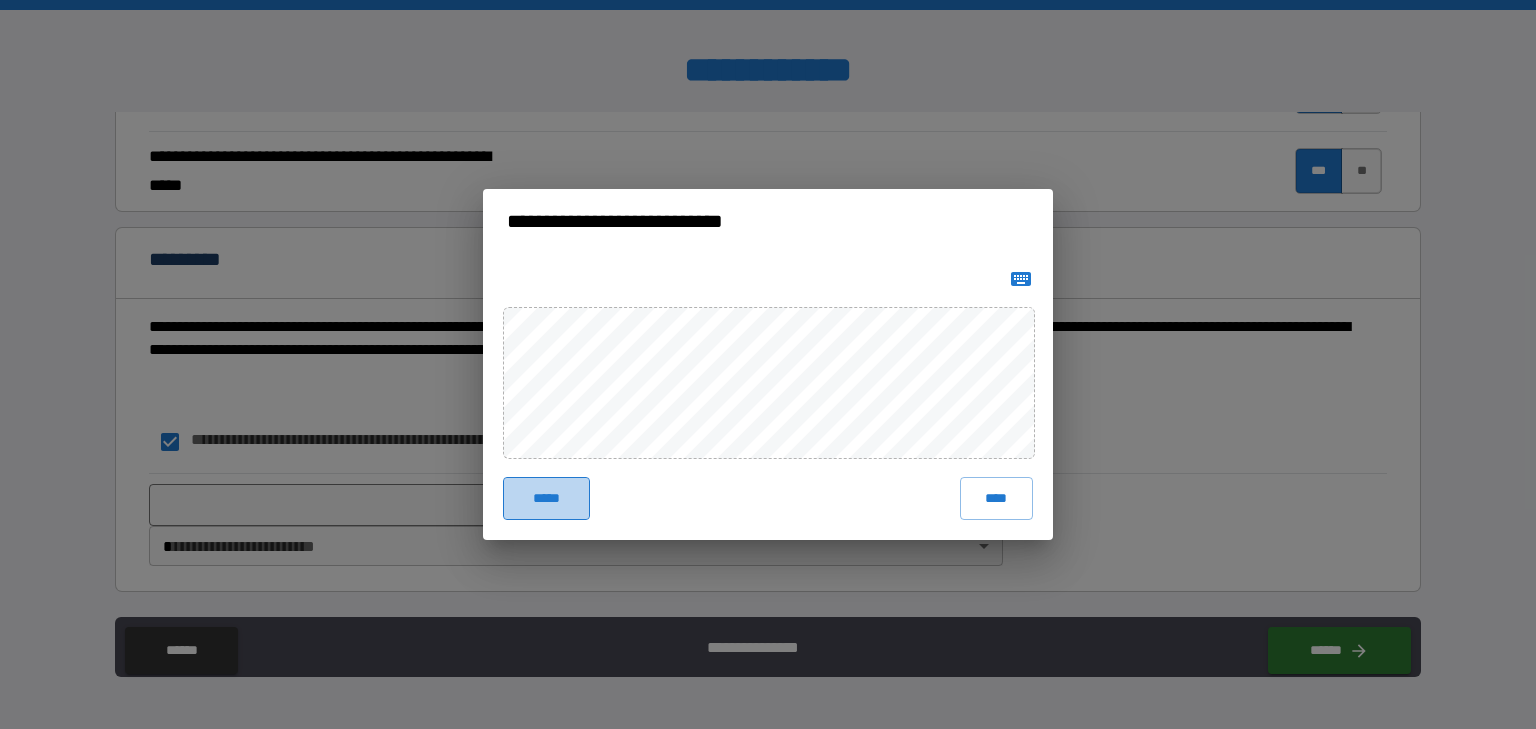 click on "*****" at bounding box center [546, 498] 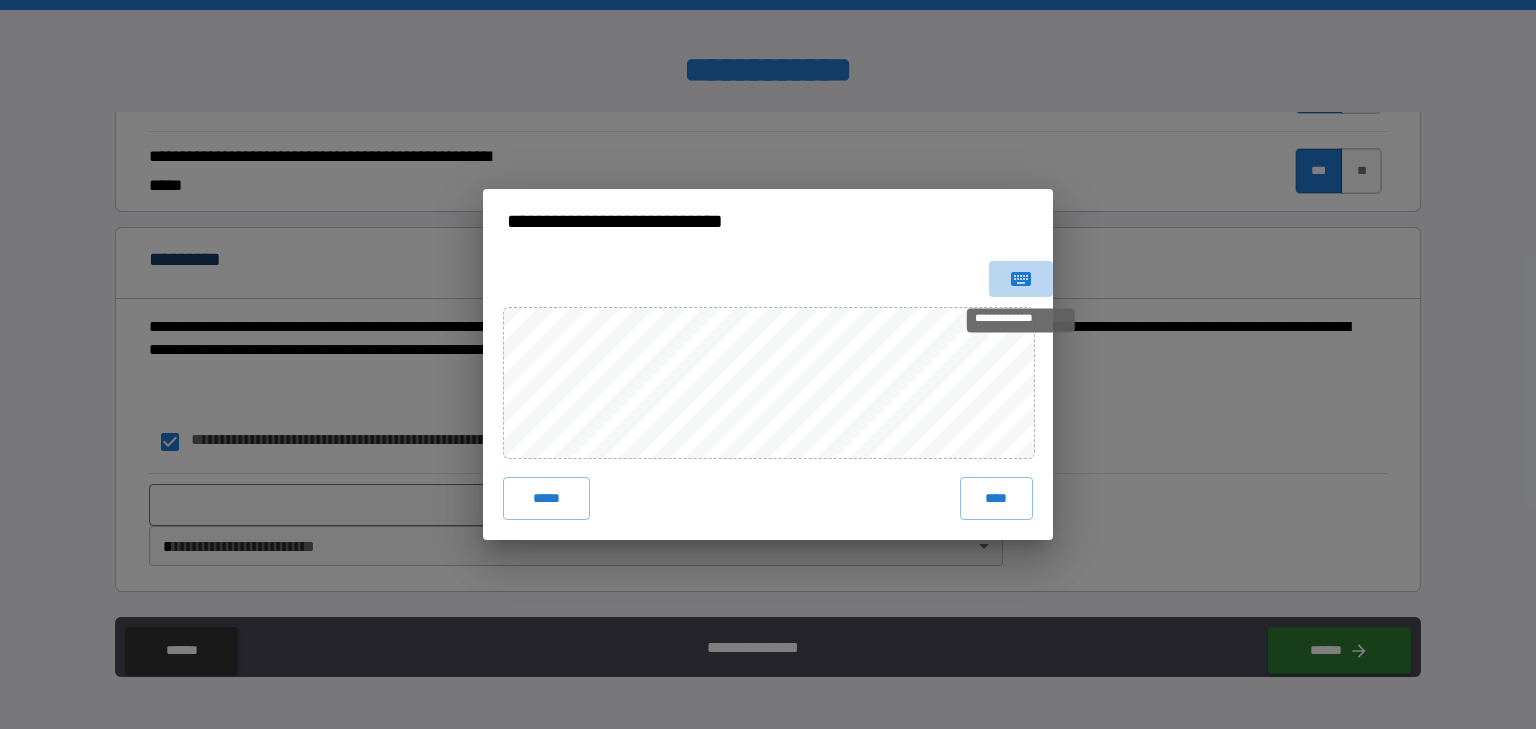 click 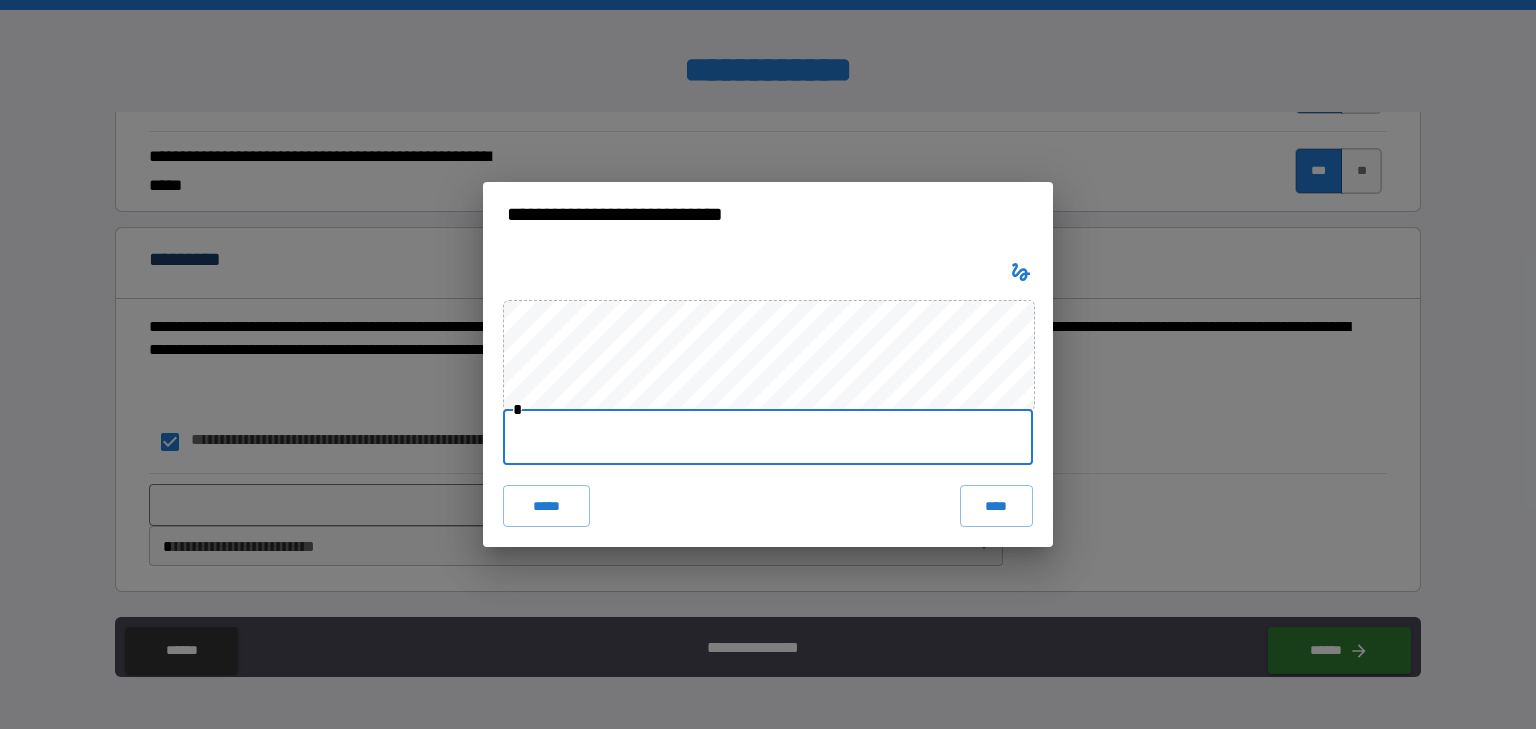 click at bounding box center (768, 437) 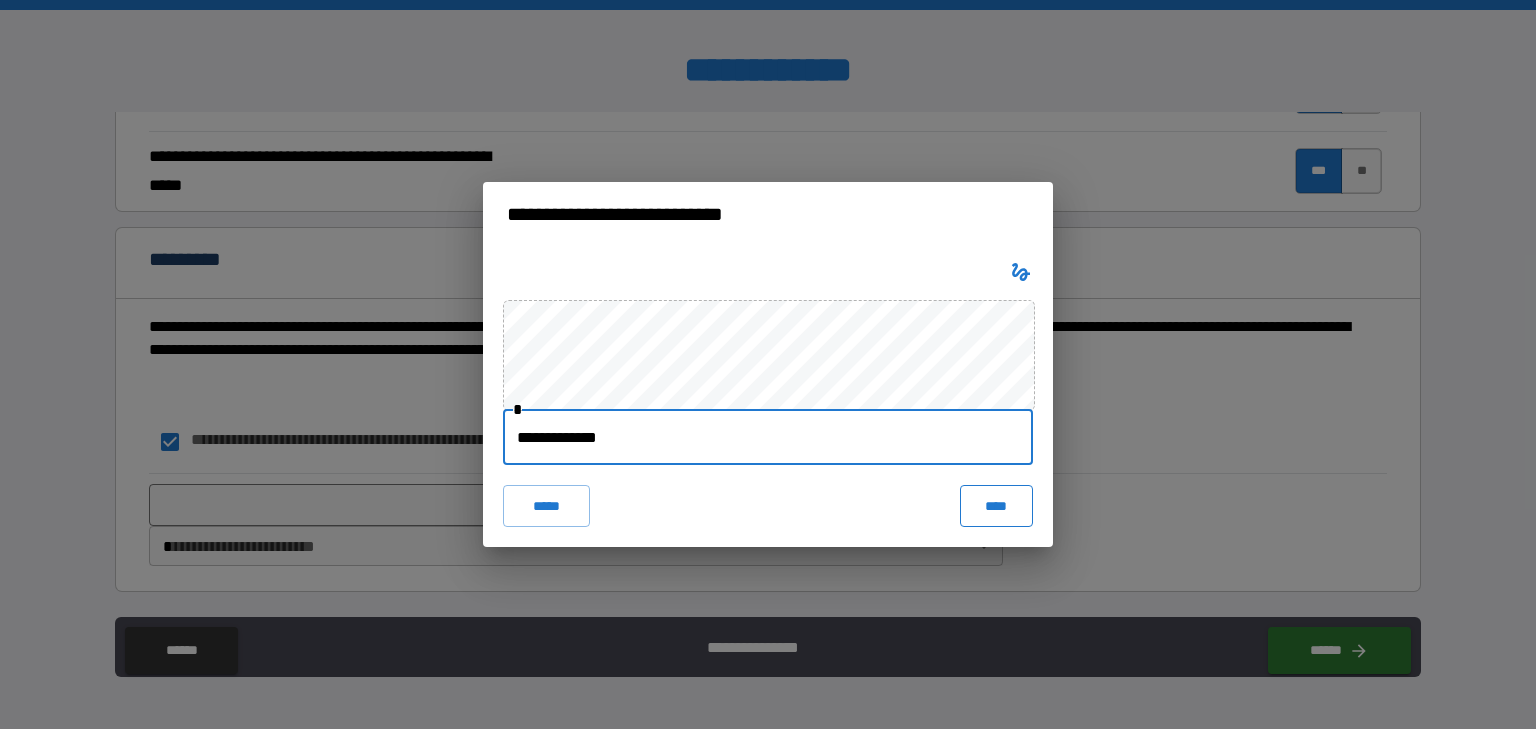 type on "**********" 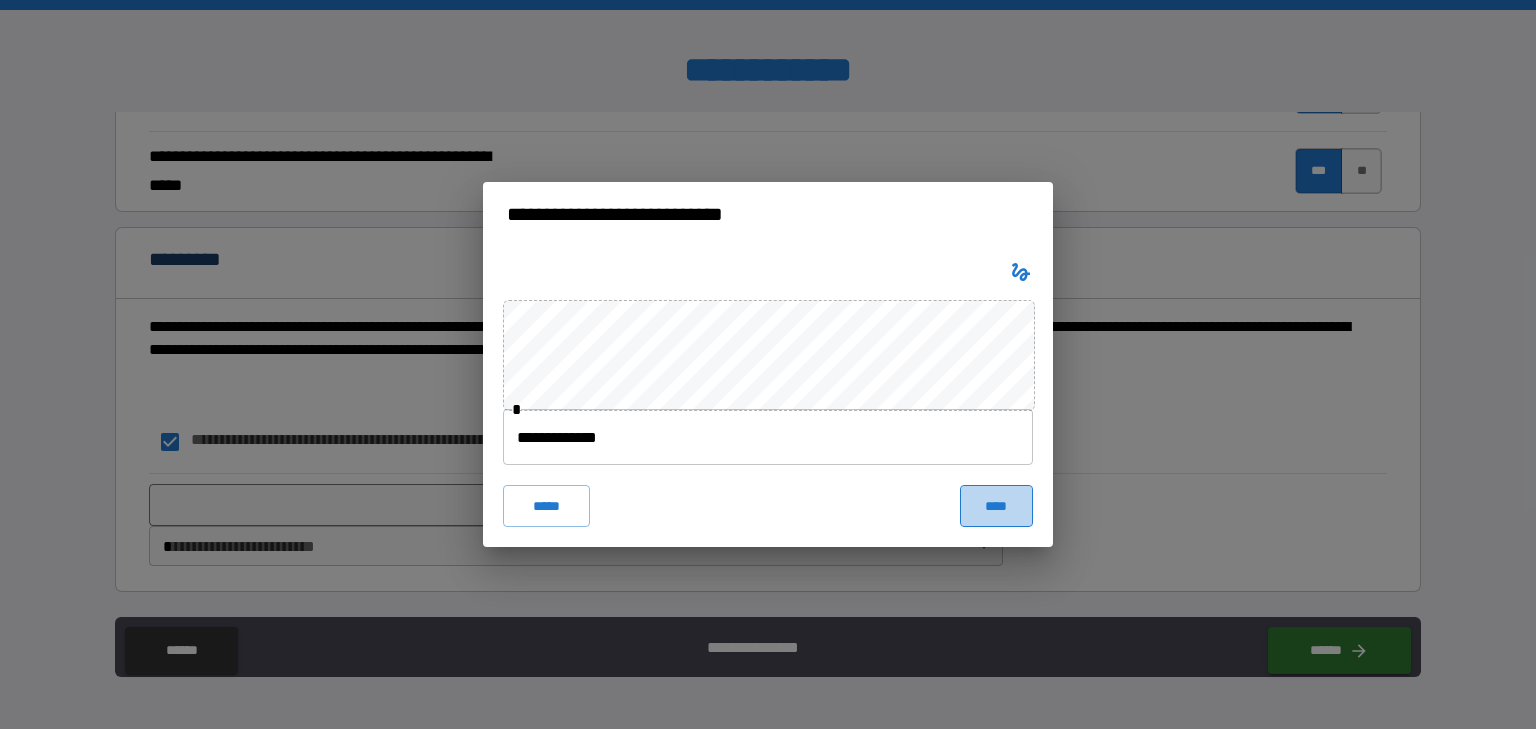 click on "****" at bounding box center [996, 506] 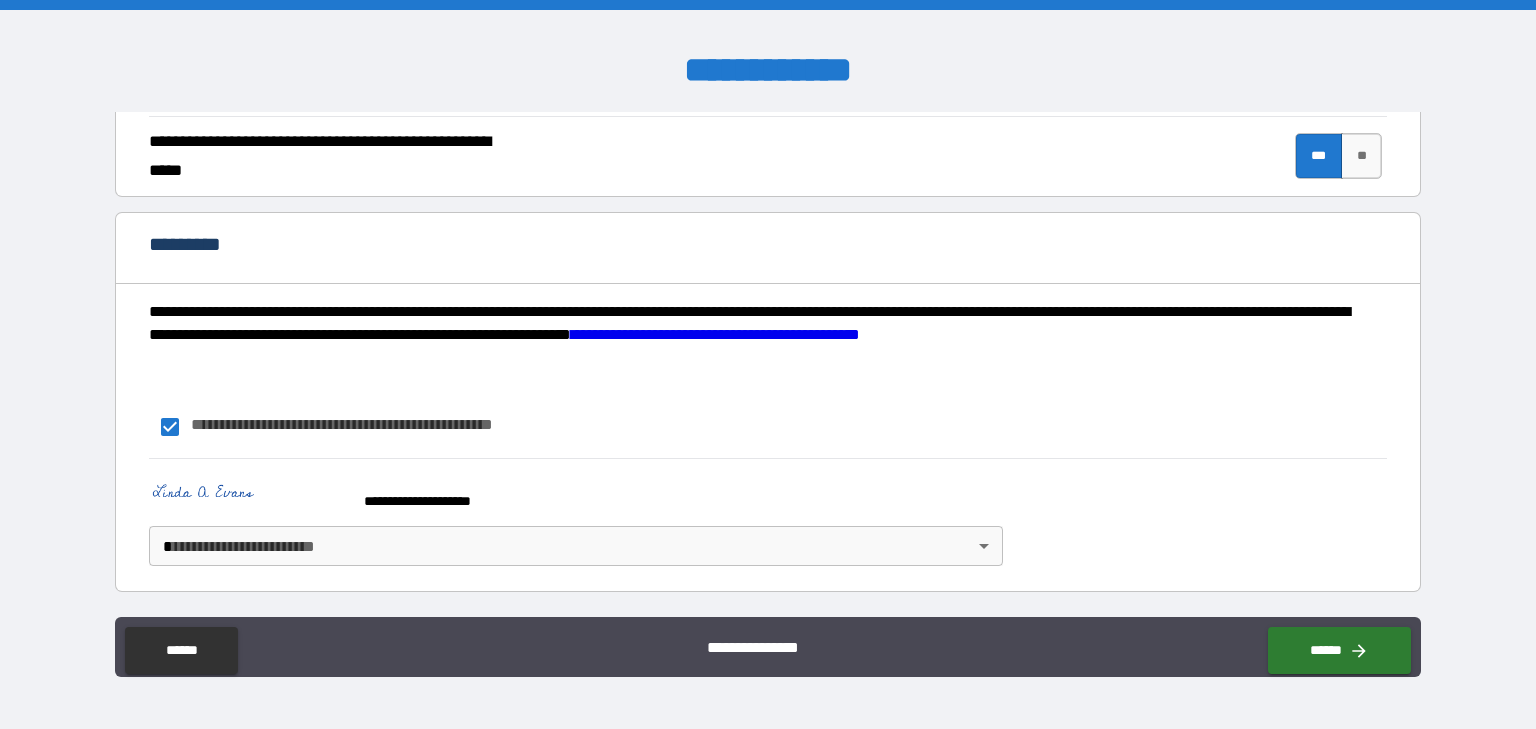 scroll, scrollTop: 2207, scrollLeft: 0, axis: vertical 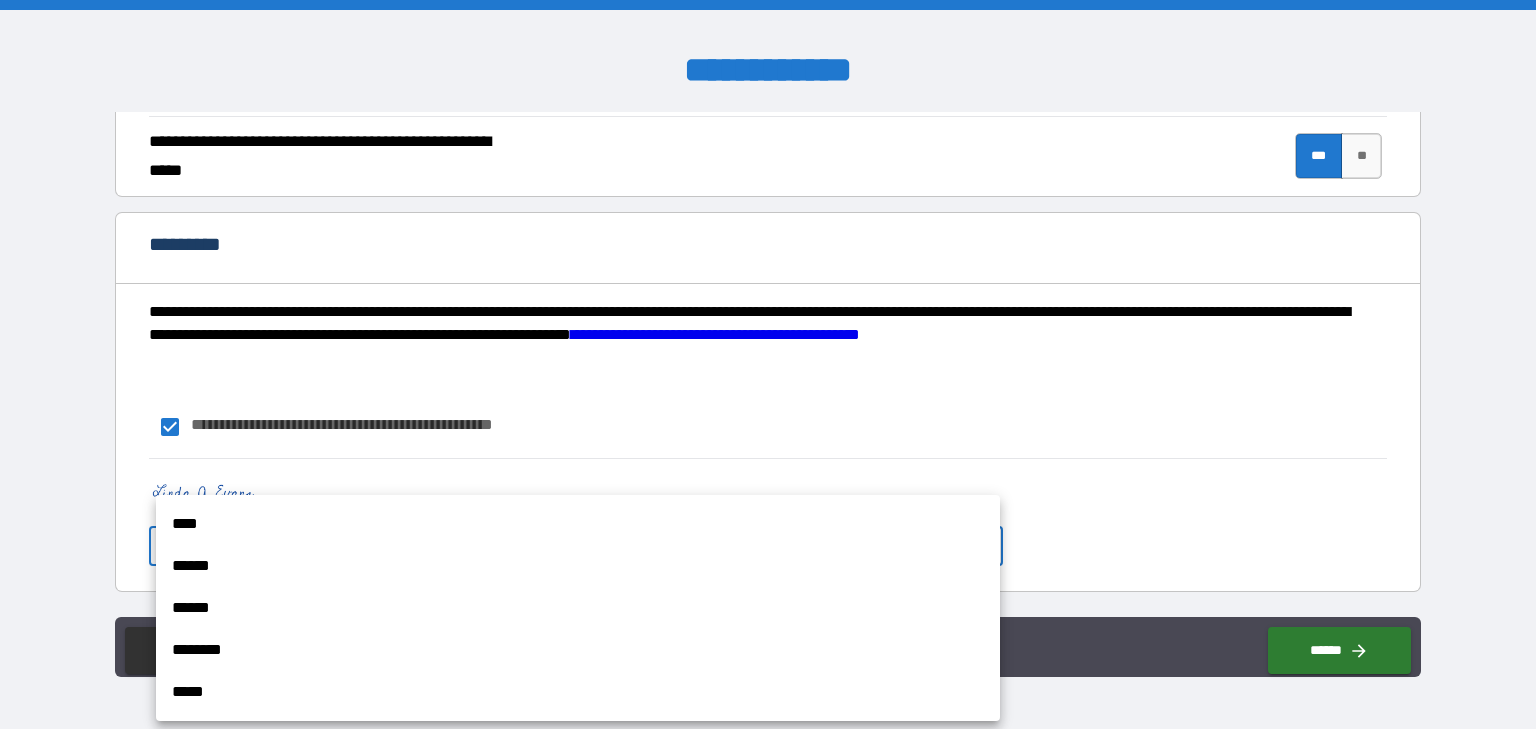 click on "****" at bounding box center [578, 524] 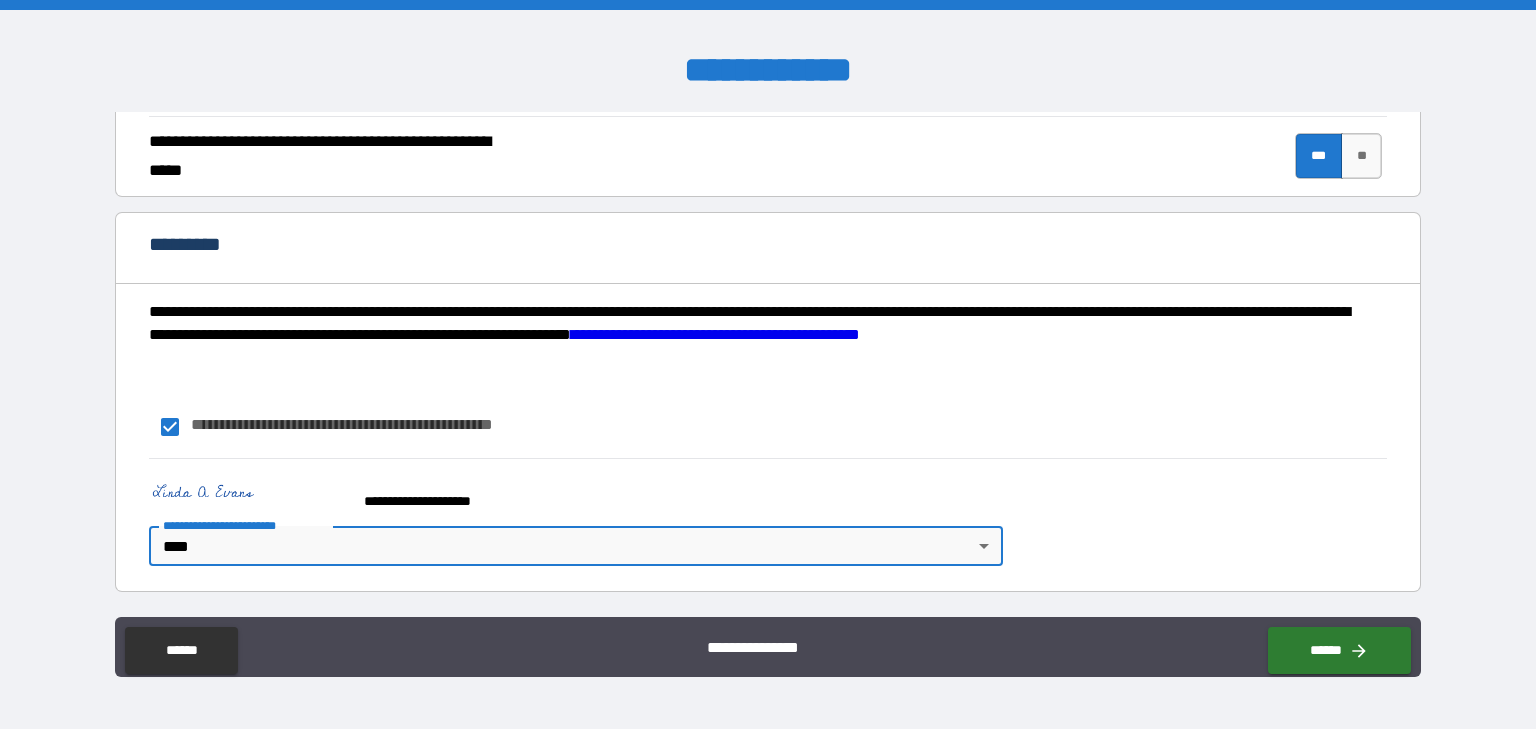 type on "*" 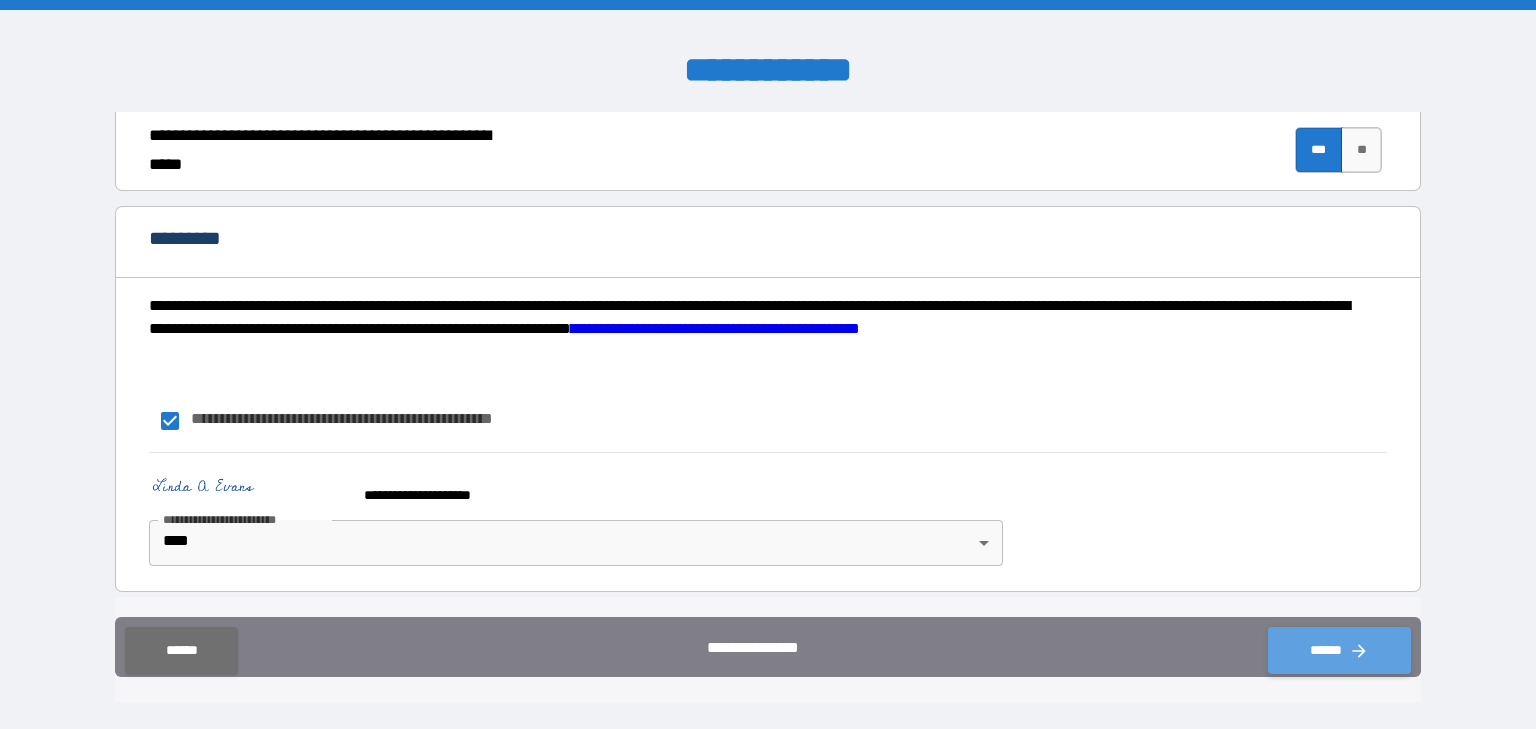 click on "******" at bounding box center [1339, 650] 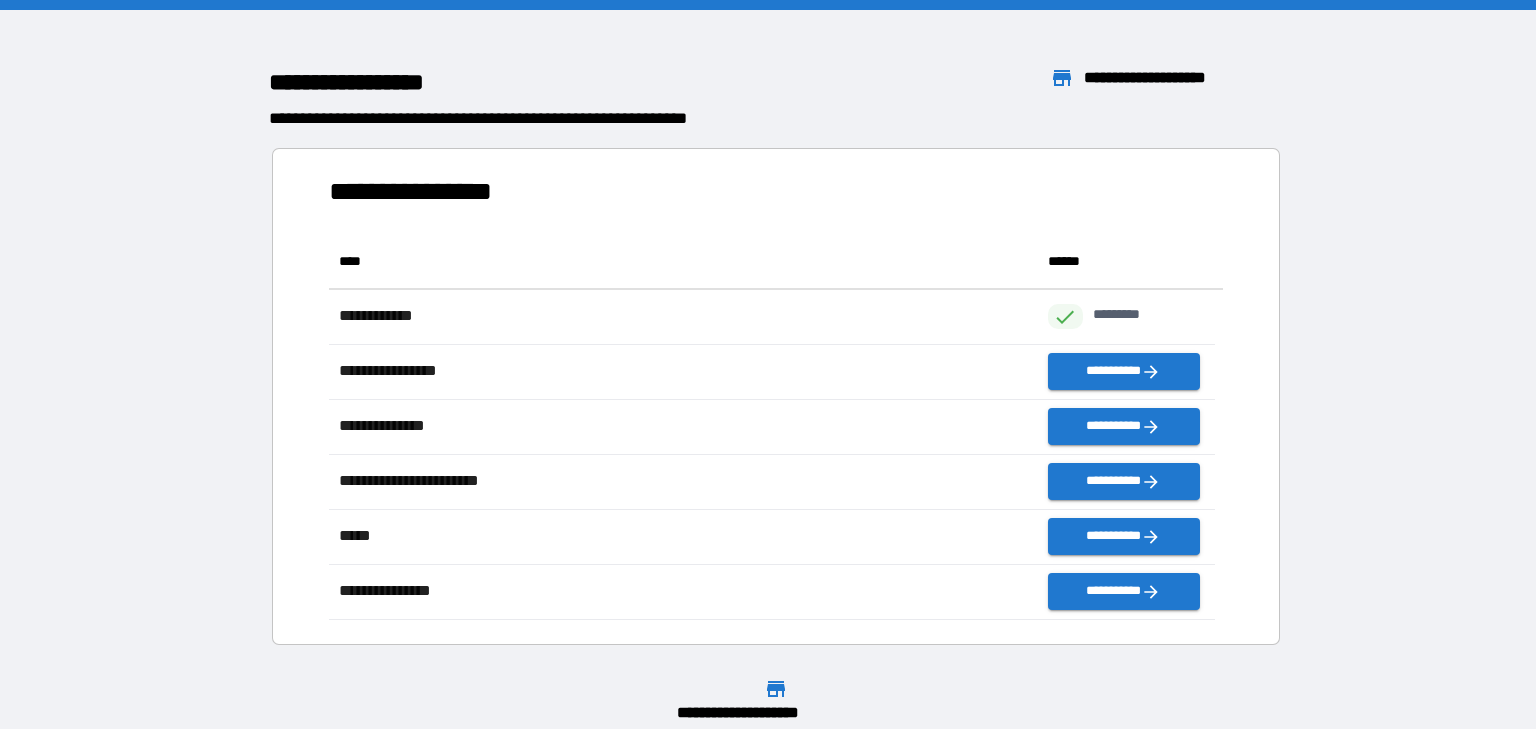 scroll, scrollTop: 12, scrollLeft: 12, axis: both 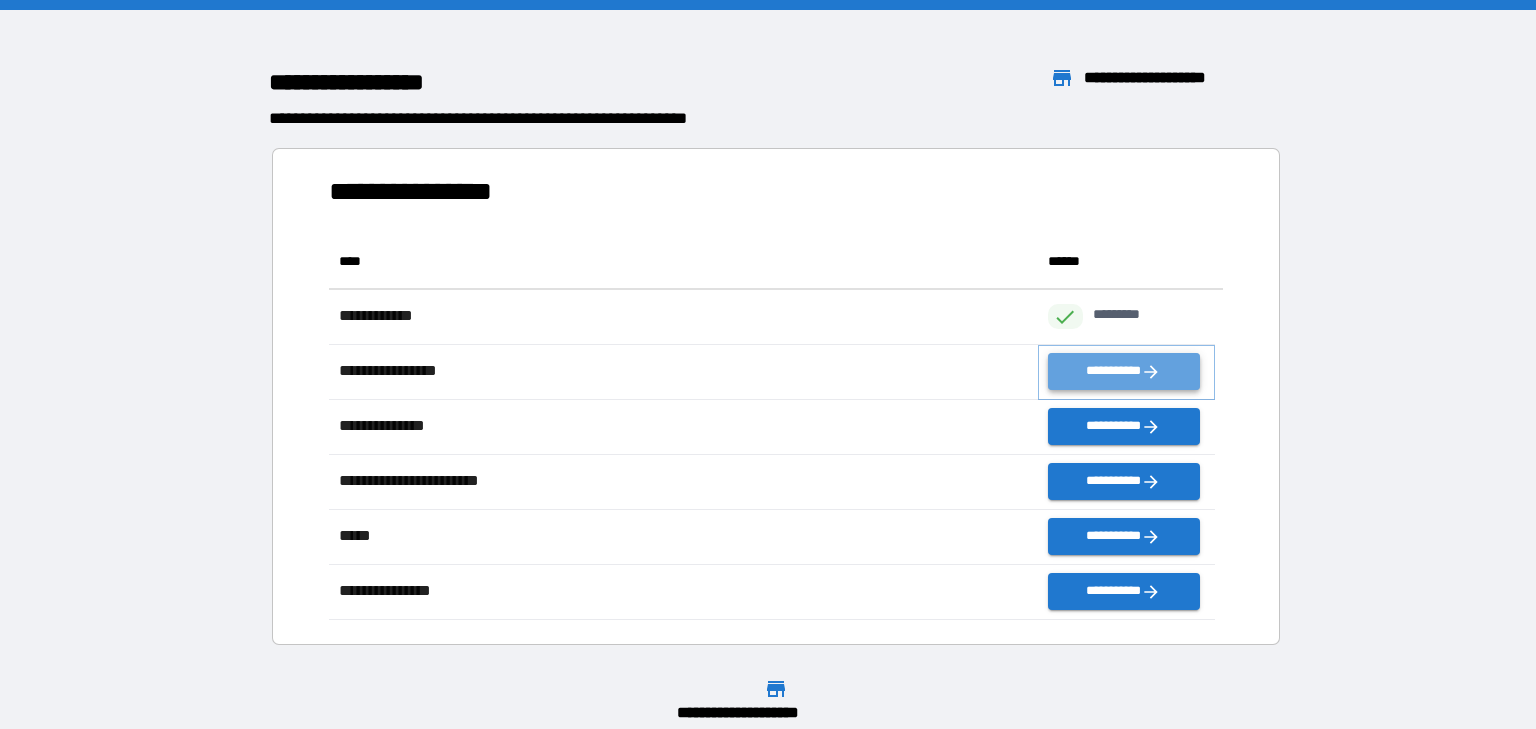 click on "**********" at bounding box center (1124, 371) 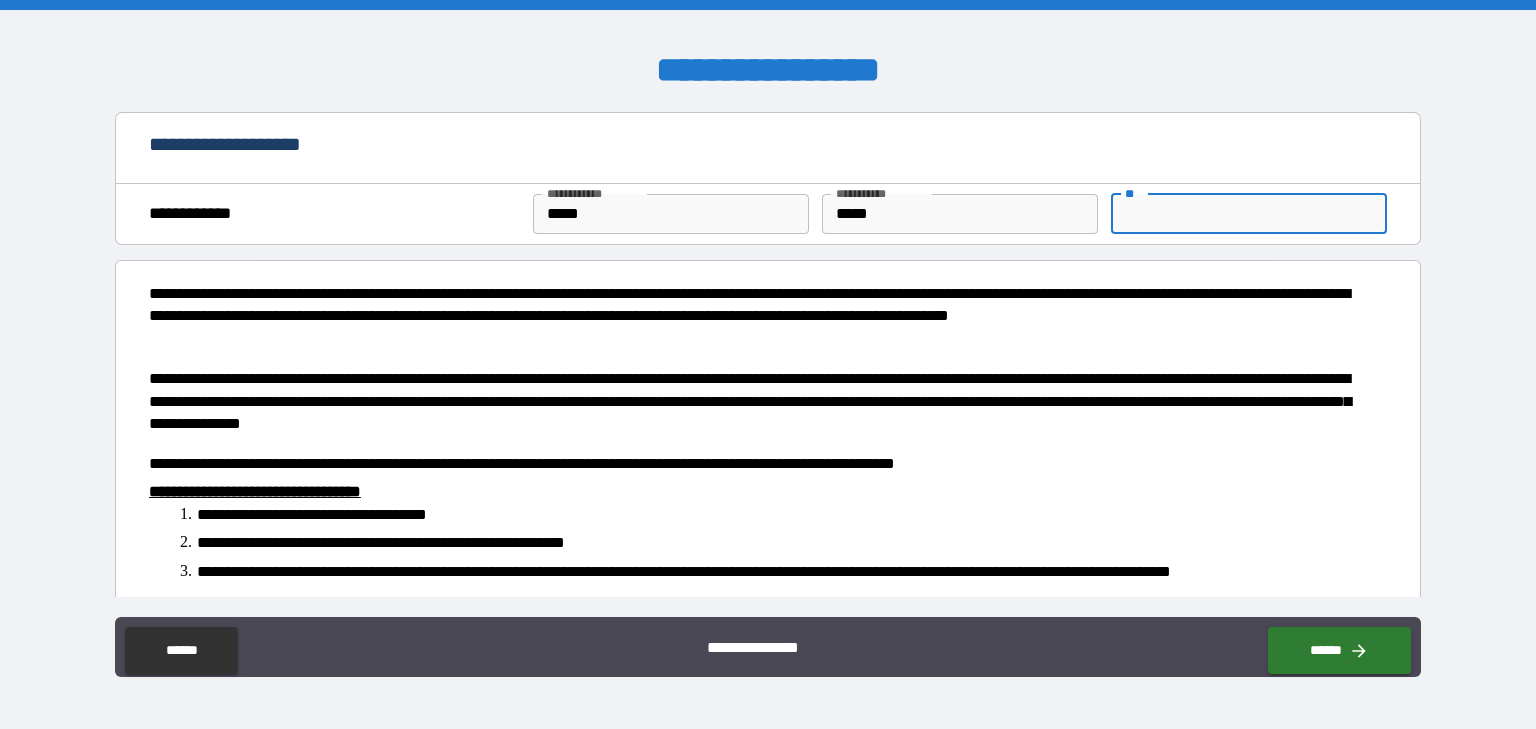 click on "**" at bounding box center [1249, 214] 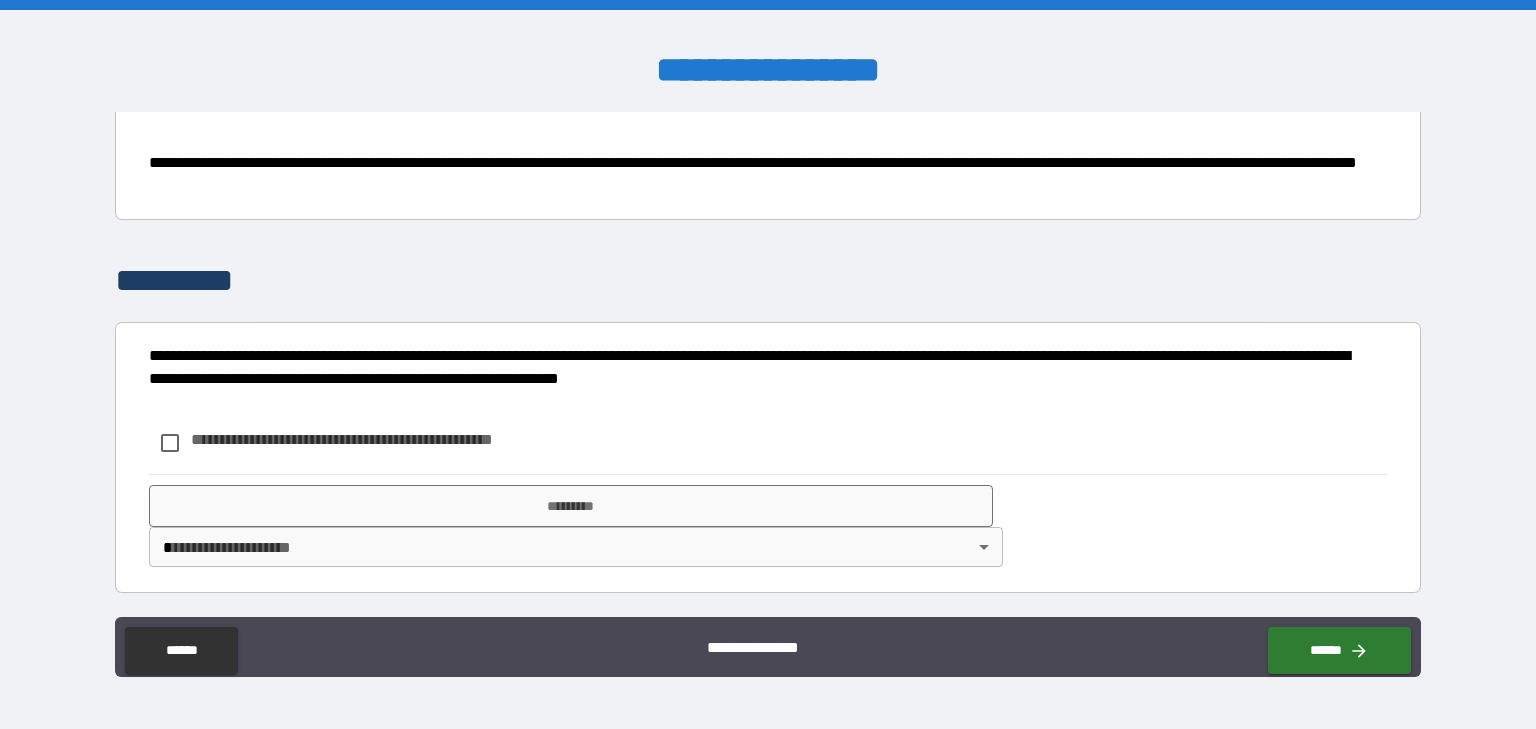 scroll, scrollTop: 1425, scrollLeft: 0, axis: vertical 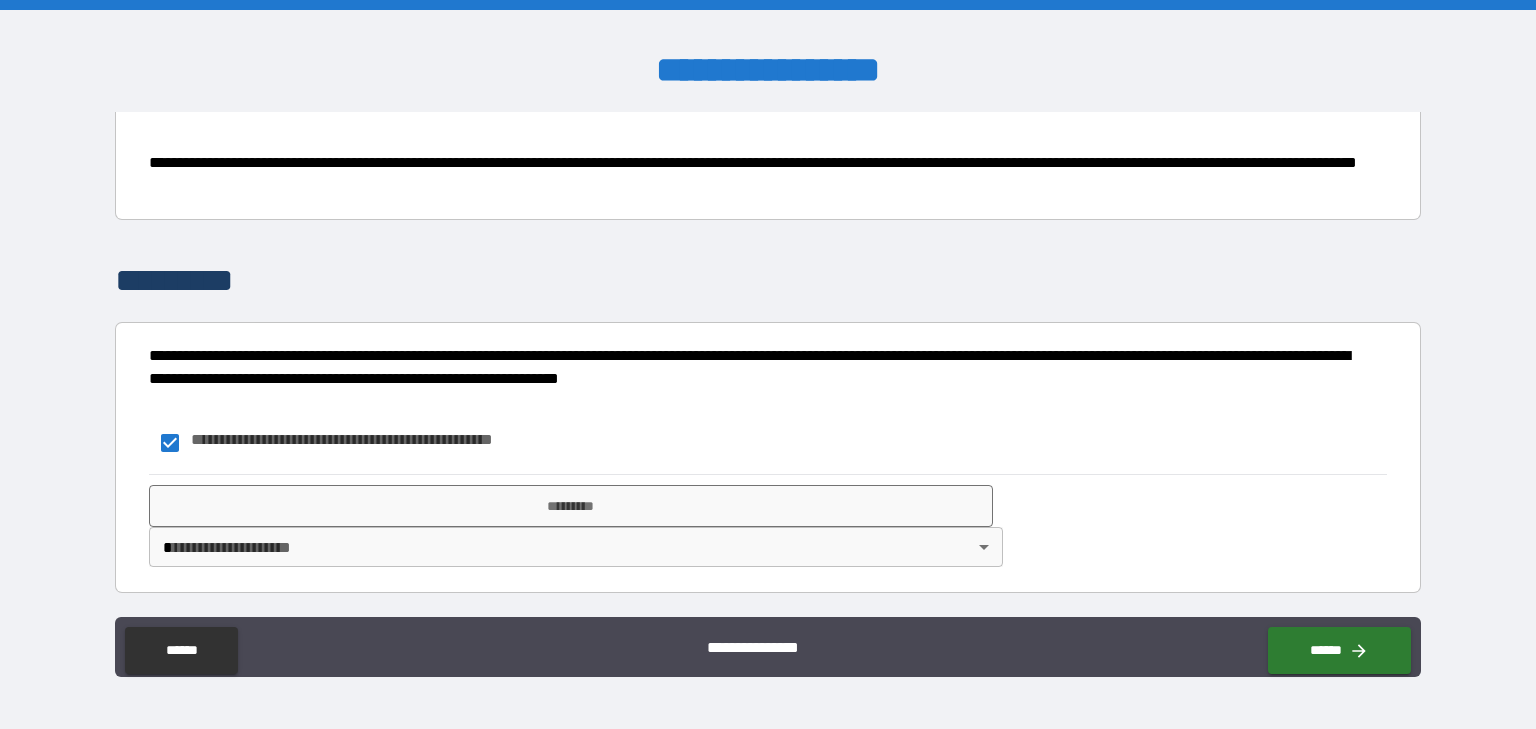 click on "**********" at bounding box center [768, 364] 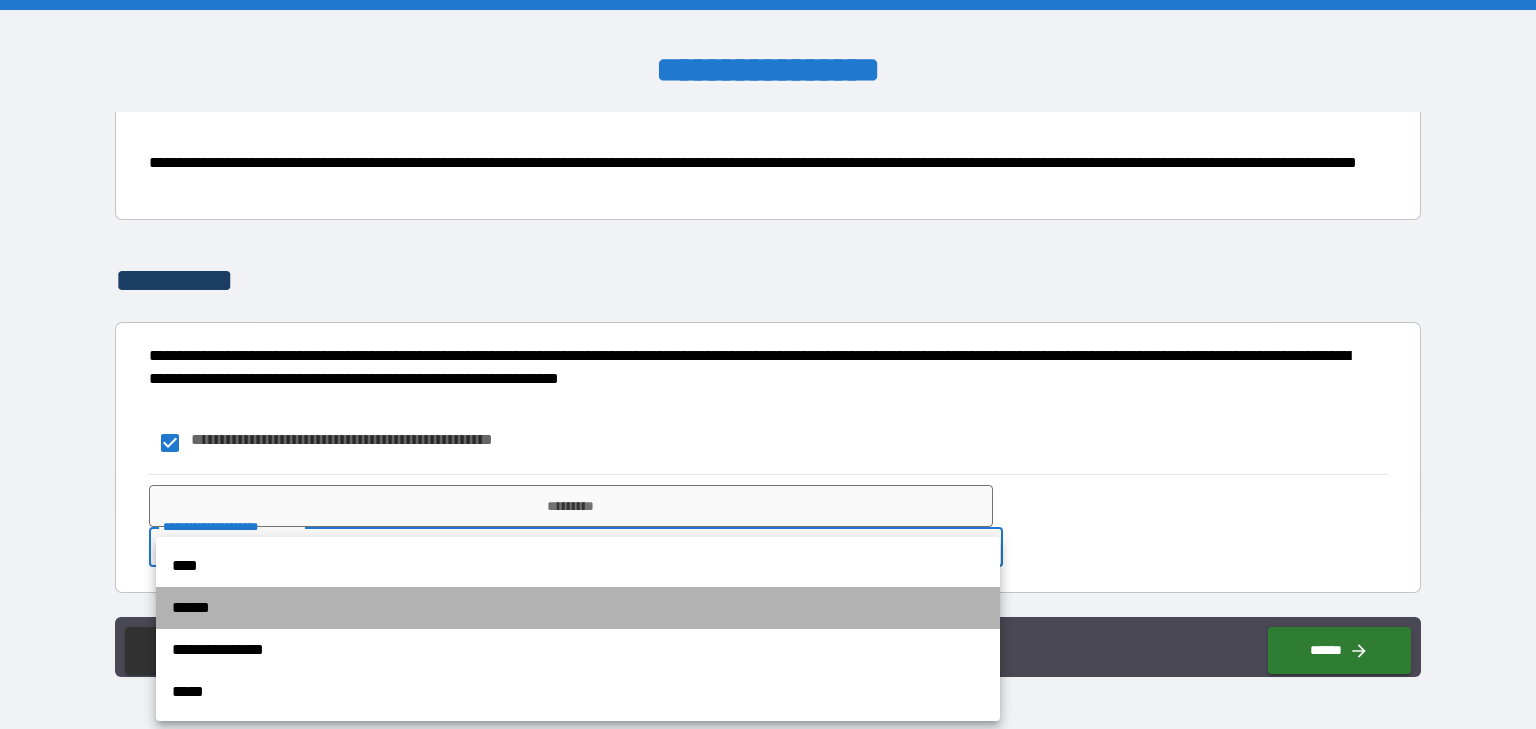 click on "******" at bounding box center [578, 608] 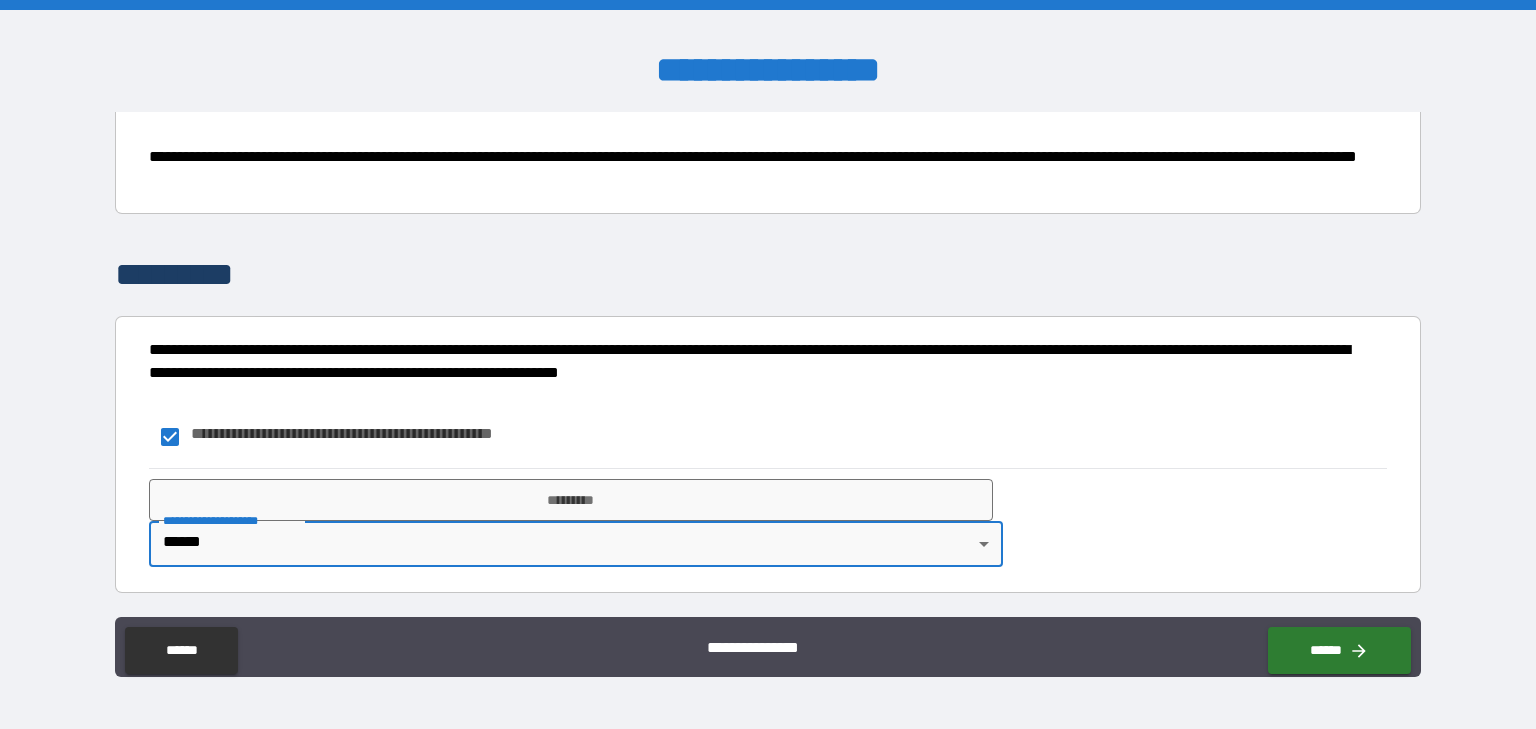 click on "**********" at bounding box center [768, 364] 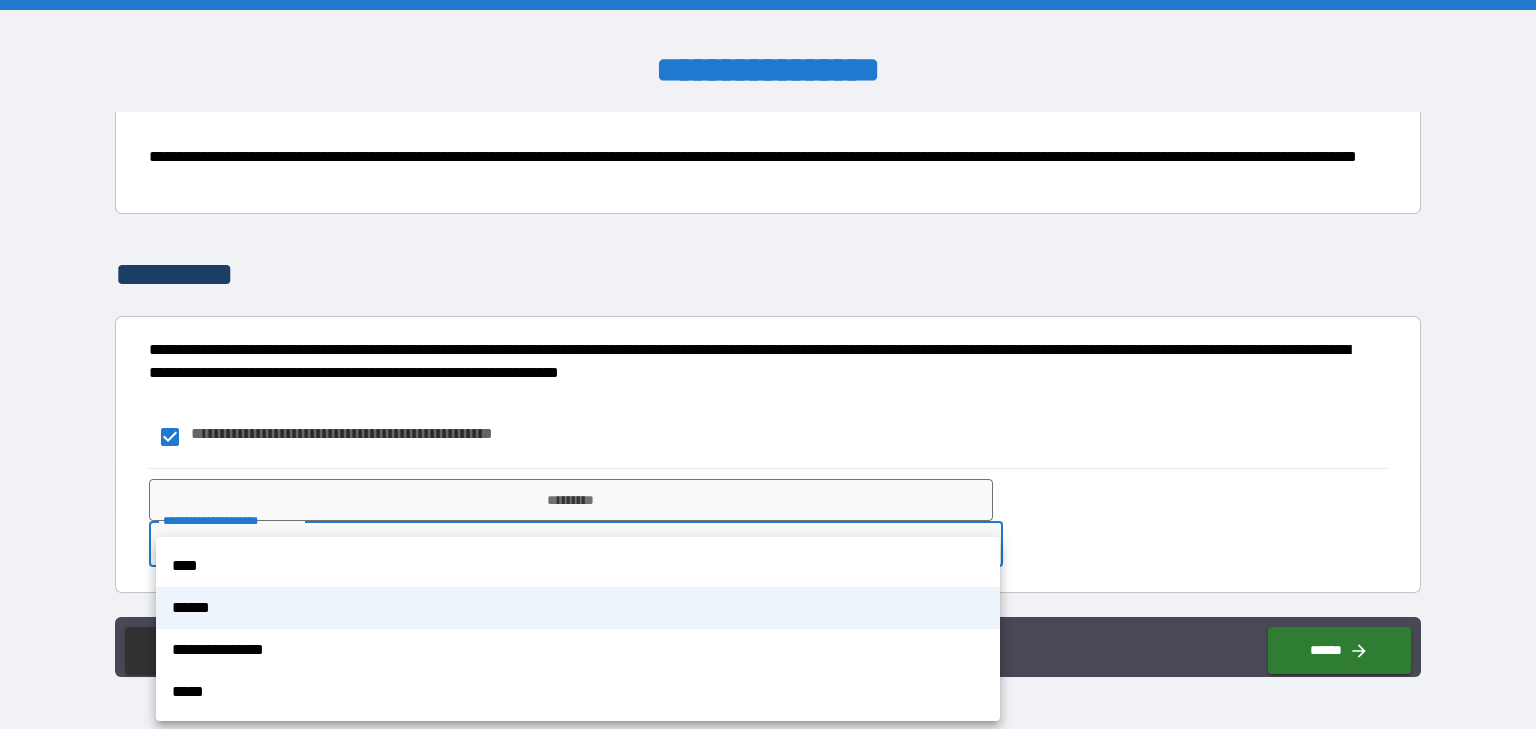 click on "****" at bounding box center (578, 566) 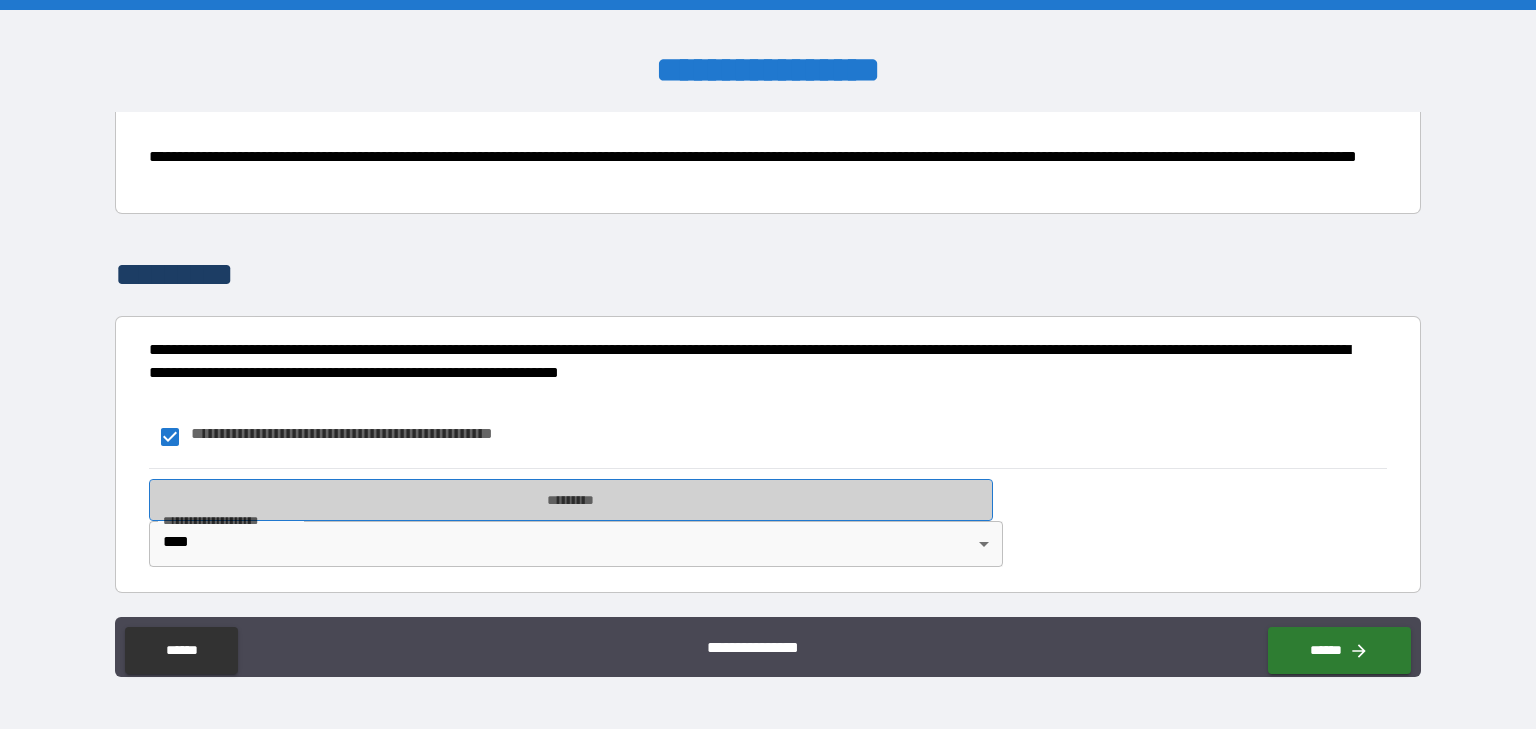 click on "*********" at bounding box center [571, 500] 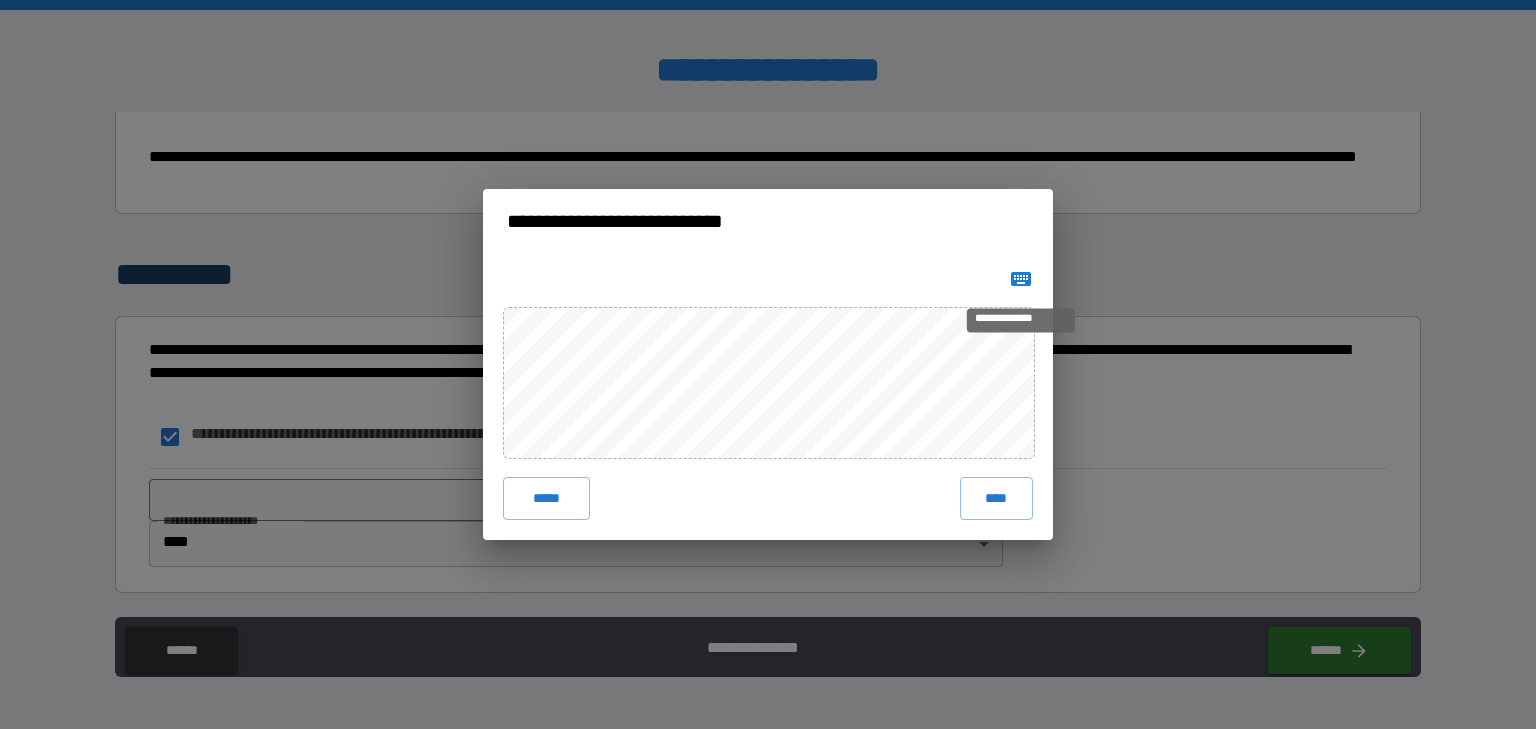 click 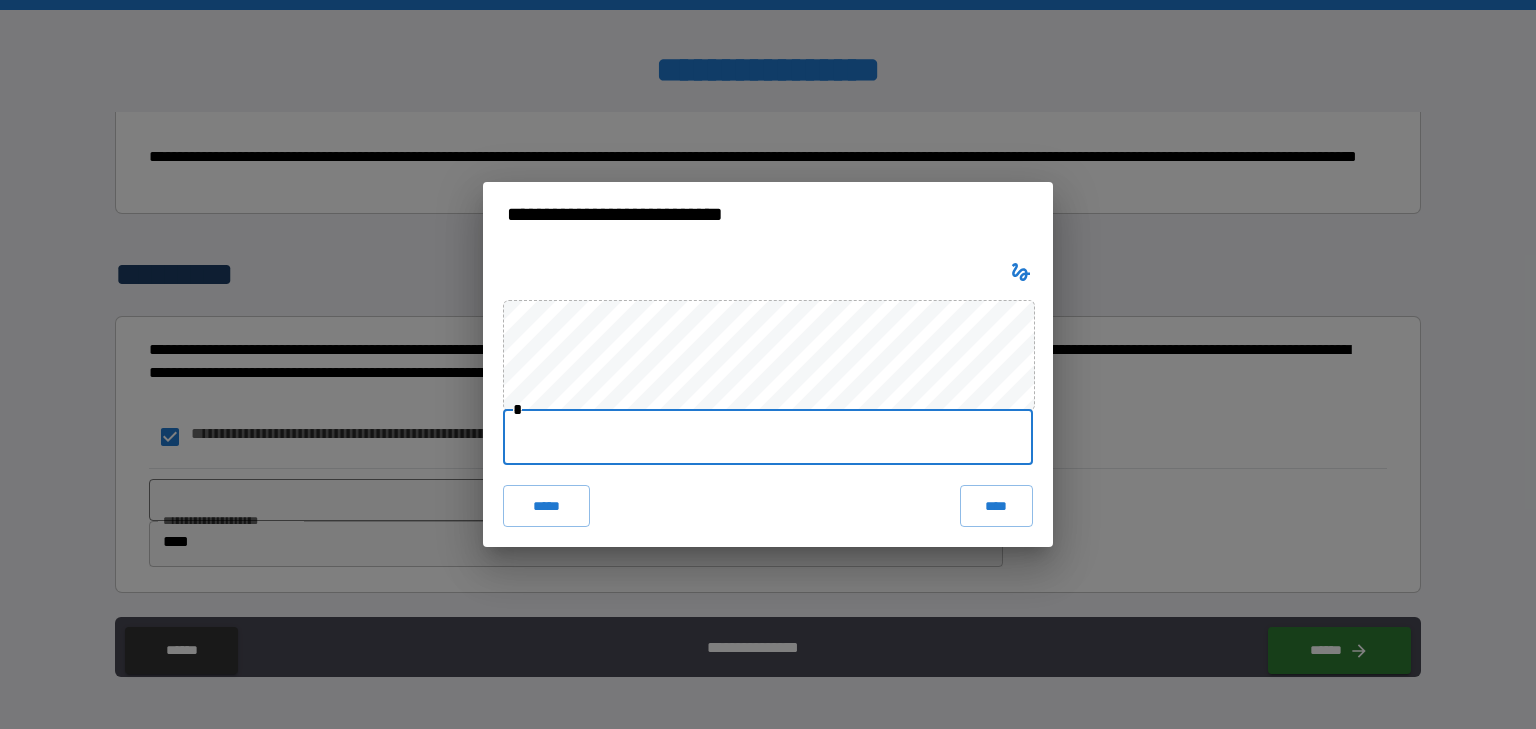 click at bounding box center [768, 437] 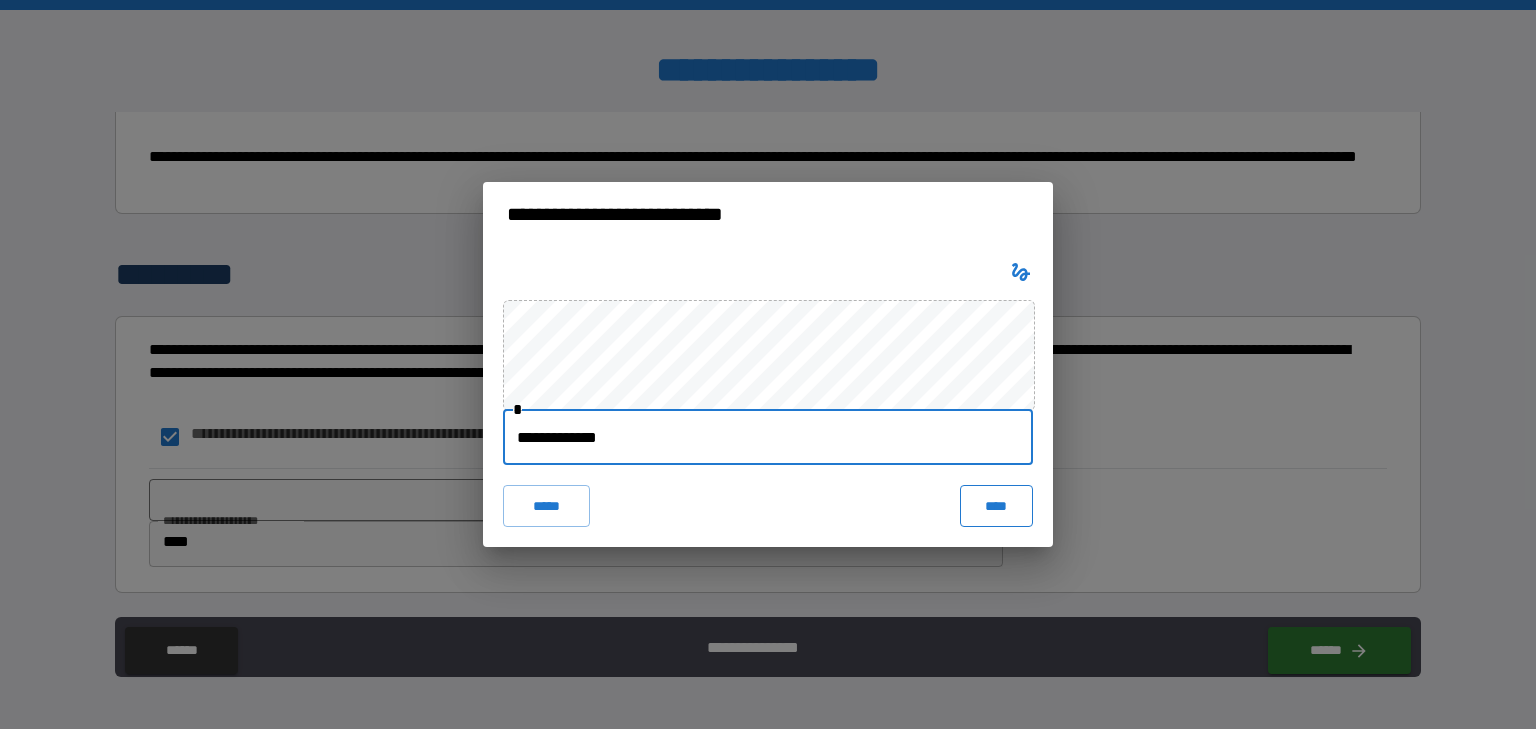 type on "**********" 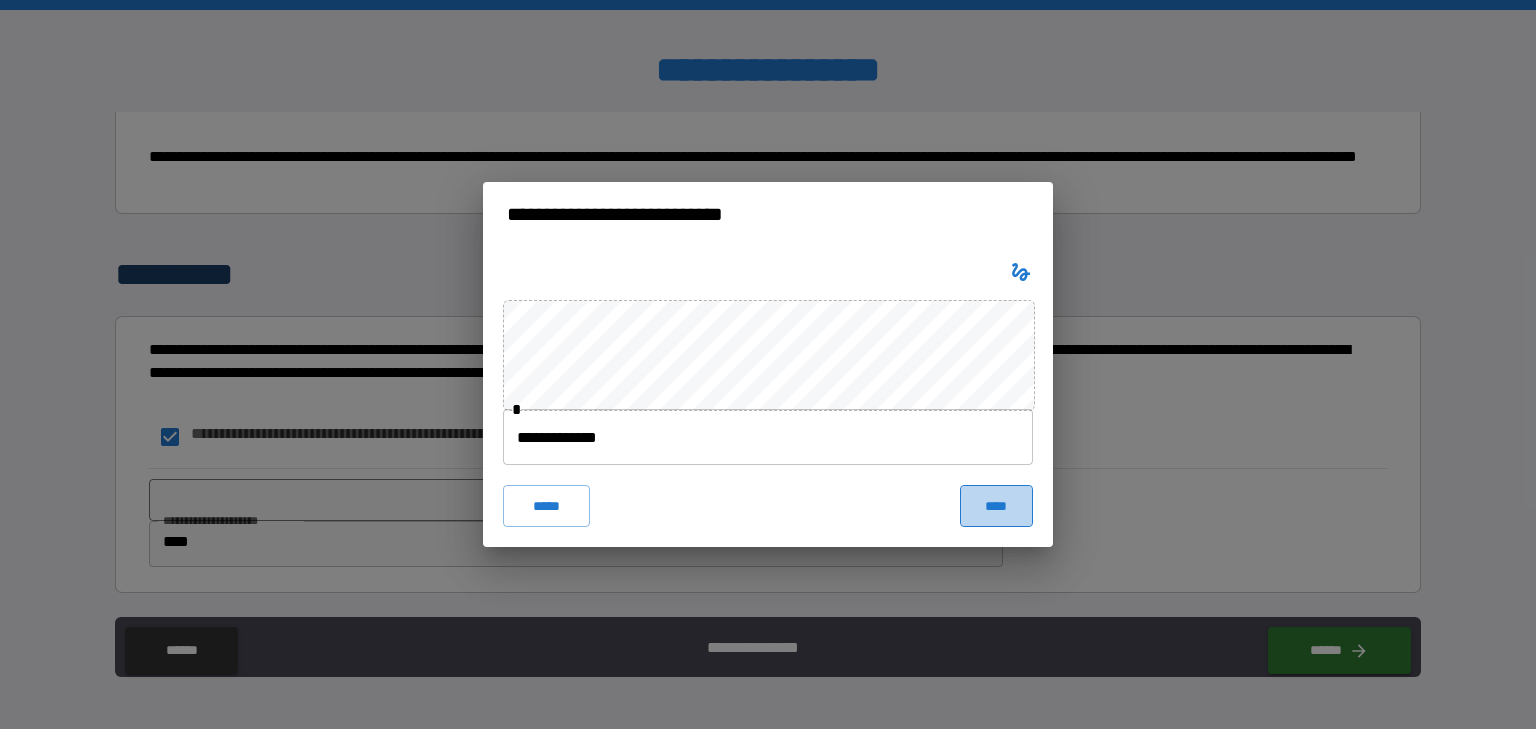 click on "****" at bounding box center (996, 506) 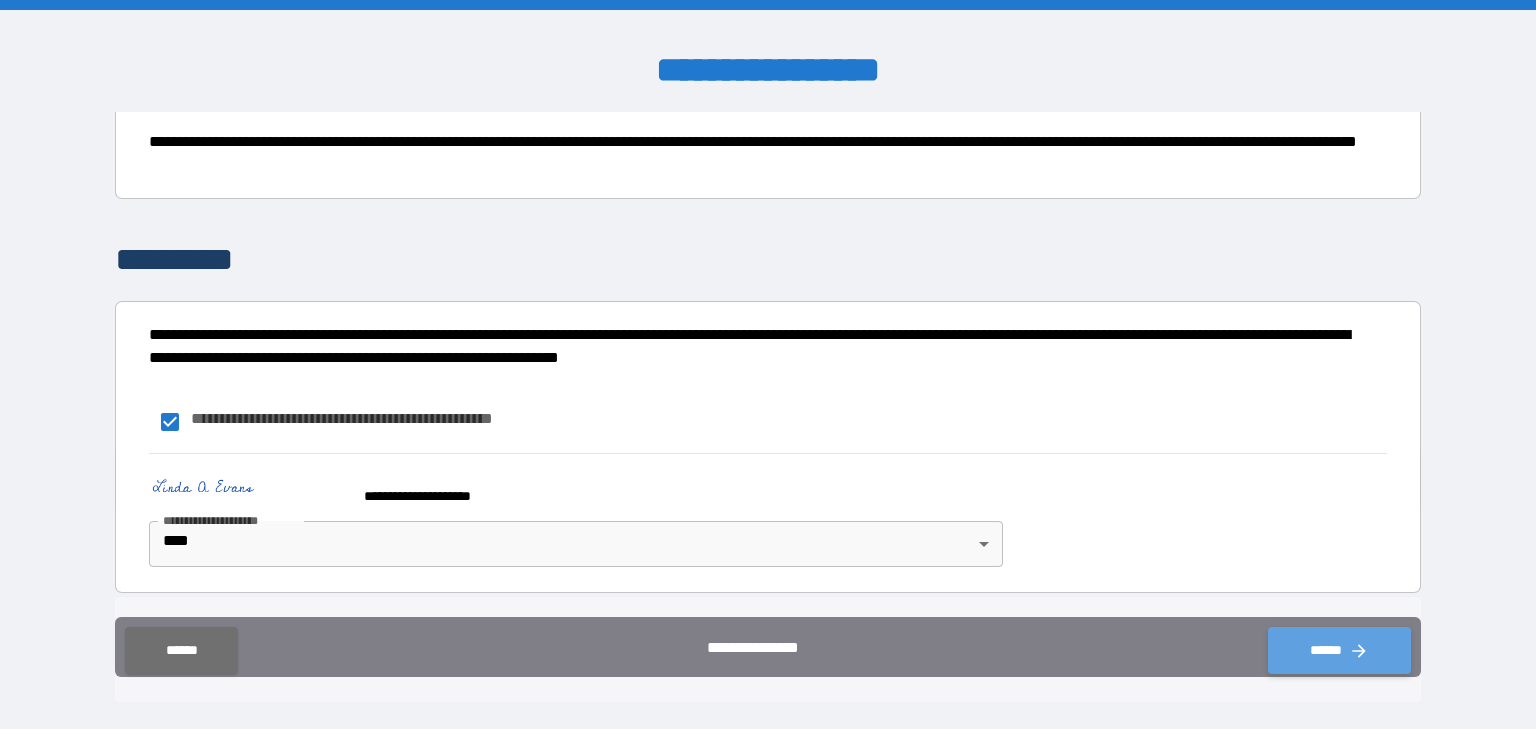 click on "******" at bounding box center (1339, 650) 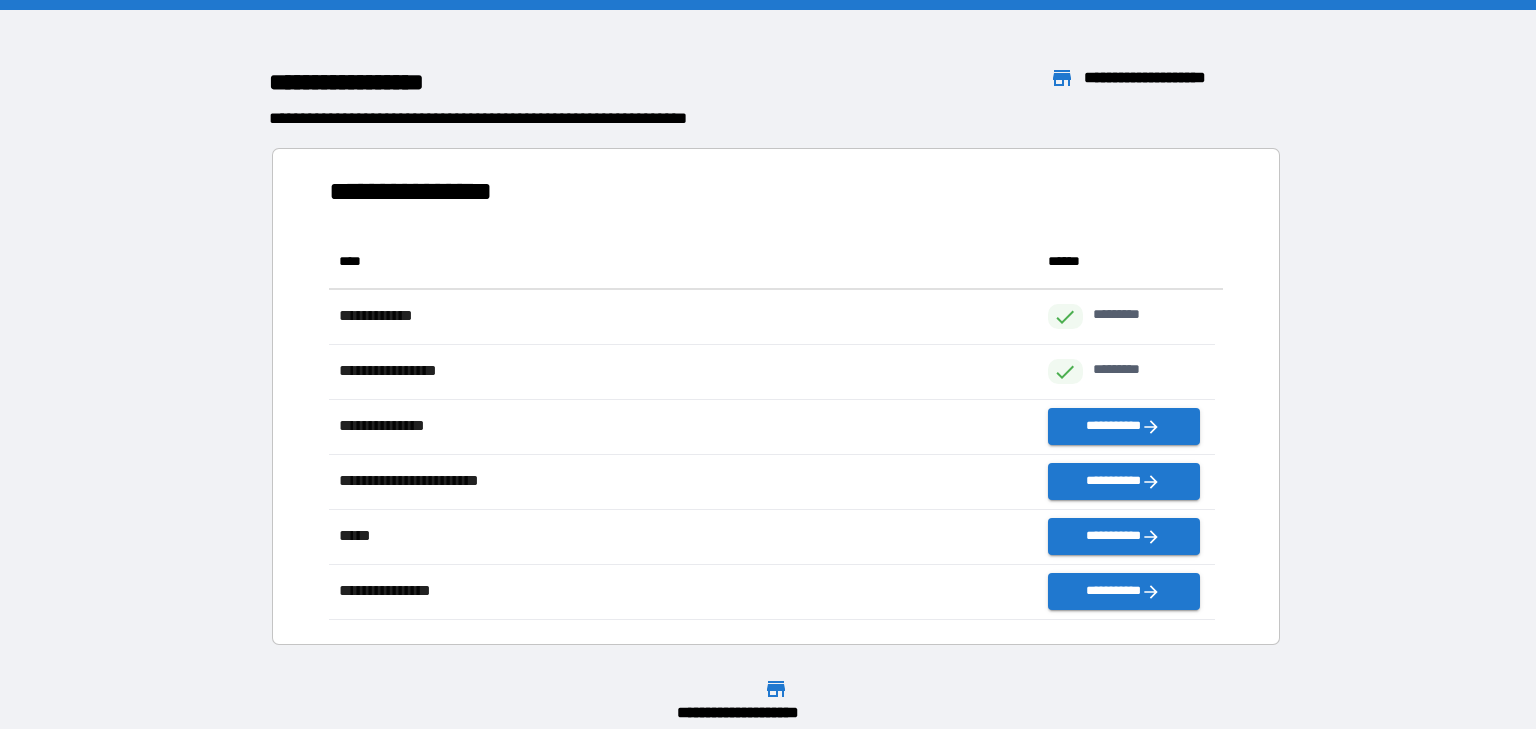 scroll, scrollTop: 12, scrollLeft: 12, axis: both 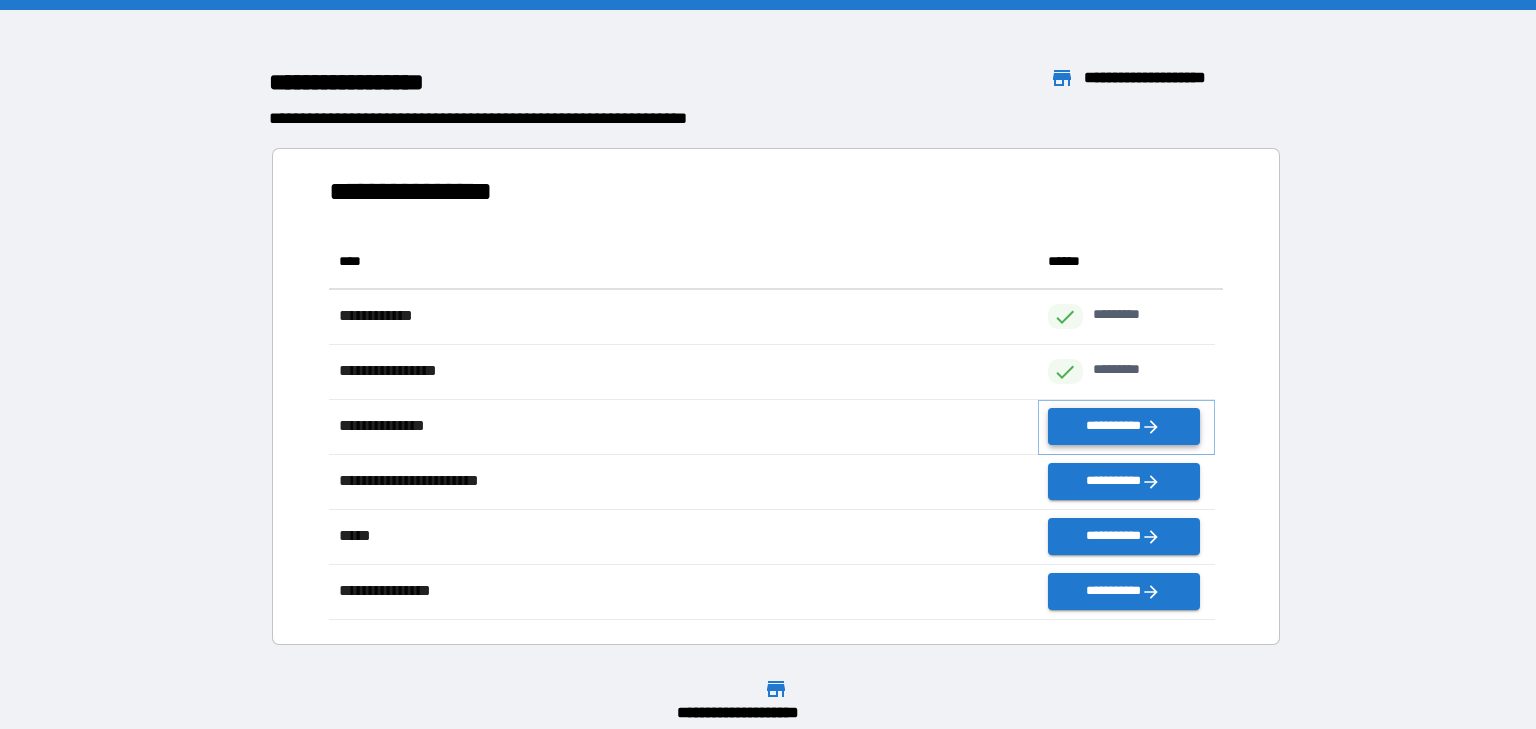 click on "**********" at bounding box center (1124, 426) 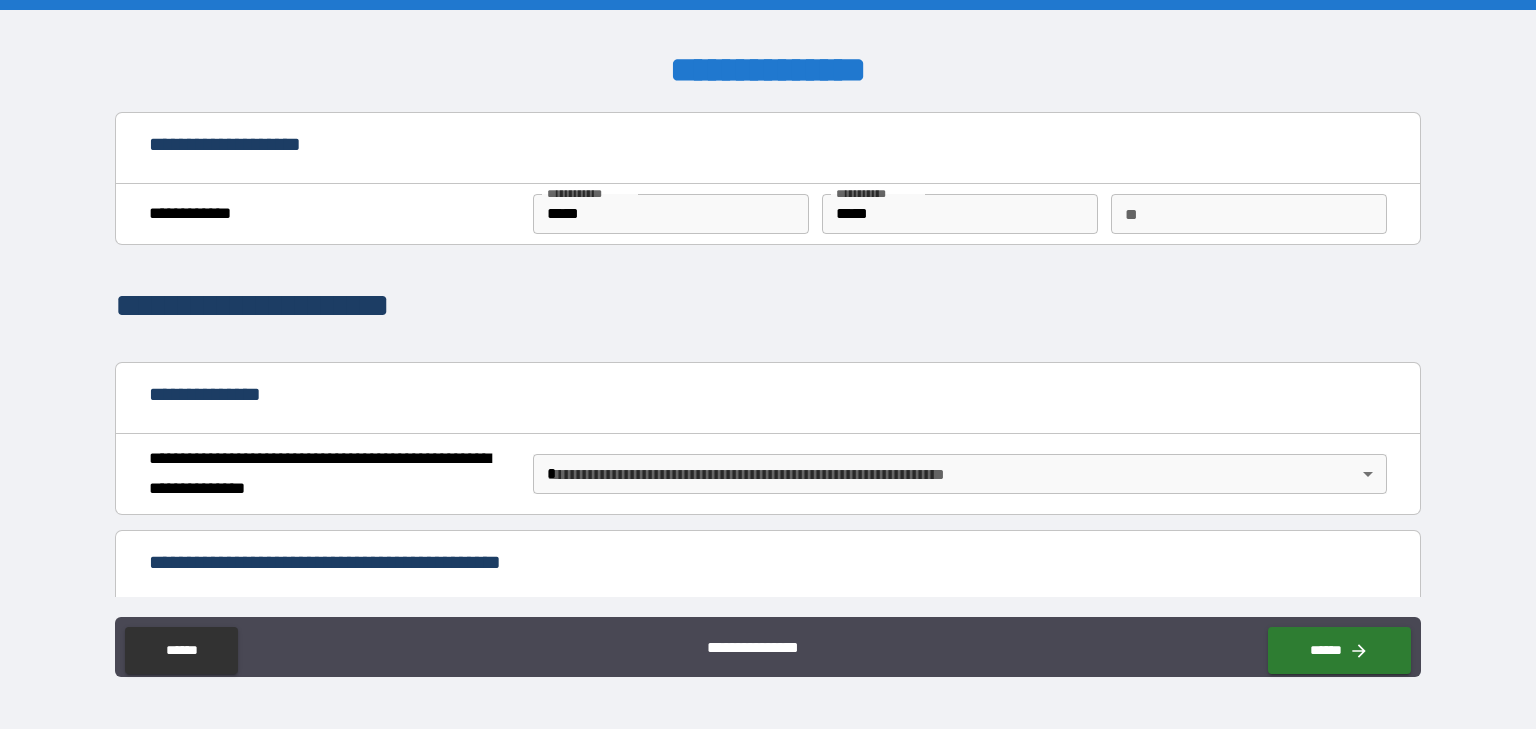 click on "**" at bounding box center [1249, 214] 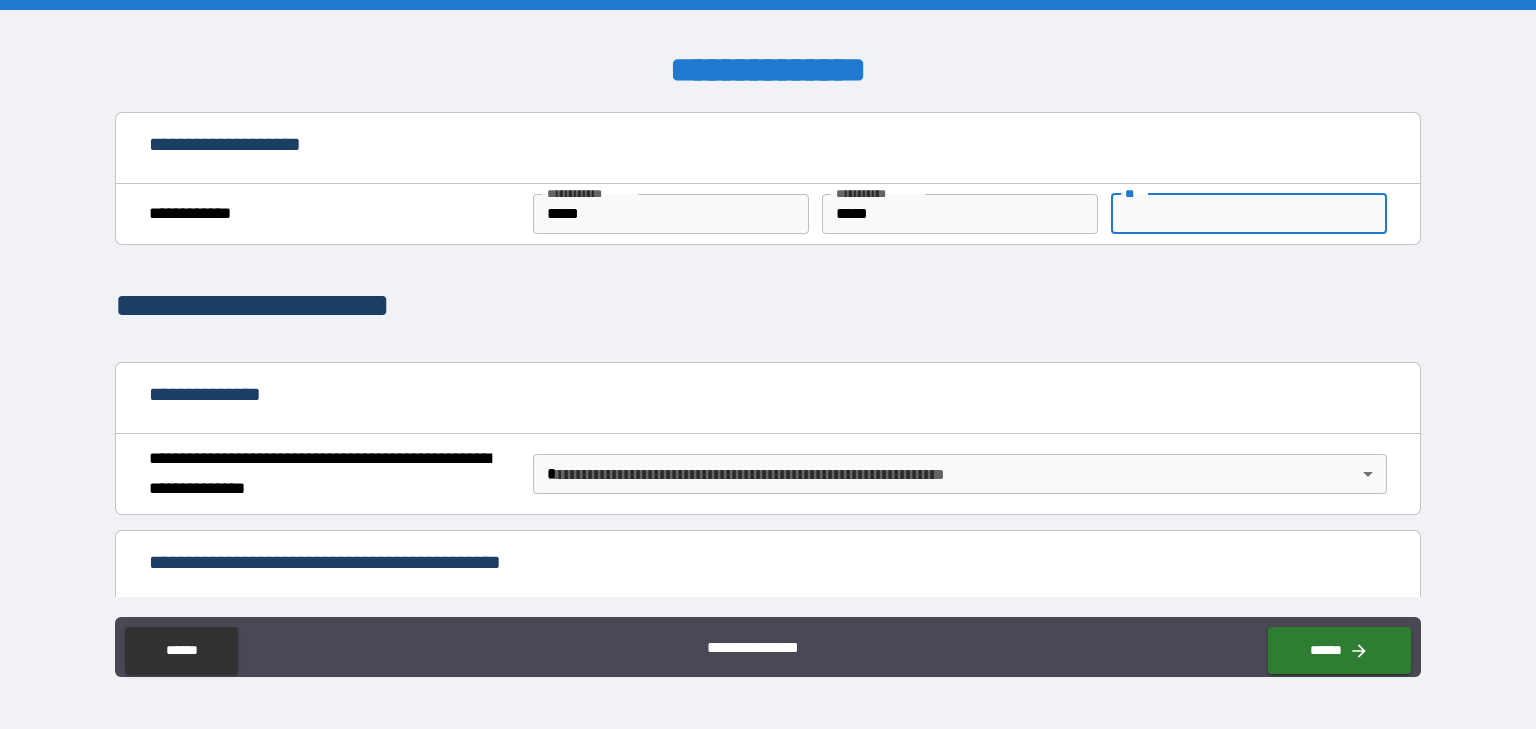 type on "*" 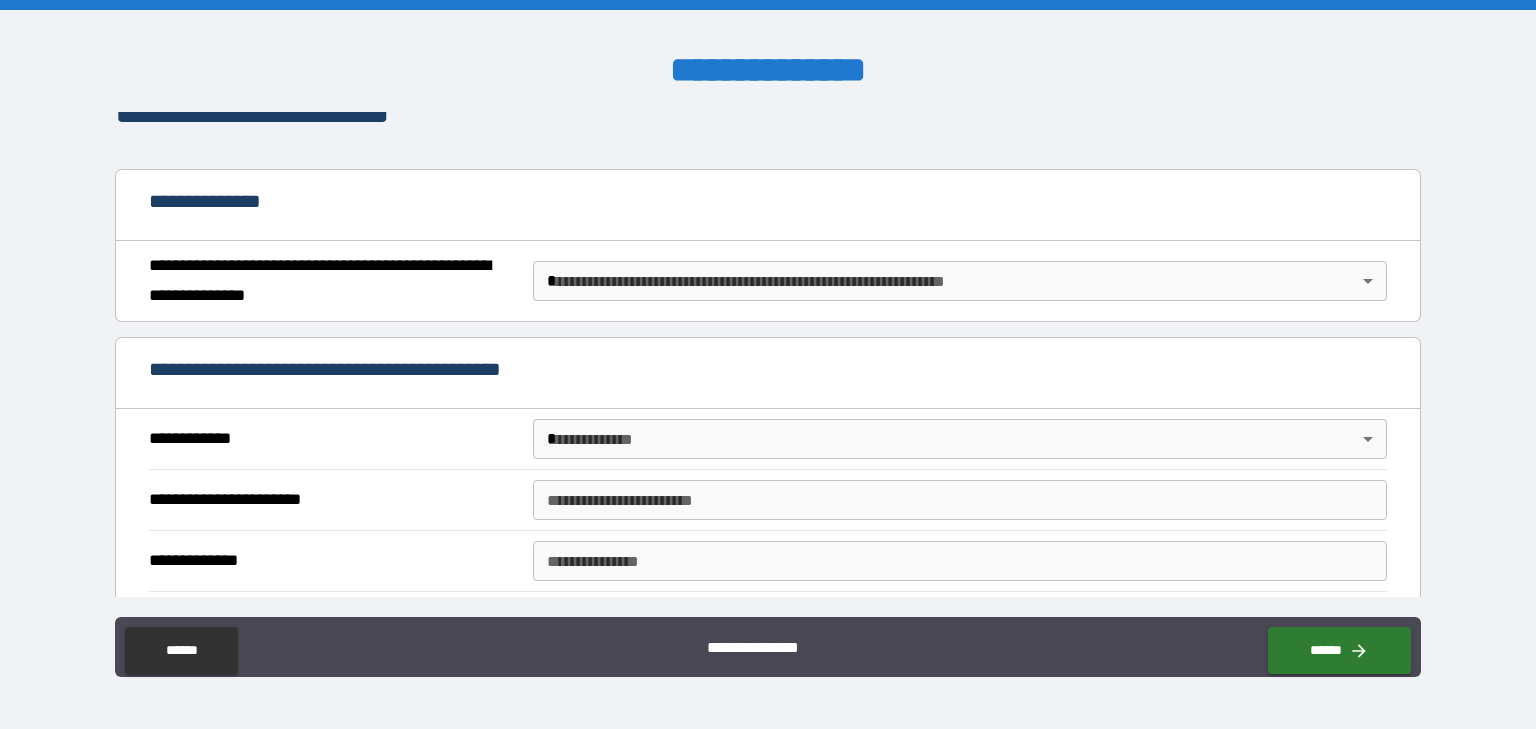 scroll, scrollTop: 198, scrollLeft: 0, axis: vertical 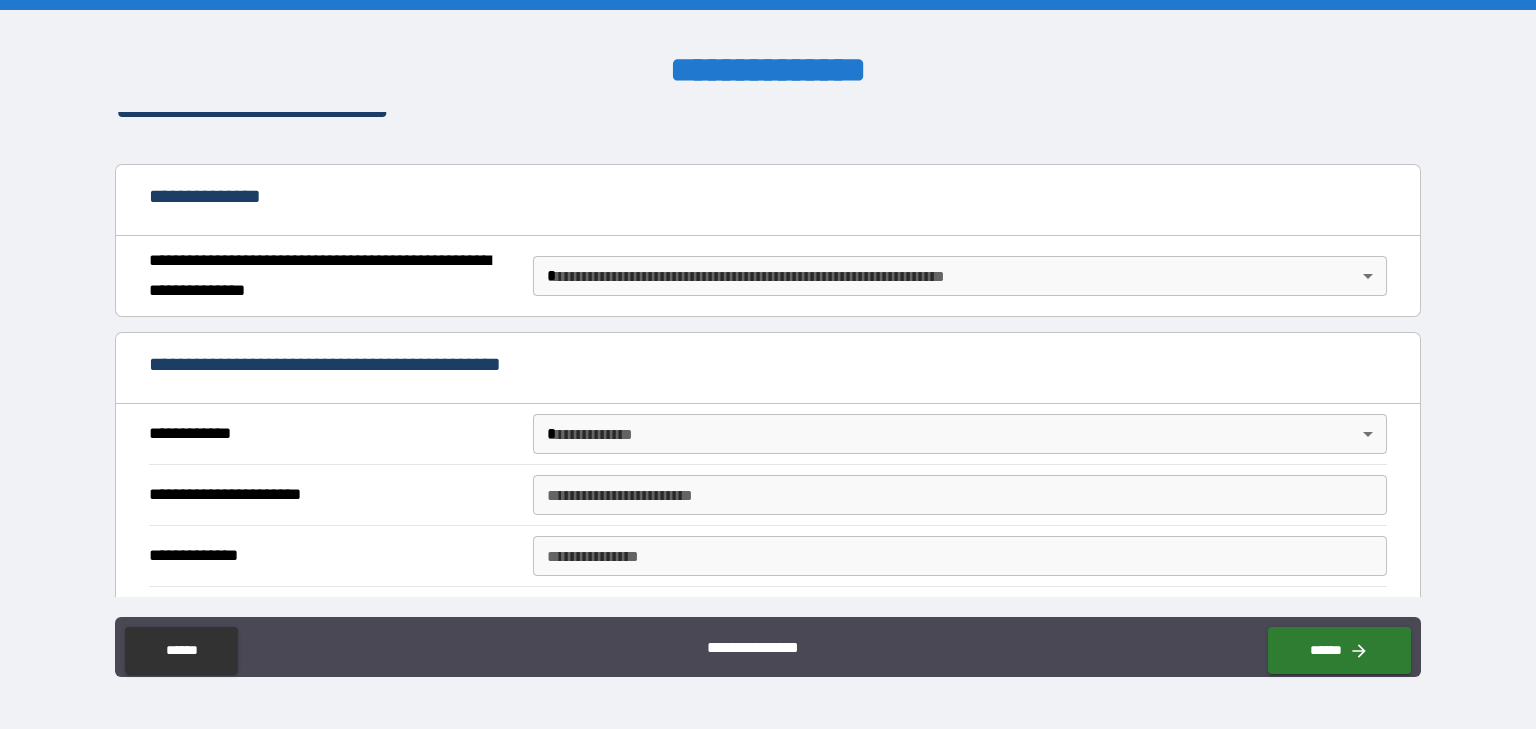 click on "**********" at bounding box center (768, 364) 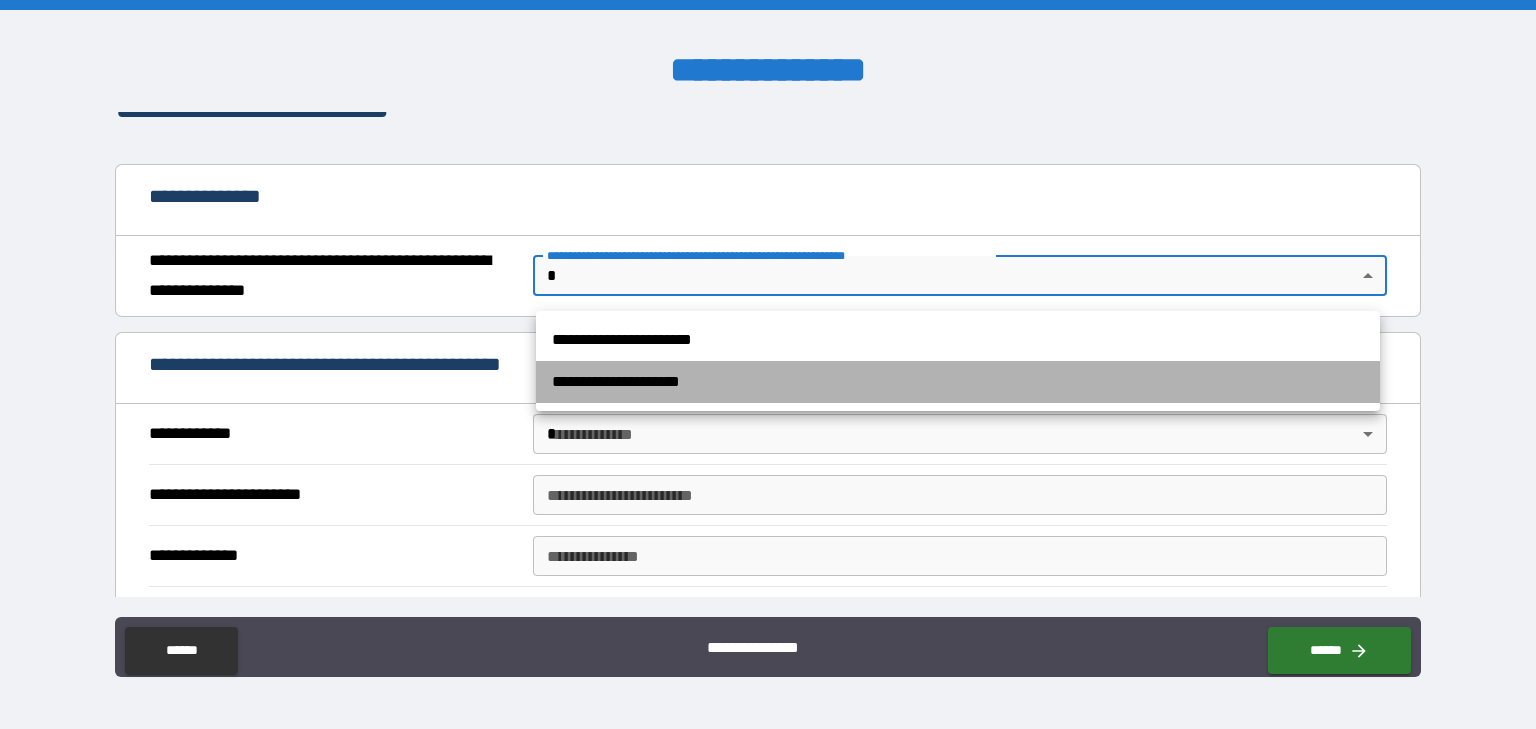 click on "**********" at bounding box center (958, 382) 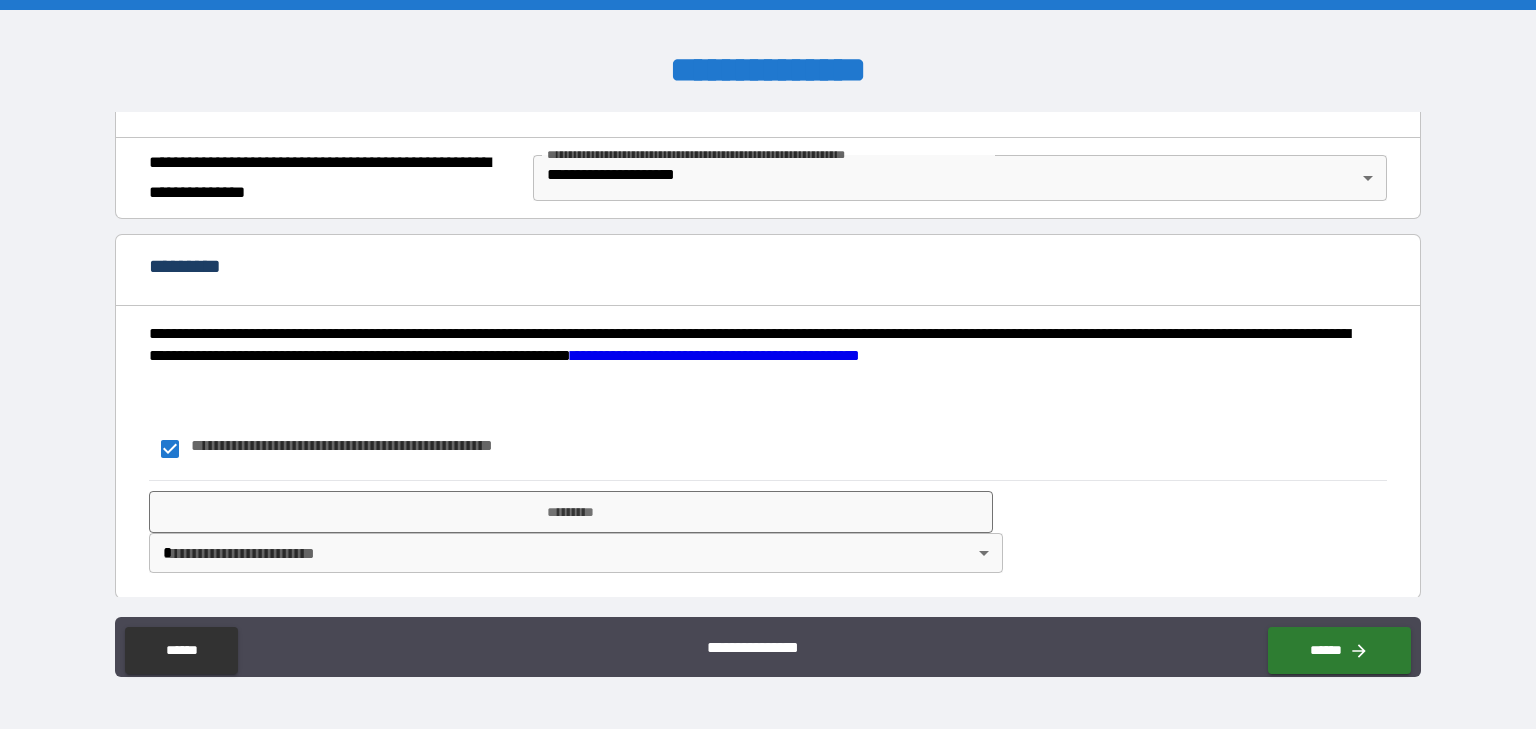 scroll, scrollTop: 317, scrollLeft: 0, axis: vertical 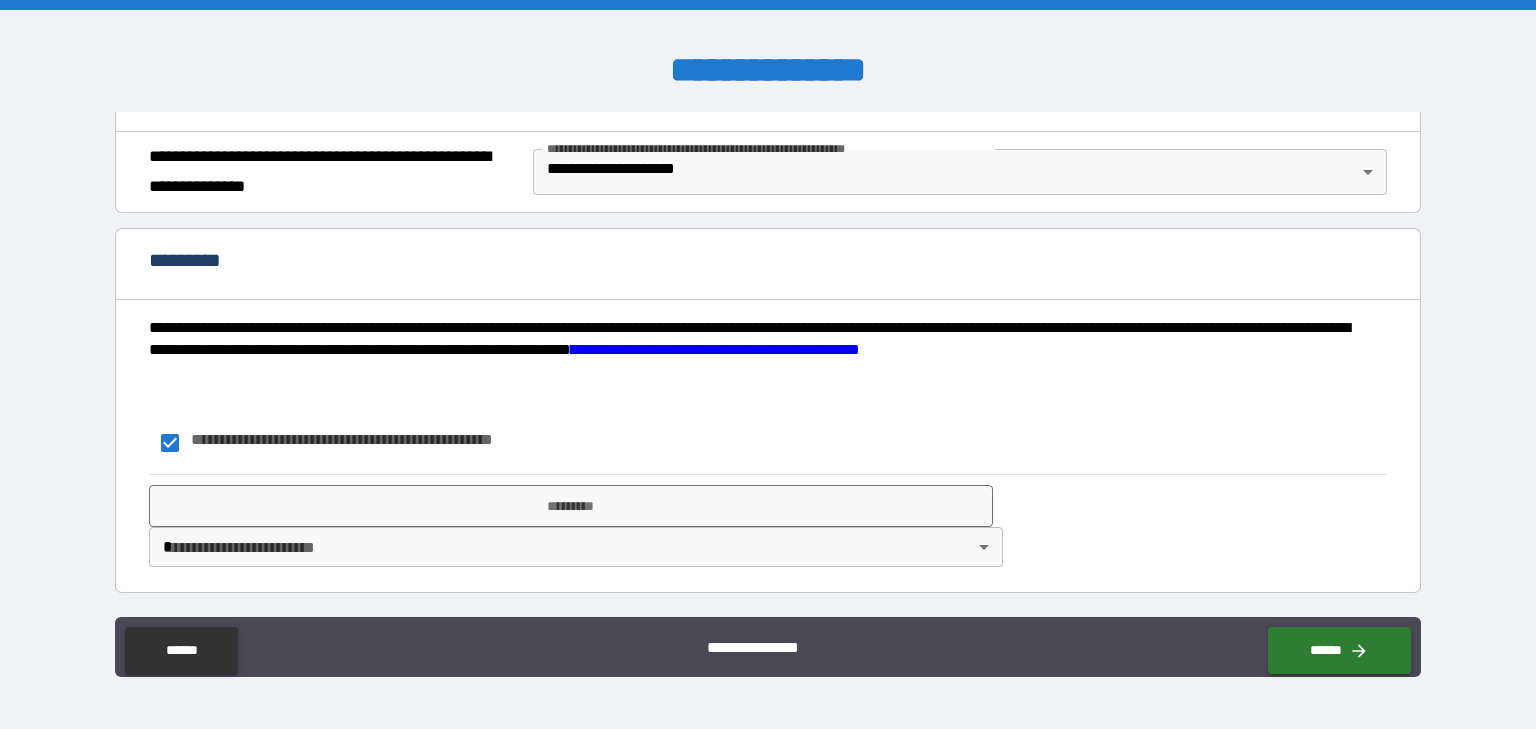 click on "**********" at bounding box center [768, 364] 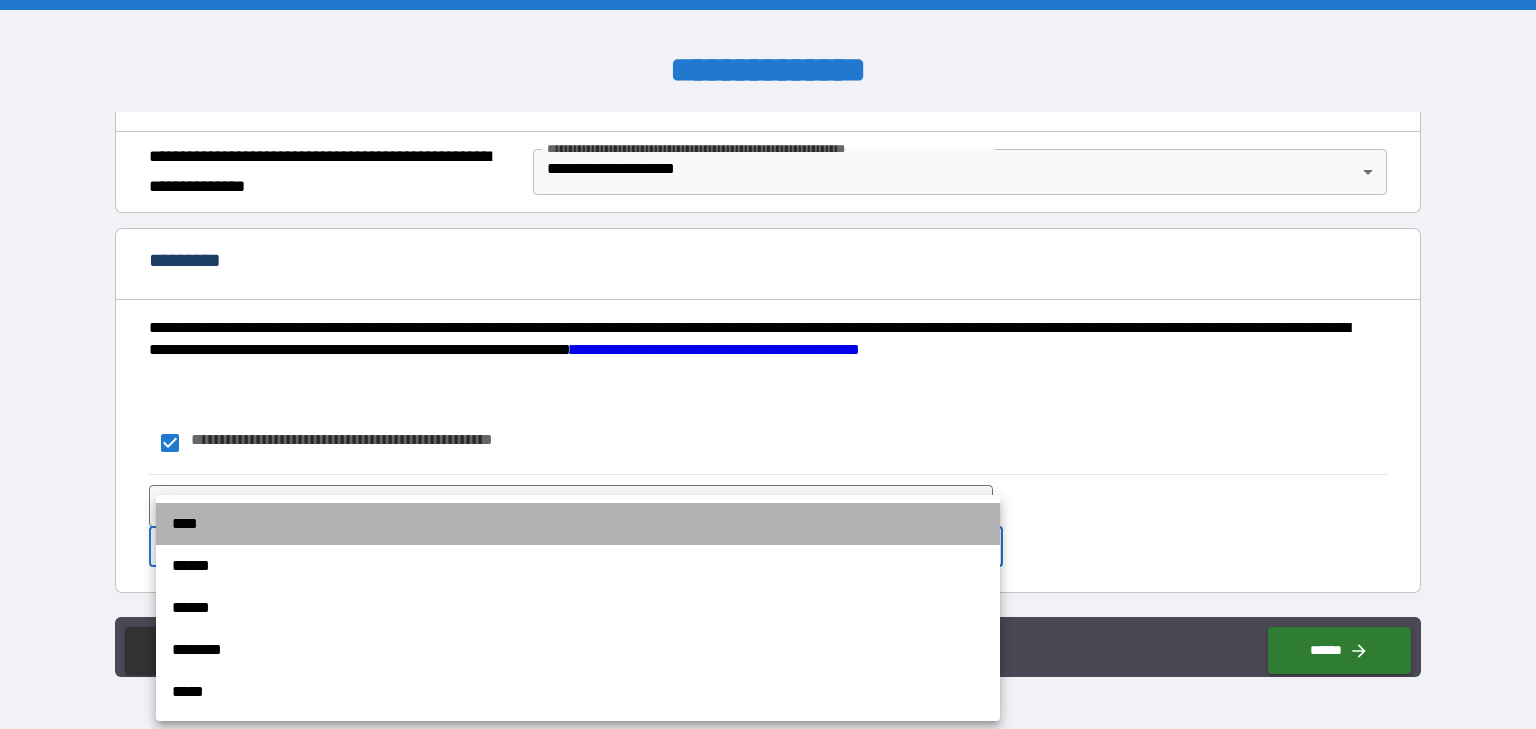 click on "****" at bounding box center (578, 524) 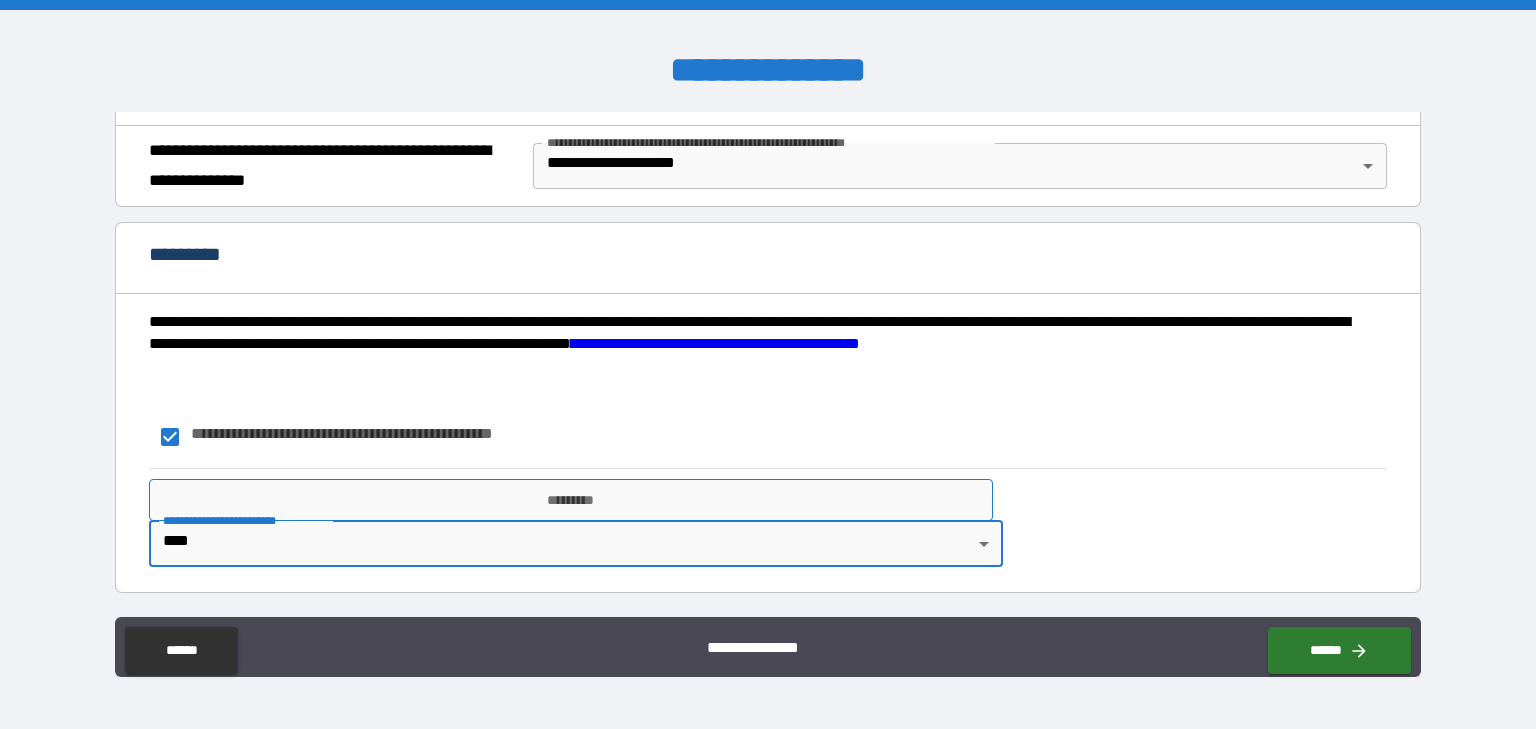 click on "*********" at bounding box center [571, 500] 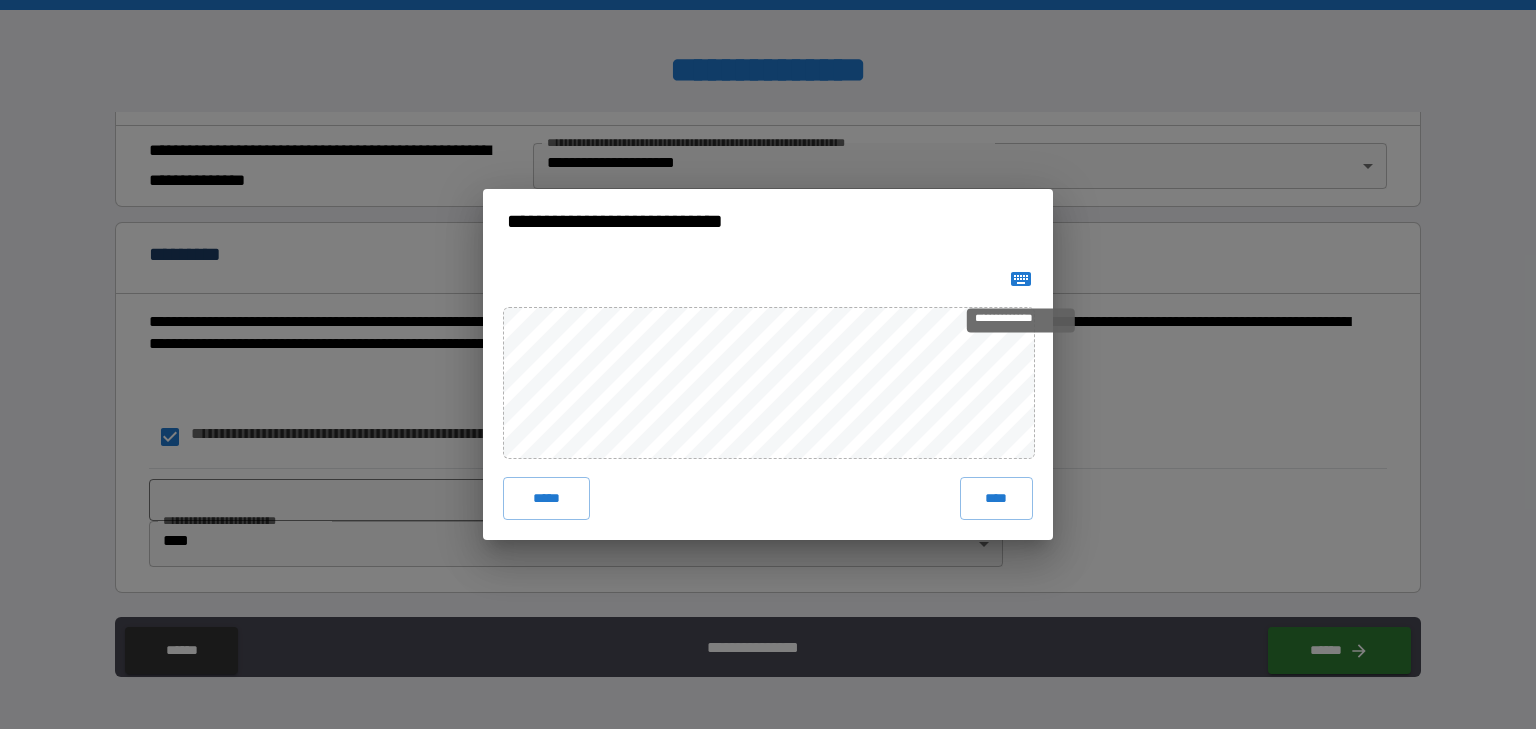 click 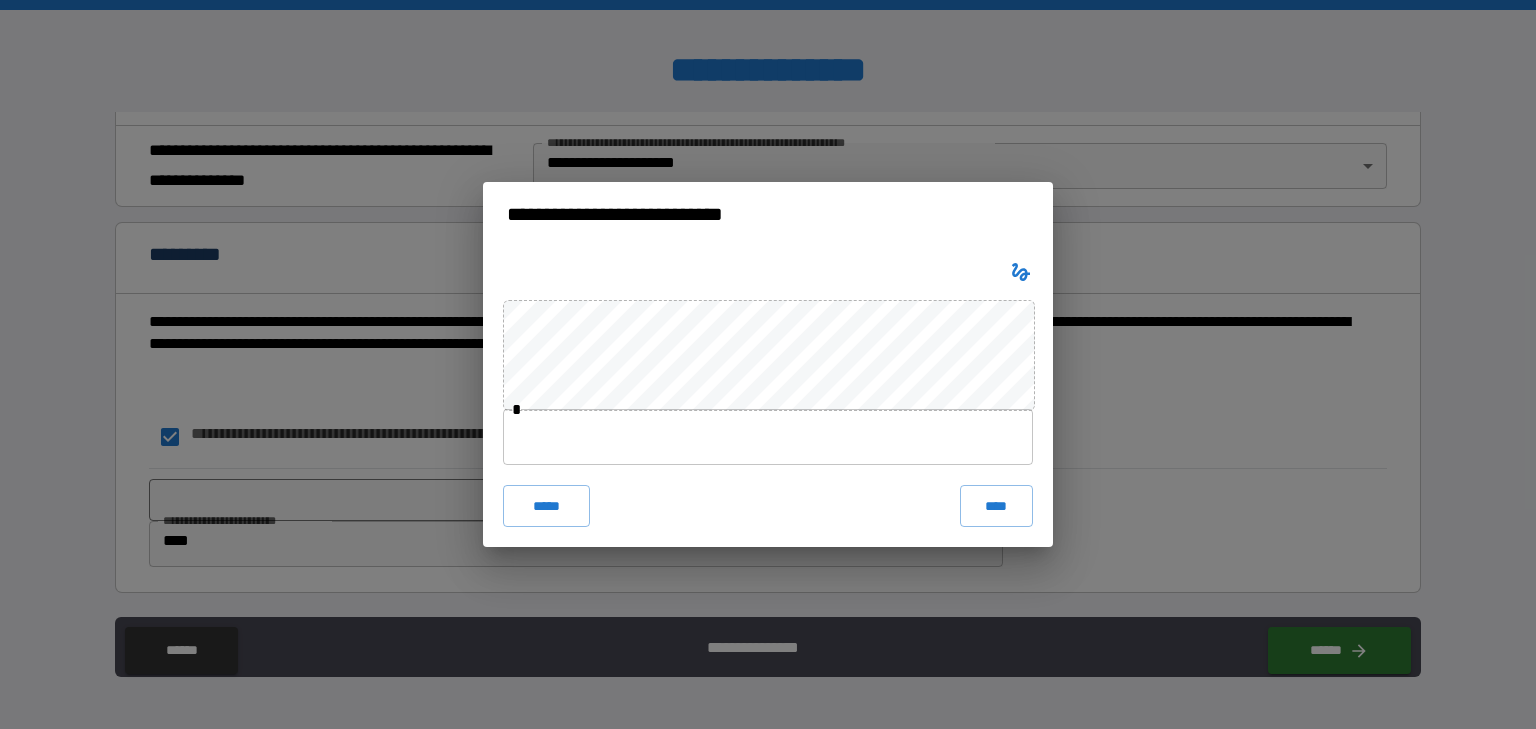 click at bounding box center (768, 437) 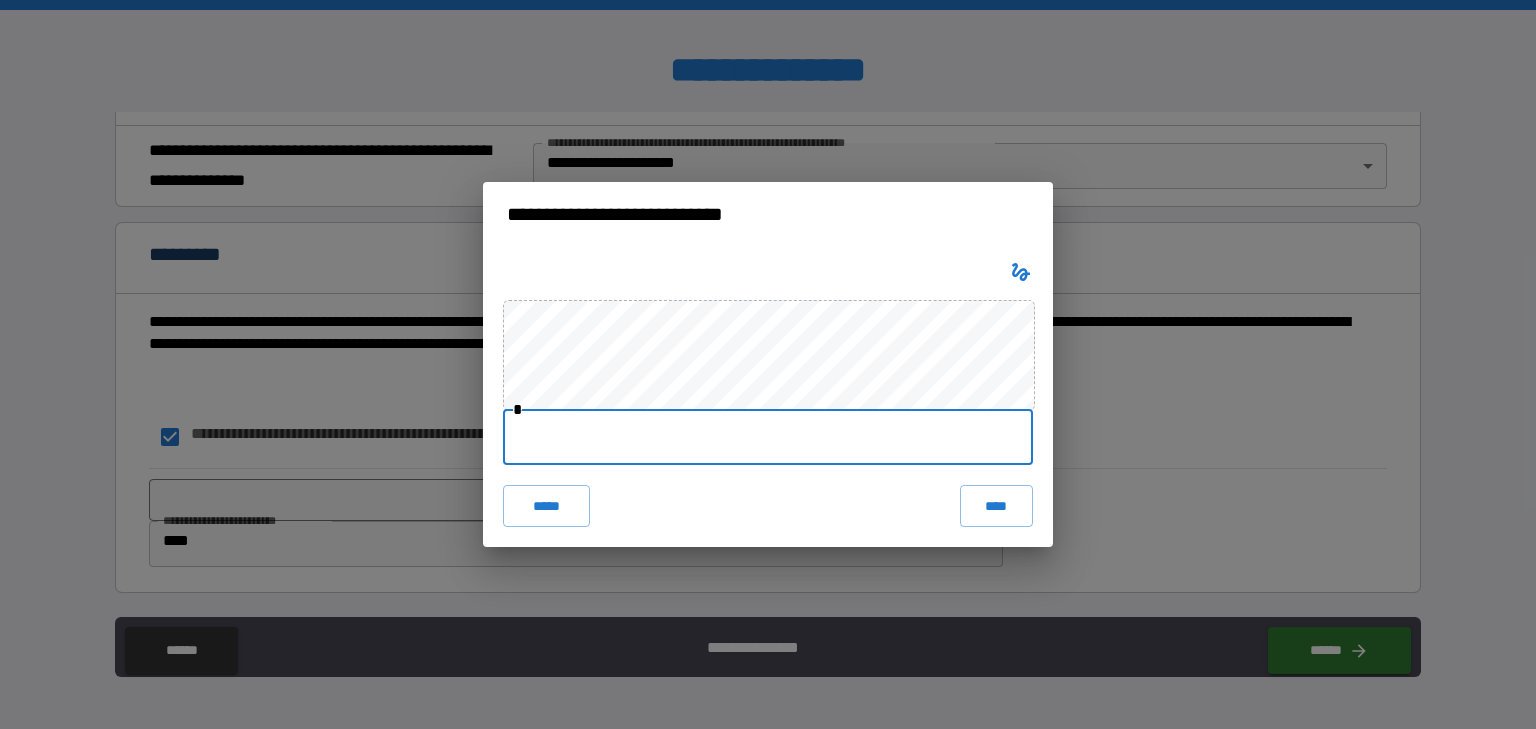 click at bounding box center (768, 437) 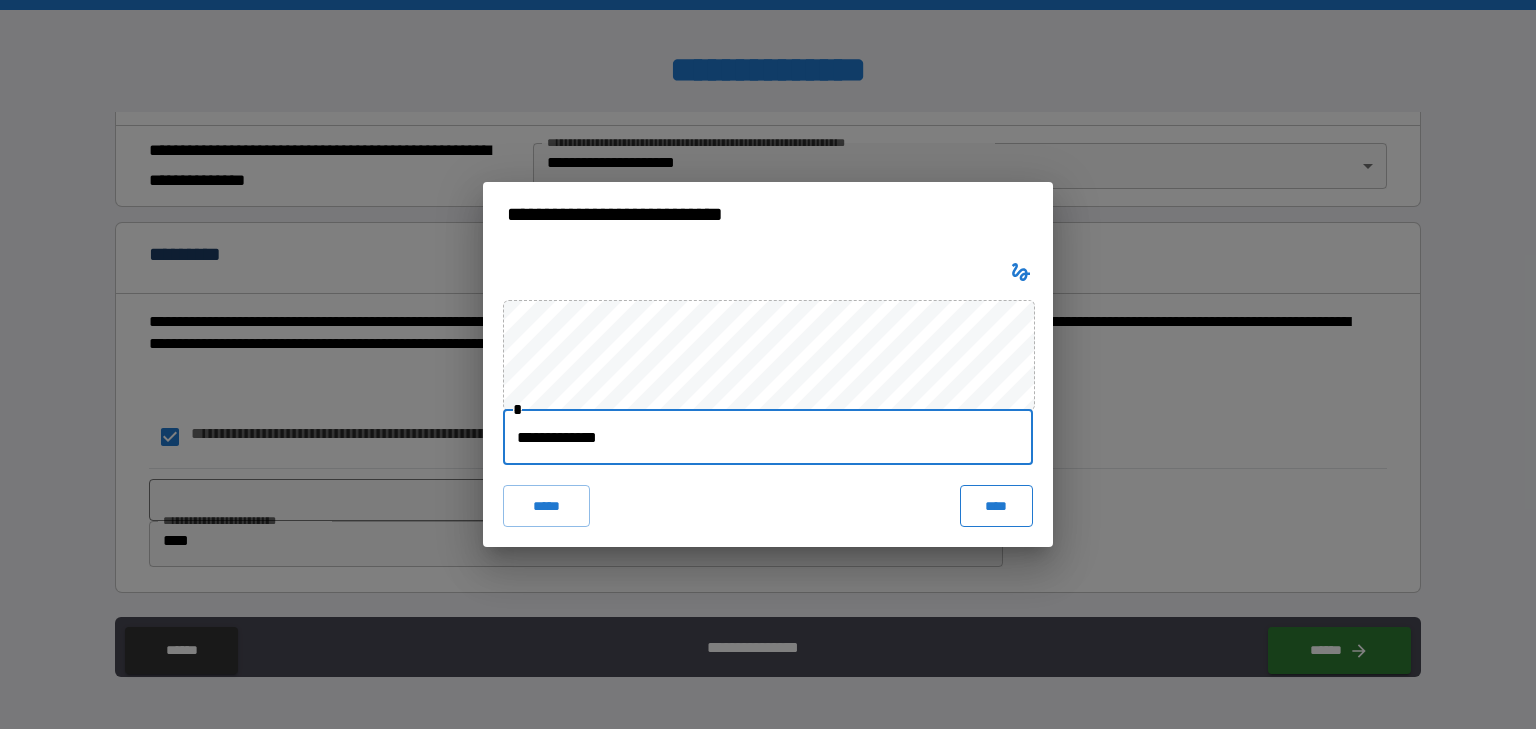type on "**********" 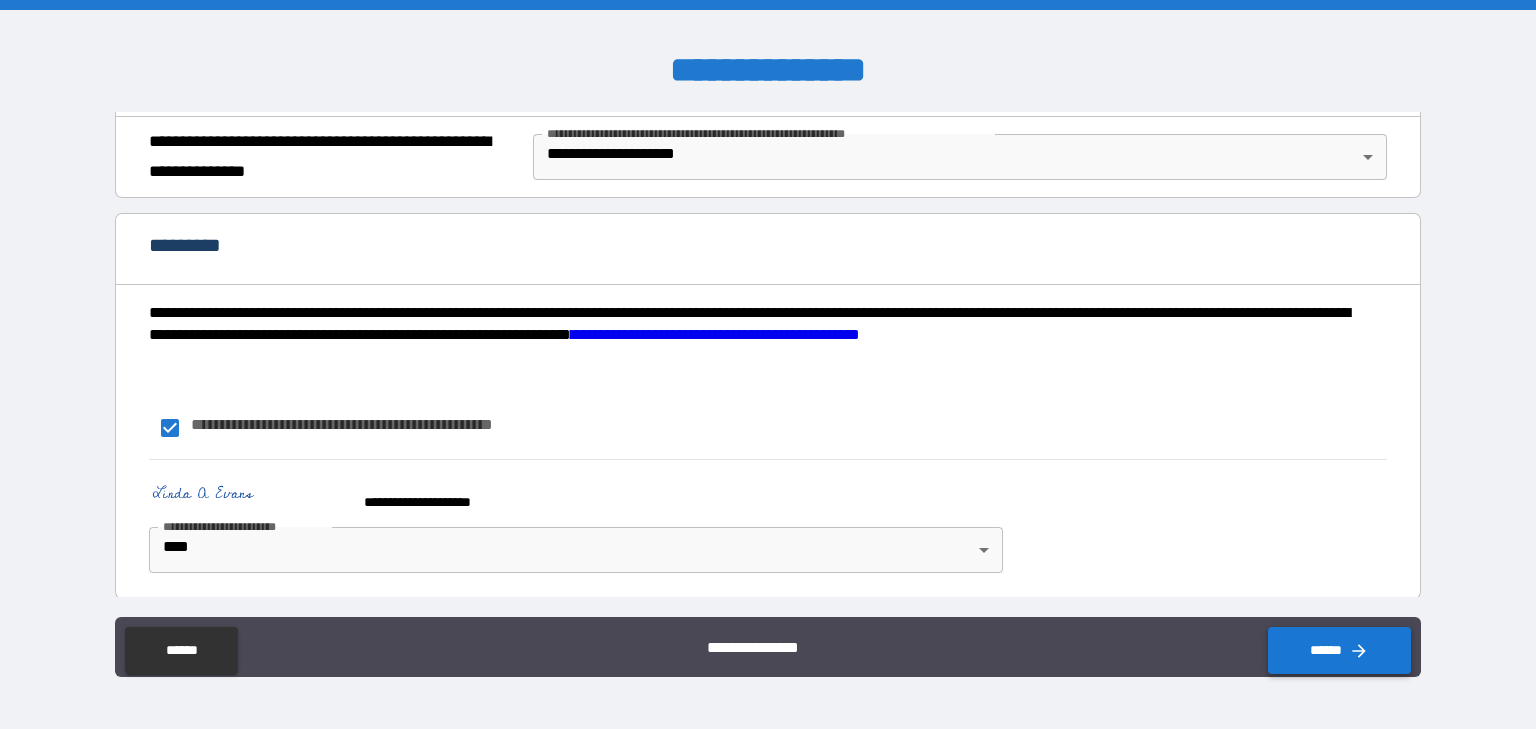 click on "******" at bounding box center (1339, 650) 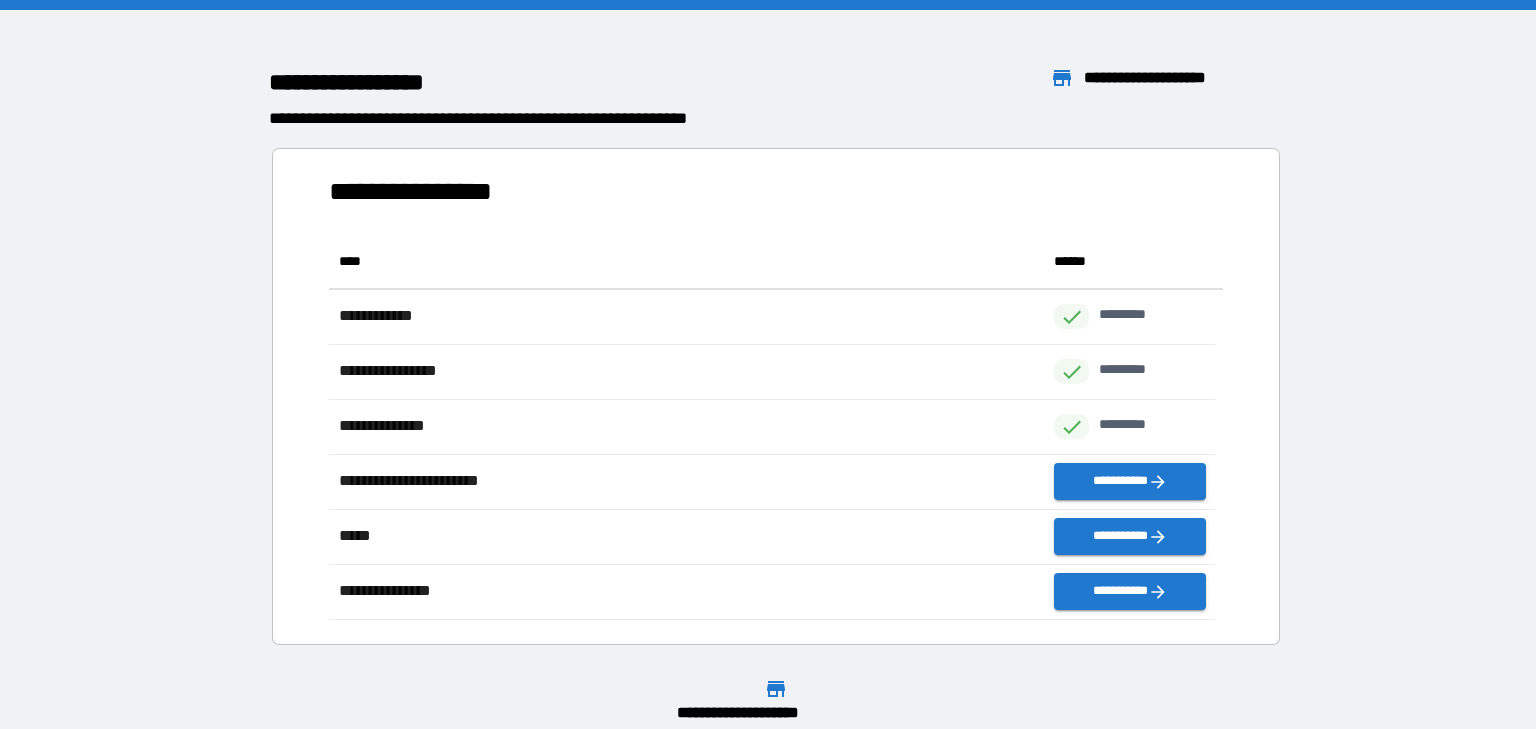scroll, scrollTop: 373, scrollLeft: 874, axis: both 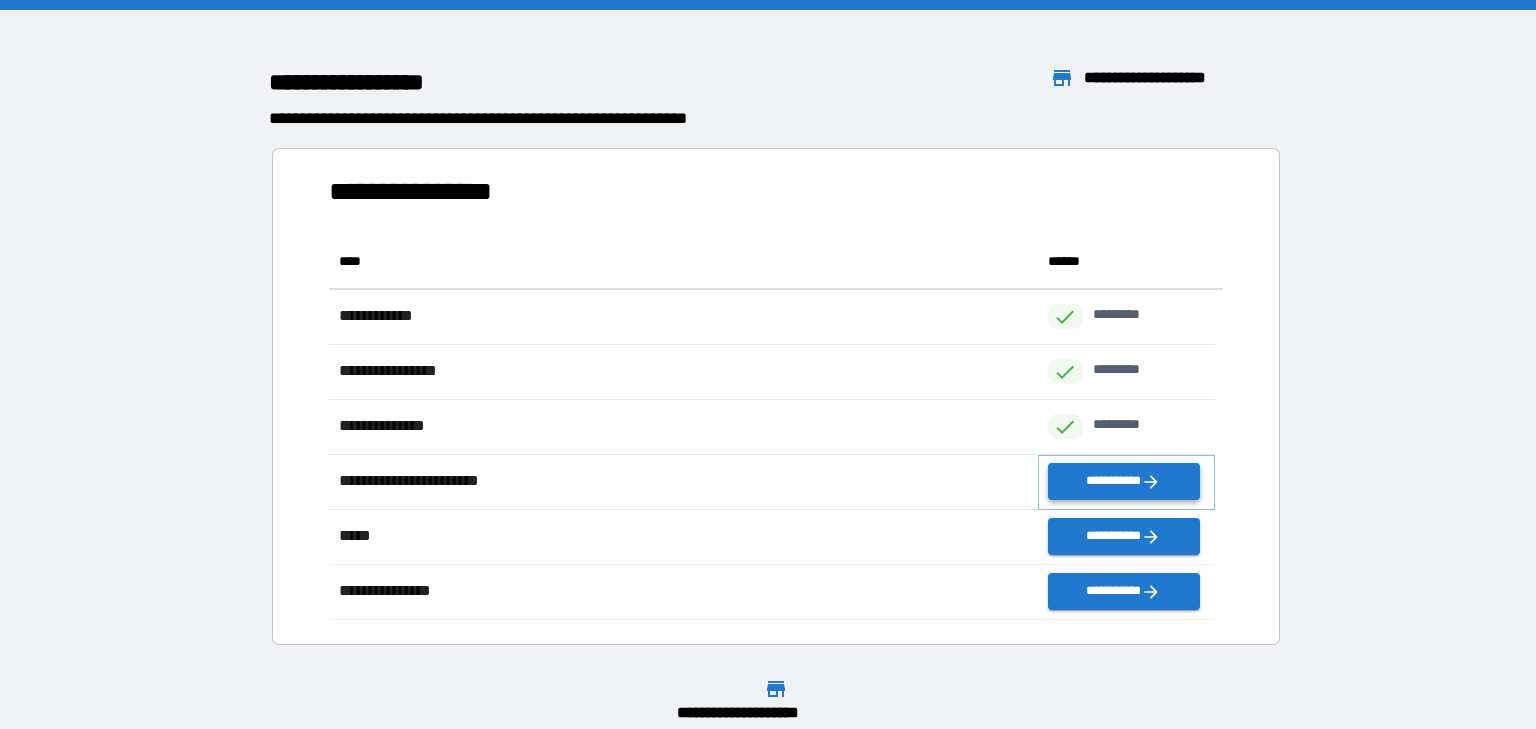 click on "**********" at bounding box center (1124, 481) 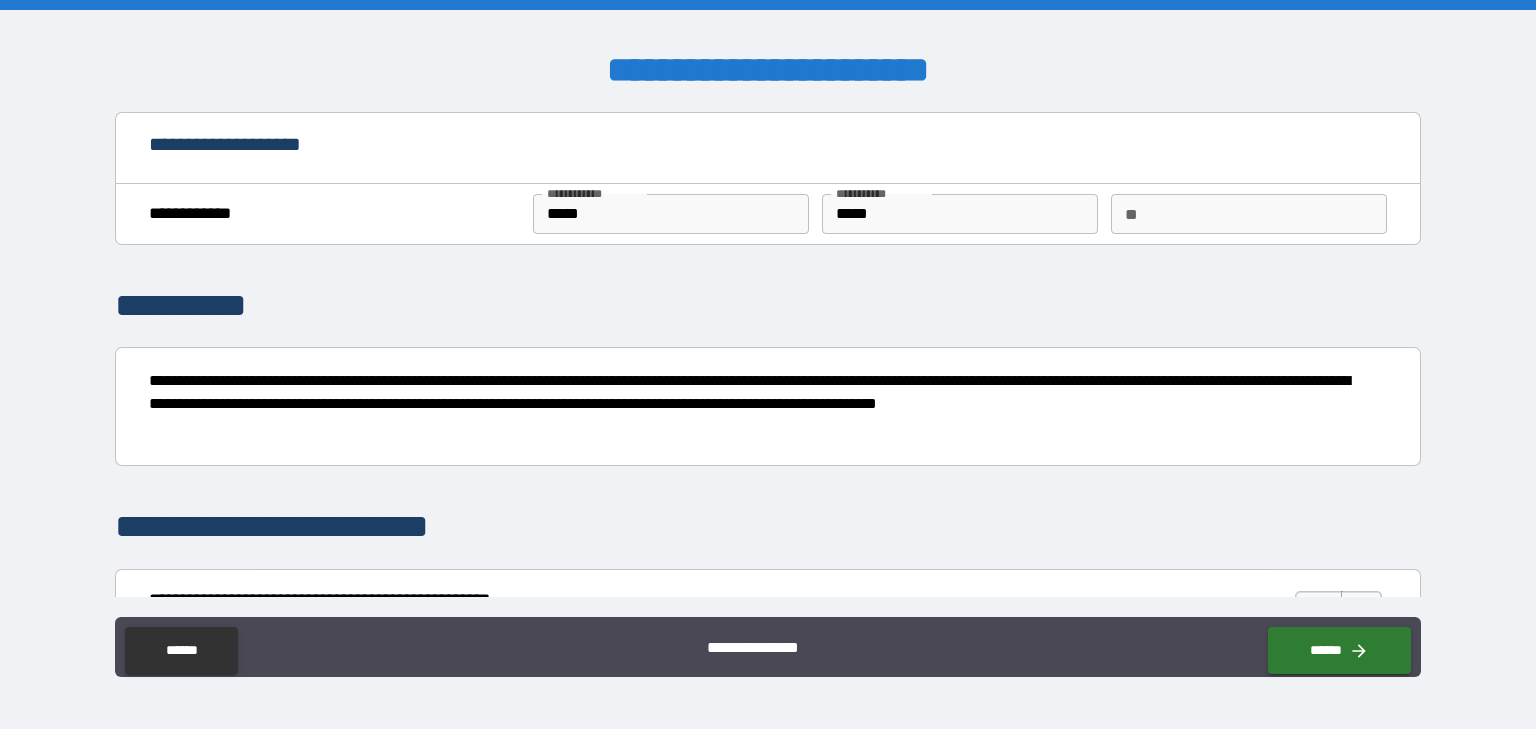 click on "**" at bounding box center [1249, 214] 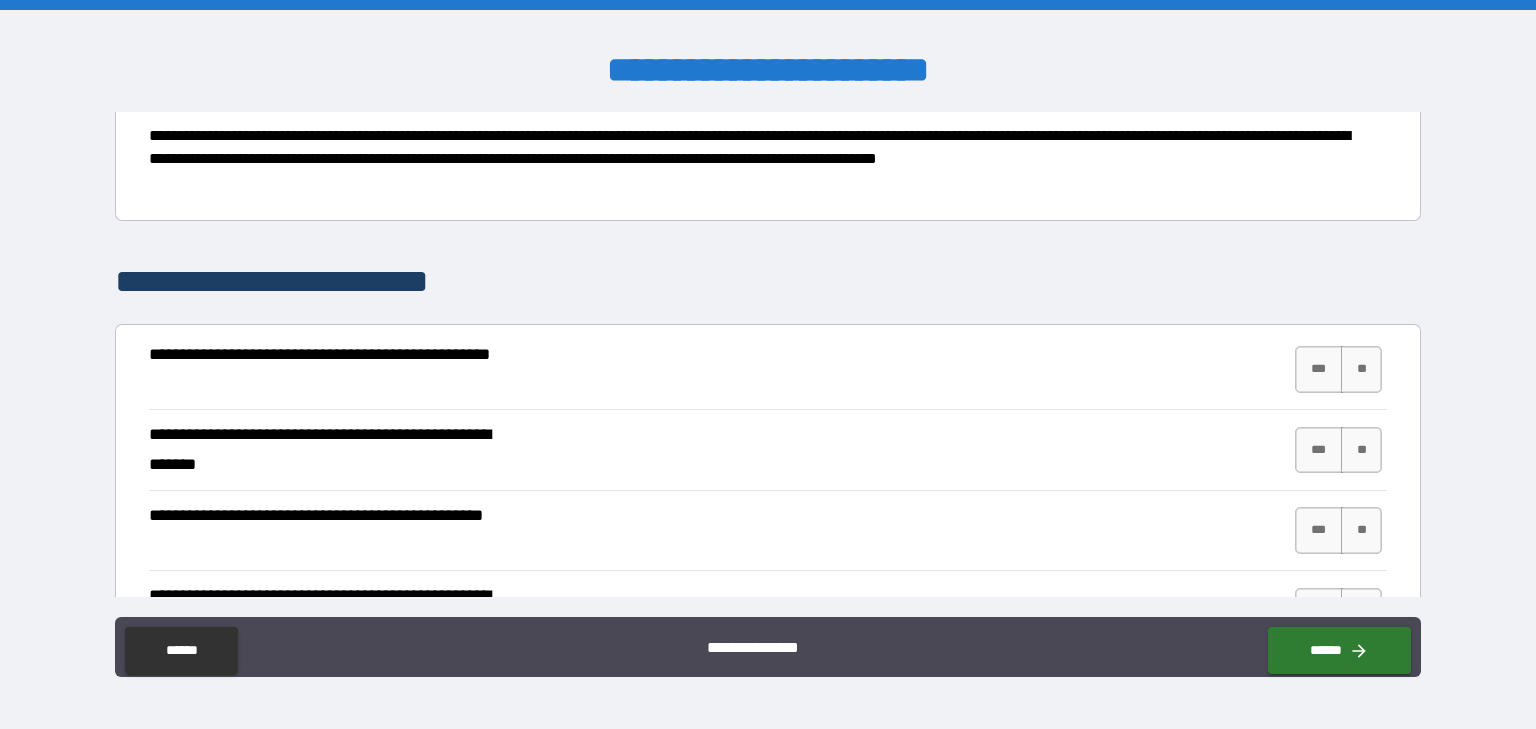 scroll, scrollTop: 300, scrollLeft: 0, axis: vertical 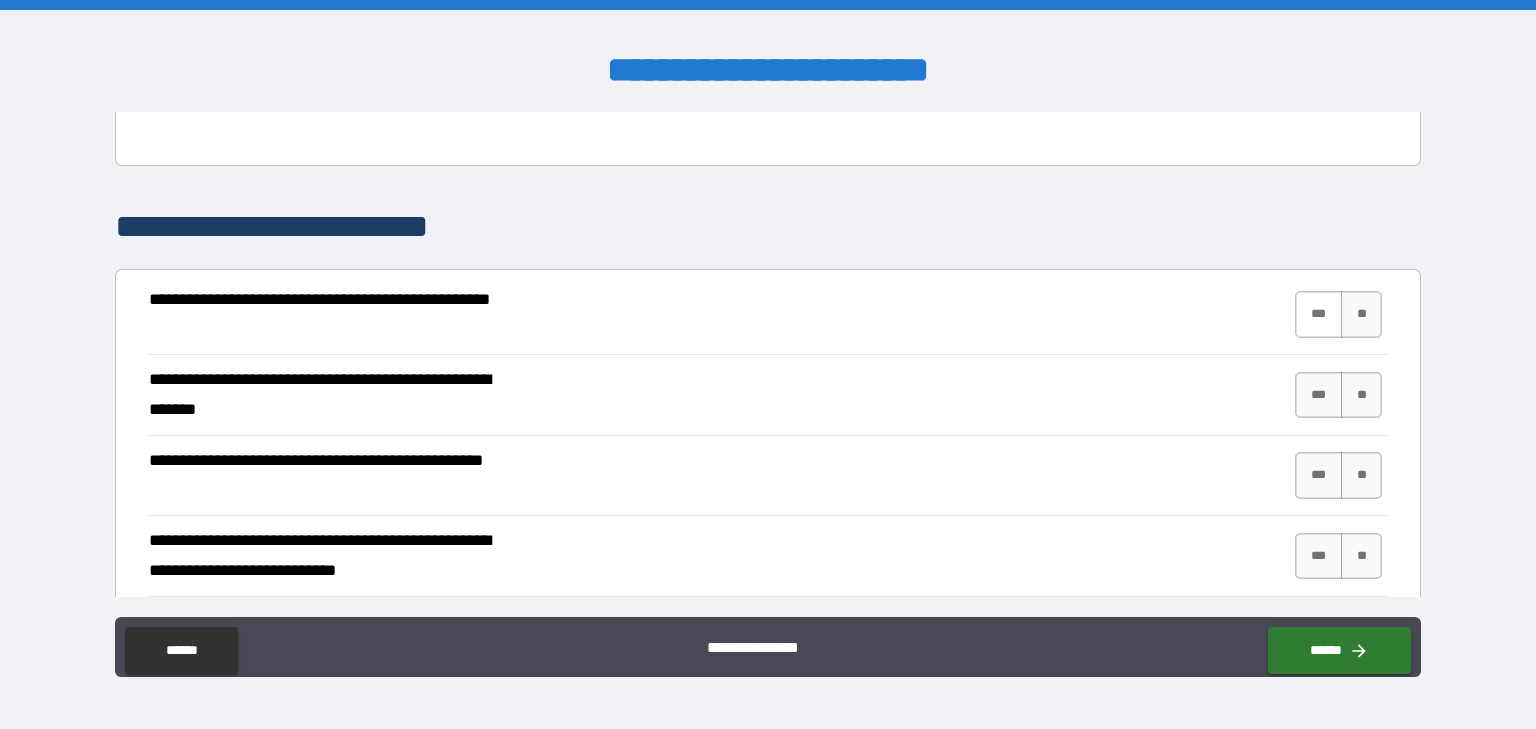 type on "*" 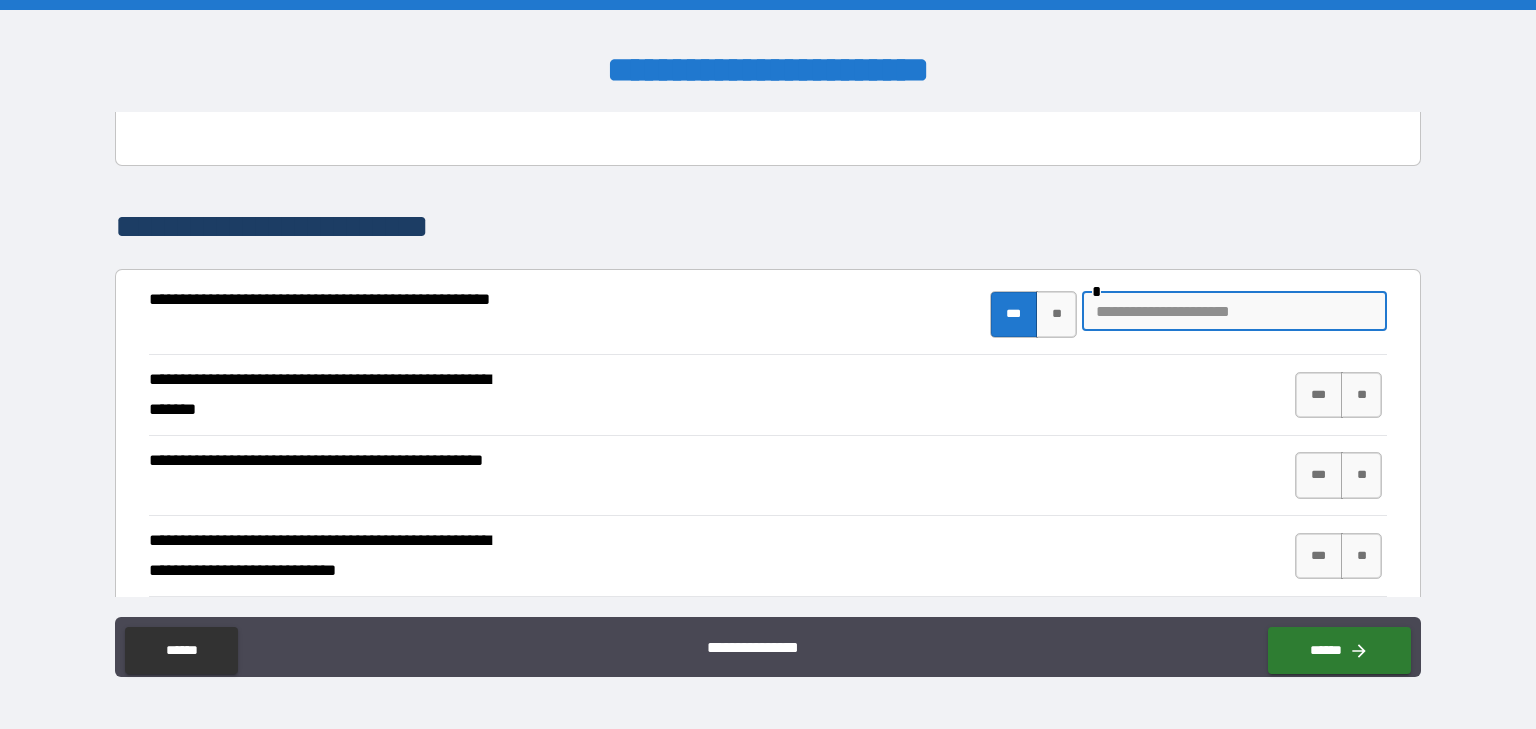click at bounding box center [1234, 311] 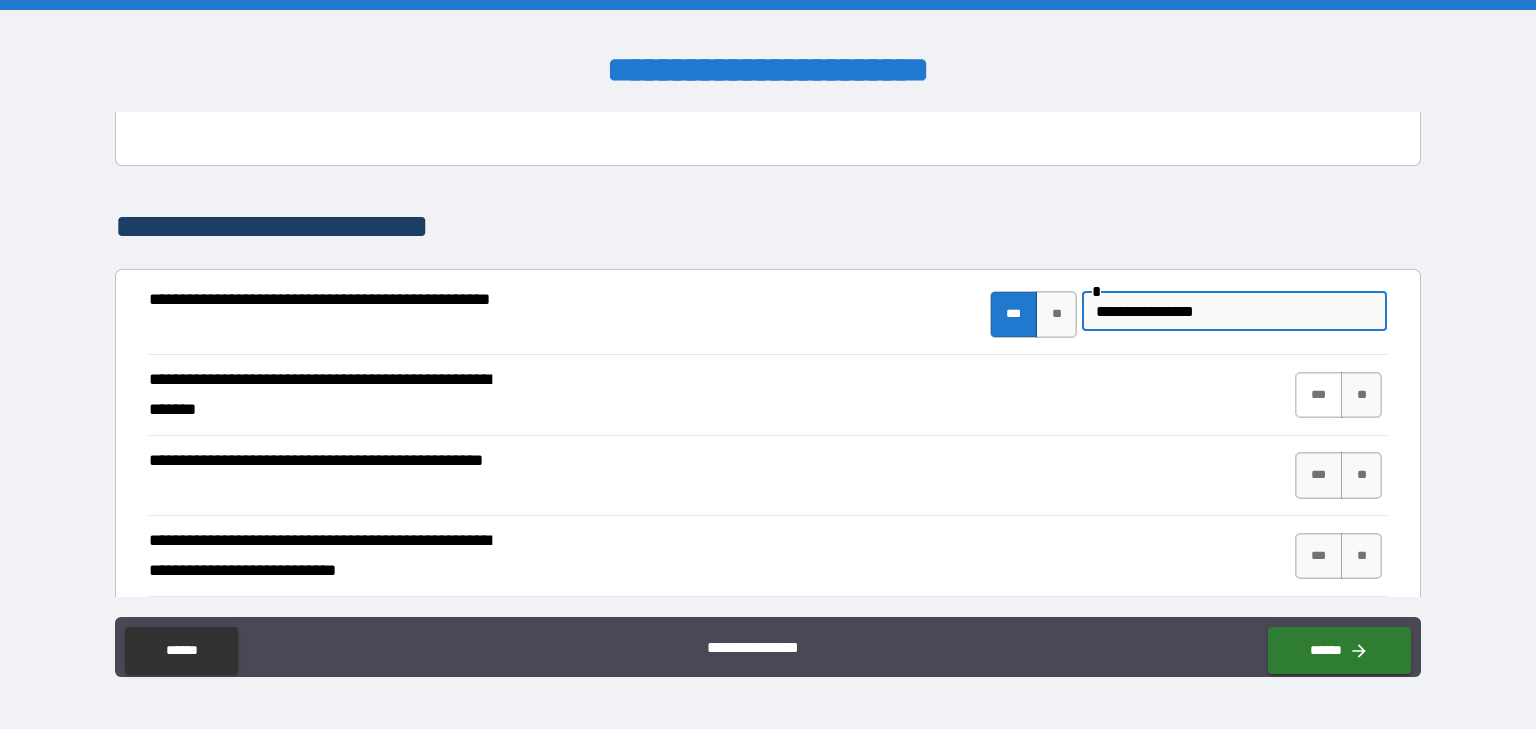 type on "**********" 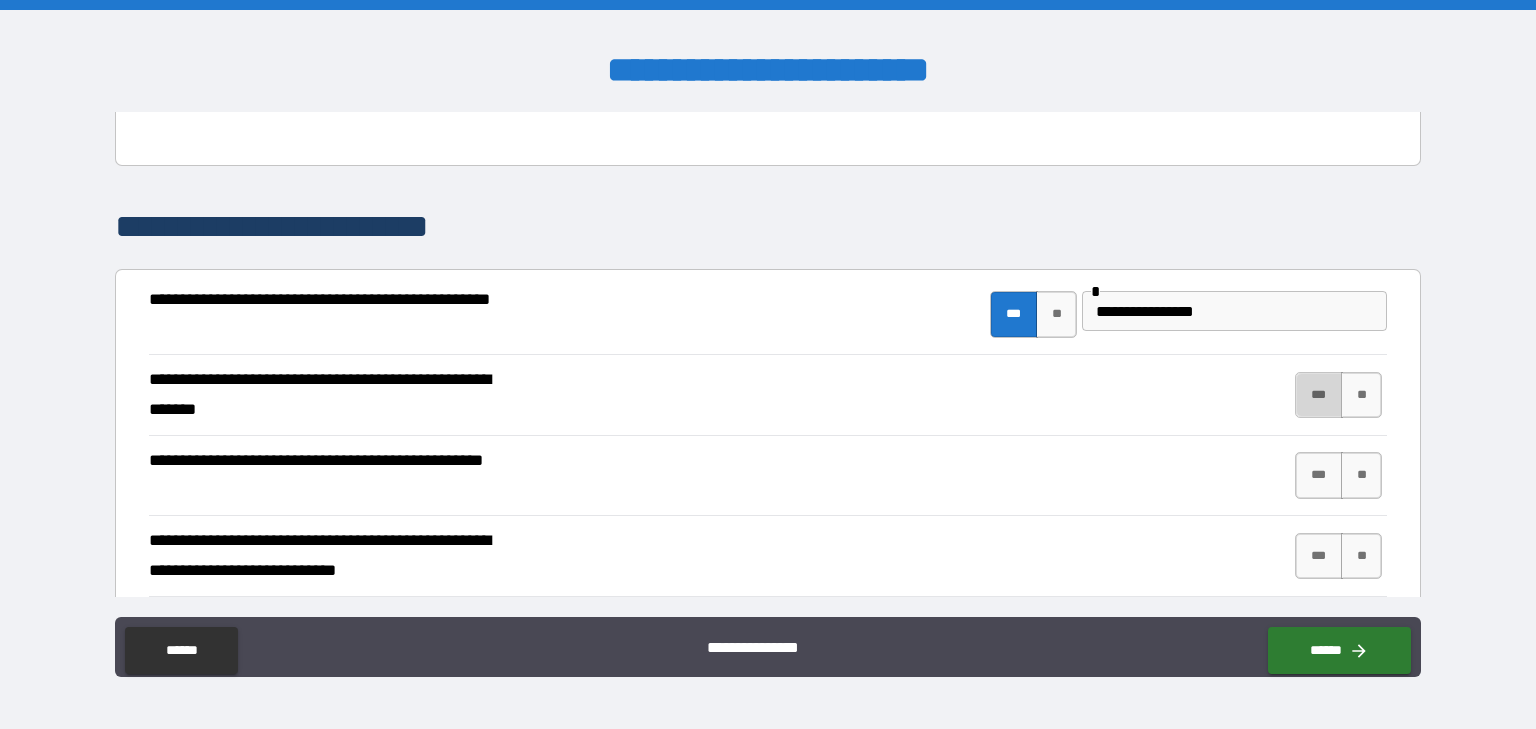 click on "***" at bounding box center (1319, 395) 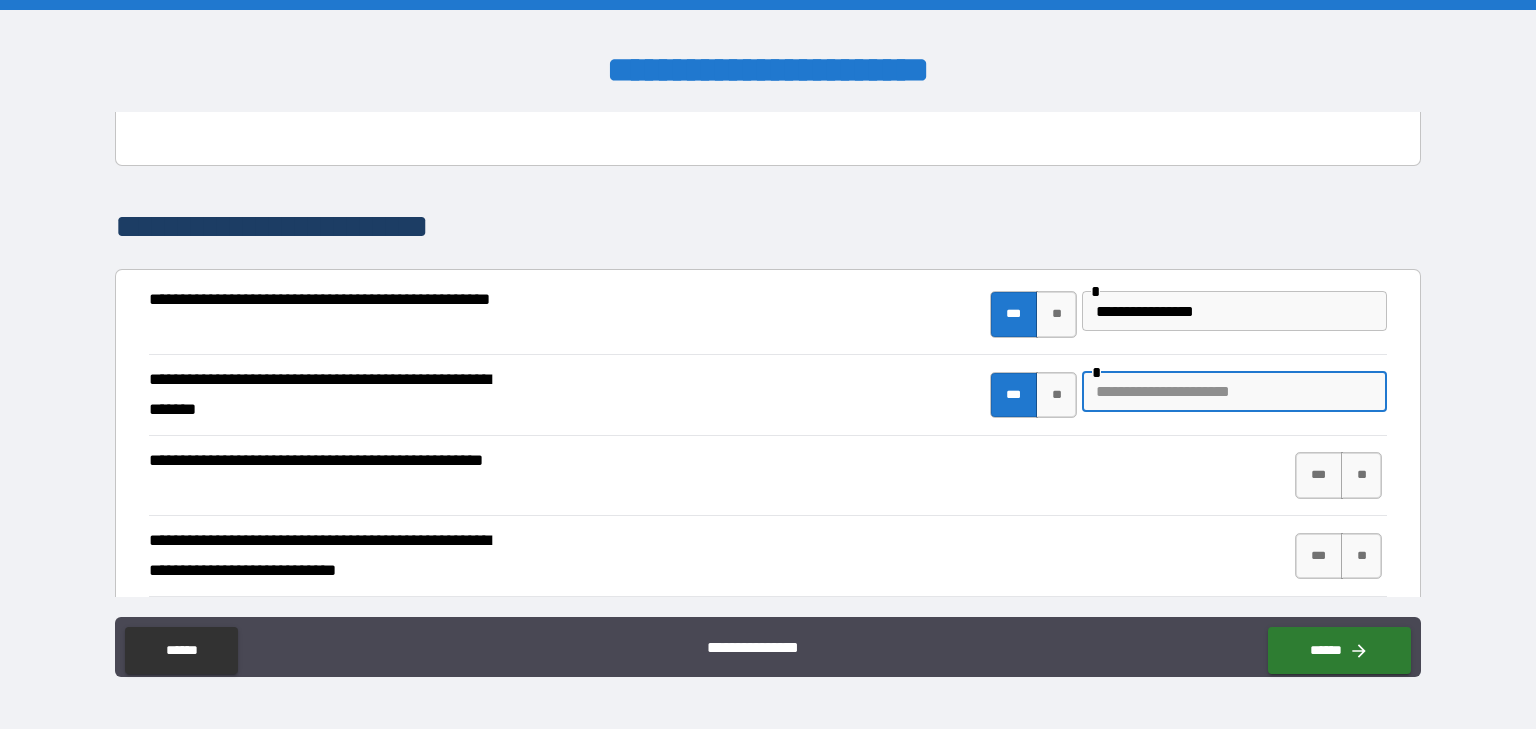 click at bounding box center (1234, 392) 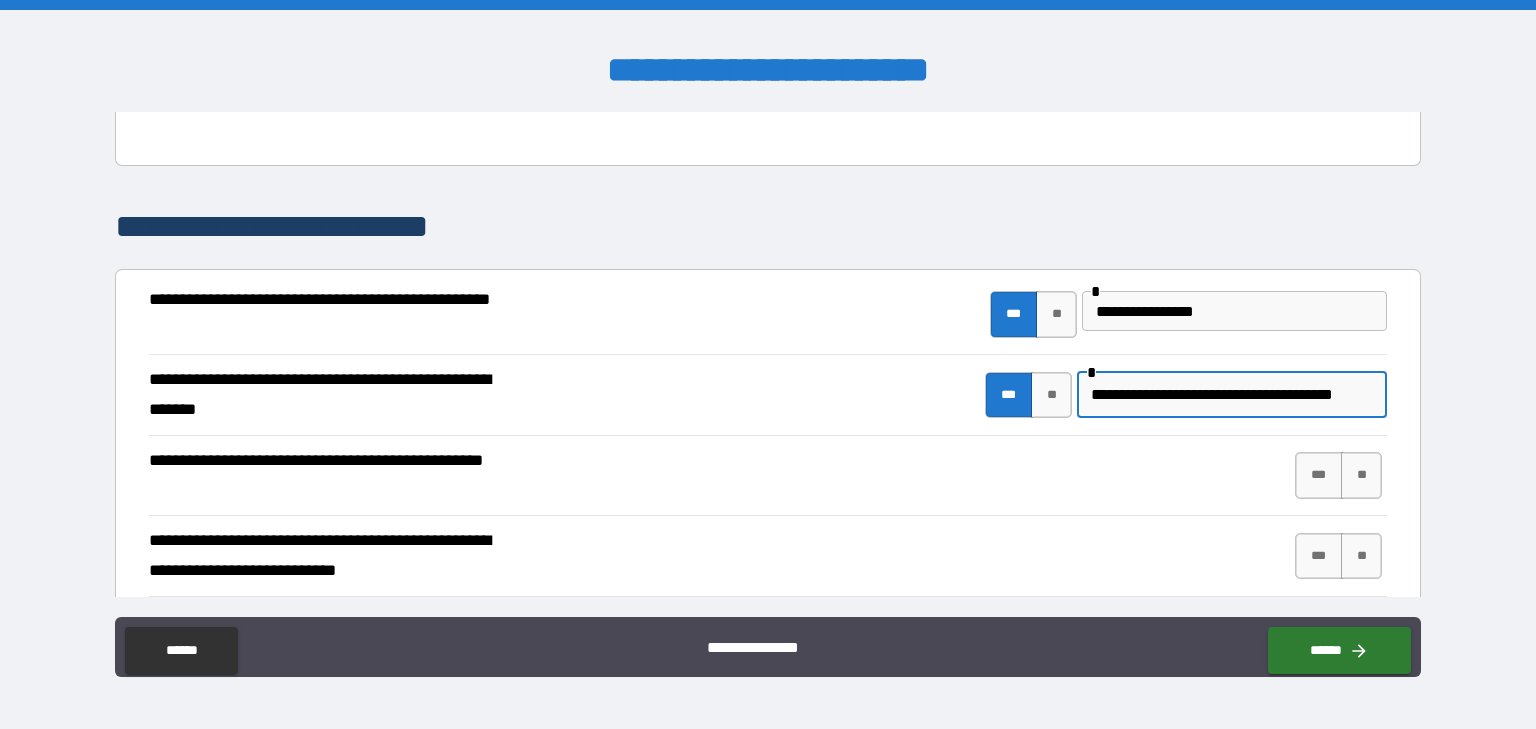 scroll, scrollTop: 0, scrollLeft: 88, axis: horizontal 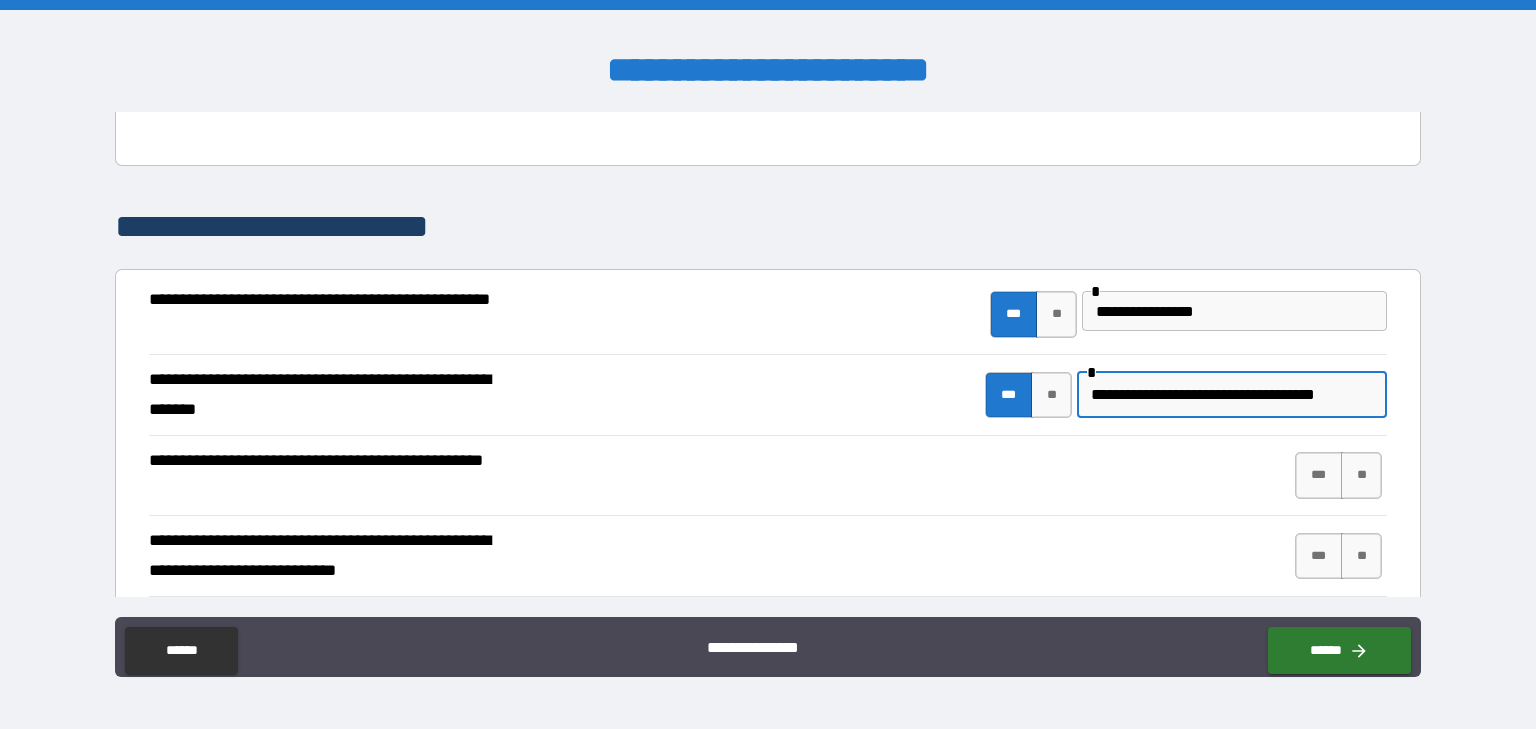 click on "**********" at bounding box center [1229, 395] 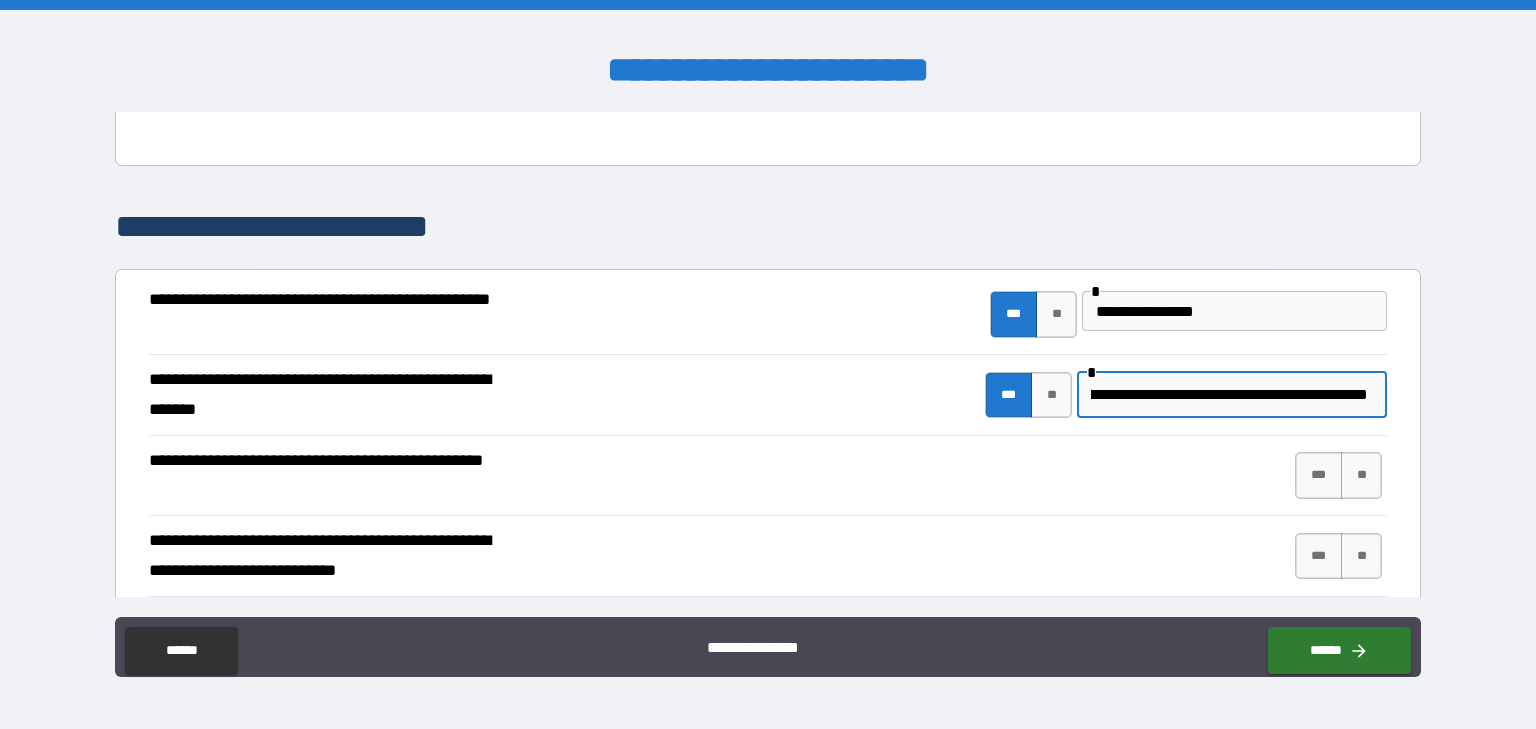 scroll, scrollTop: 0, scrollLeft: 766, axis: horizontal 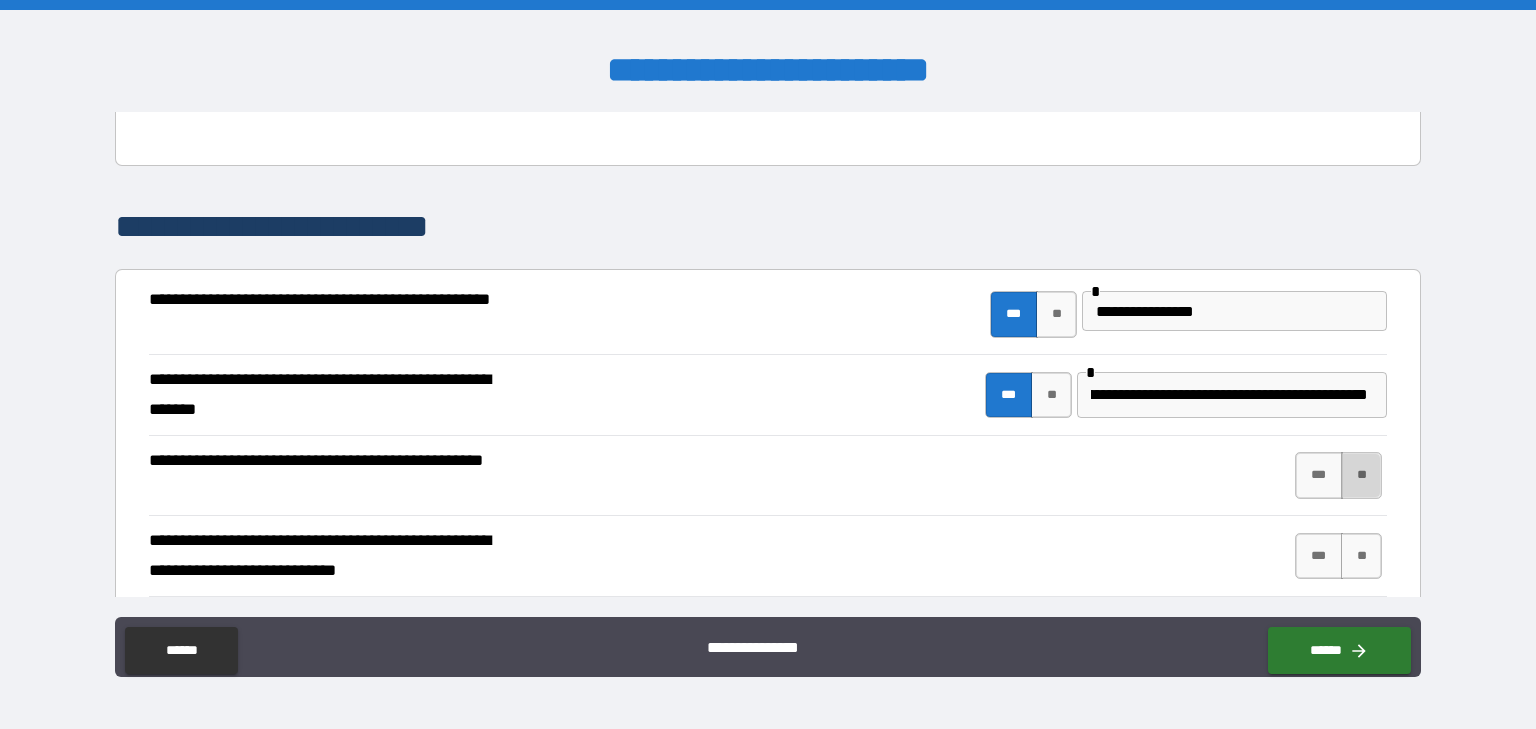 click on "**" at bounding box center [1361, 475] 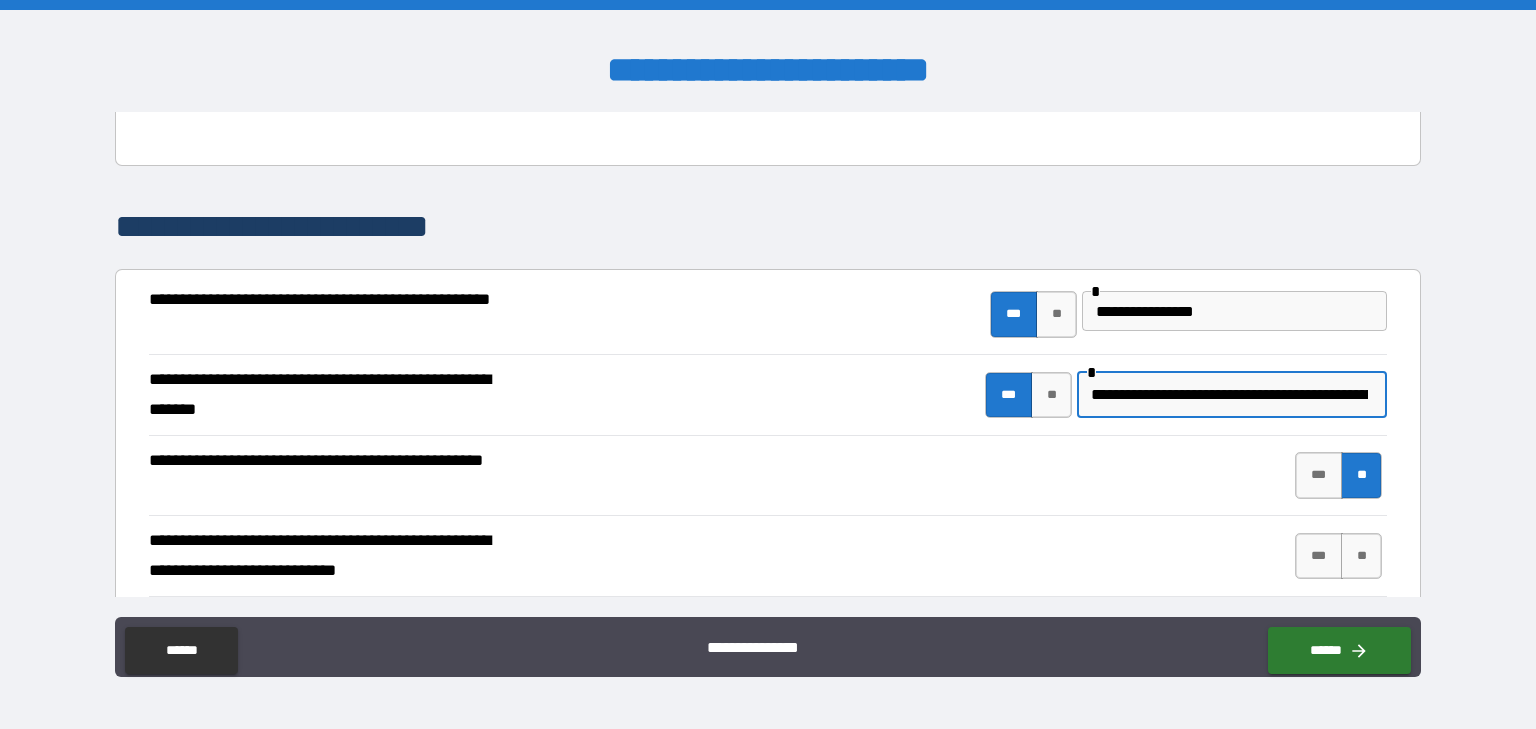 drag, startPoint x: 1267, startPoint y: 398, endPoint x: 1068, endPoint y: 414, distance: 199.64218 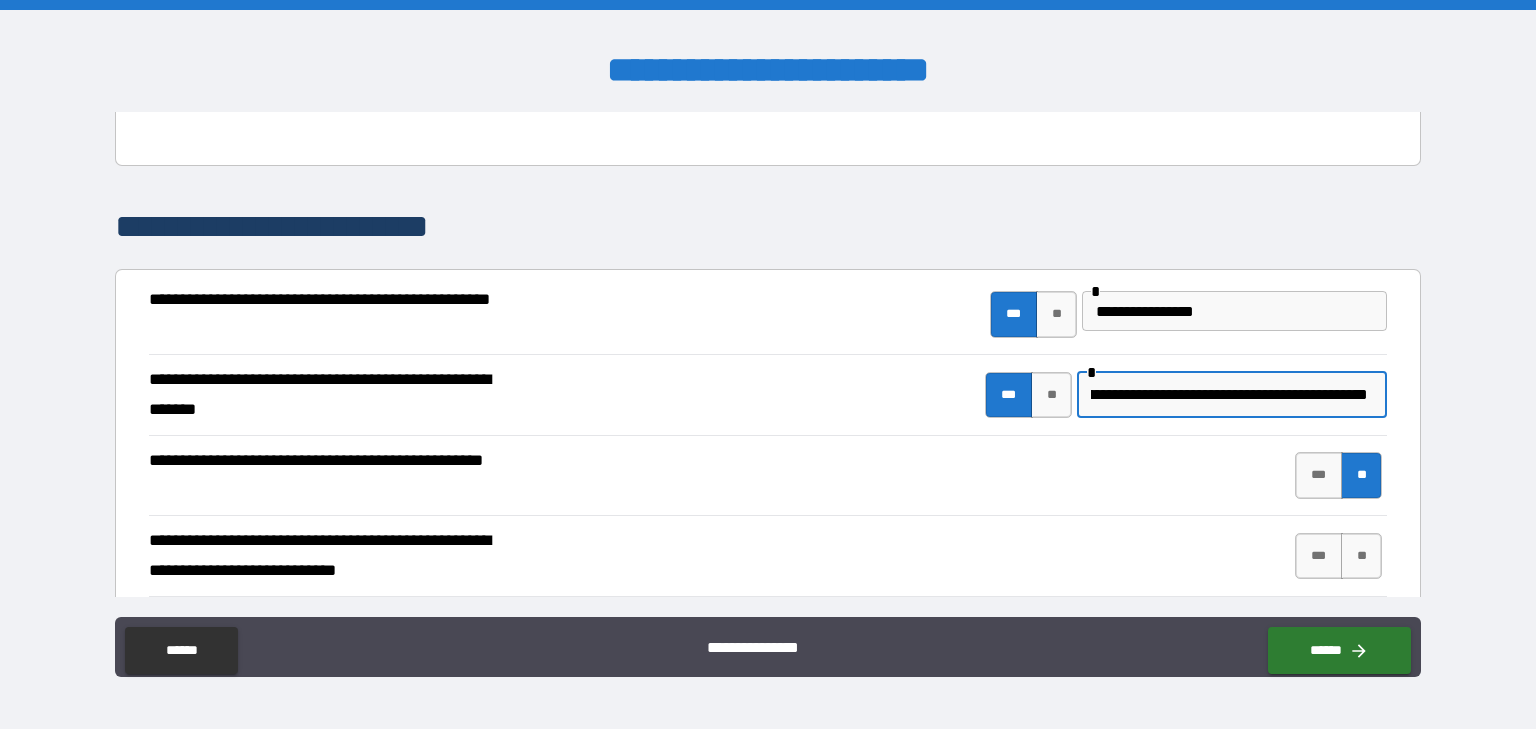 scroll, scrollTop: 0, scrollLeft: 580, axis: horizontal 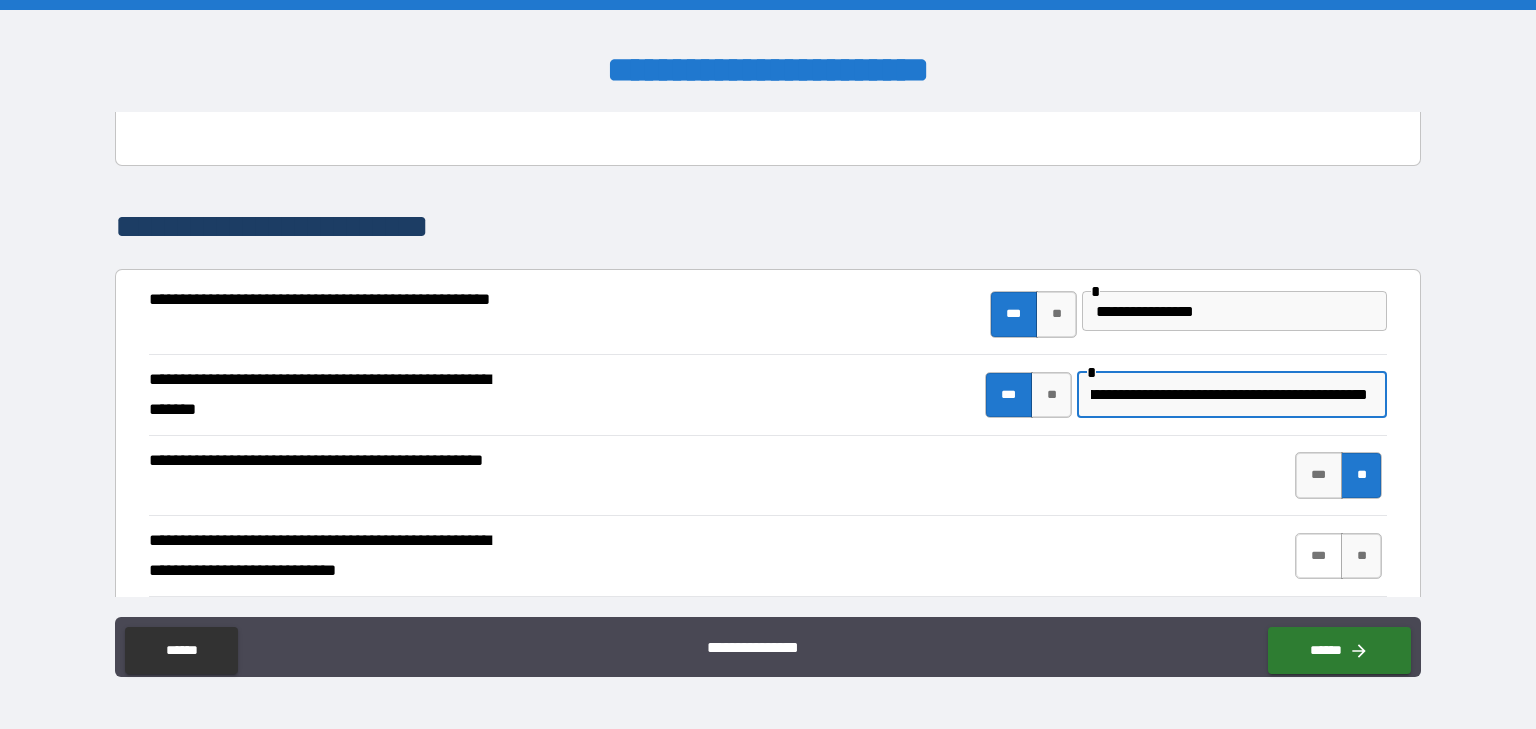 type on "**********" 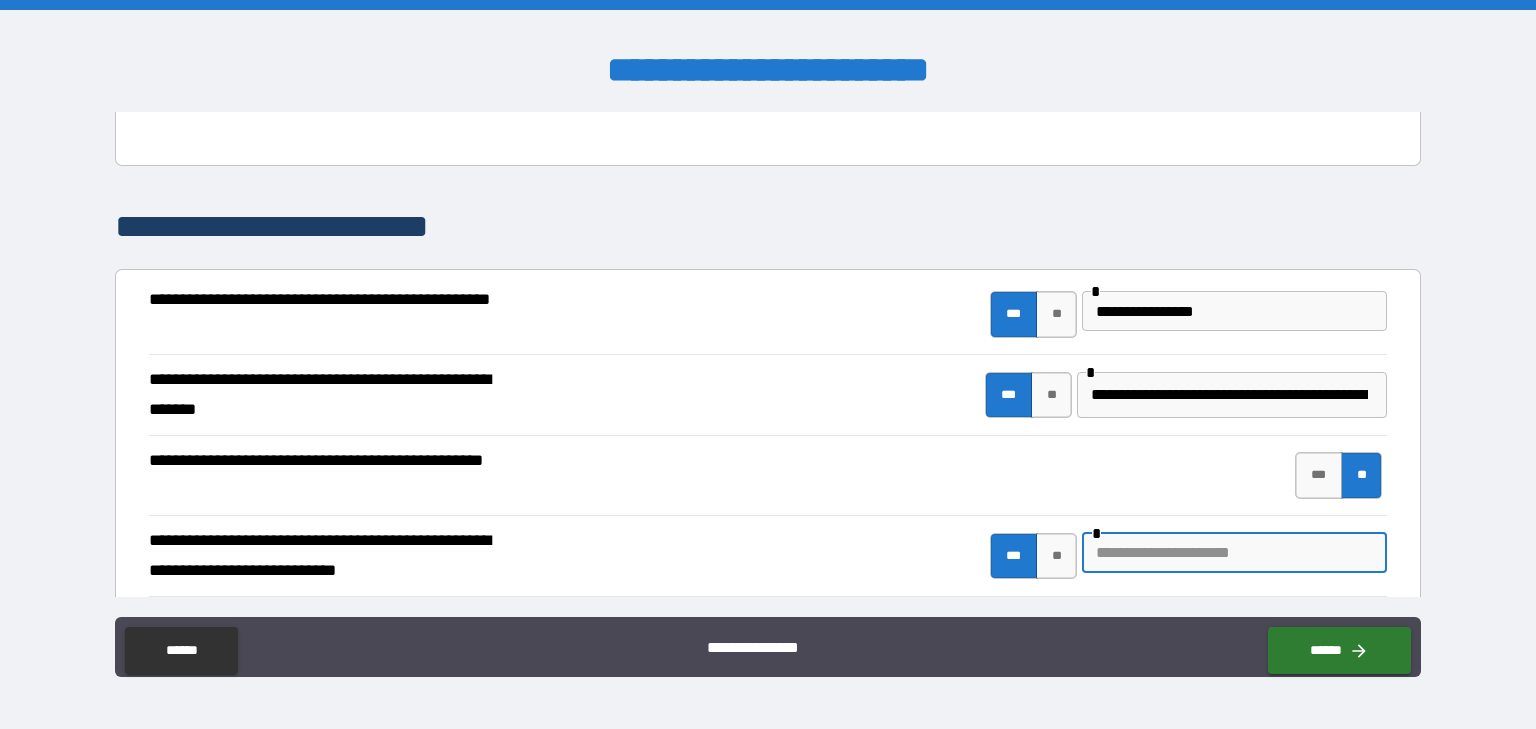 click at bounding box center (1234, 553) 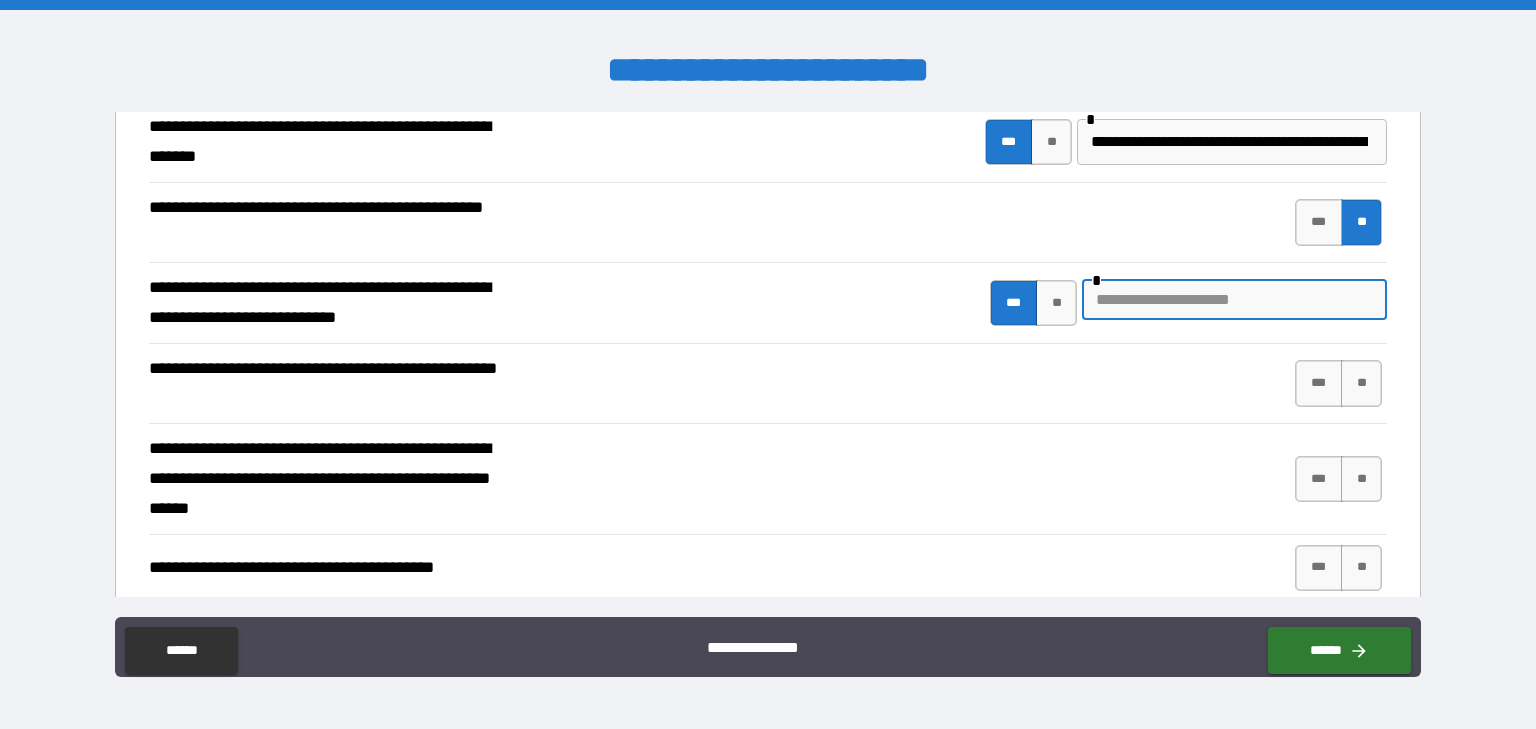 scroll, scrollTop: 563, scrollLeft: 0, axis: vertical 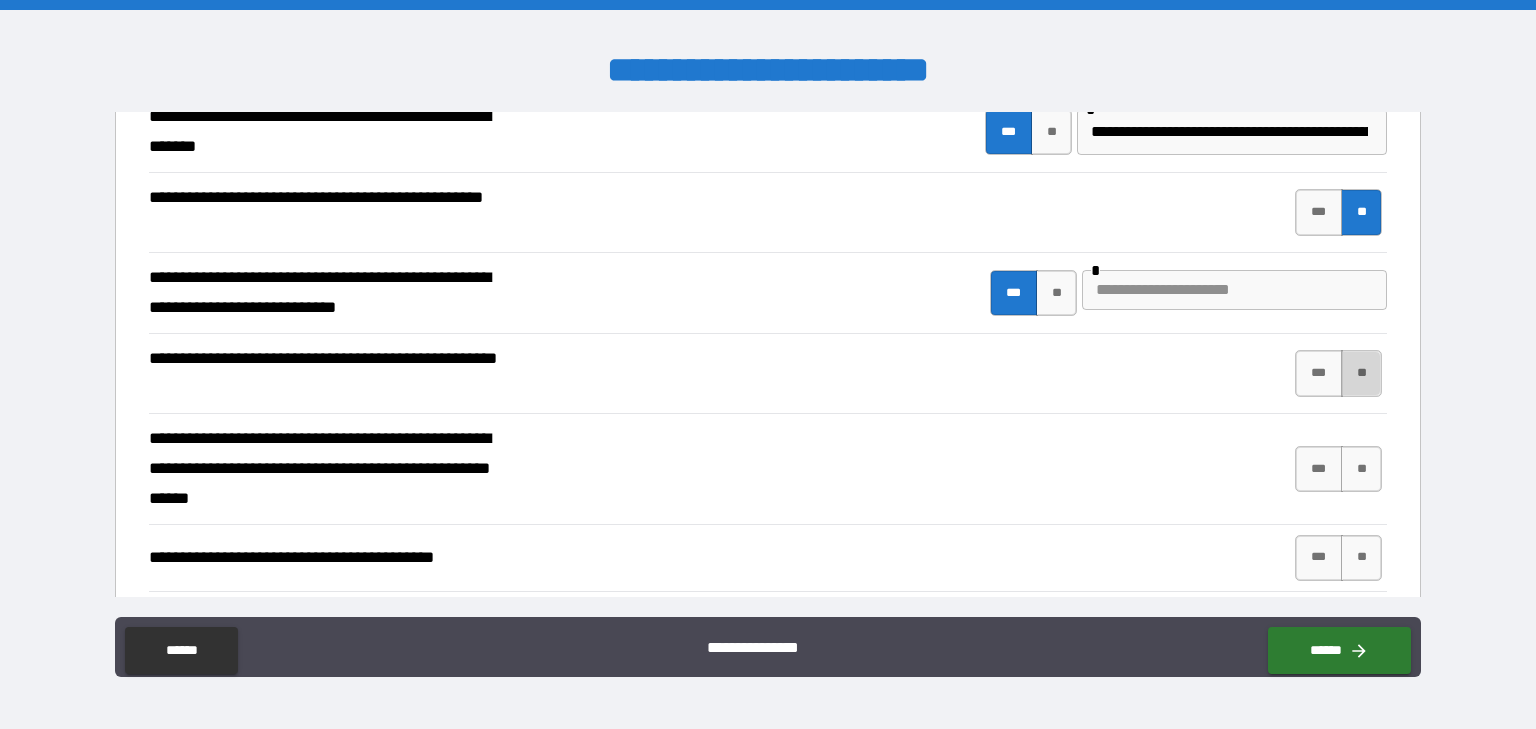 click on "**" at bounding box center (1361, 373) 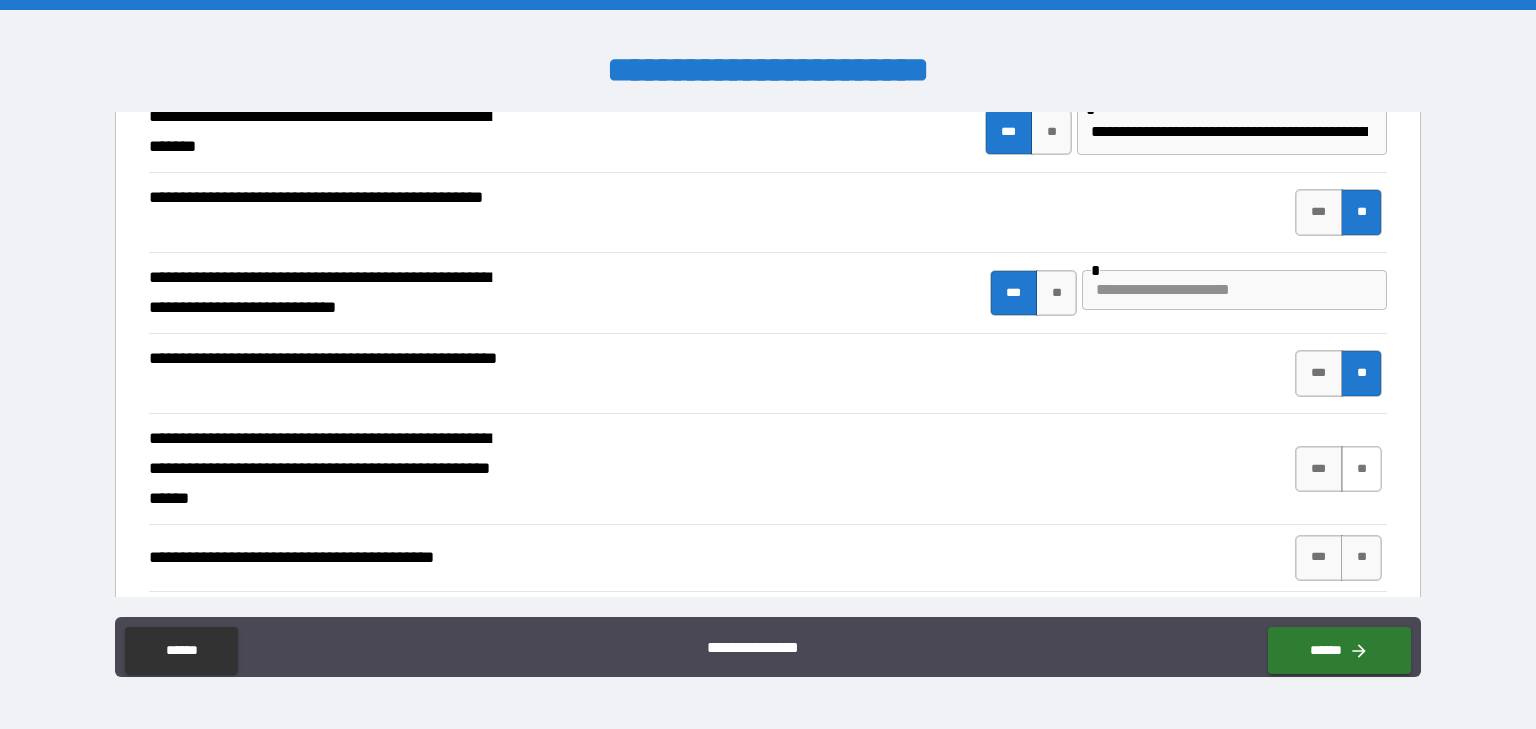 click on "**" at bounding box center [1361, 469] 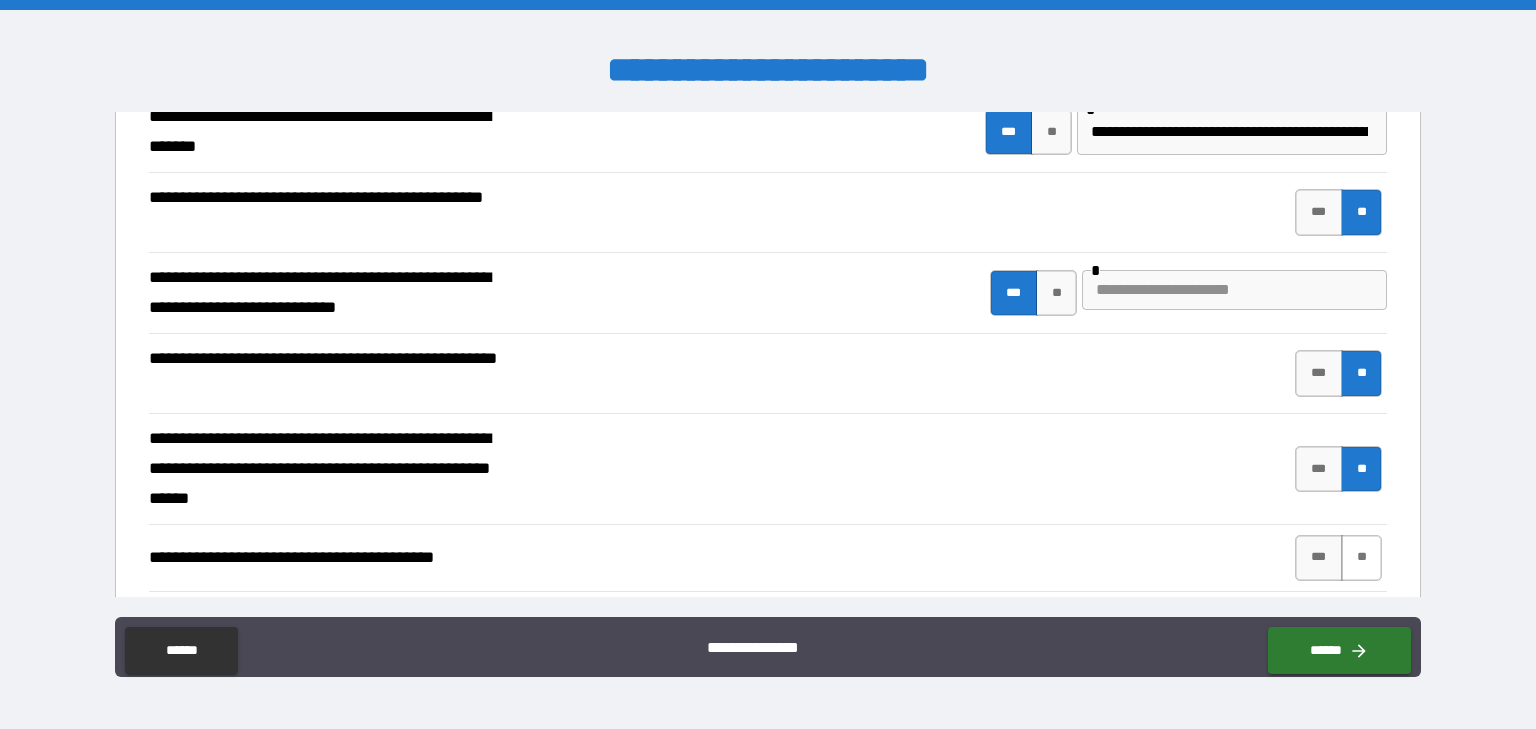 click on "**" at bounding box center [1361, 558] 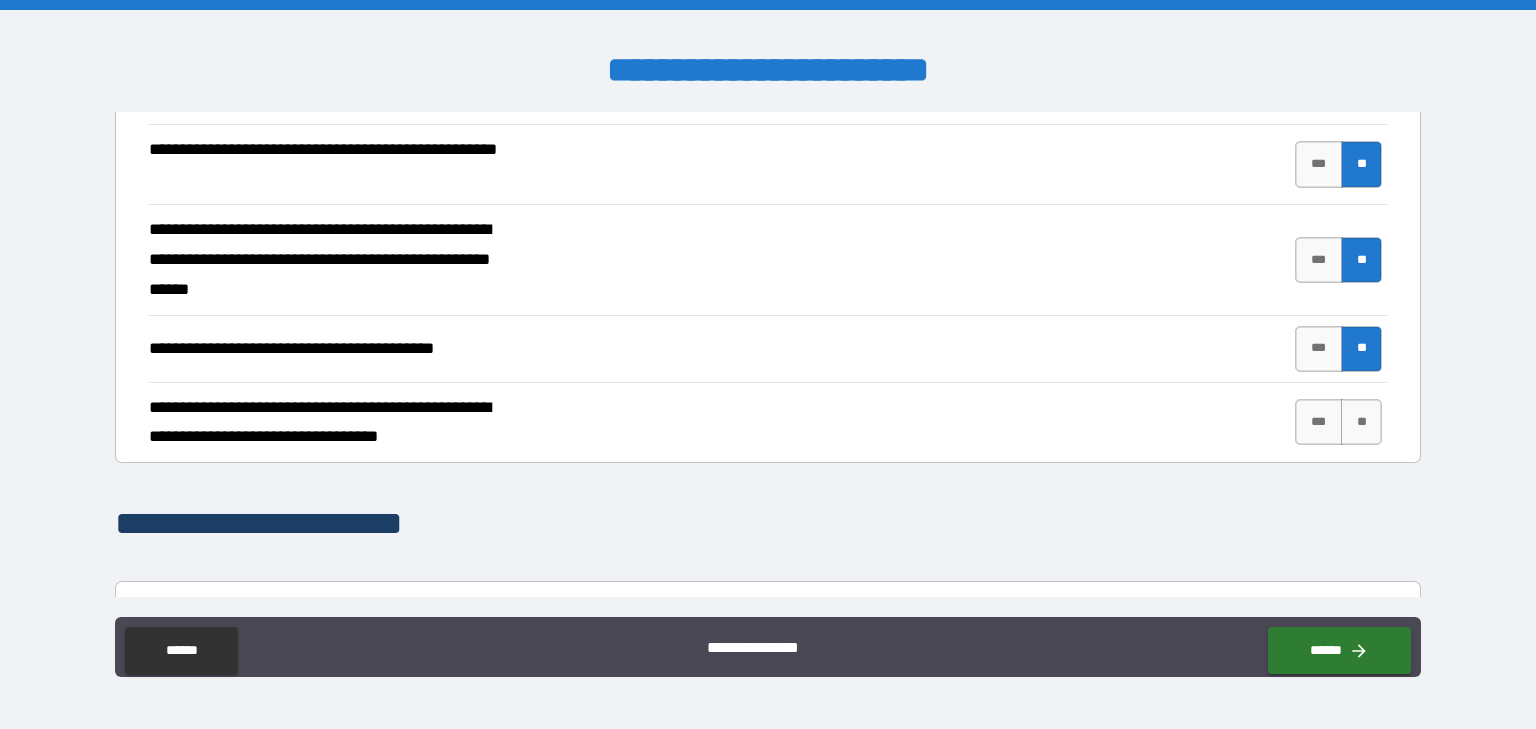 scroll, scrollTop: 780, scrollLeft: 0, axis: vertical 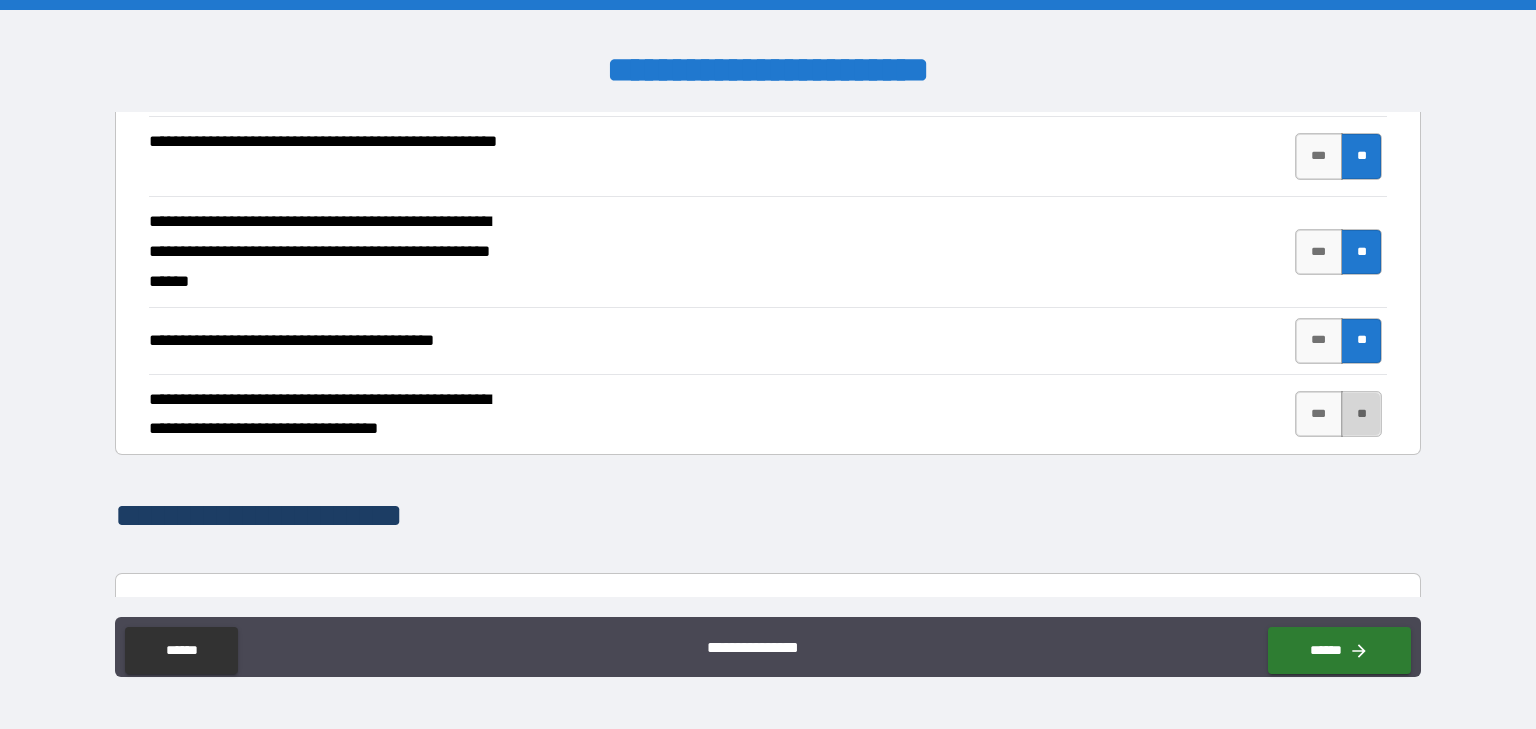 click on "**" at bounding box center [1361, 414] 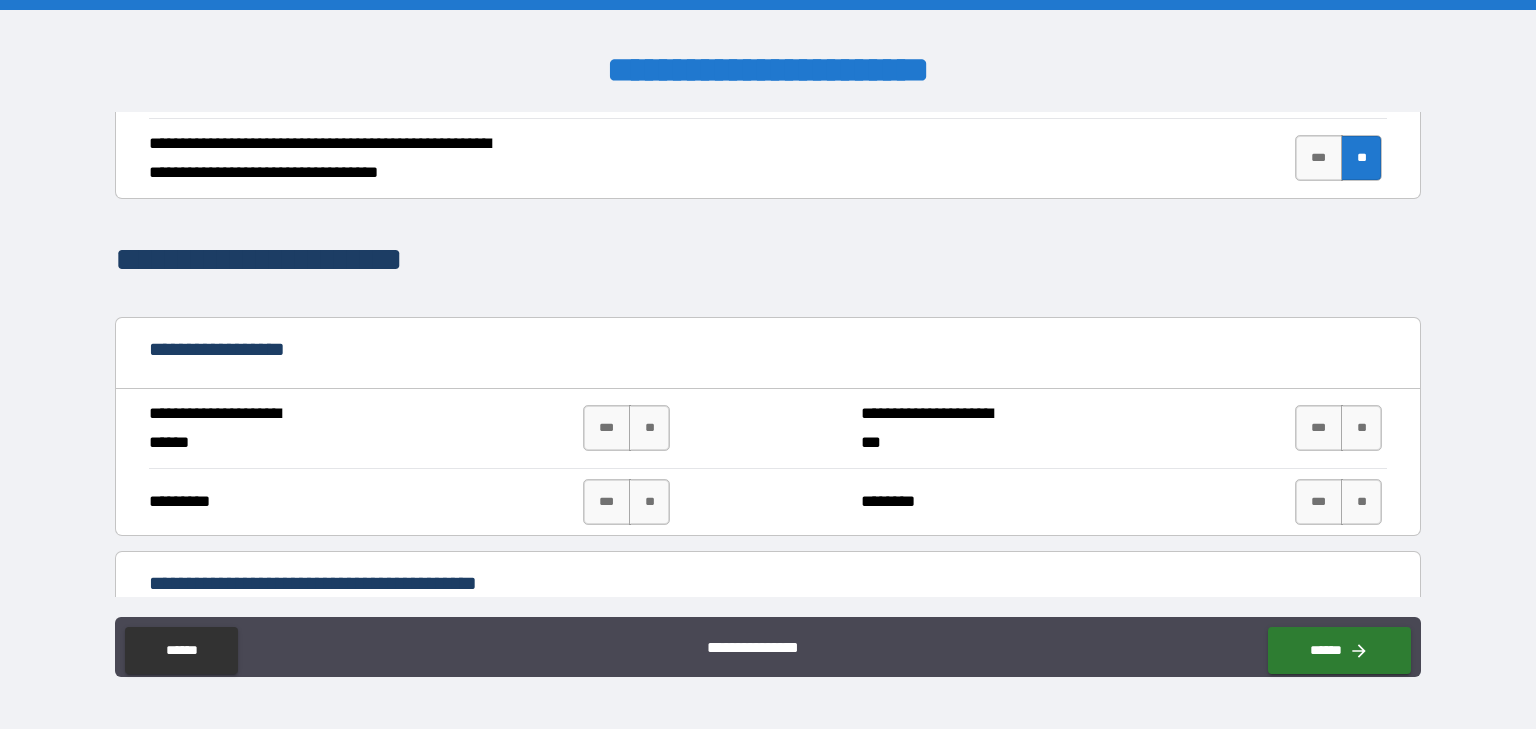 scroll, scrollTop: 1044, scrollLeft: 0, axis: vertical 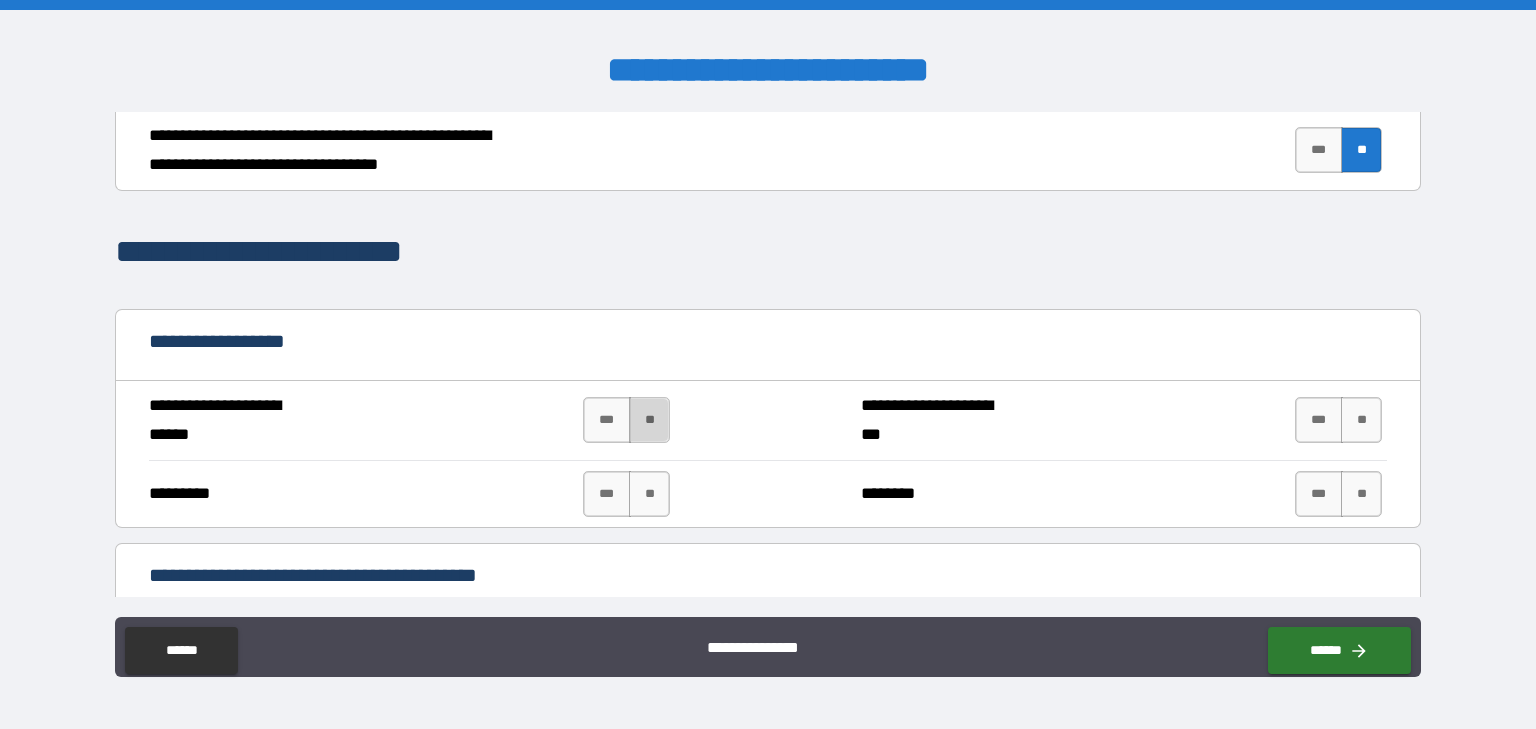 click on "**" at bounding box center [649, 420] 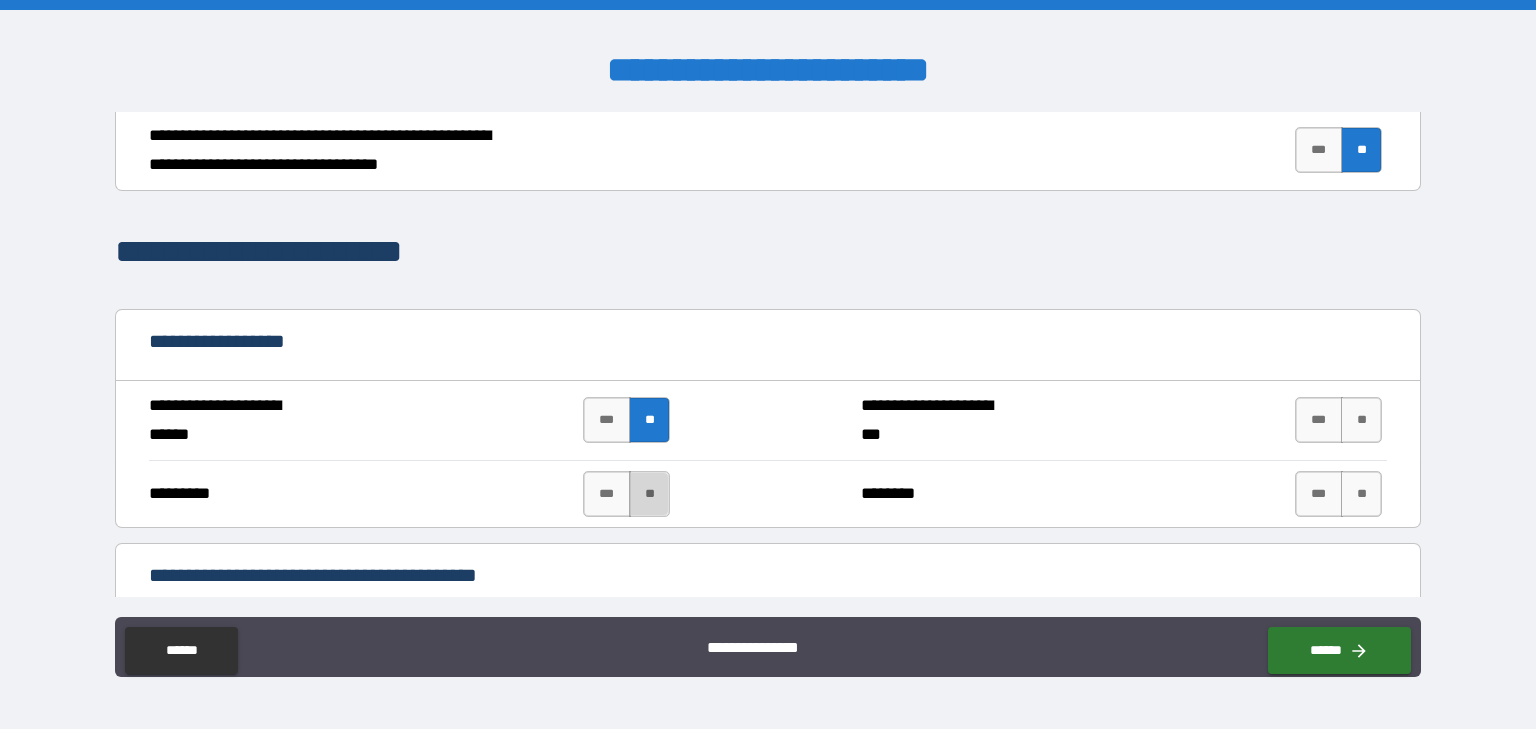 click on "**" at bounding box center (649, 494) 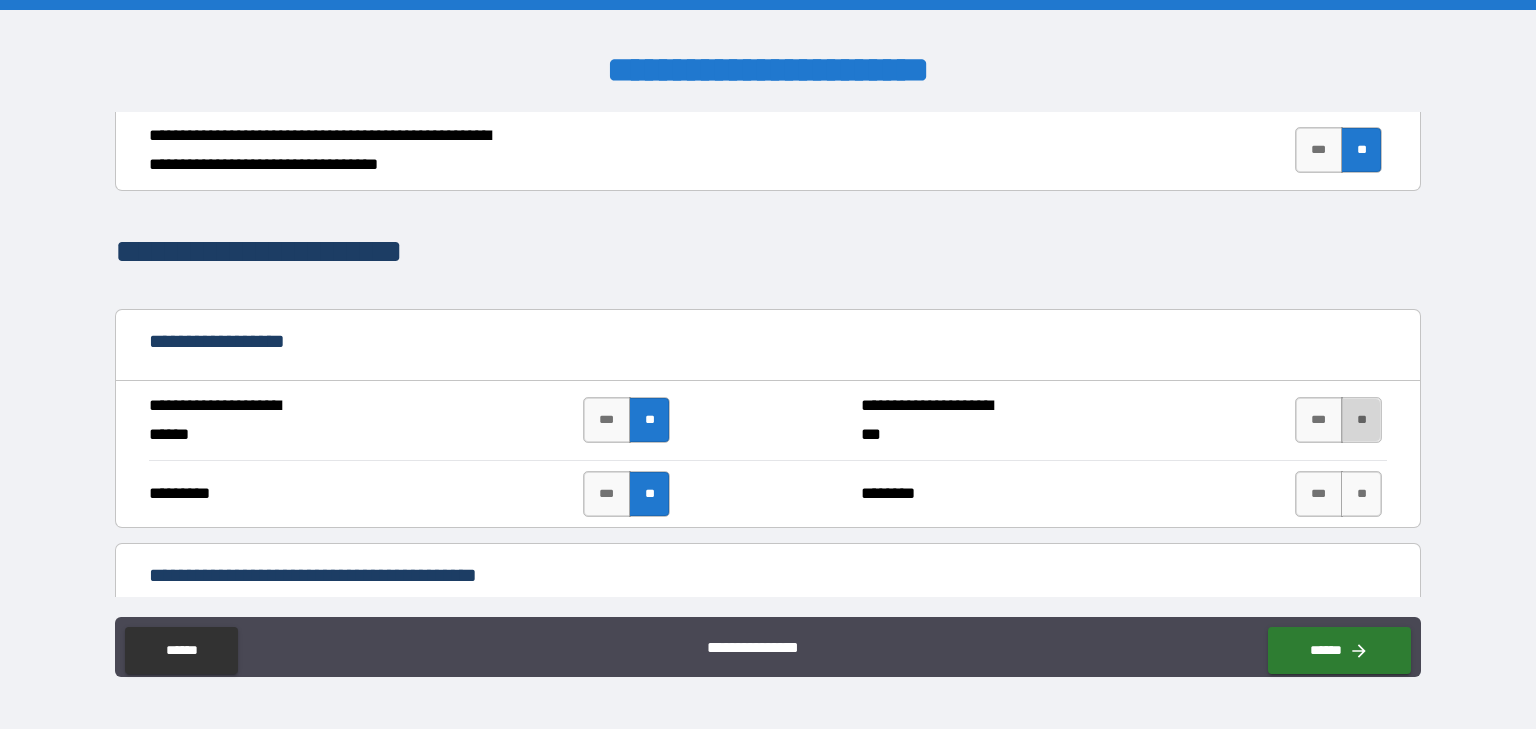 click on "**" at bounding box center (1361, 420) 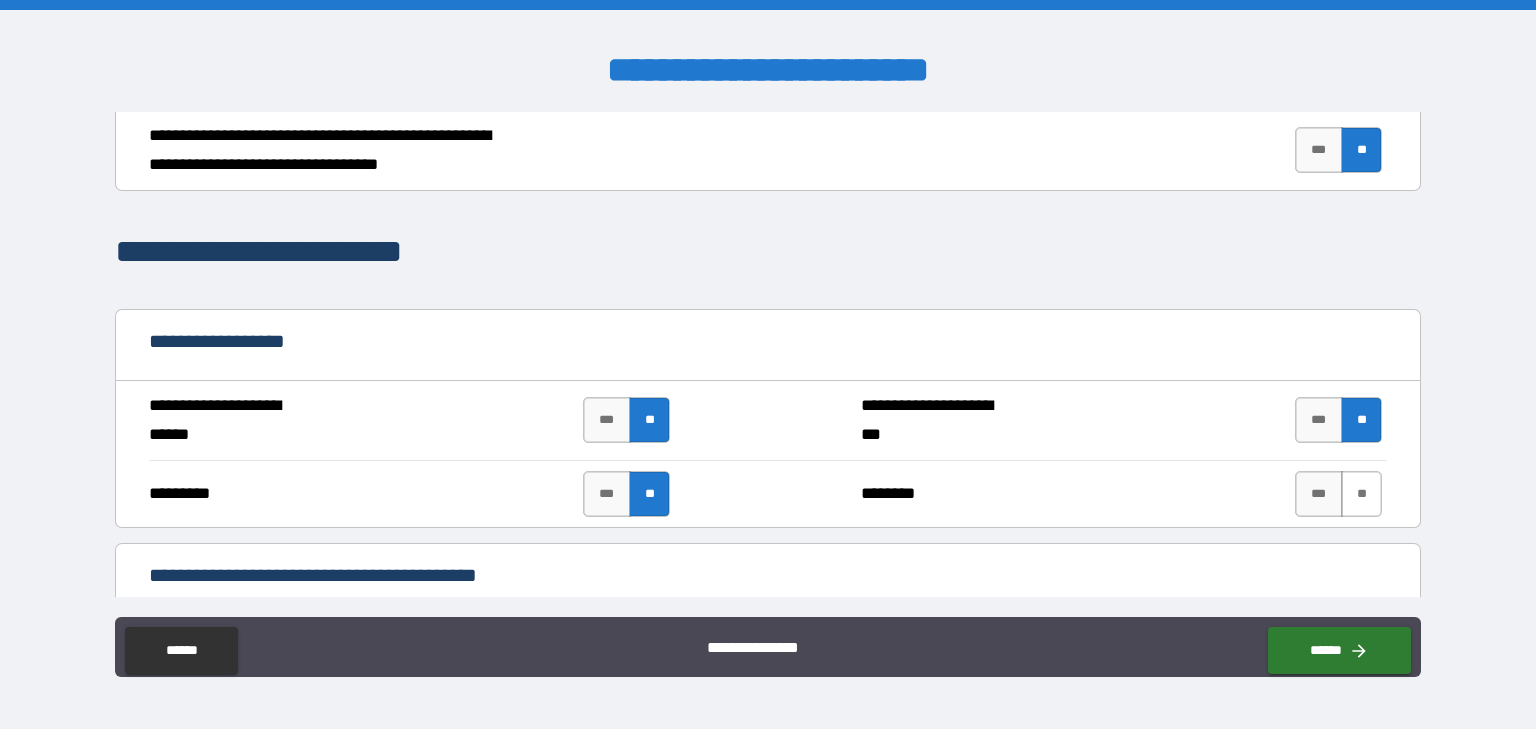 click on "**" at bounding box center (1361, 494) 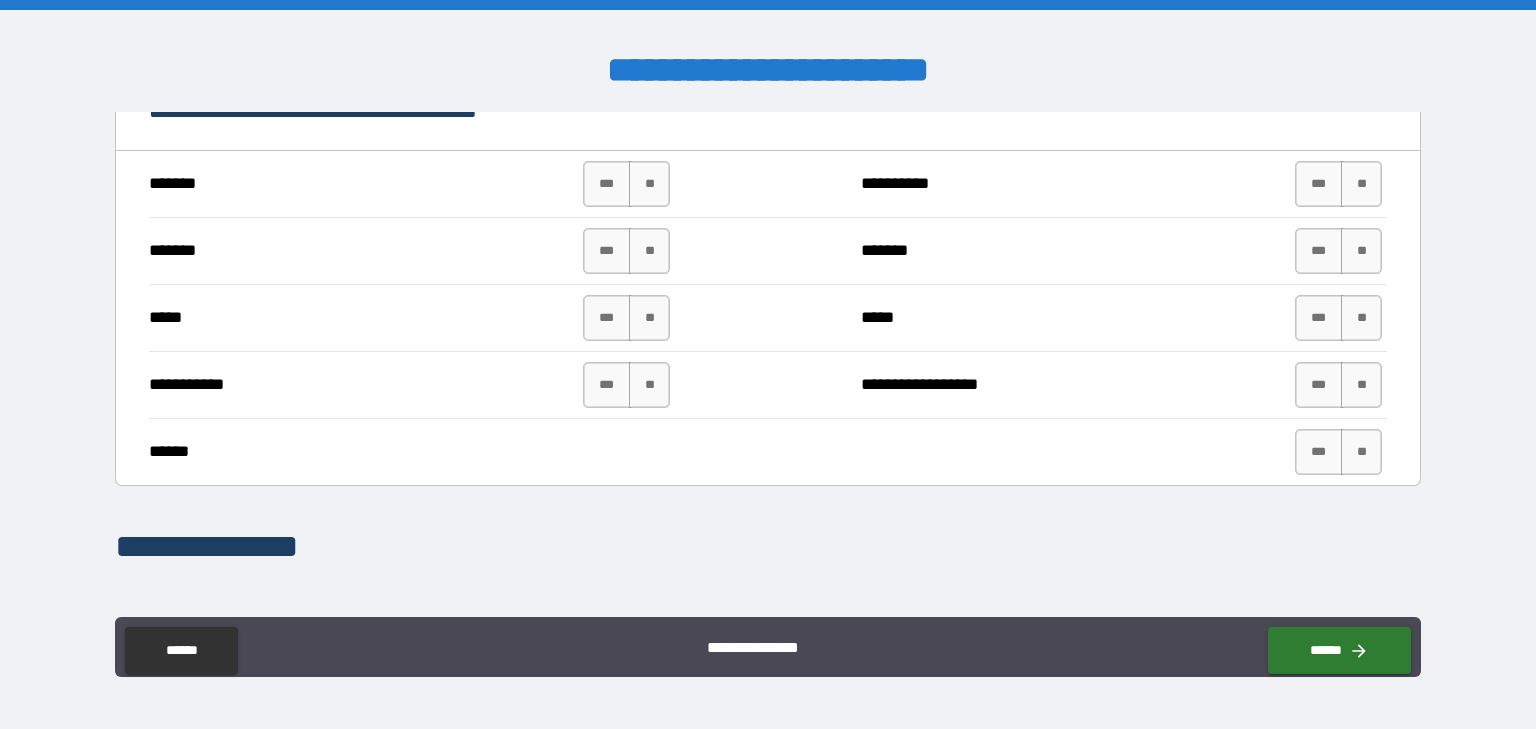 scroll, scrollTop: 1516, scrollLeft: 0, axis: vertical 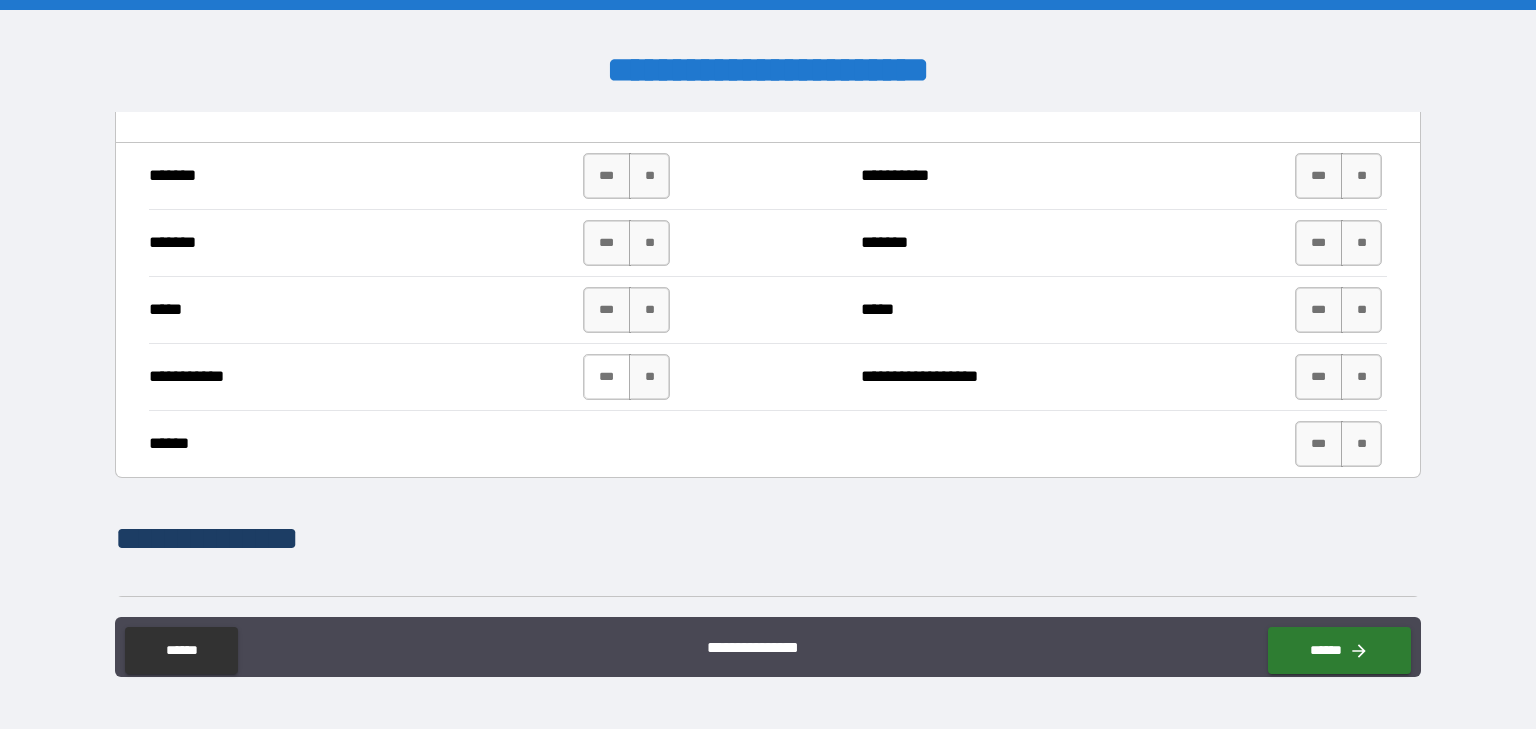 click on "***" at bounding box center (607, 377) 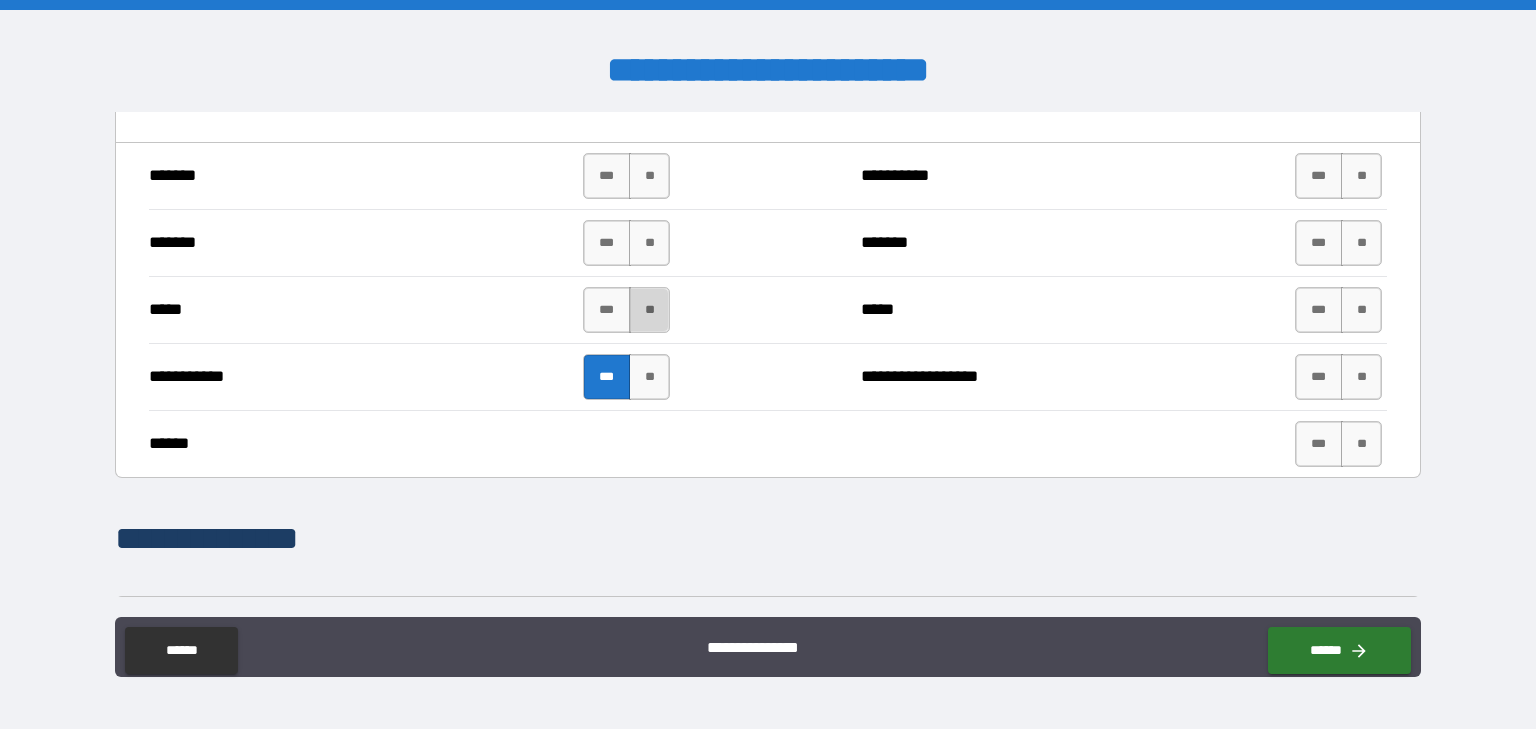 click on "**" at bounding box center [649, 310] 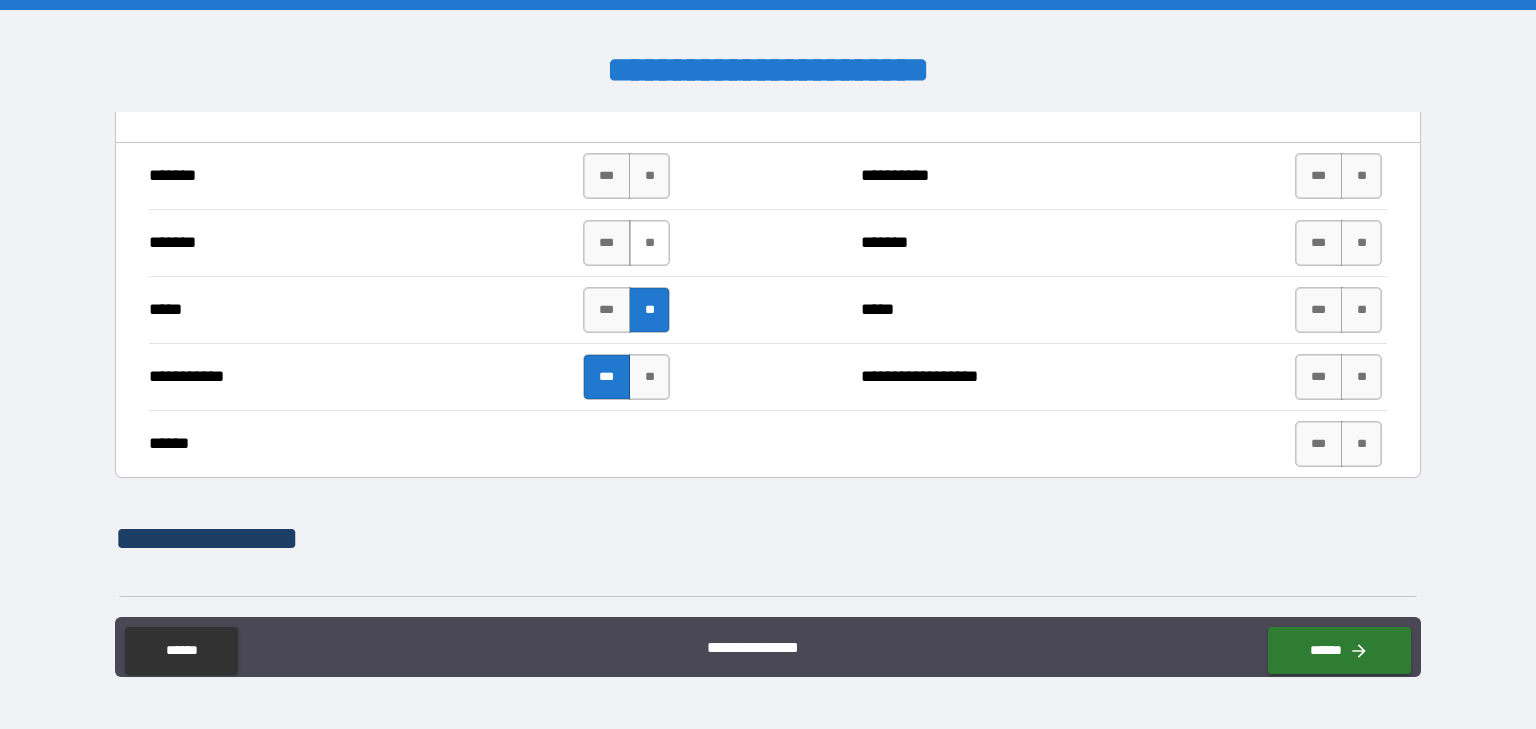 click on "**" at bounding box center [649, 243] 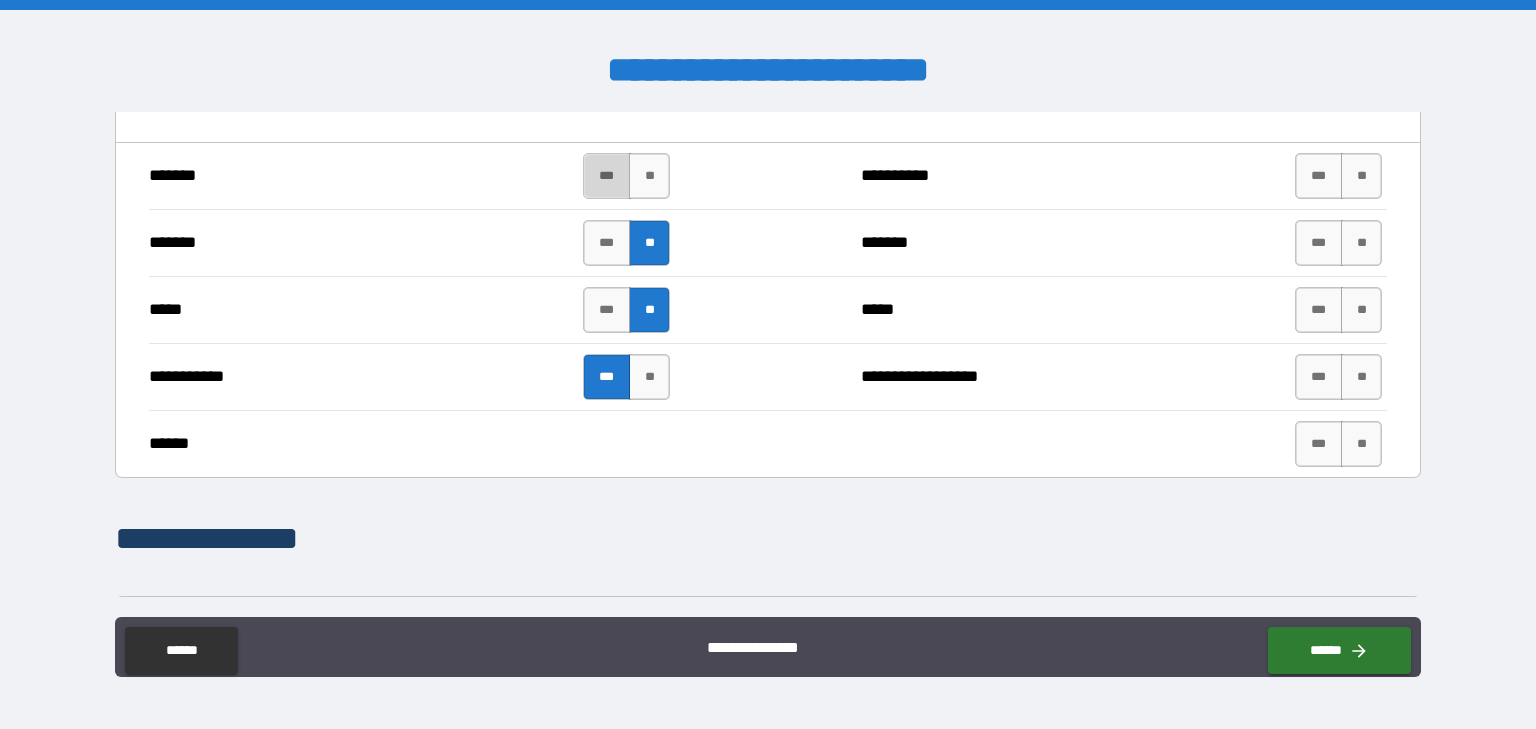 click on "***" at bounding box center [607, 176] 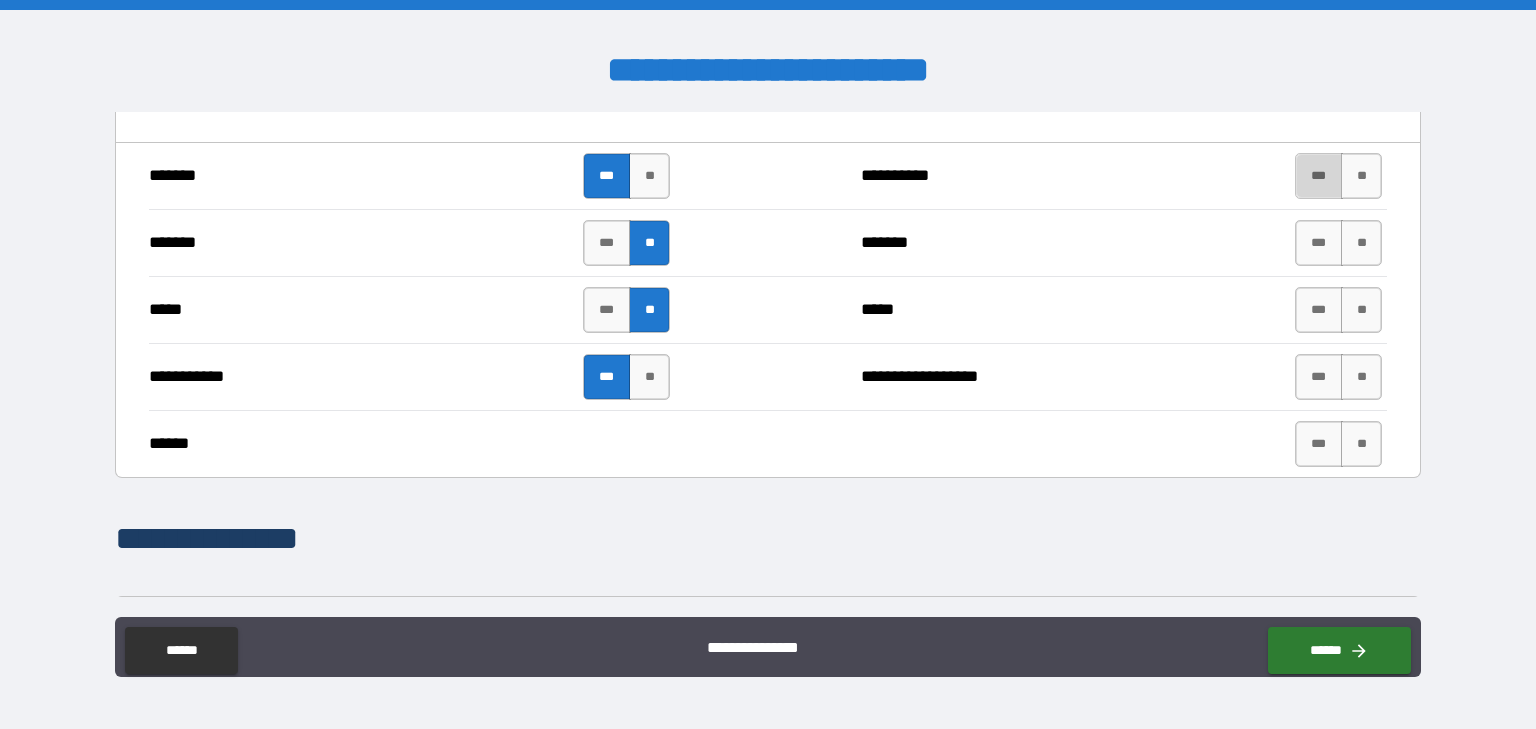 click on "***" at bounding box center (1319, 176) 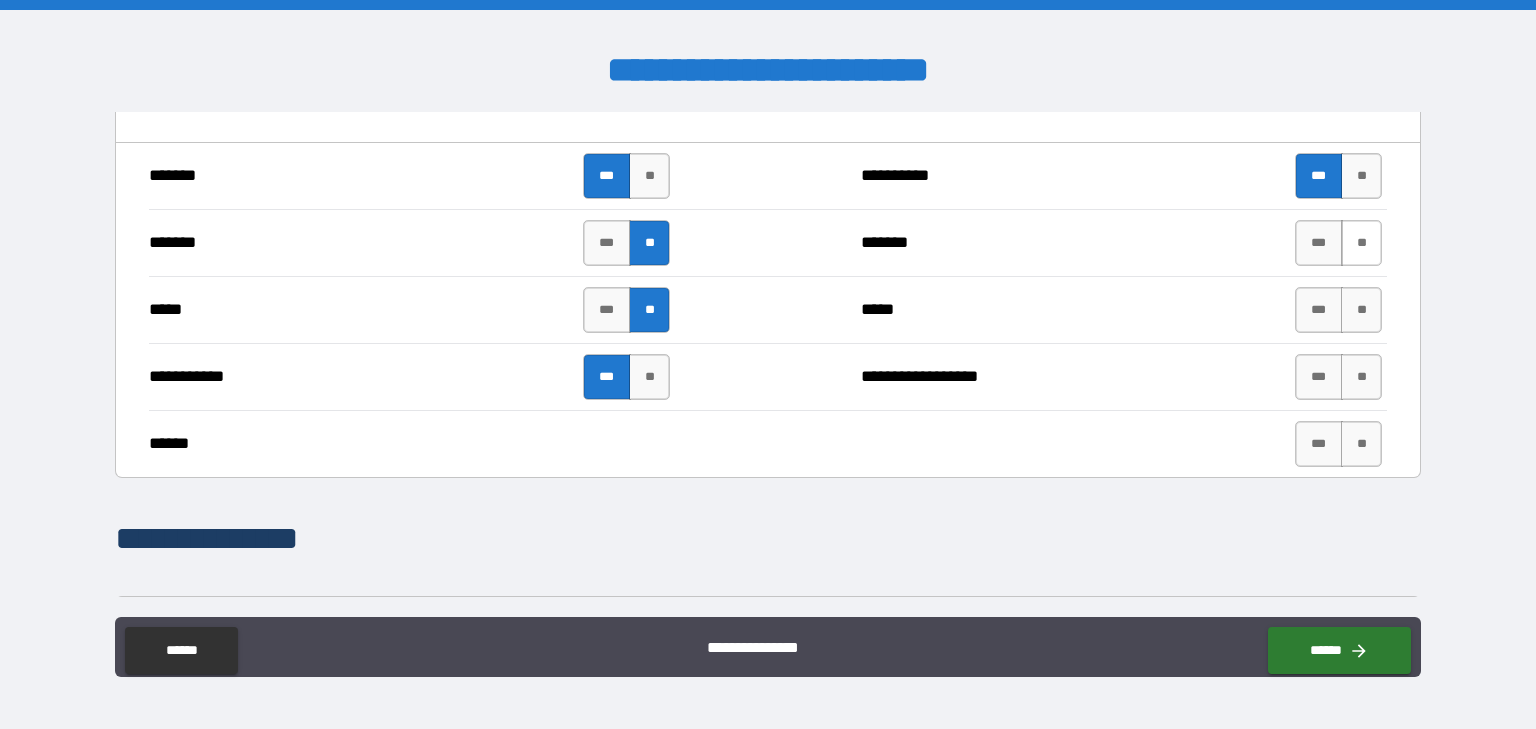 click on "**" at bounding box center [1361, 243] 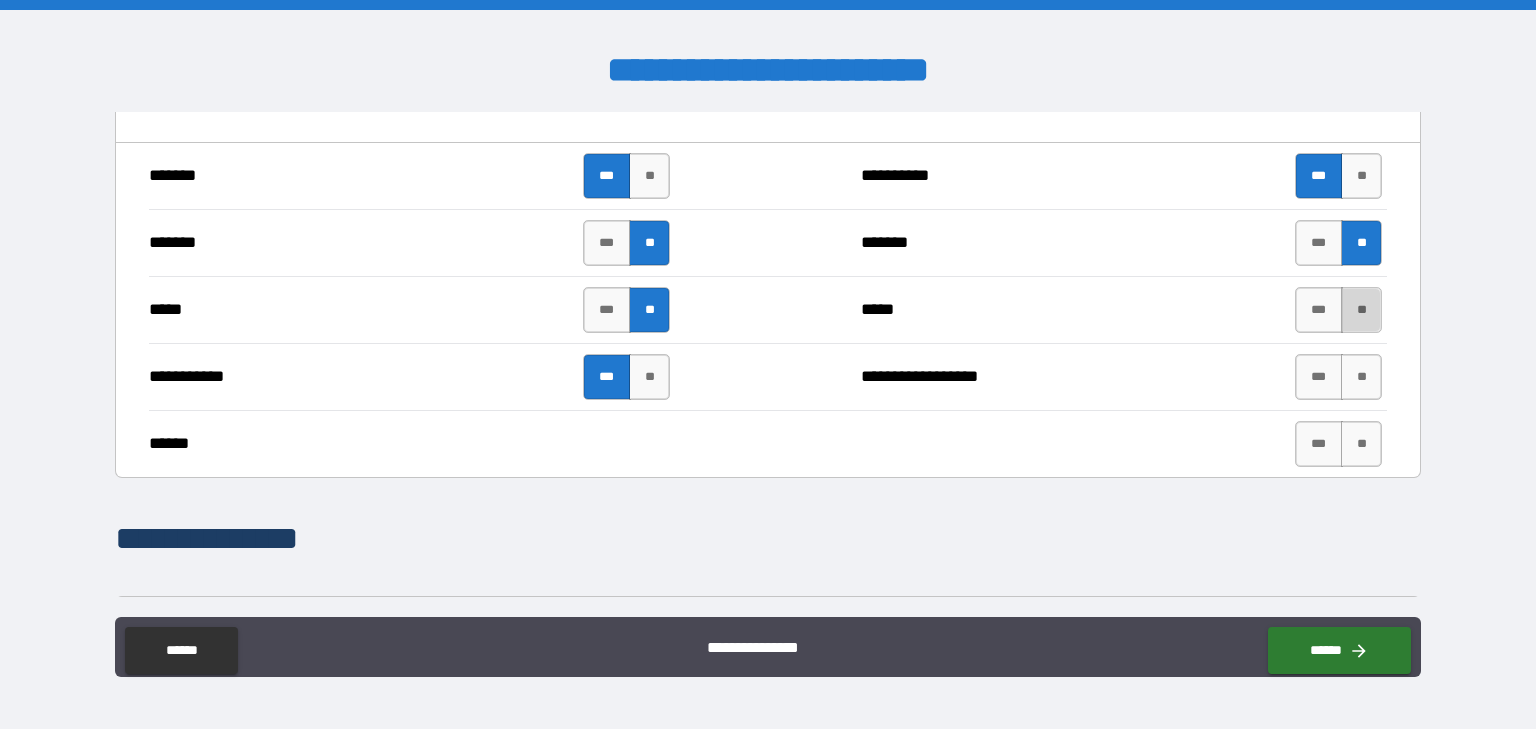 click on "**" at bounding box center [1361, 310] 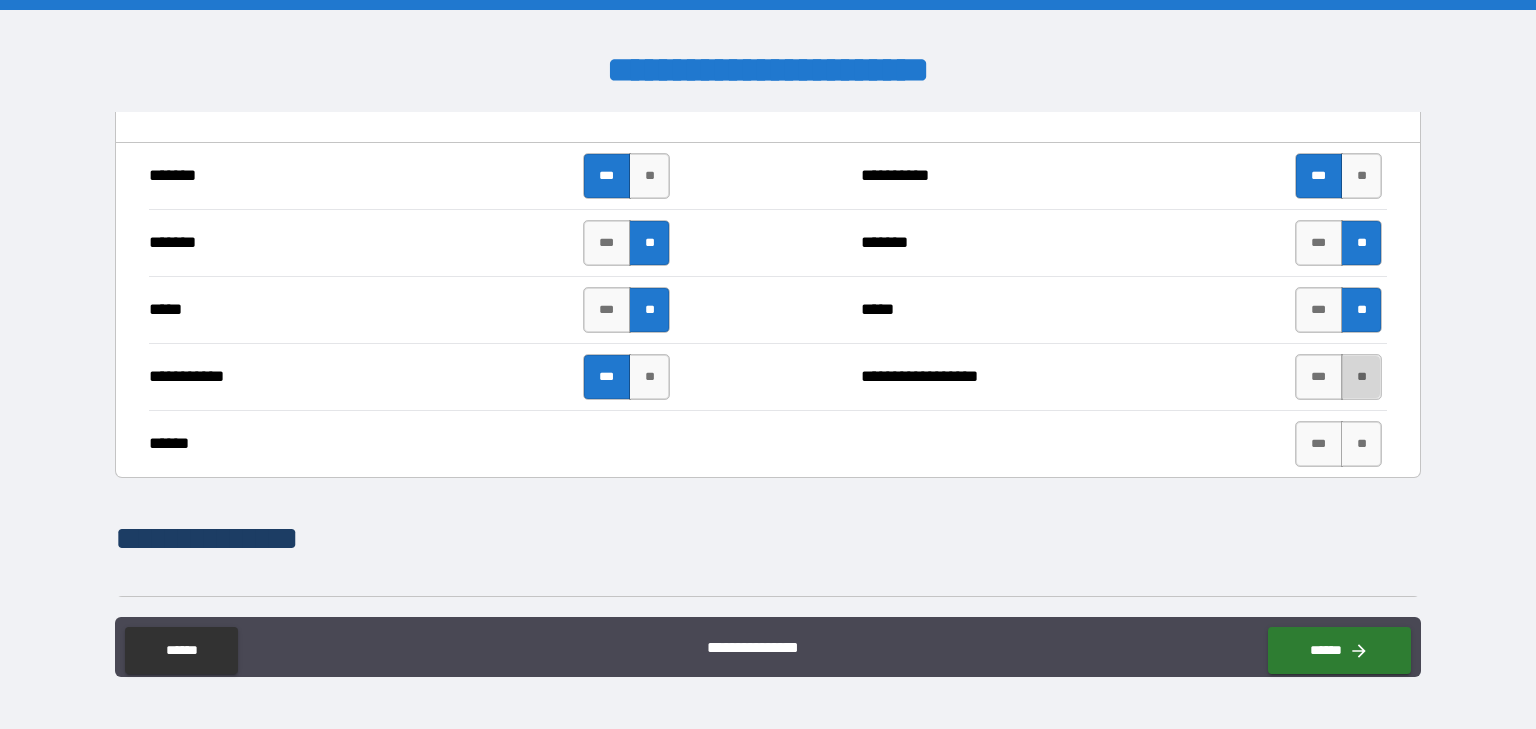click on "**" at bounding box center [1361, 377] 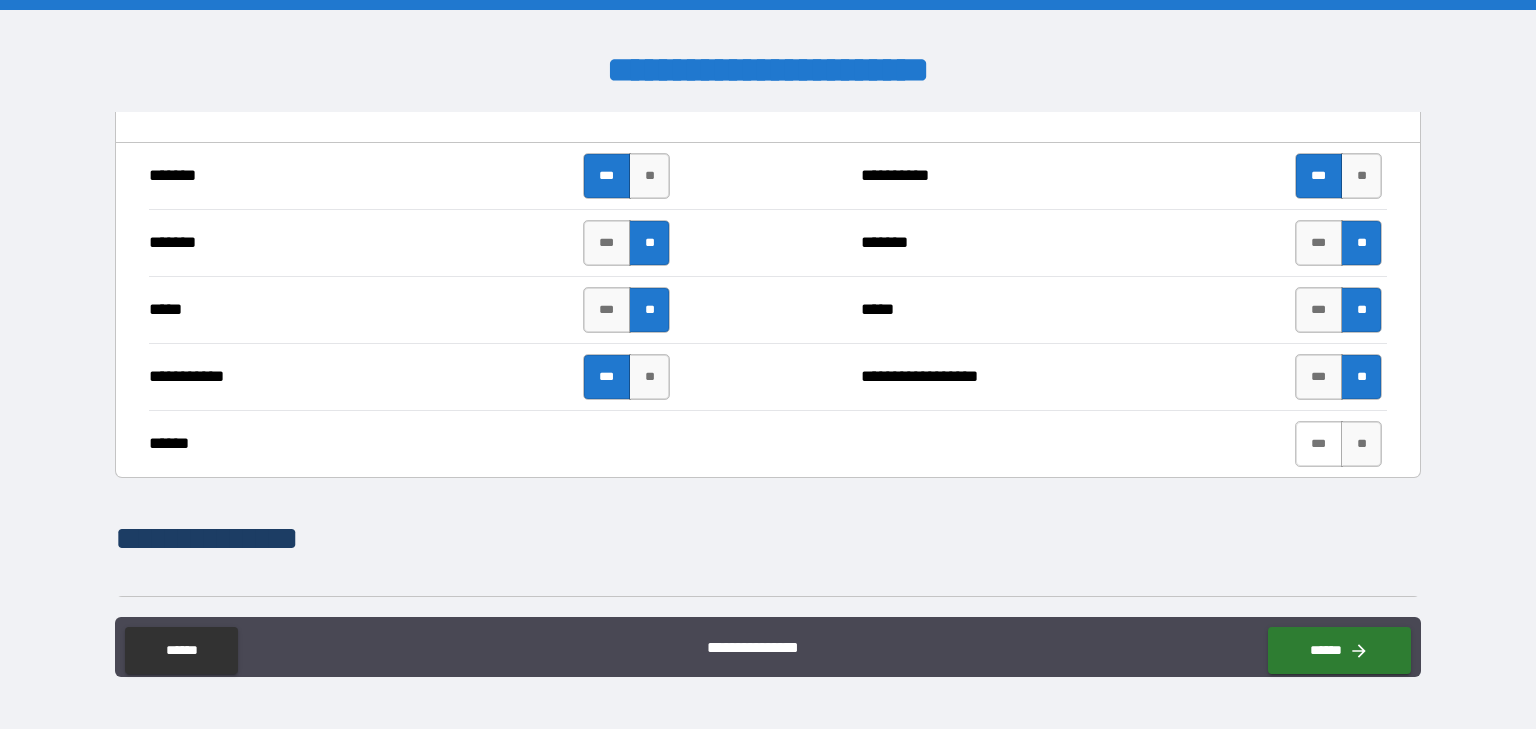 click on "***" at bounding box center (1319, 444) 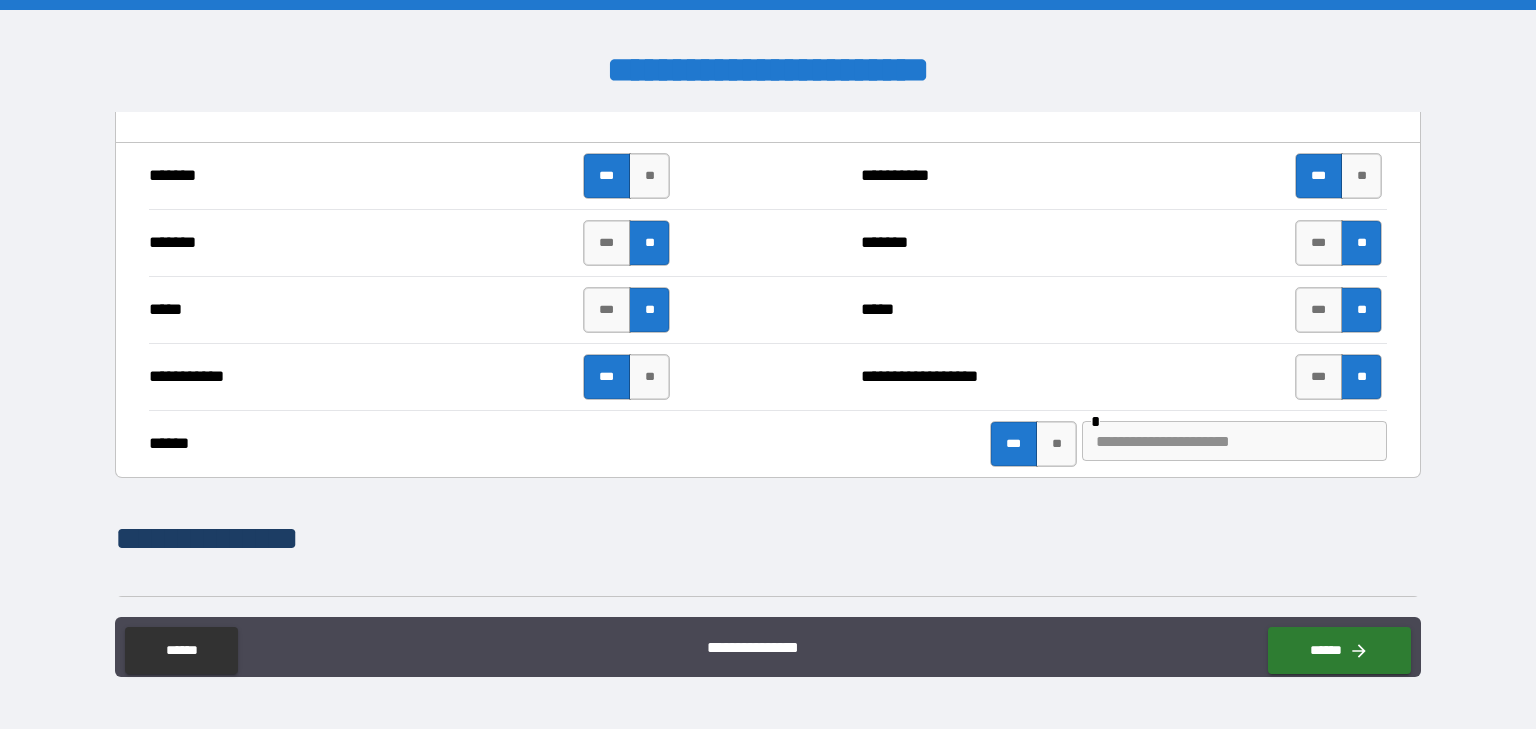 click at bounding box center (1234, 441) 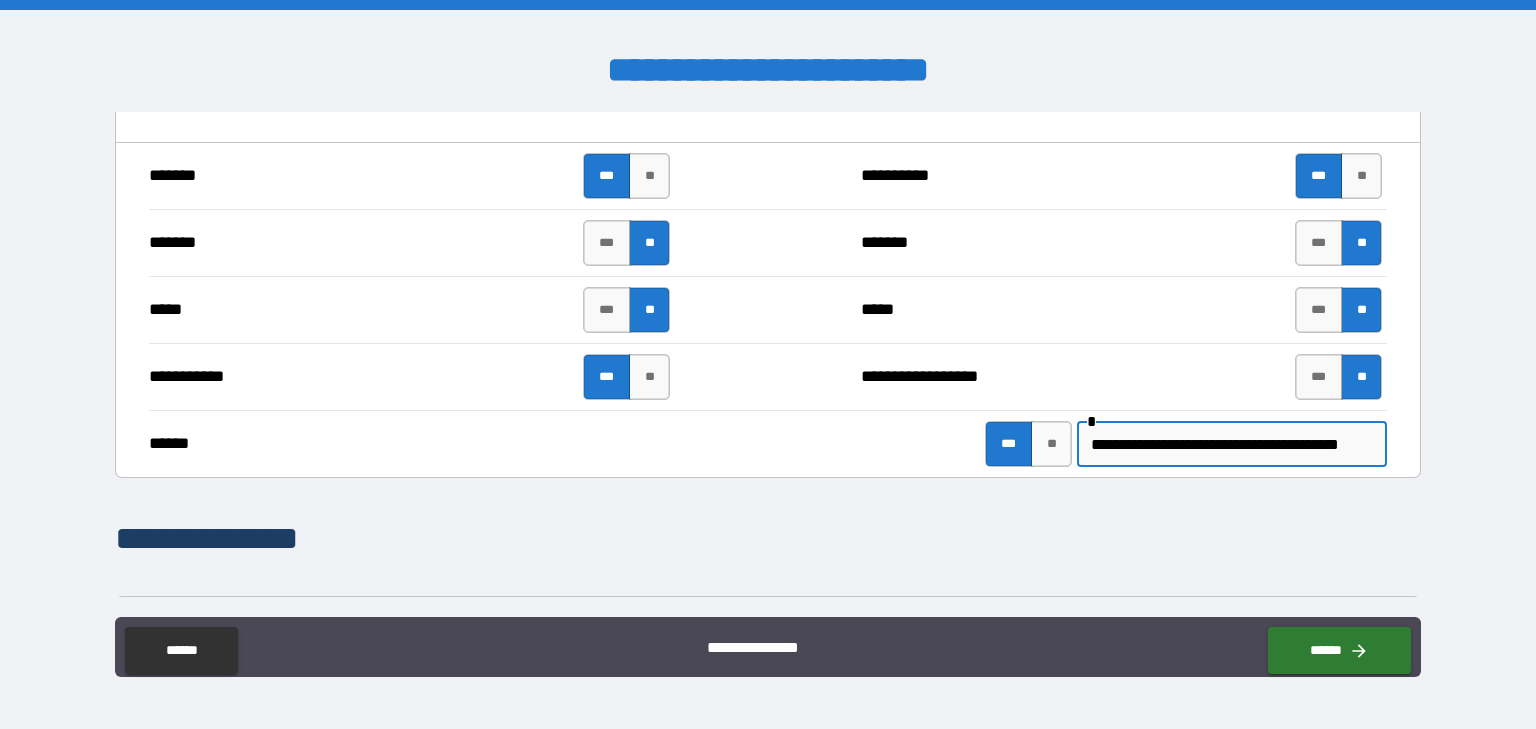 scroll, scrollTop: 0, scrollLeft: 103, axis: horizontal 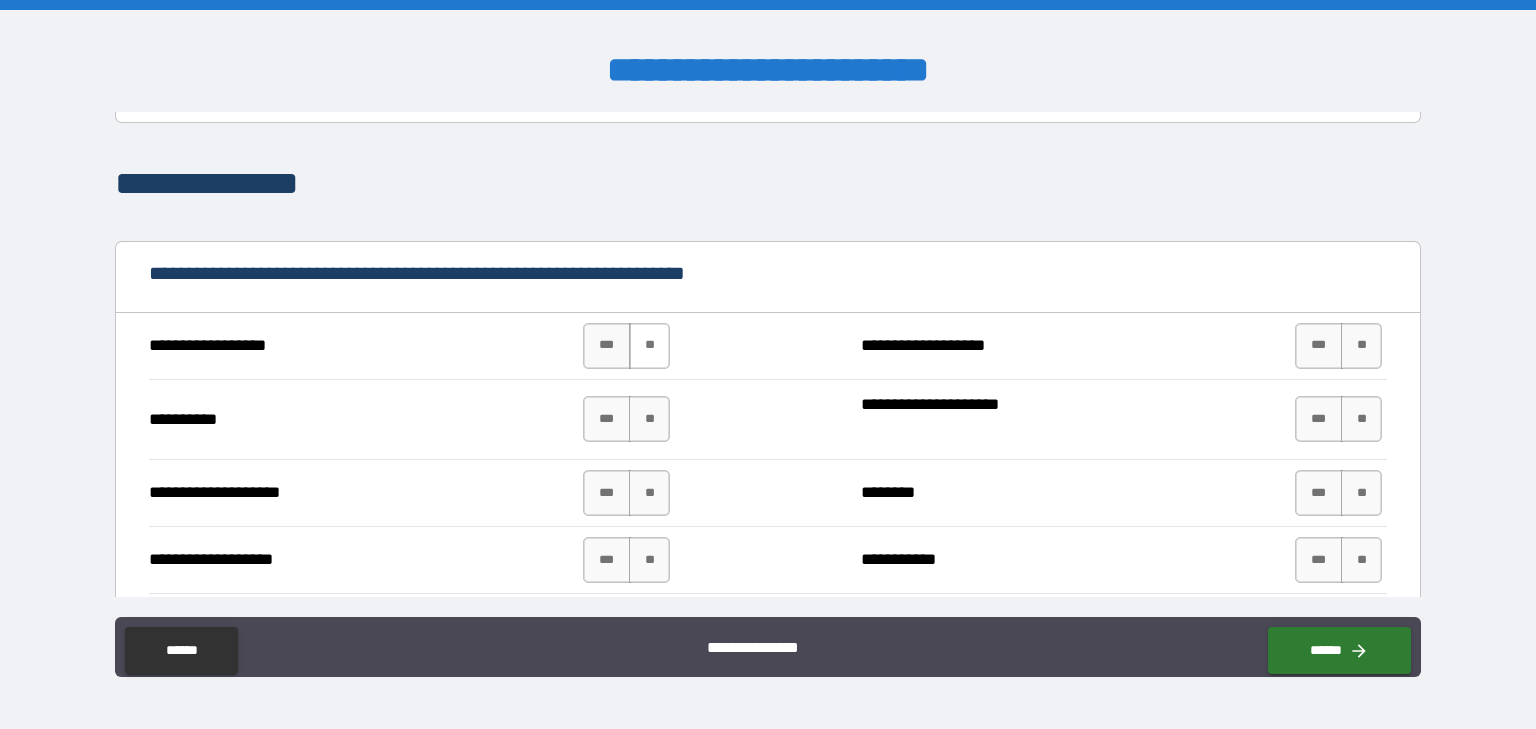 type on "**********" 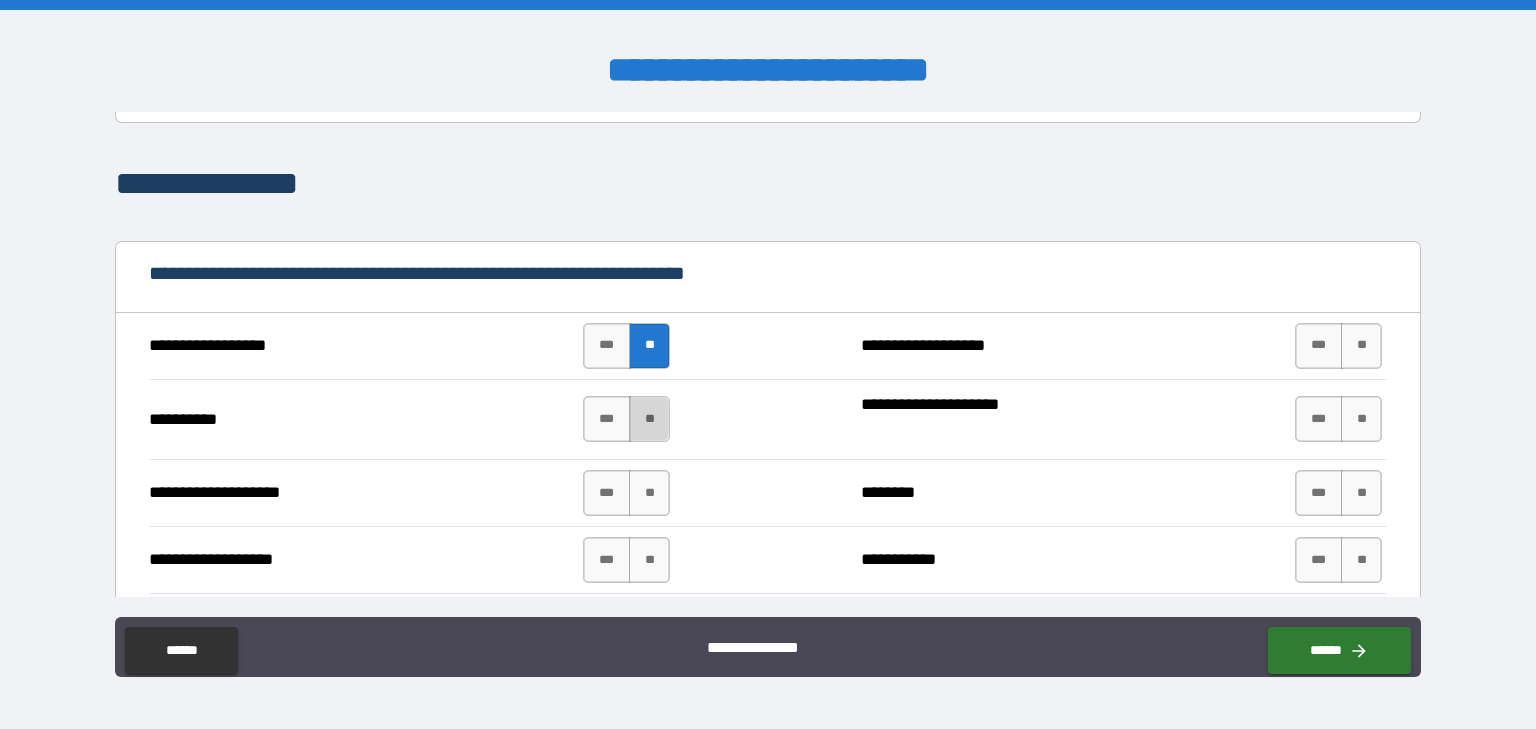 click on "**" at bounding box center (649, 419) 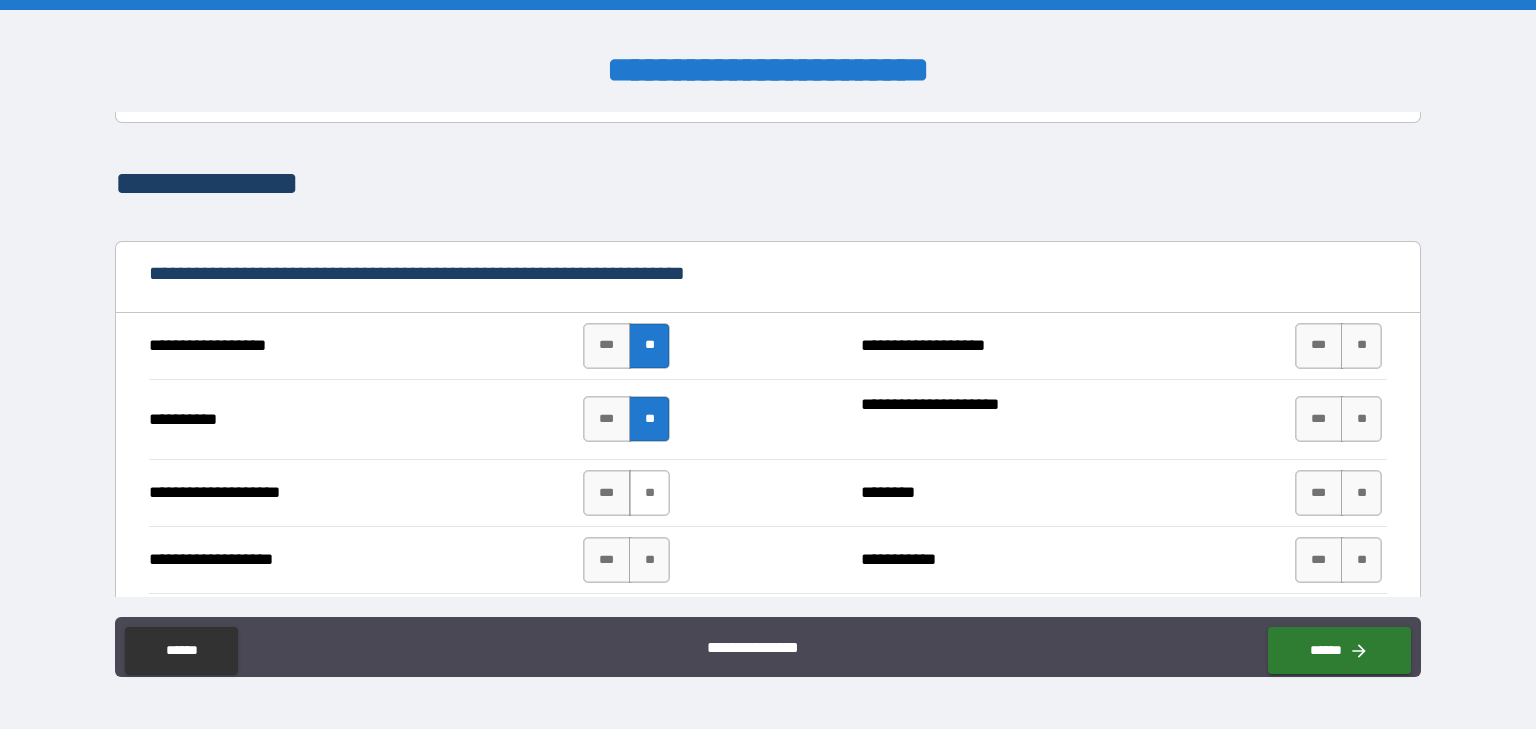 click on "**" at bounding box center [649, 493] 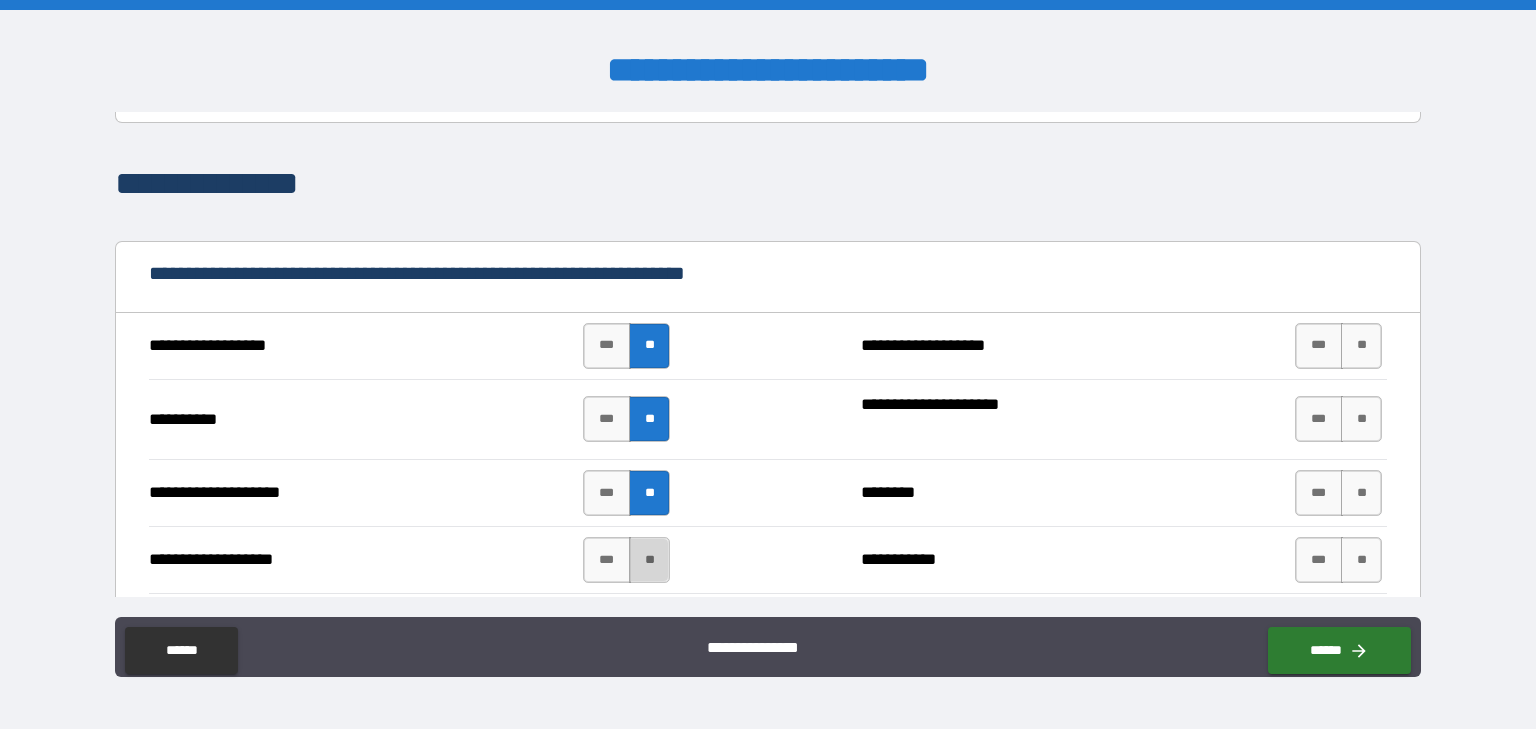 click on "**" at bounding box center (649, 560) 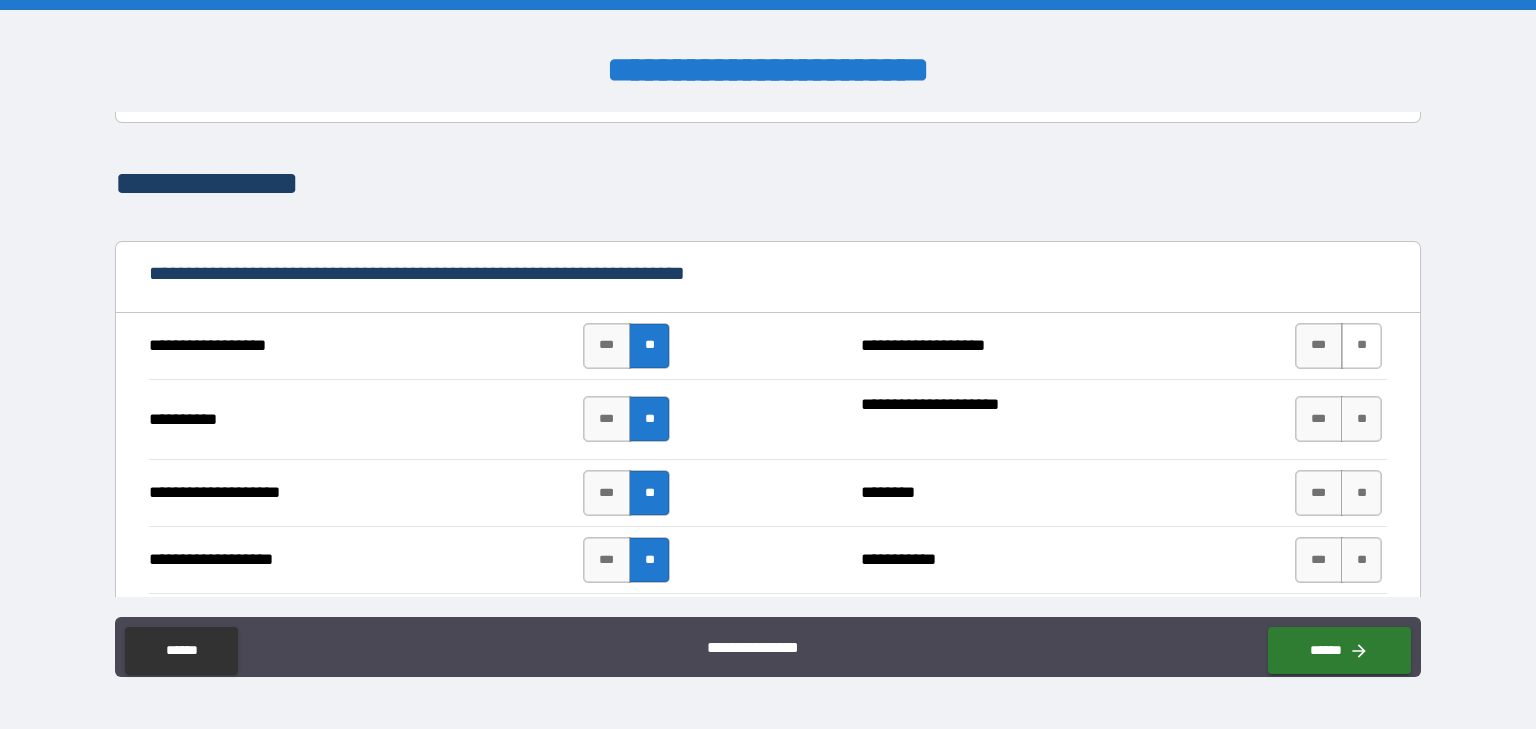 click on "**" at bounding box center [1361, 346] 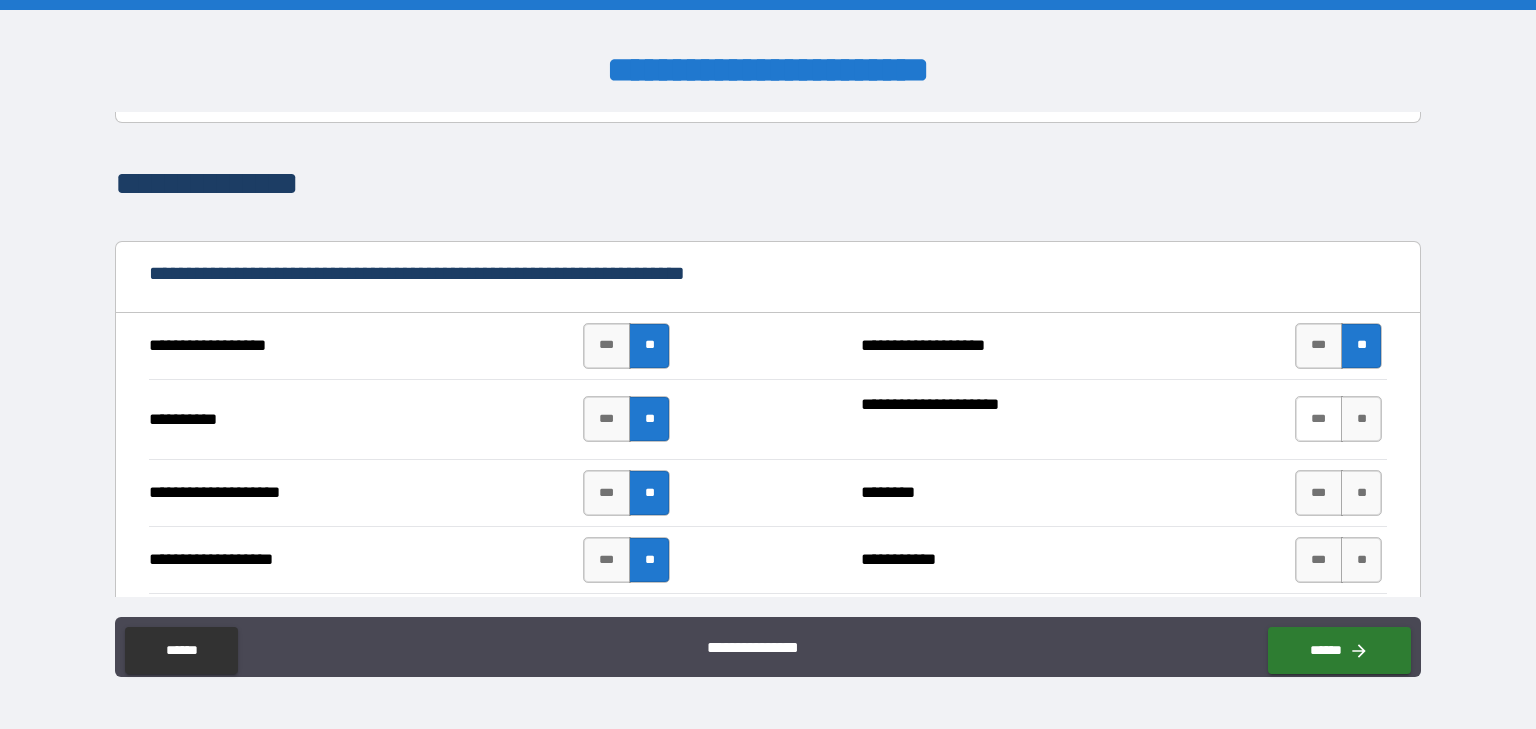 click on "***" at bounding box center (1319, 419) 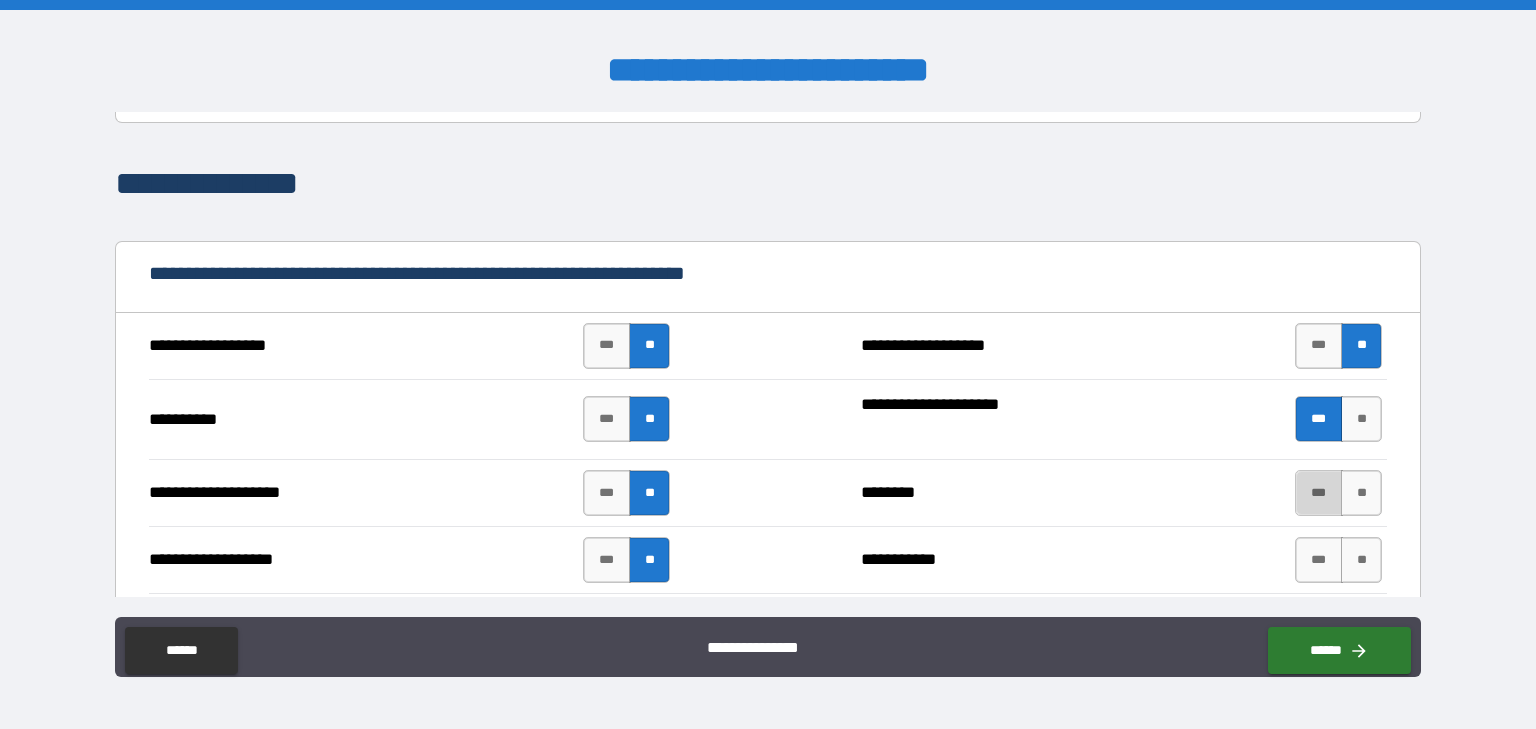 click on "***" at bounding box center (1319, 493) 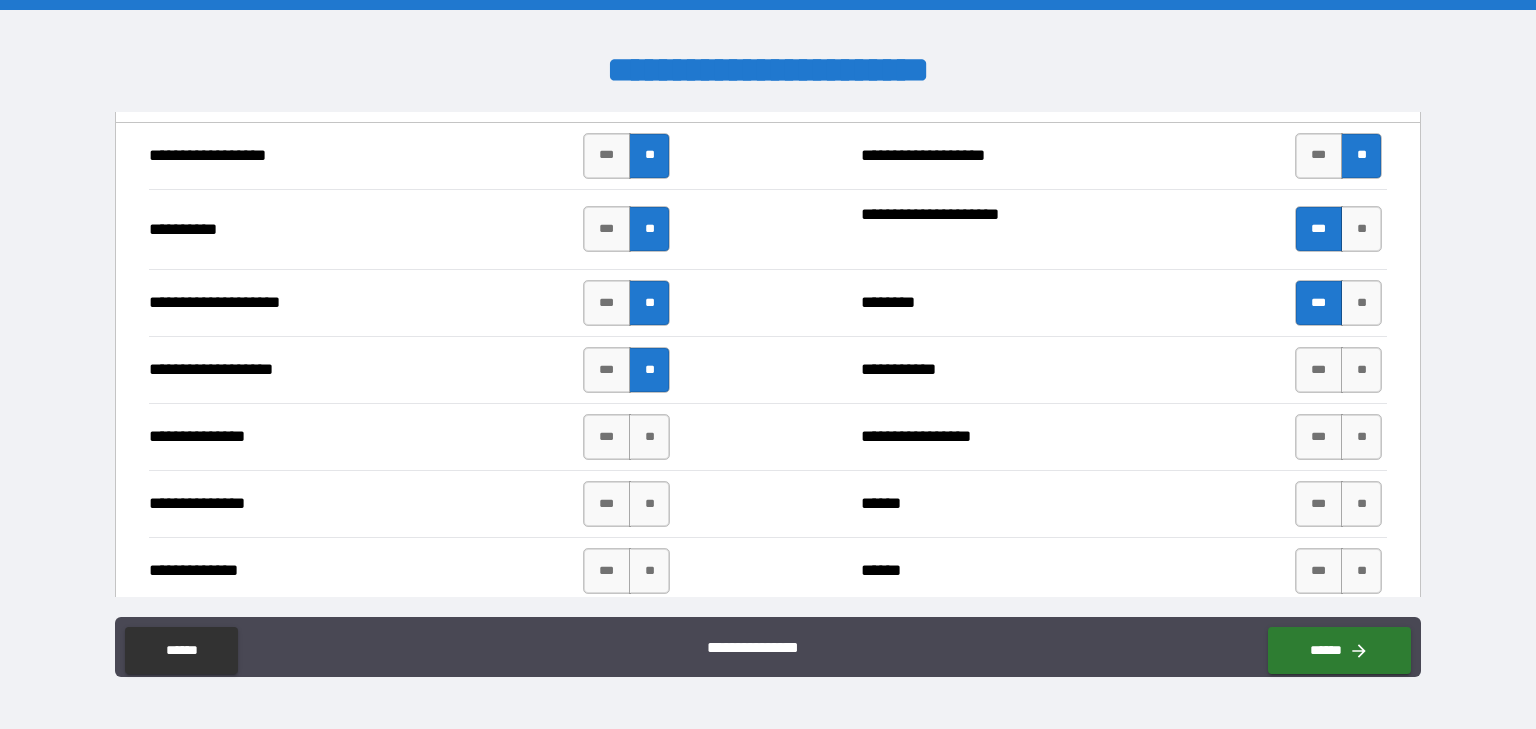 scroll, scrollTop: 2071, scrollLeft: 0, axis: vertical 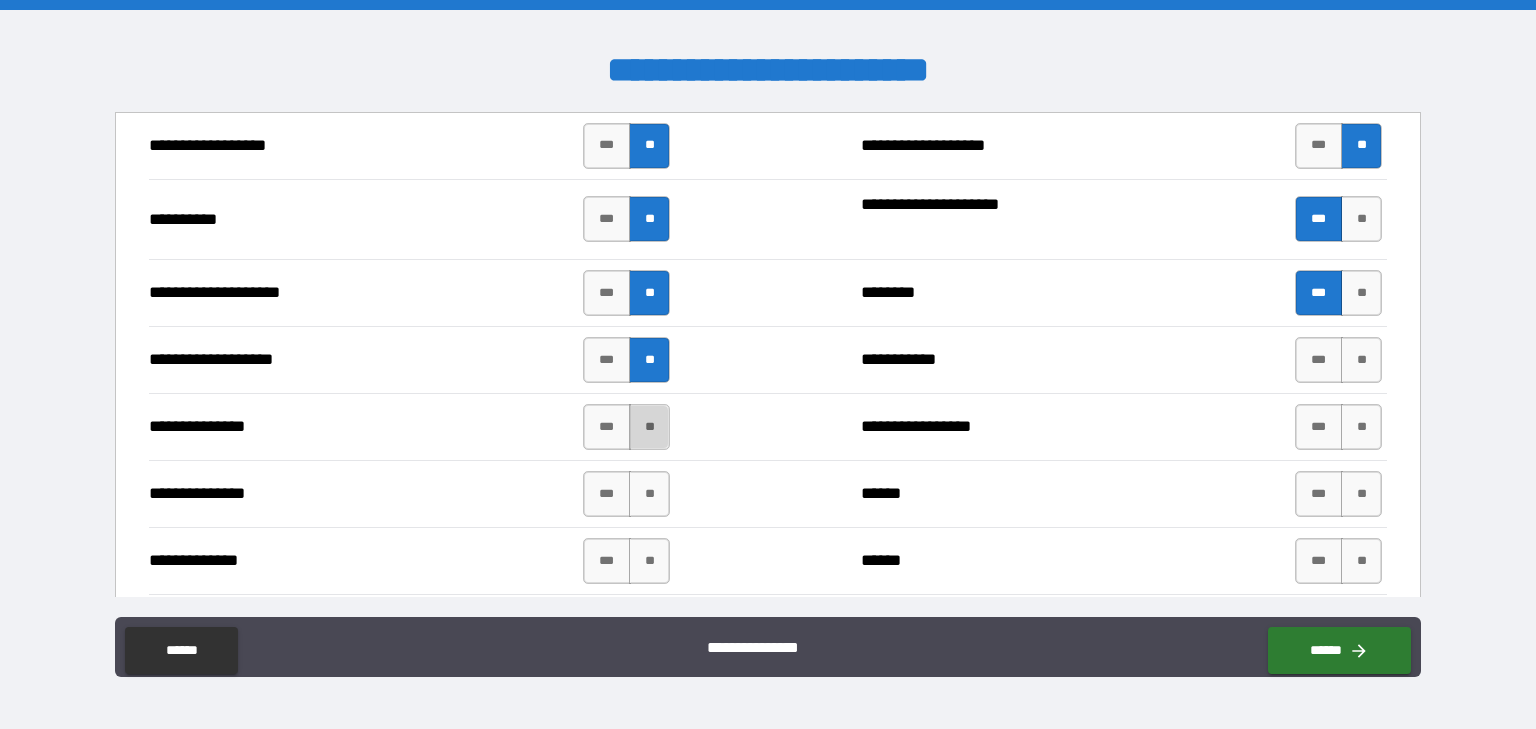 click on "**" at bounding box center (649, 427) 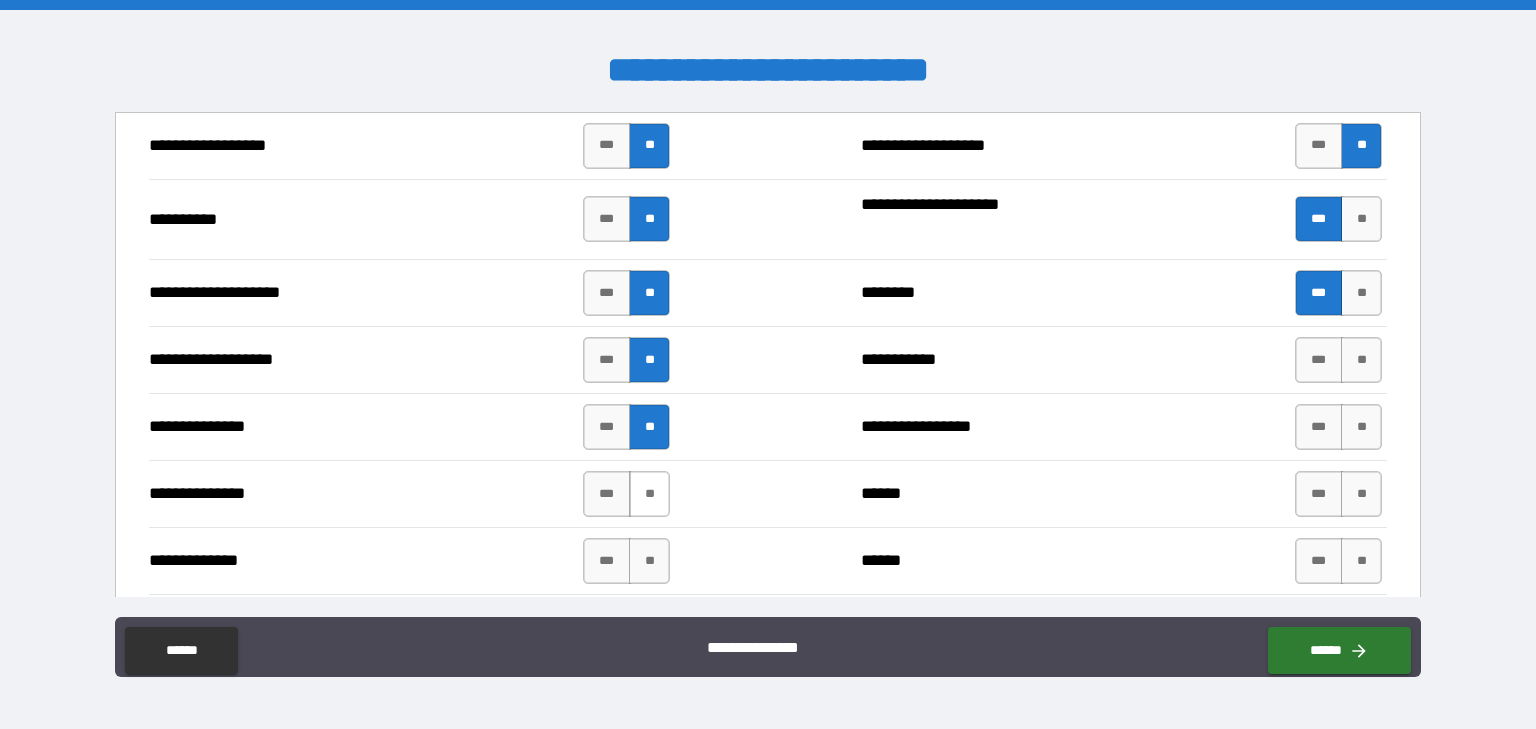 click on "**" at bounding box center [649, 494] 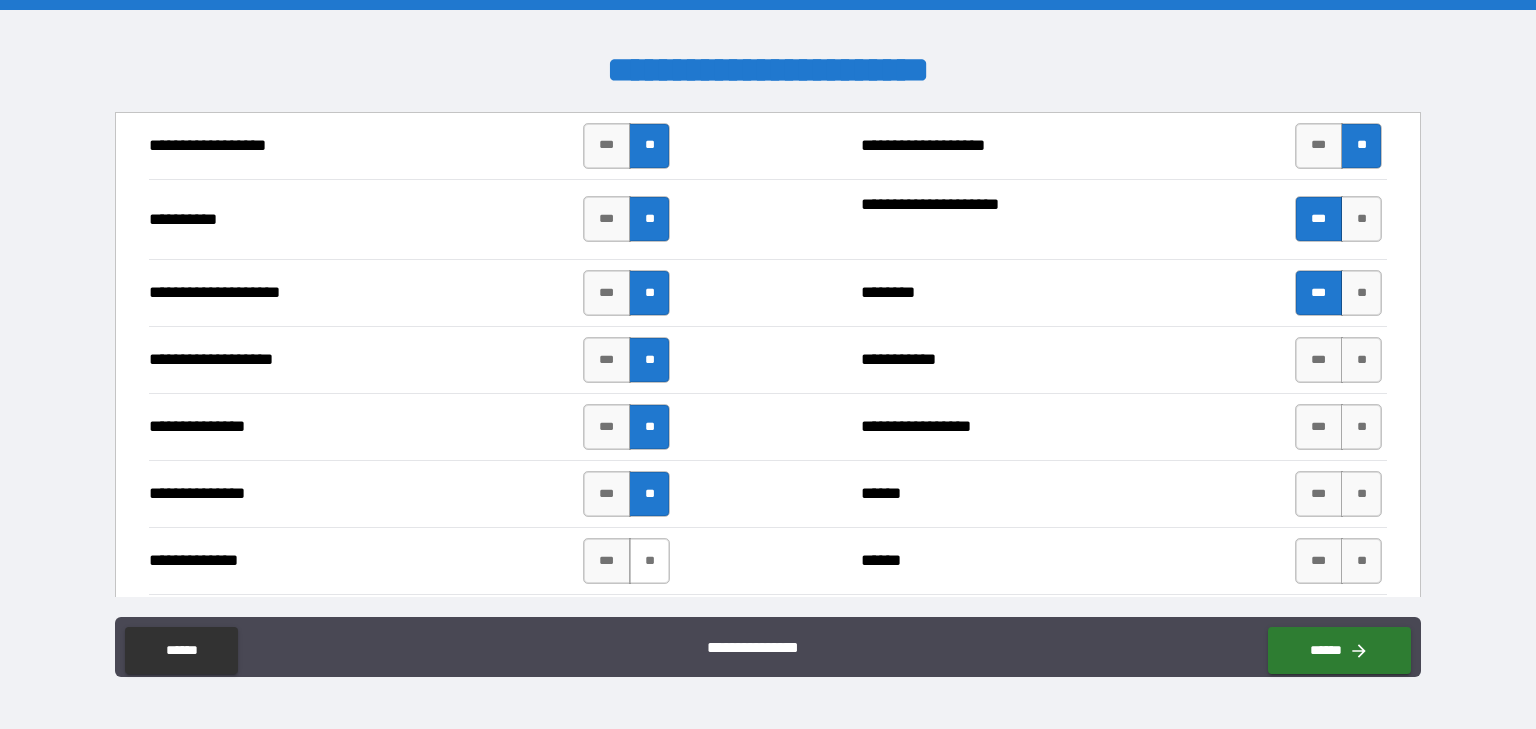 click on "**" at bounding box center (649, 561) 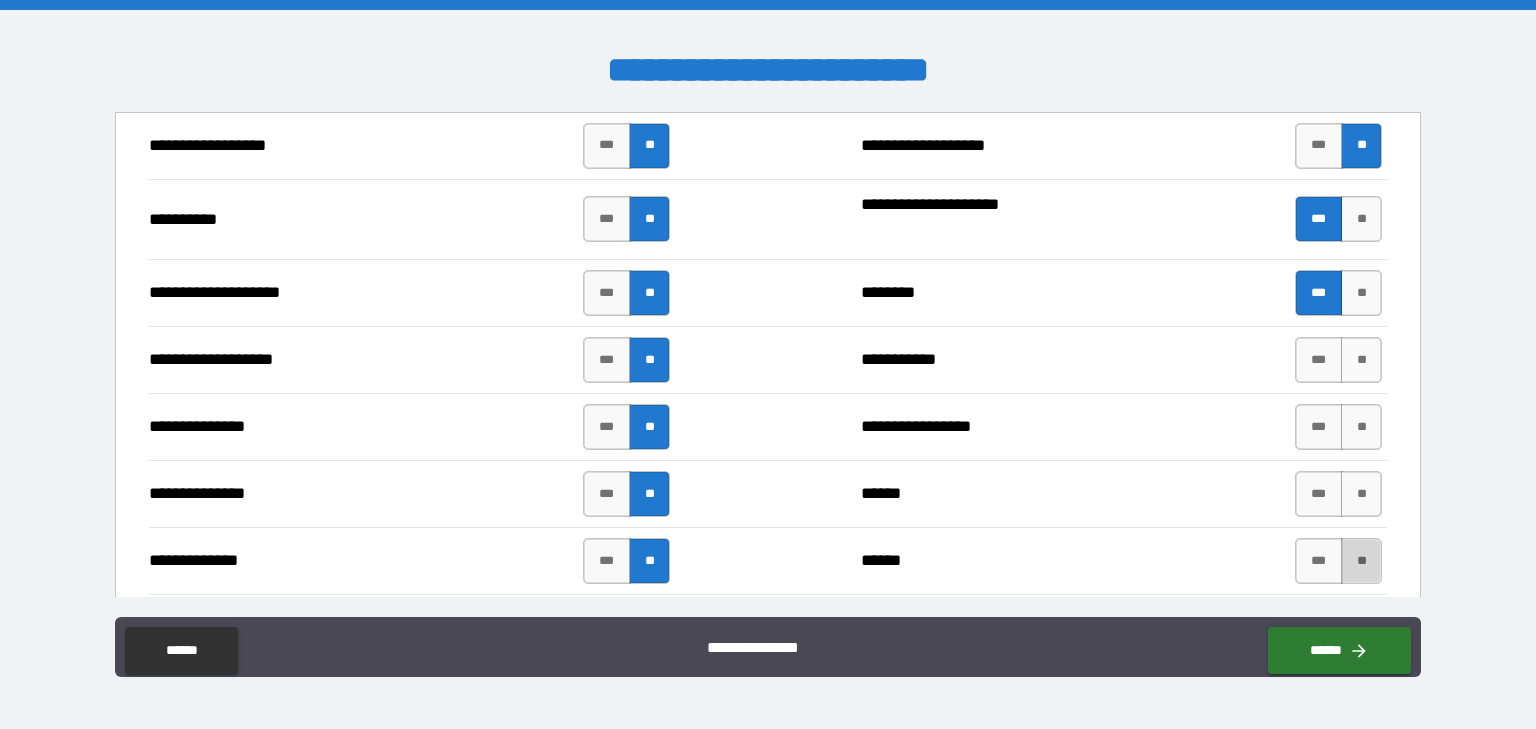 click on "**" at bounding box center [1361, 561] 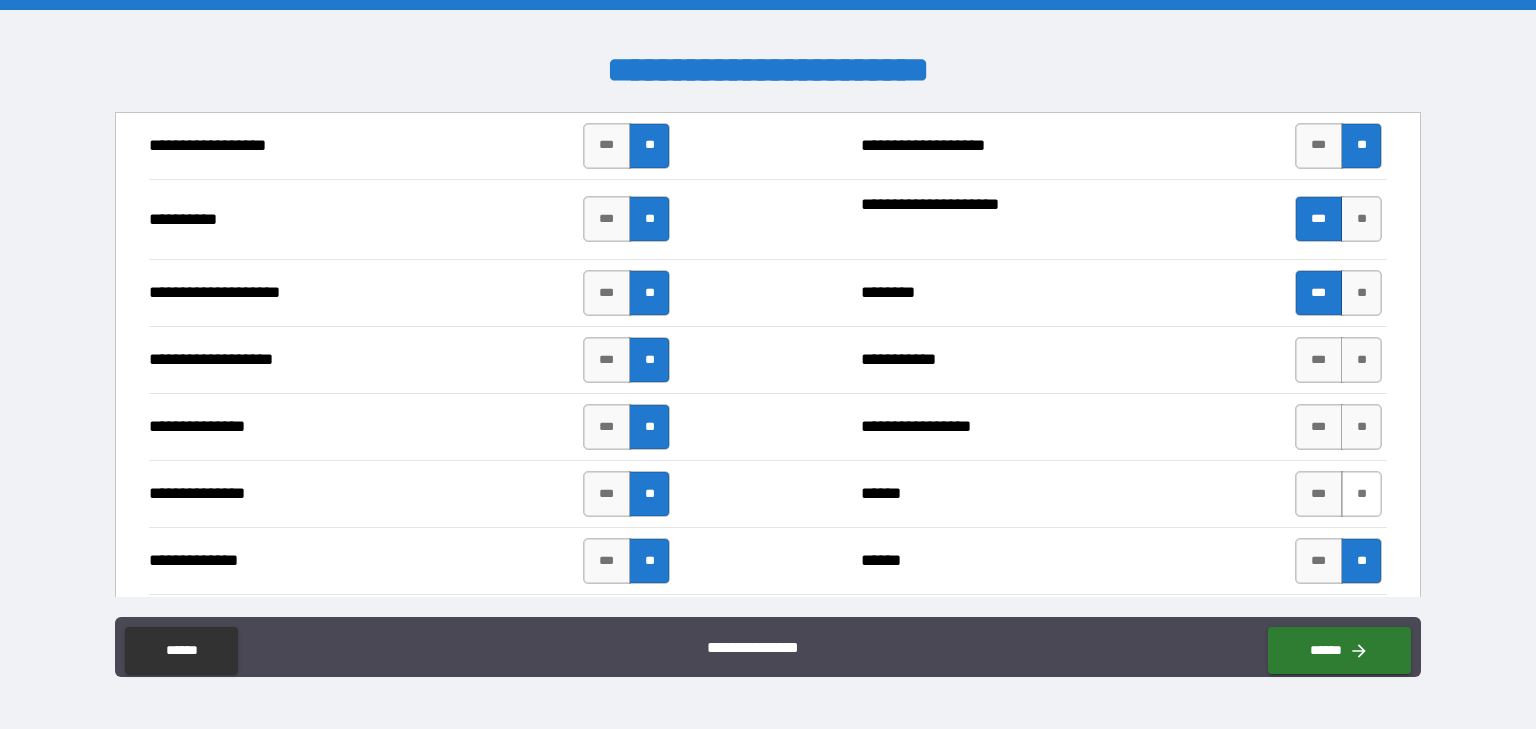 click on "**" at bounding box center [1361, 494] 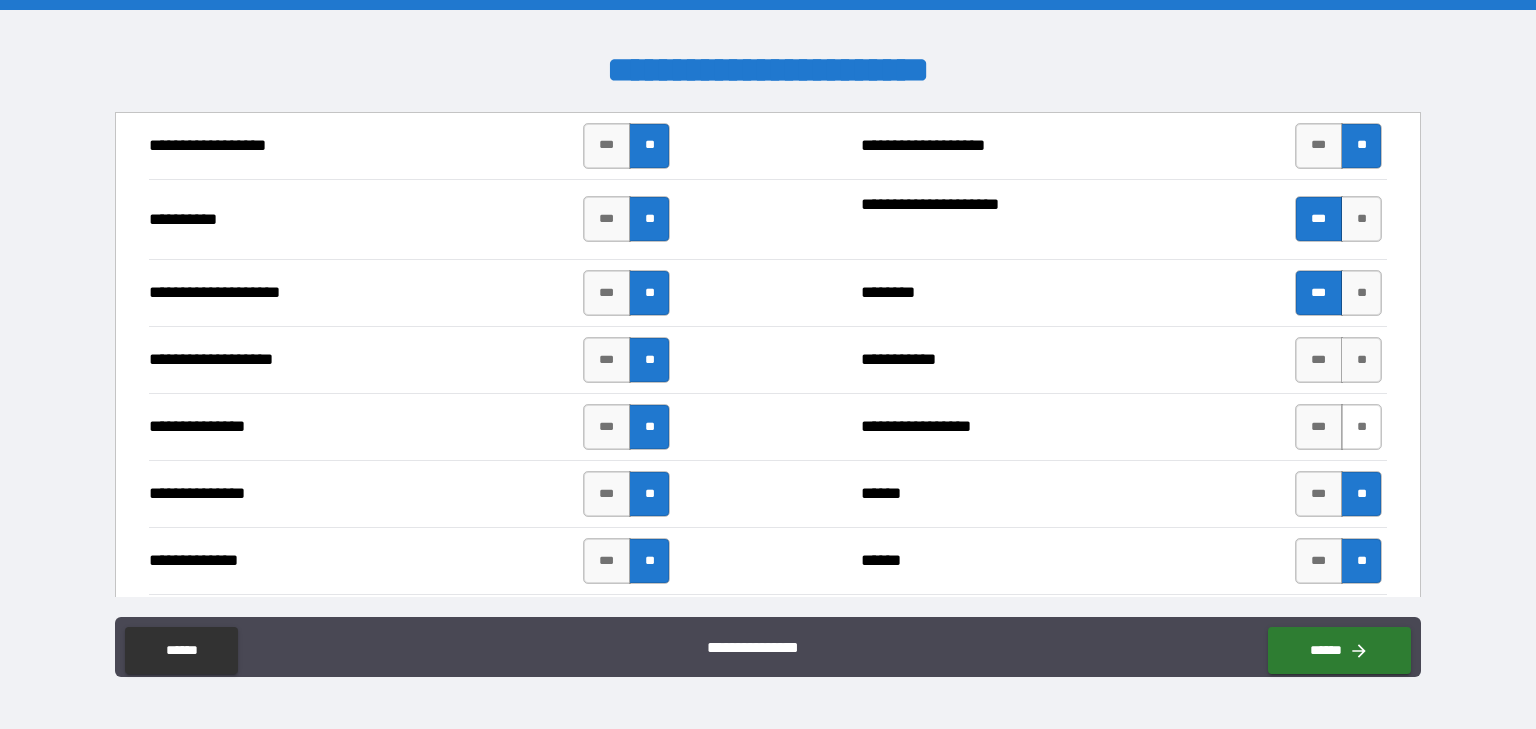click on "**" at bounding box center [1361, 427] 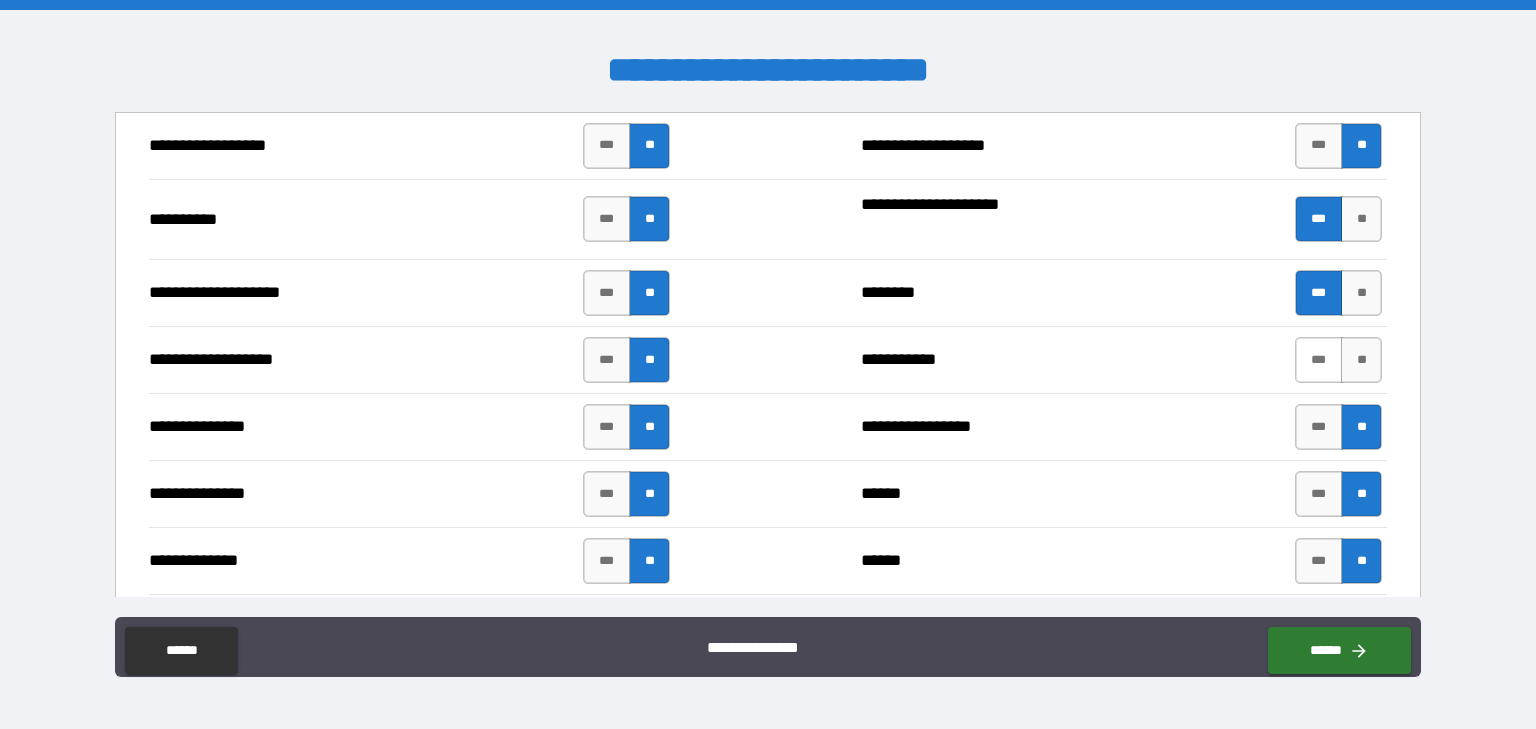 click on "***" at bounding box center (1319, 360) 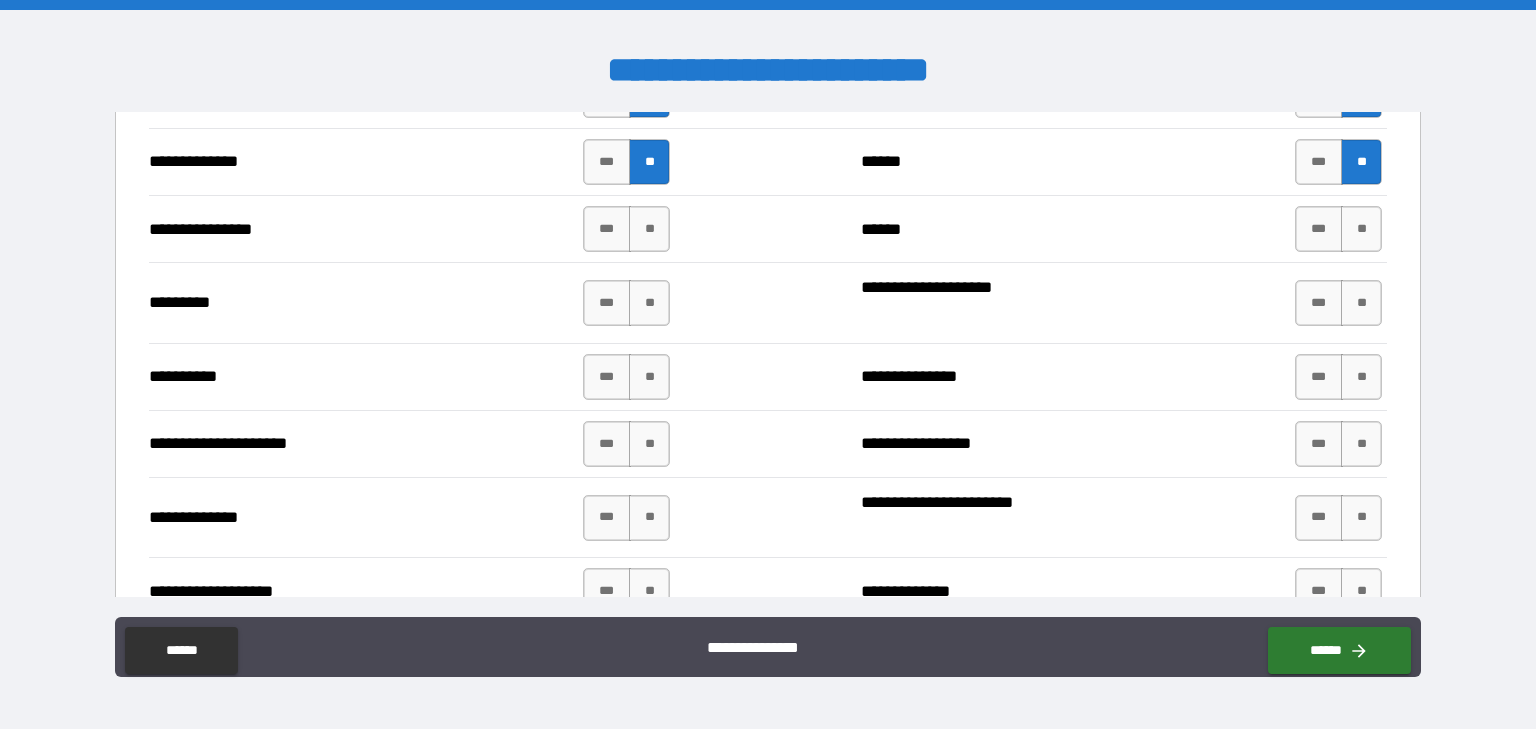 scroll, scrollTop: 2480, scrollLeft: 0, axis: vertical 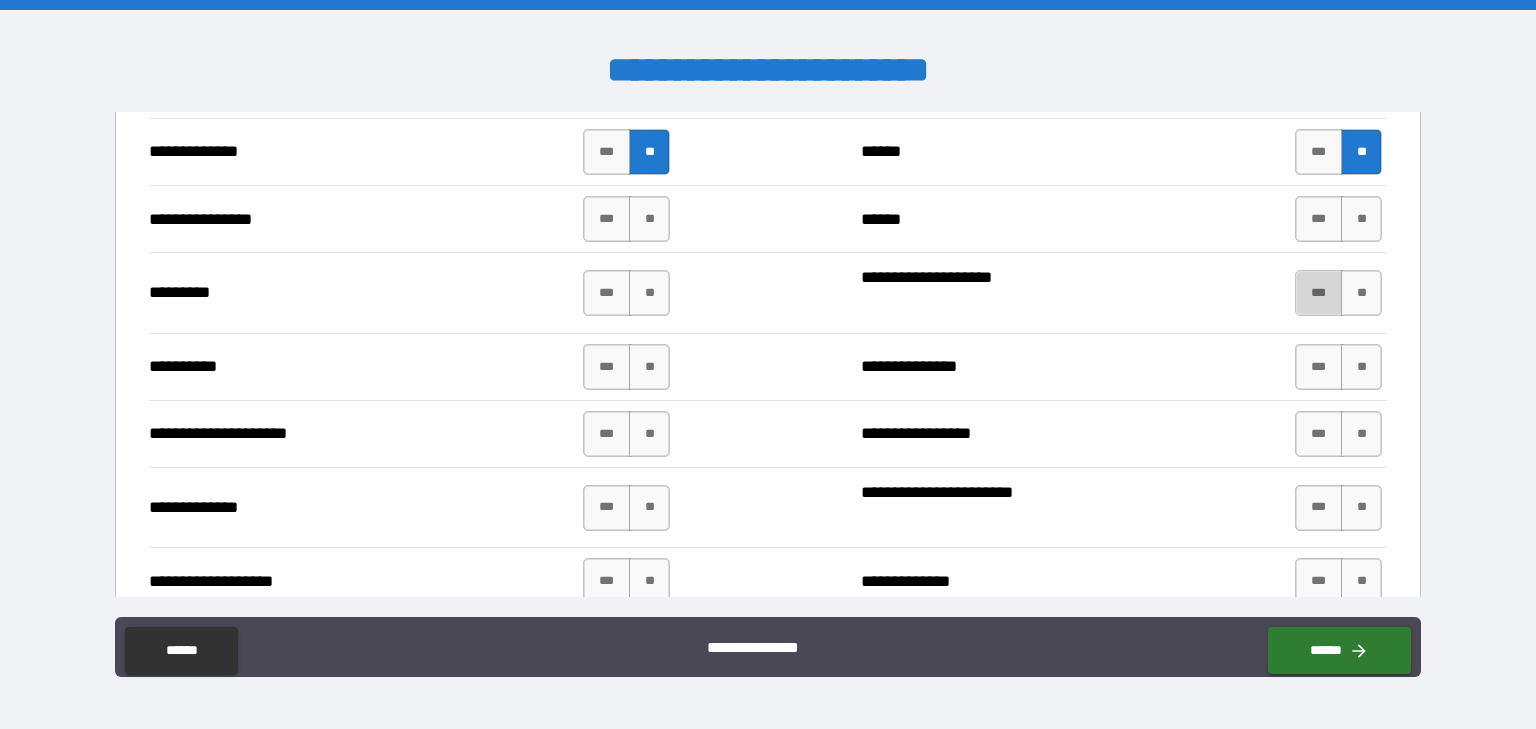 click on "***" at bounding box center (1319, 293) 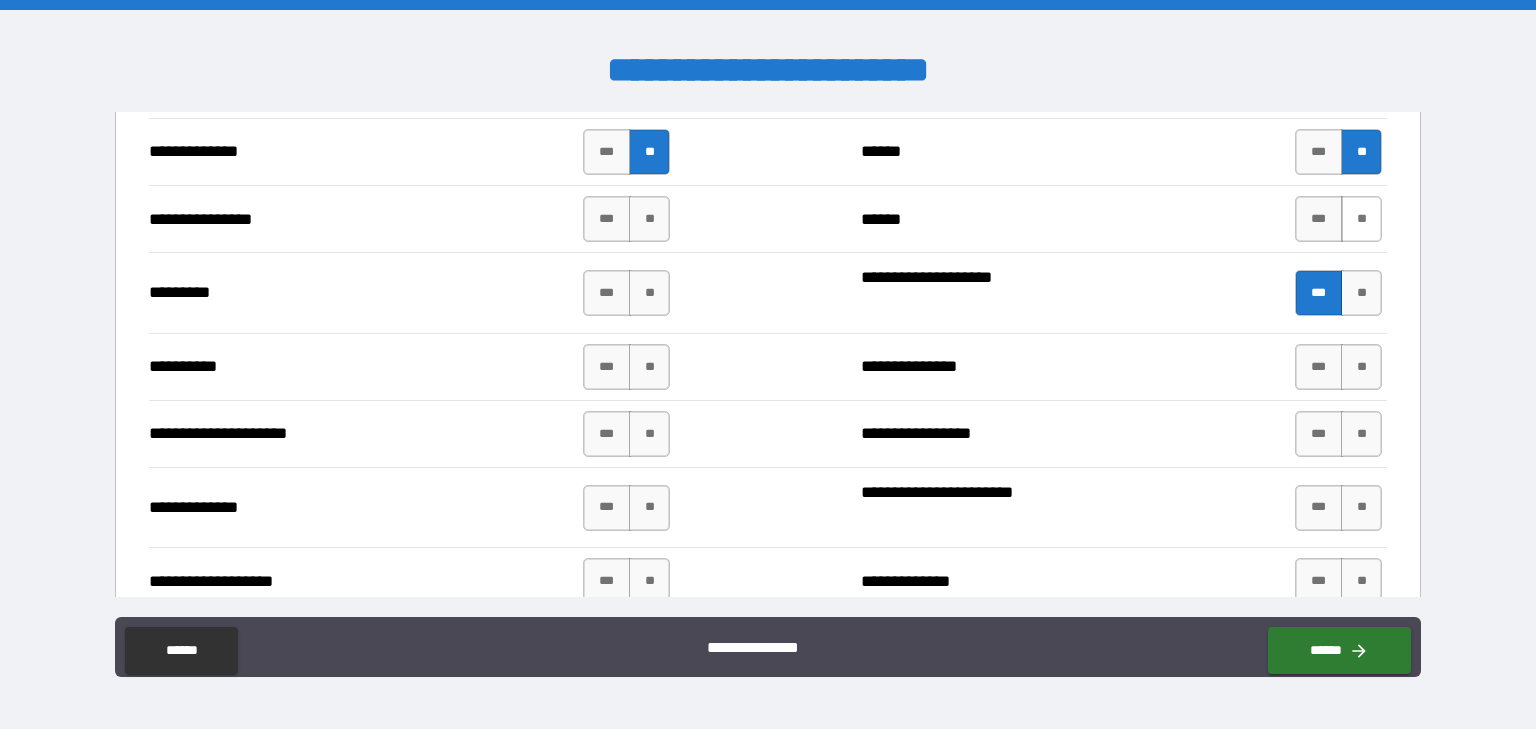click on "**" at bounding box center [1361, 219] 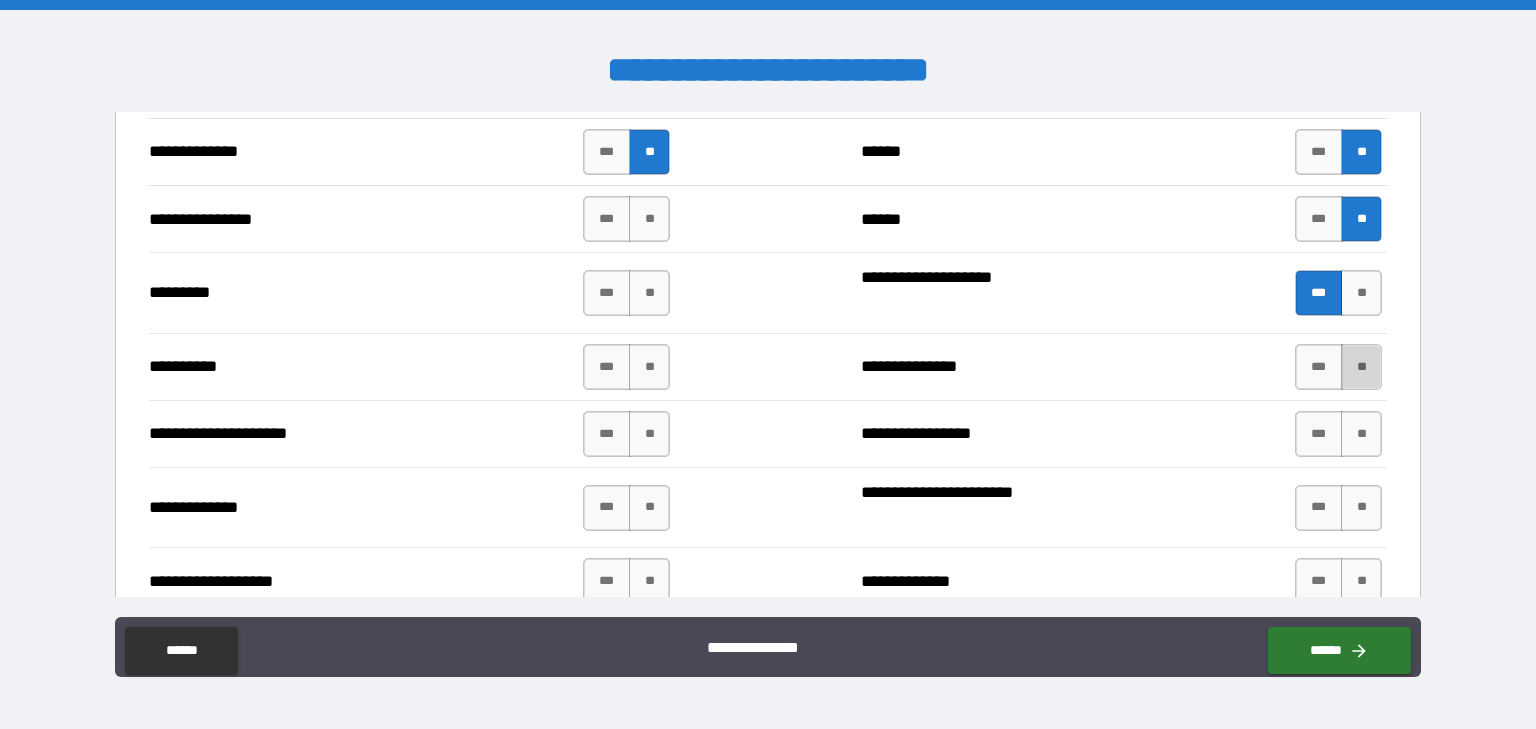 click on "**" at bounding box center [1361, 367] 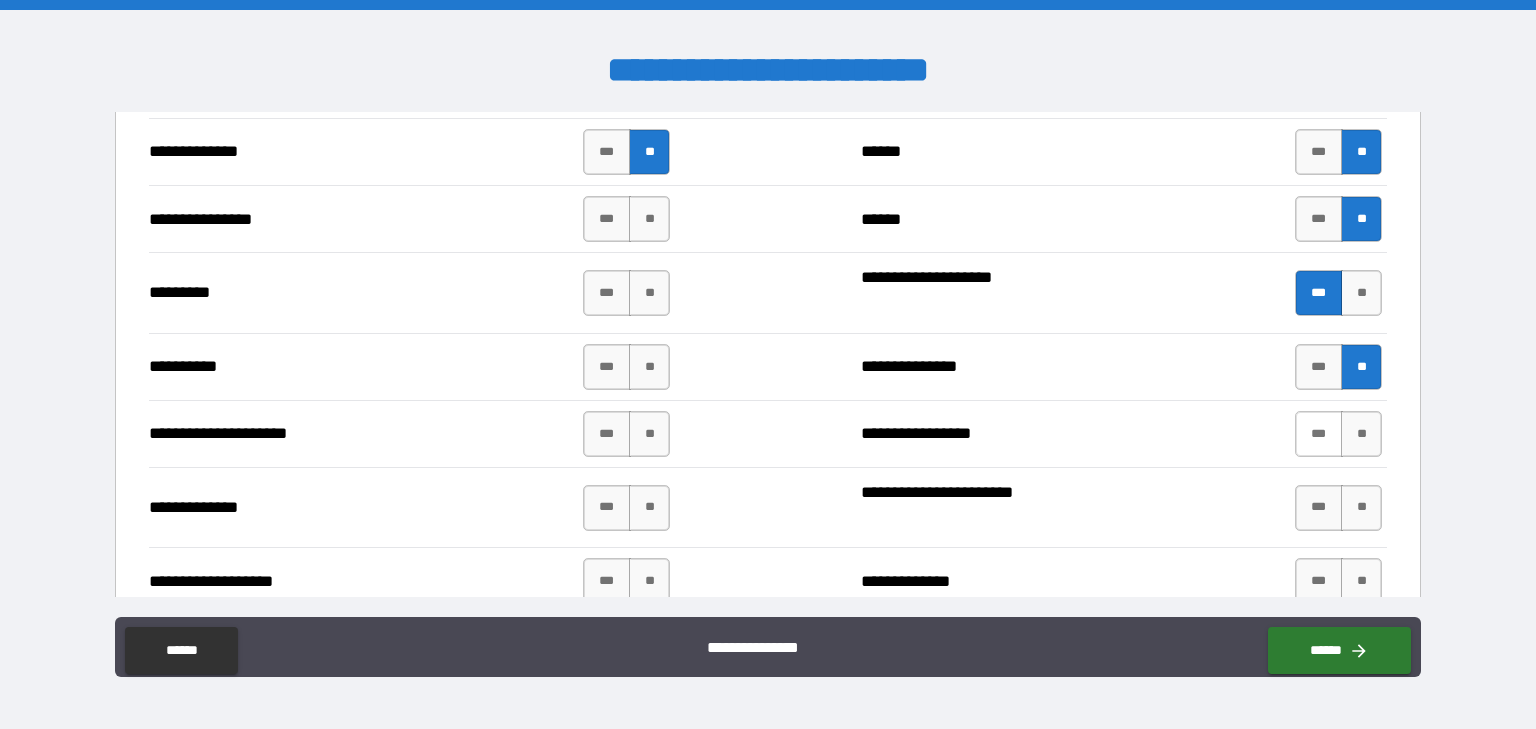 click on "***" at bounding box center [1319, 434] 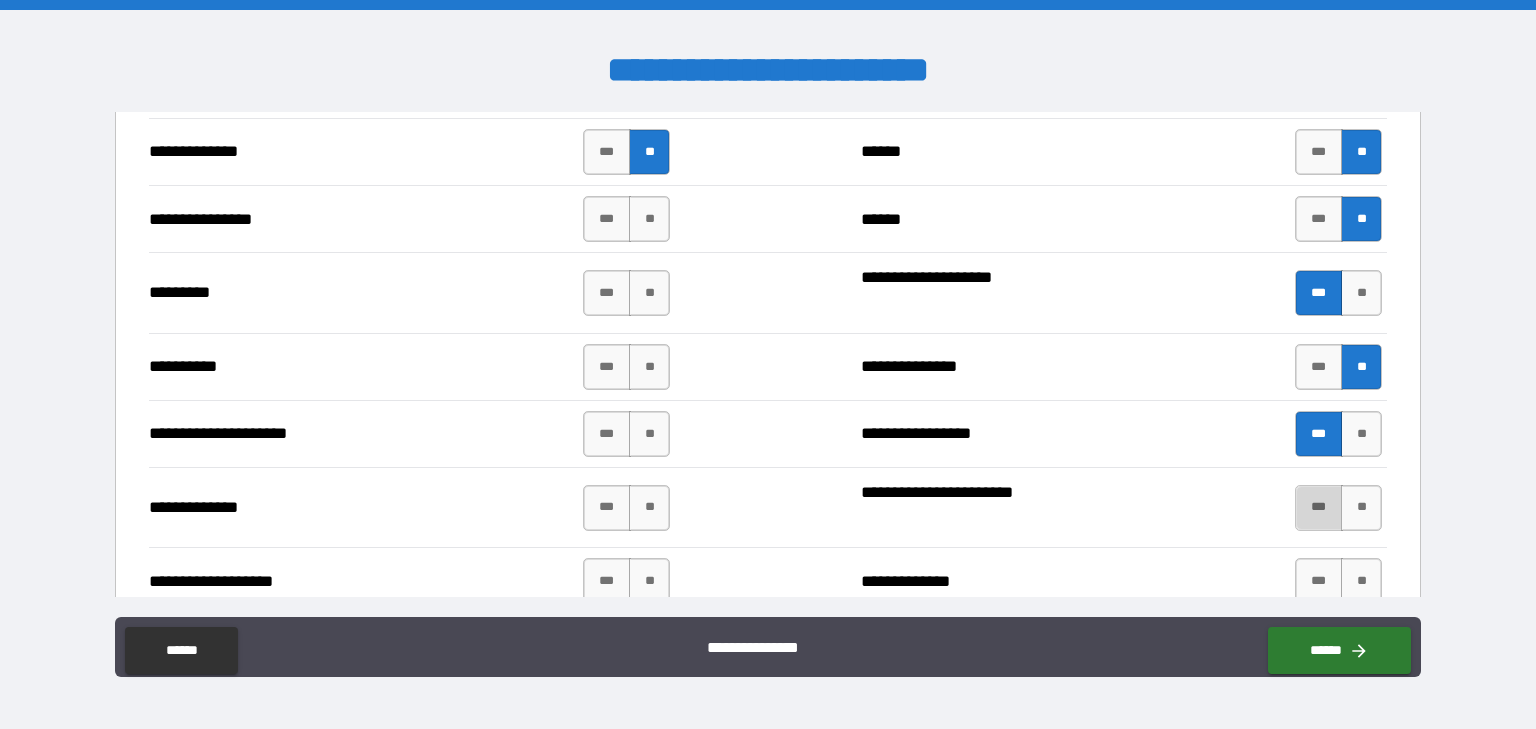 click on "***" at bounding box center (1319, 508) 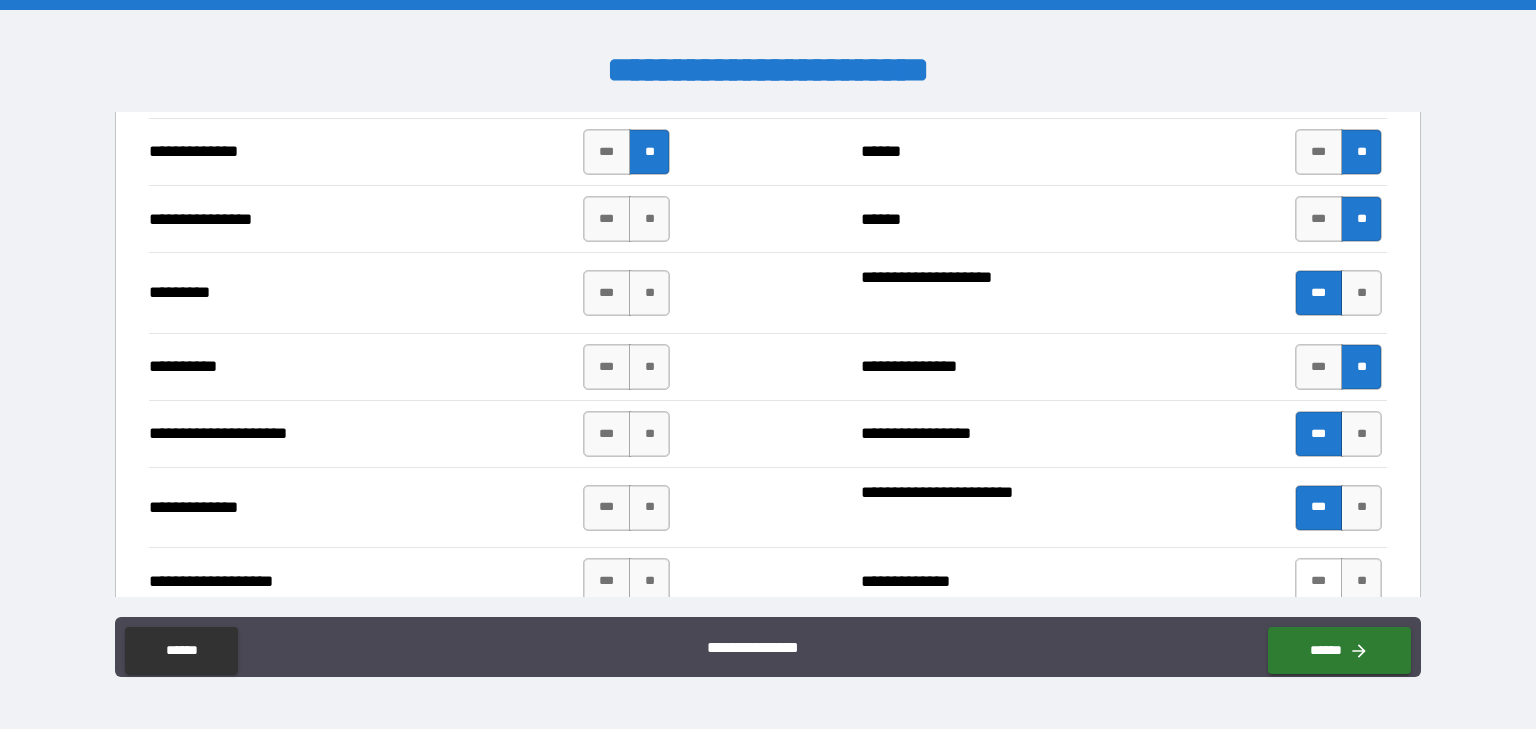 click on "***" at bounding box center [1319, 581] 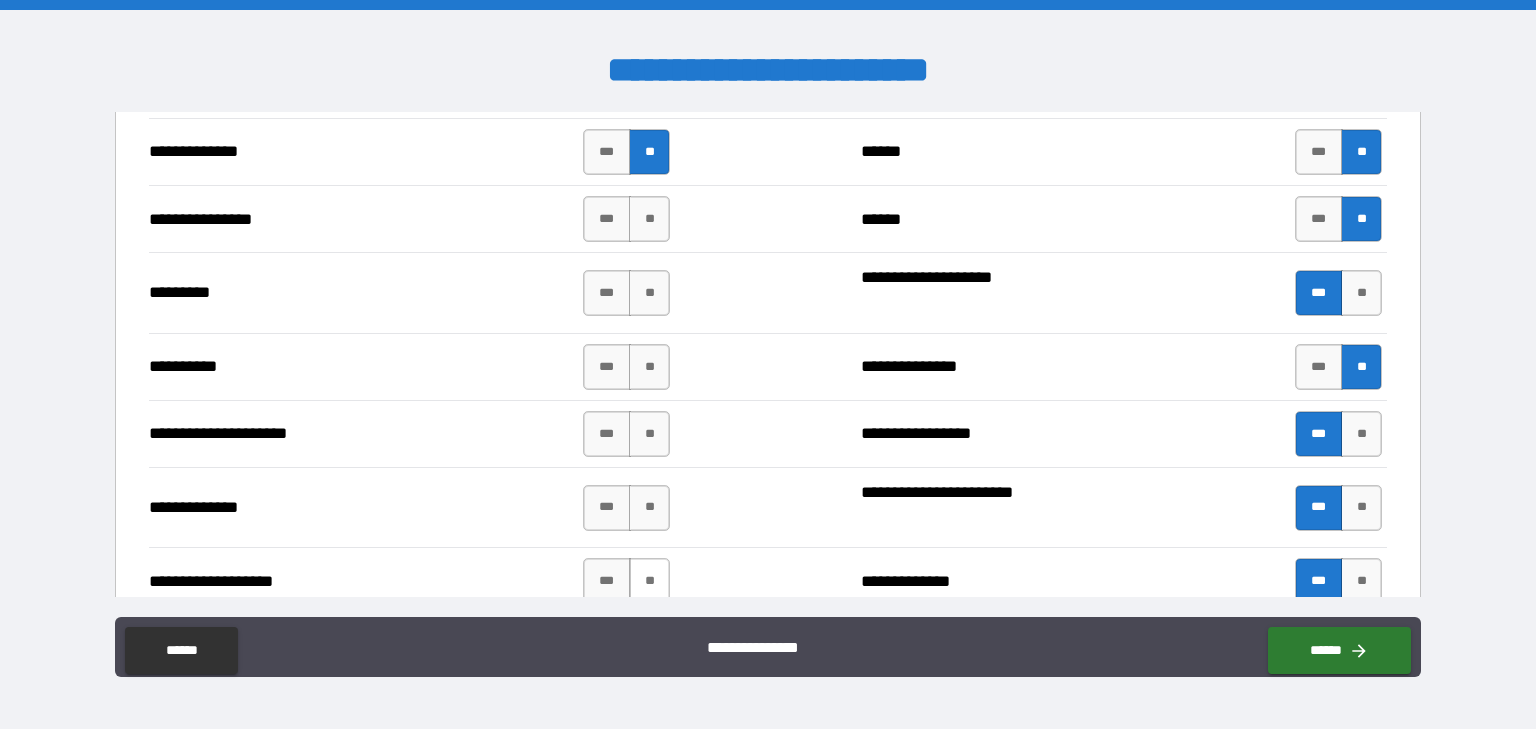 click on "**" at bounding box center (649, 581) 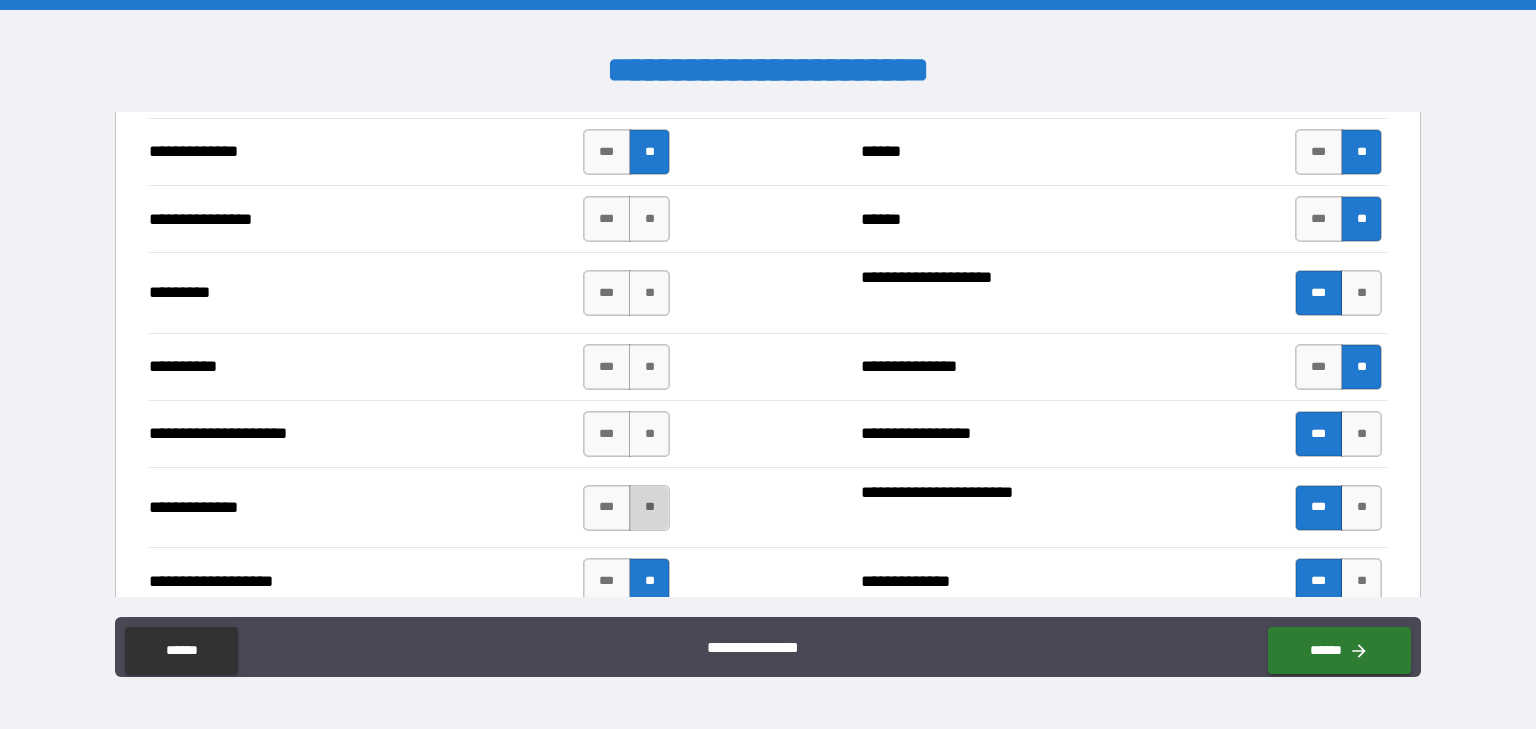 click on "**" at bounding box center [649, 508] 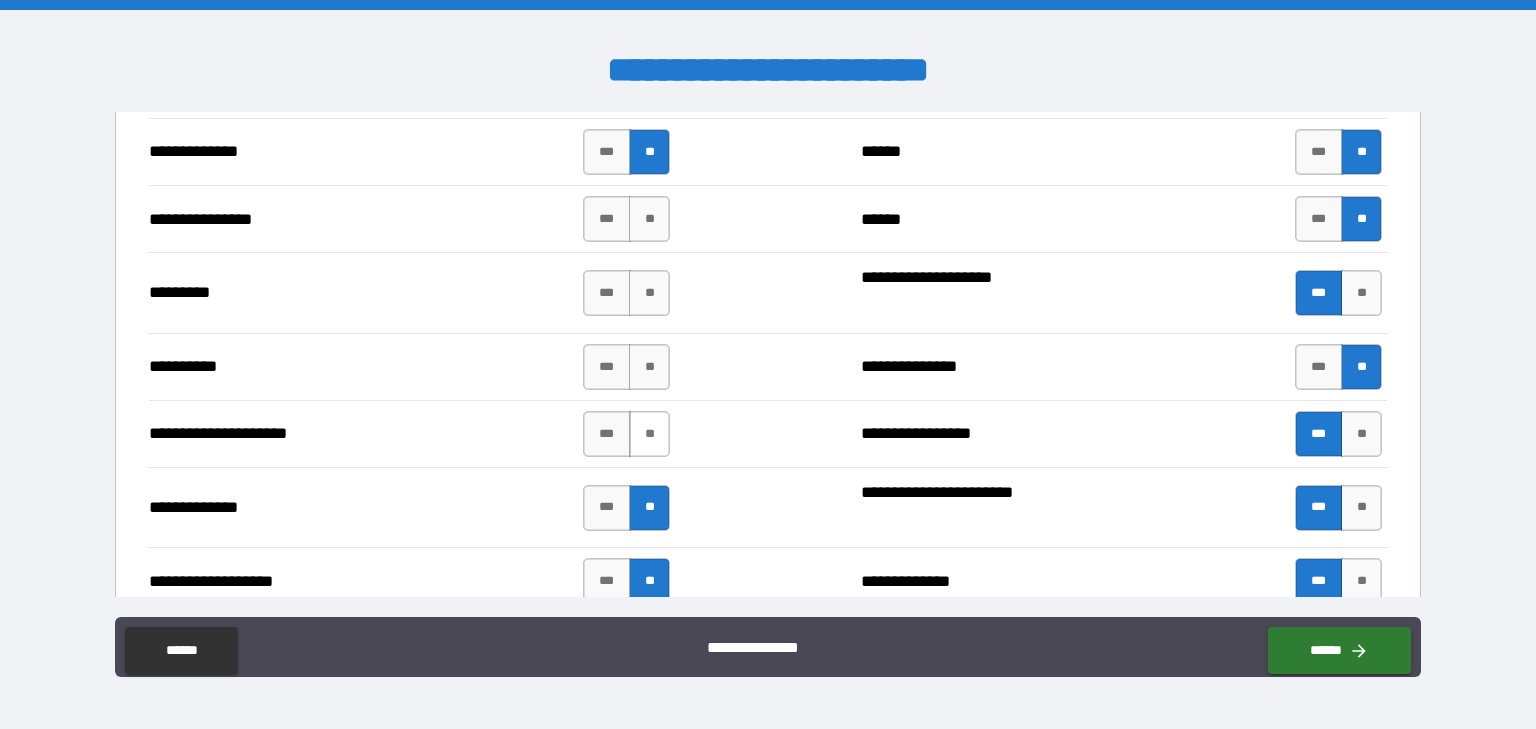 click on "**" at bounding box center [649, 434] 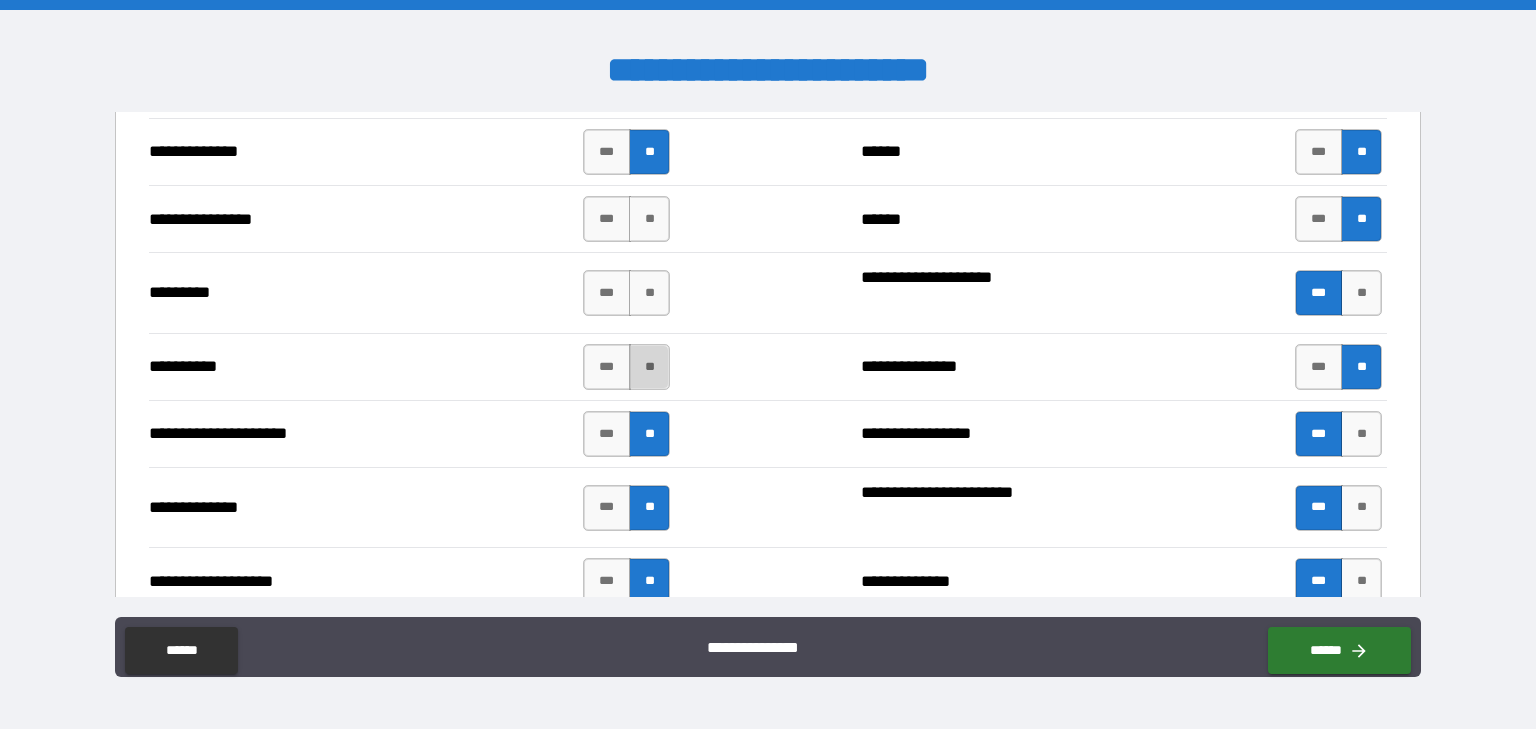 click on "**" at bounding box center [649, 367] 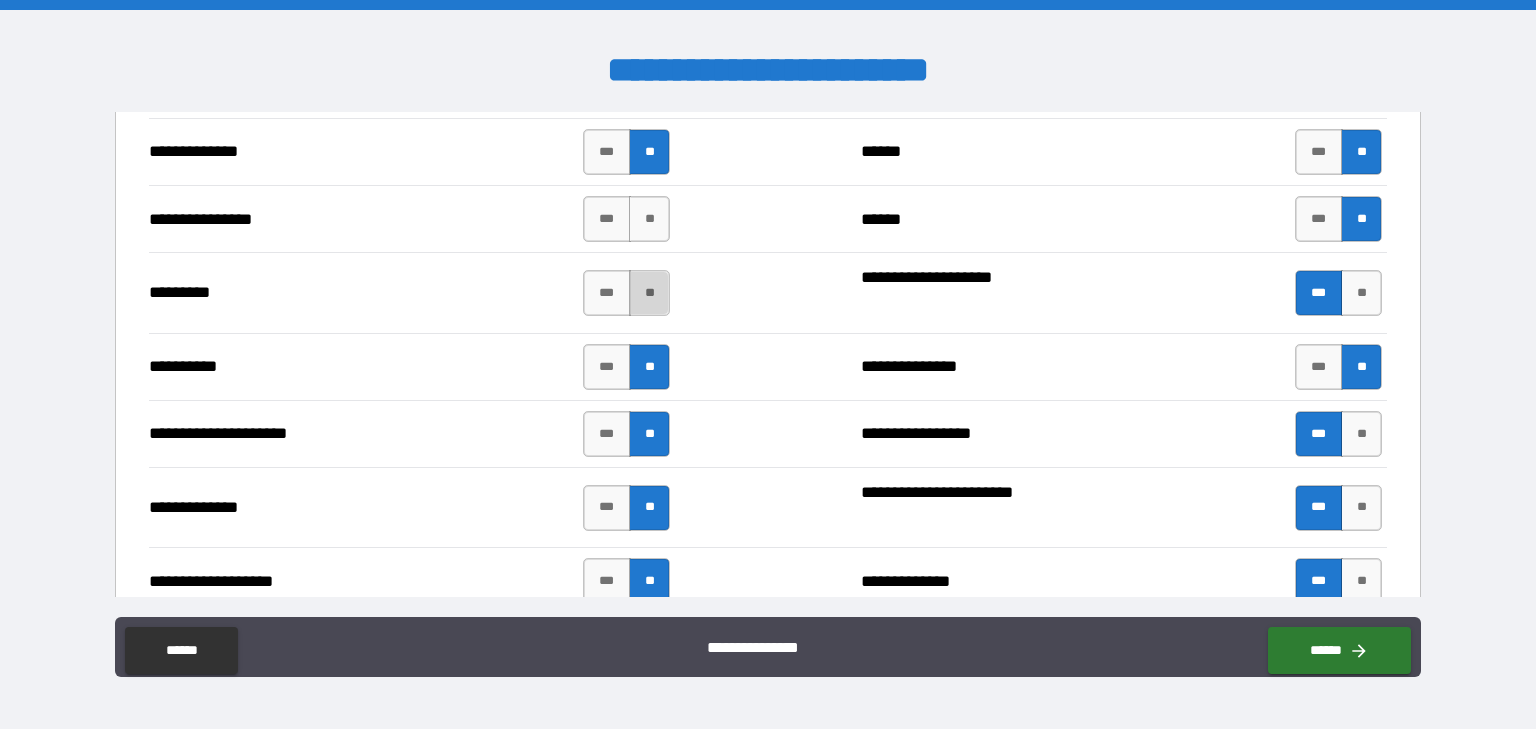 click on "**" at bounding box center (649, 293) 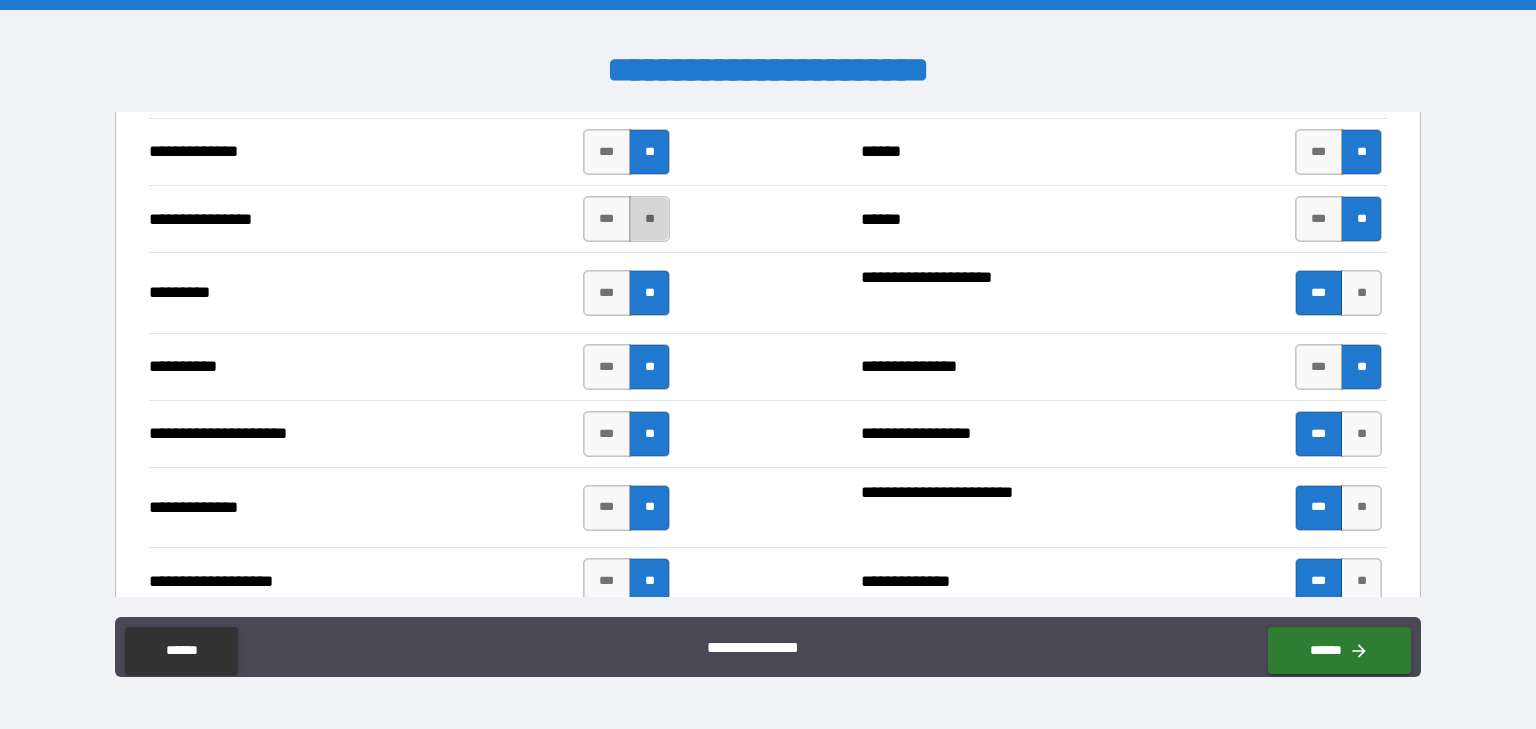 click on "**" at bounding box center [649, 219] 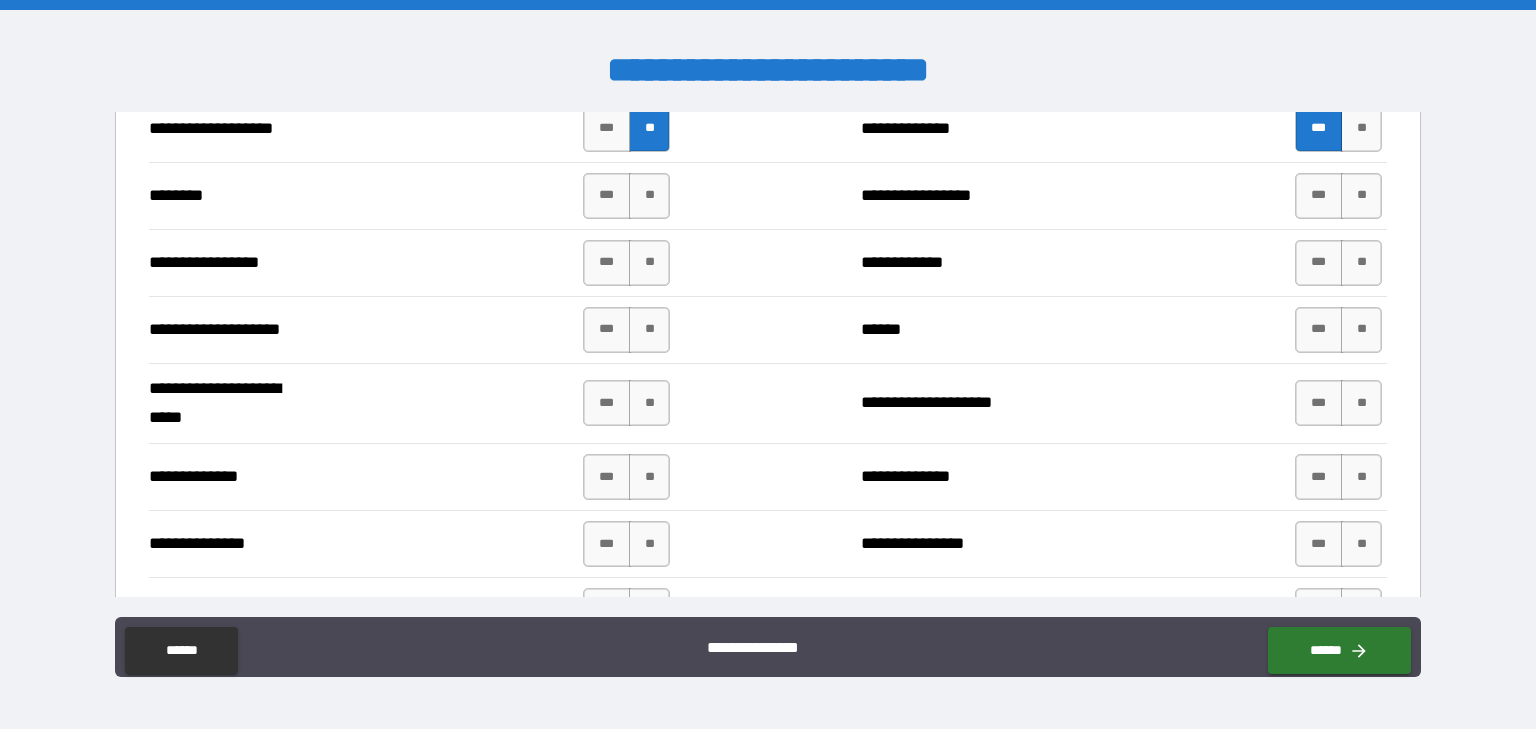 scroll, scrollTop: 2934, scrollLeft: 0, axis: vertical 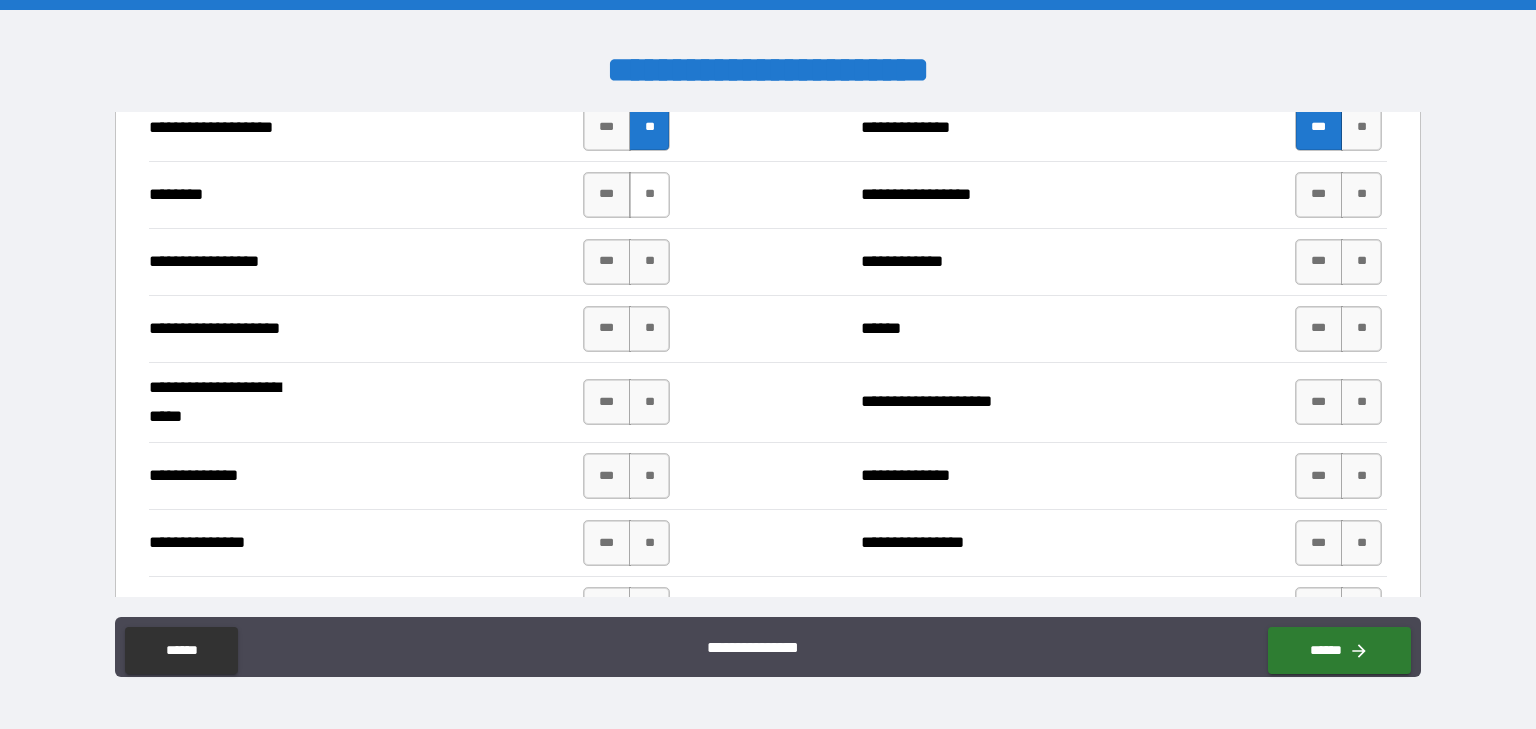 click on "**" at bounding box center [649, 195] 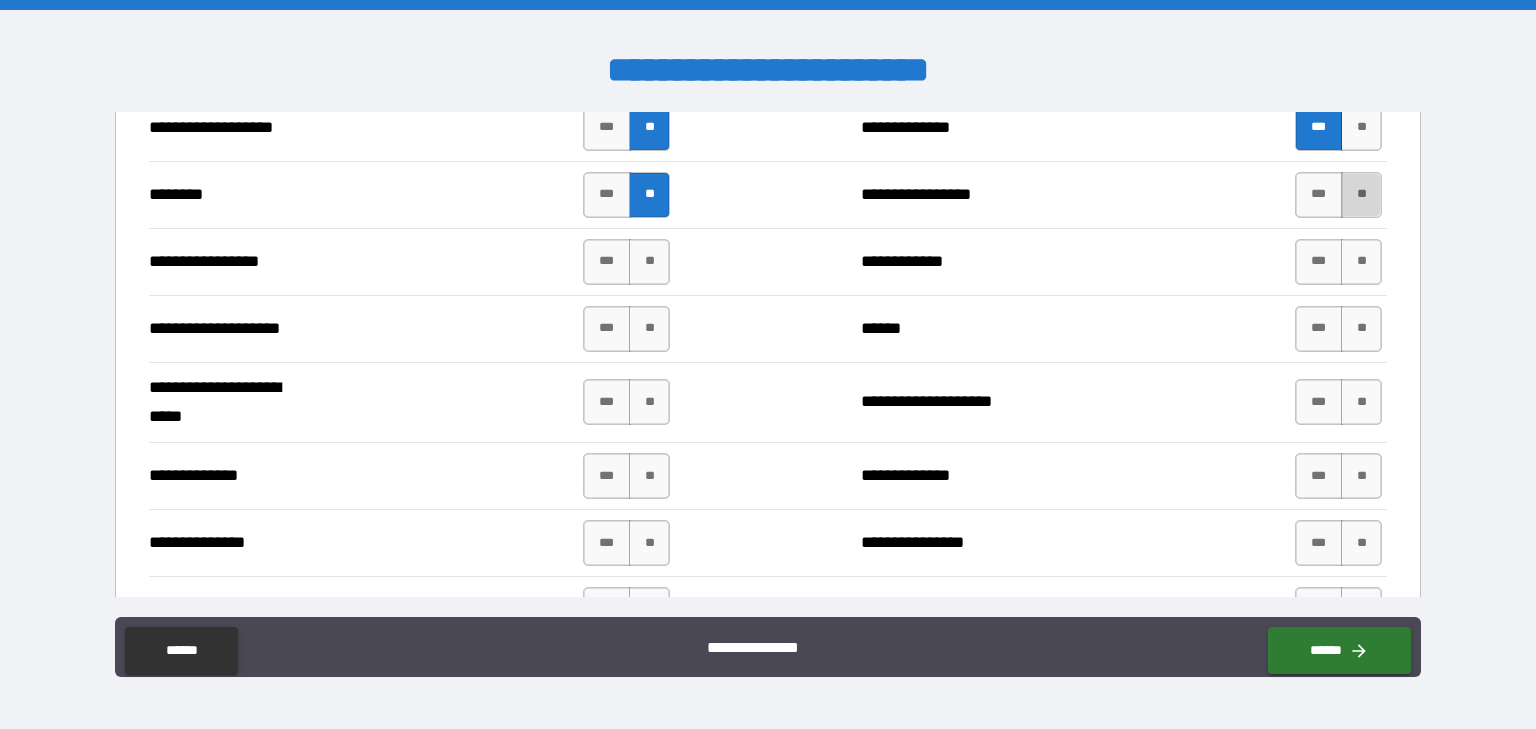 click on "**" at bounding box center [1361, 195] 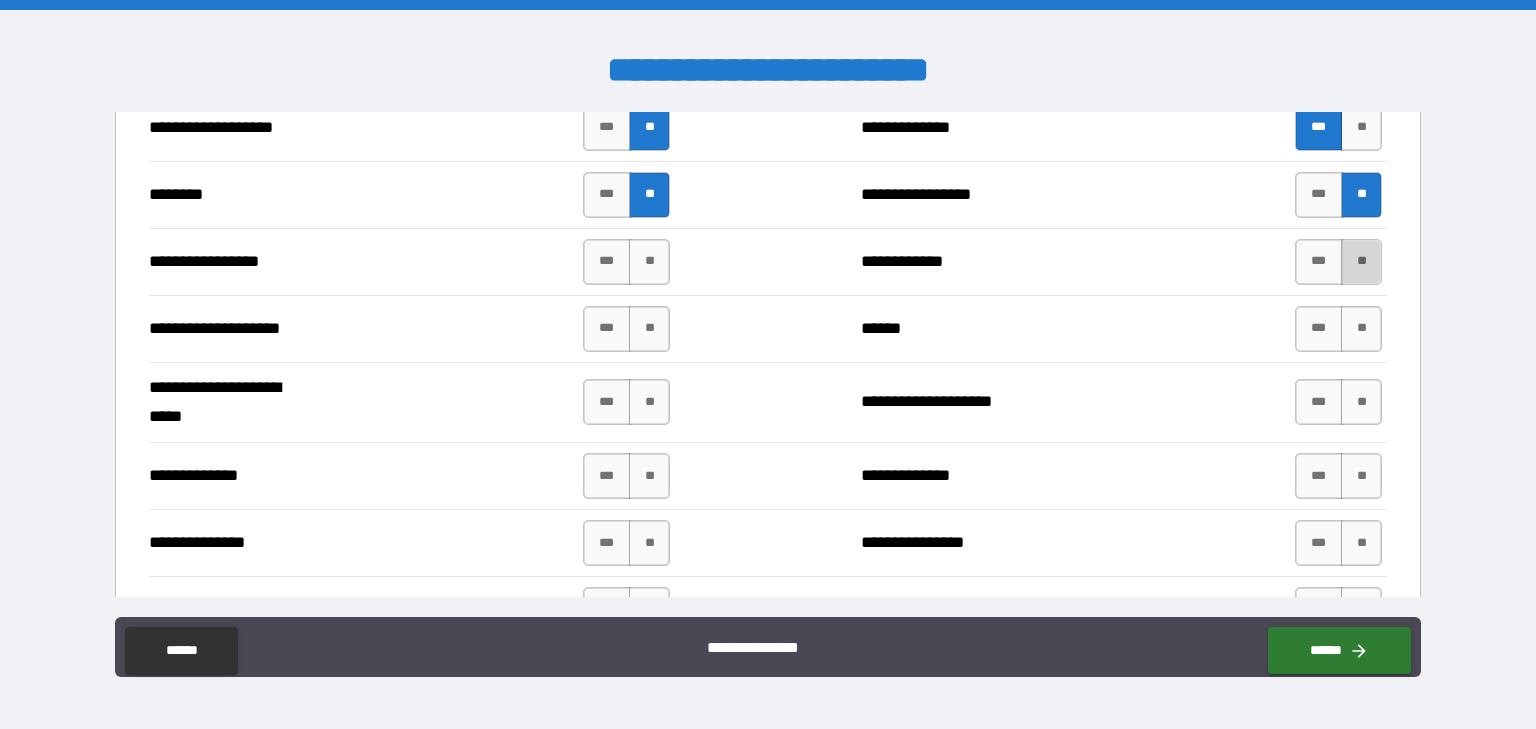 click on "**" at bounding box center (1361, 262) 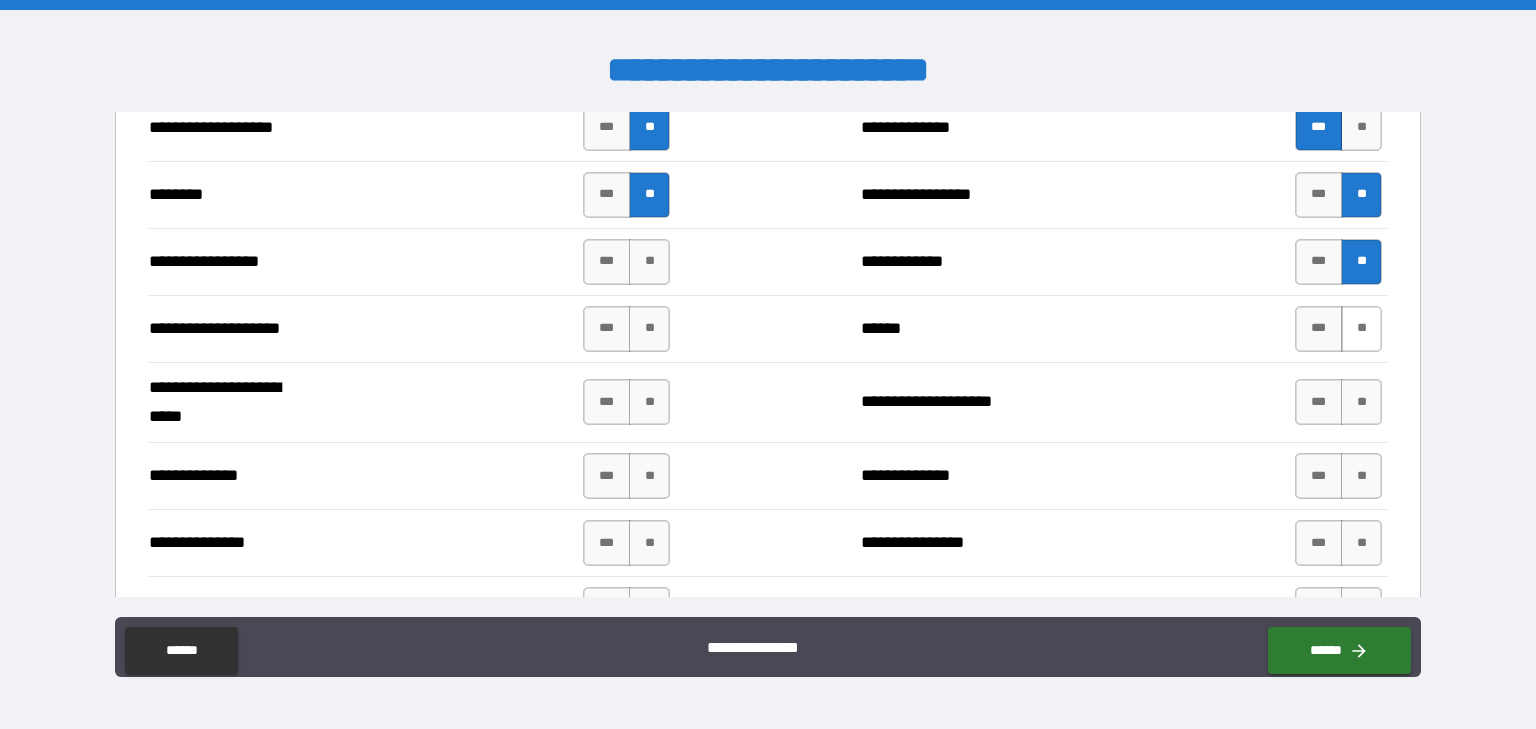 click on "**" at bounding box center (1361, 329) 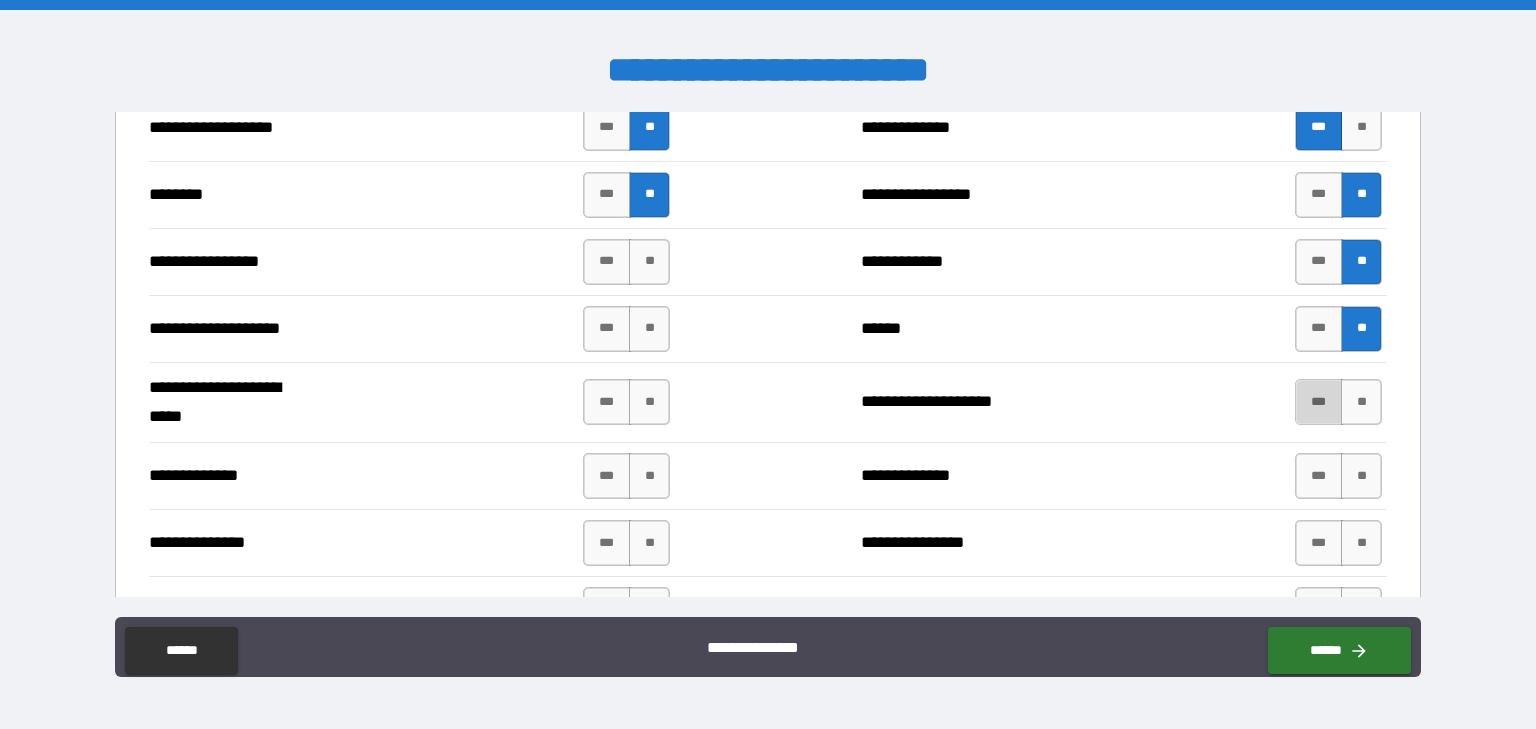 click on "***" at bounding box center [1319, 402] 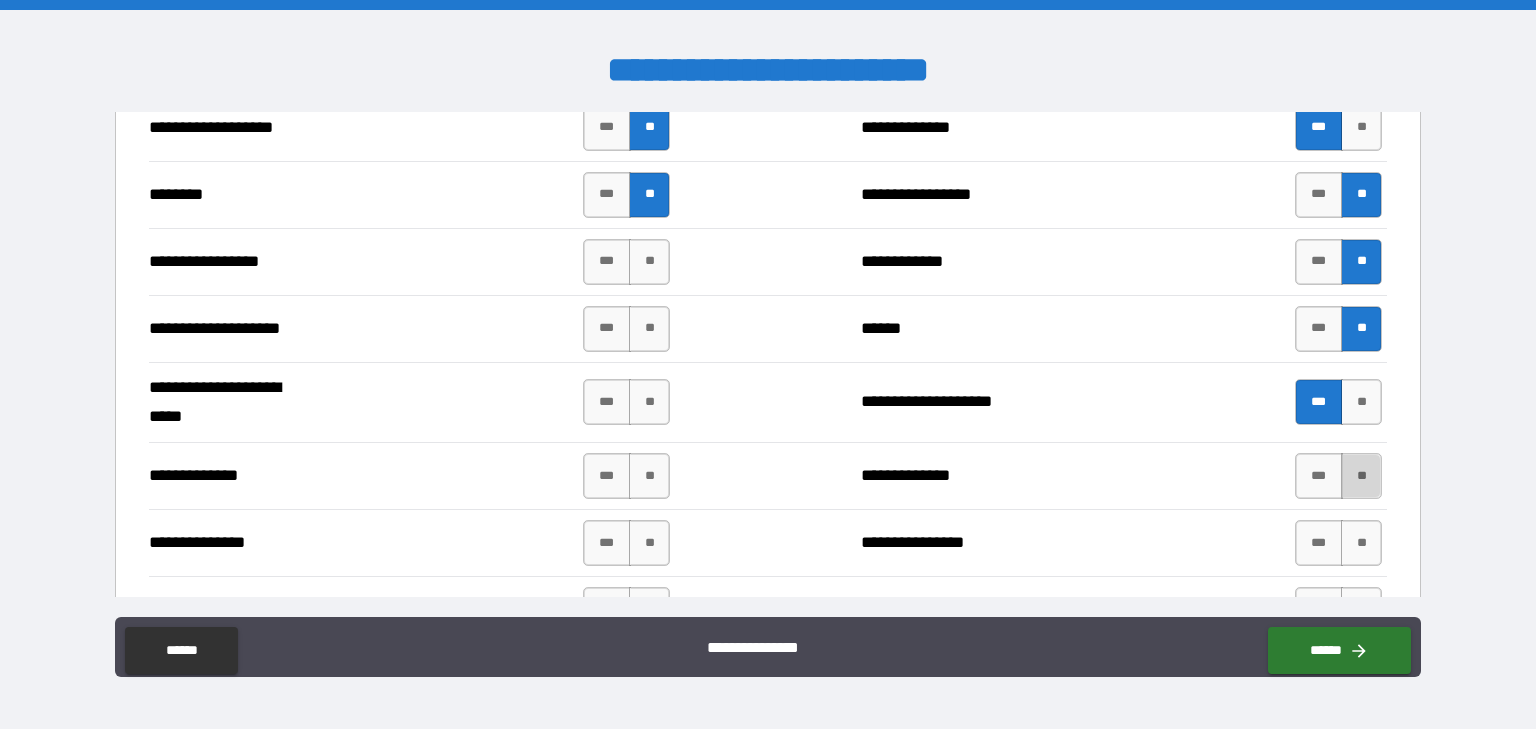 click on "**" at bounding box center [1361, 476] 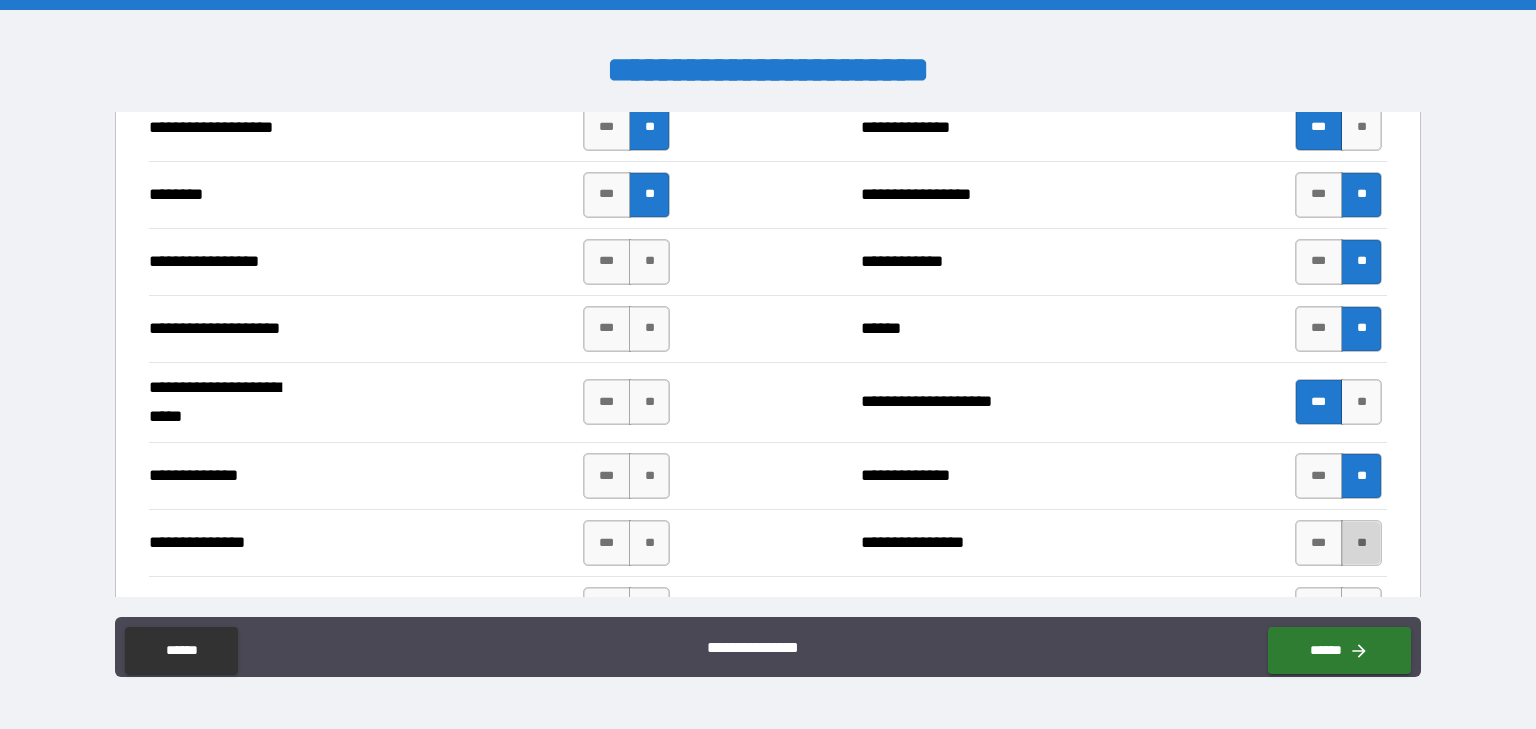 click on "**" at bounding box center [1361, 543] 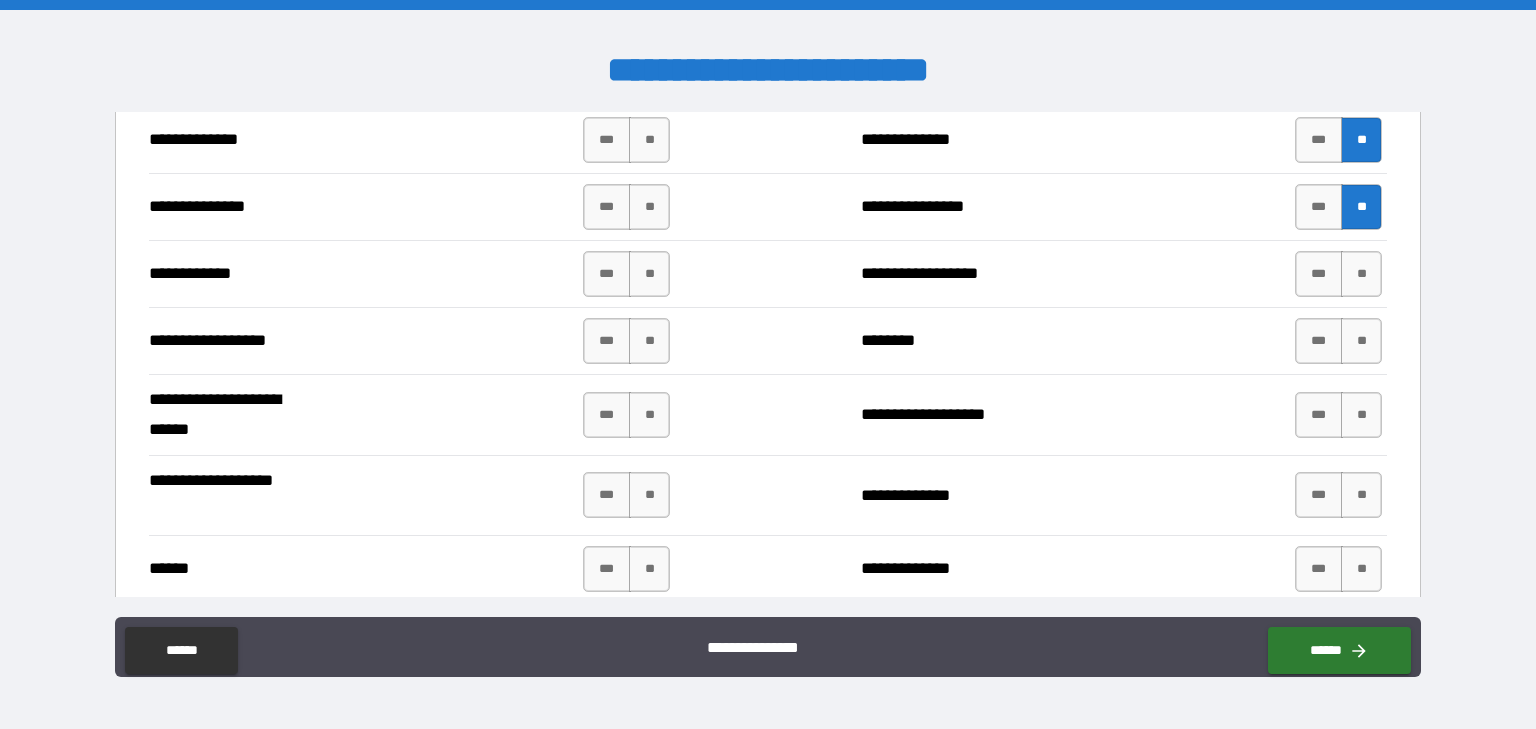 scroll, scrollTop: 3279, scrollLeft: 0, axis: vertical 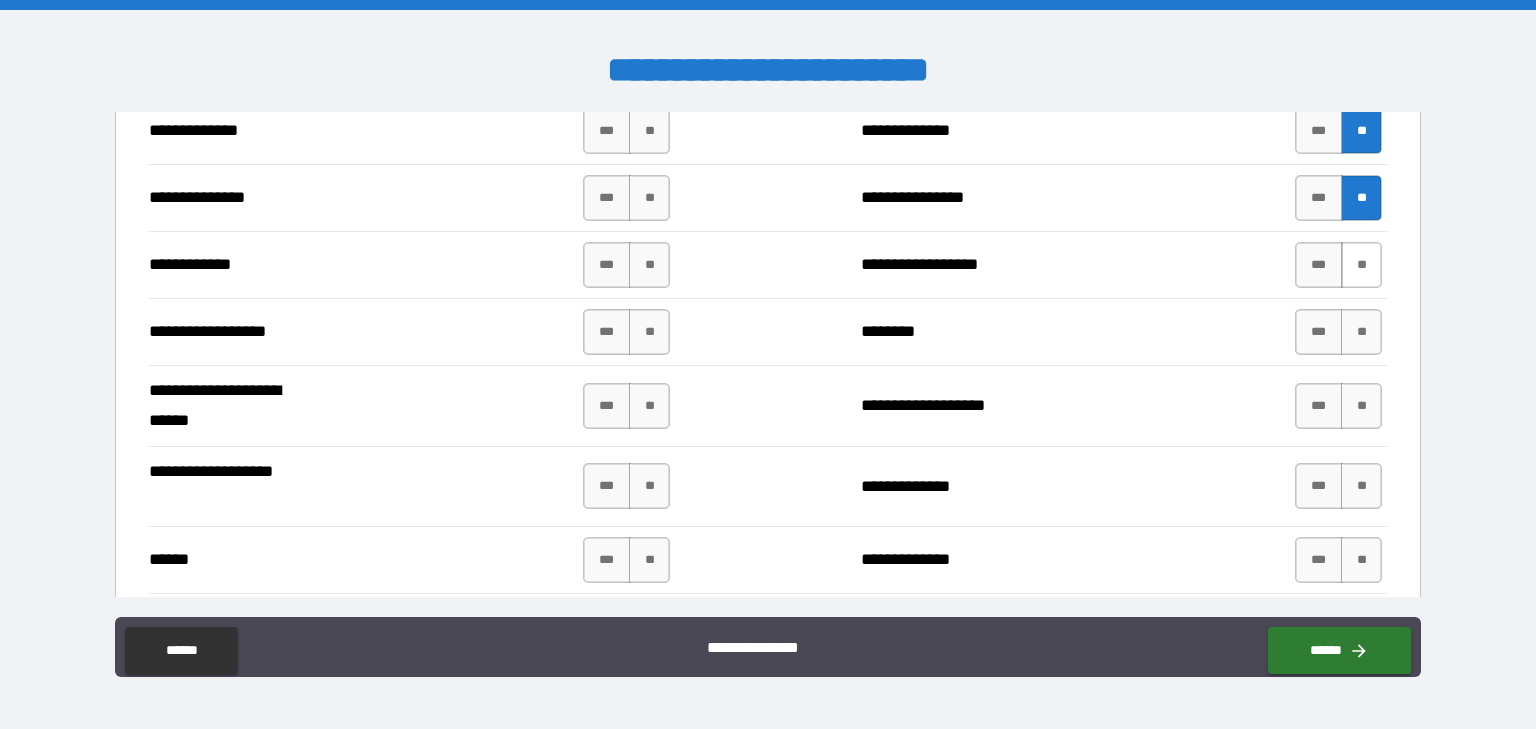 click on "**" at bounding box center (1361, 265) 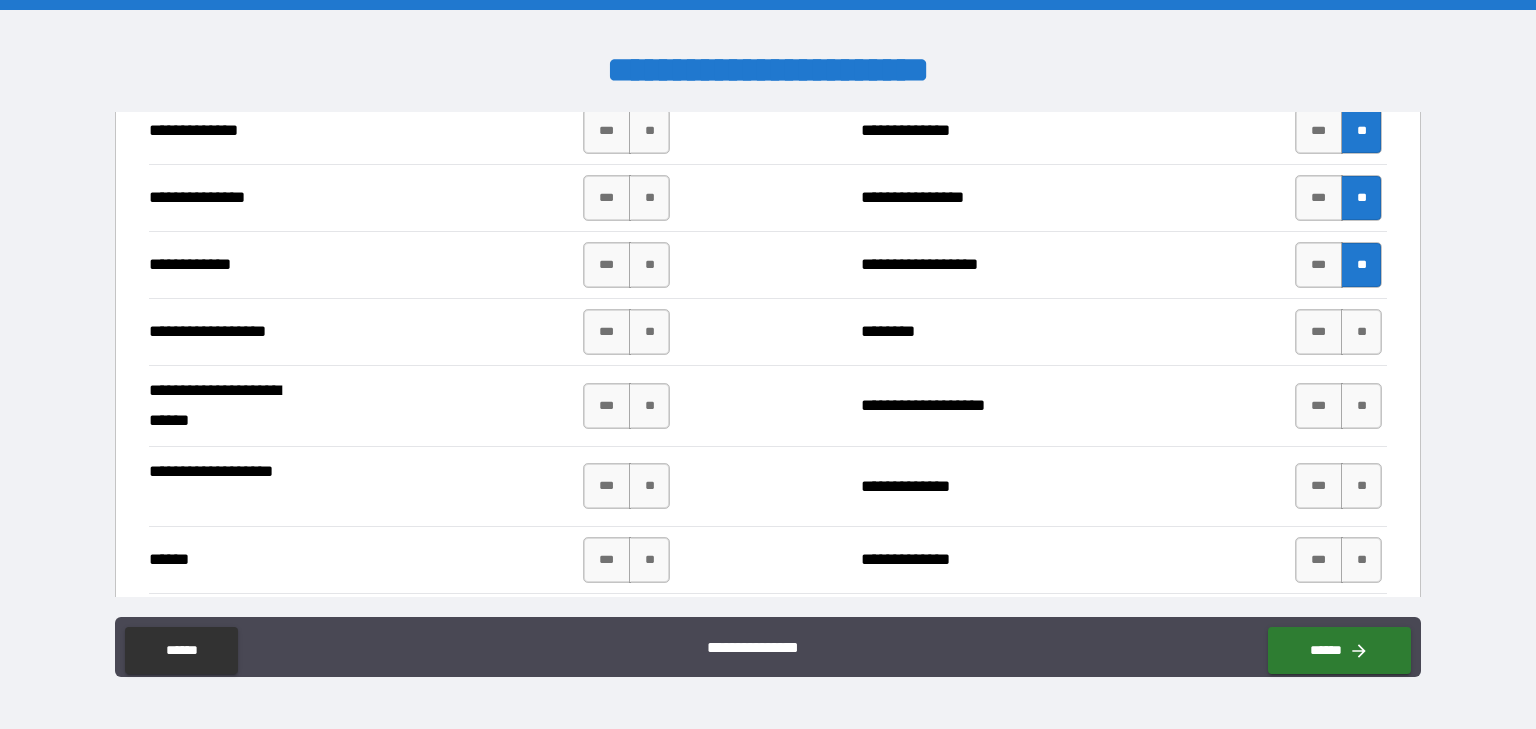 click on "**********" at bounding box center [768, 264] 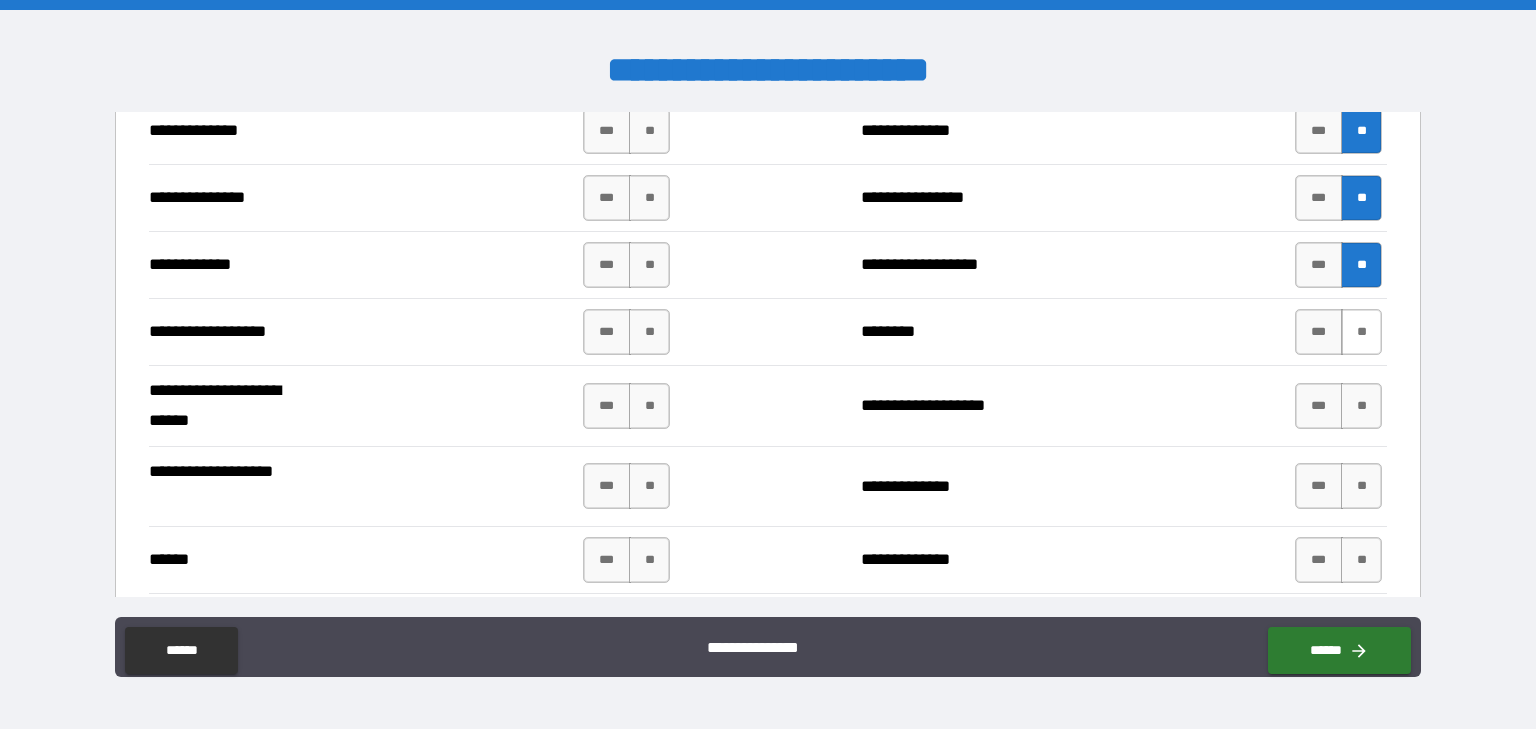 click on "**" at bounding box center (1361, 332) 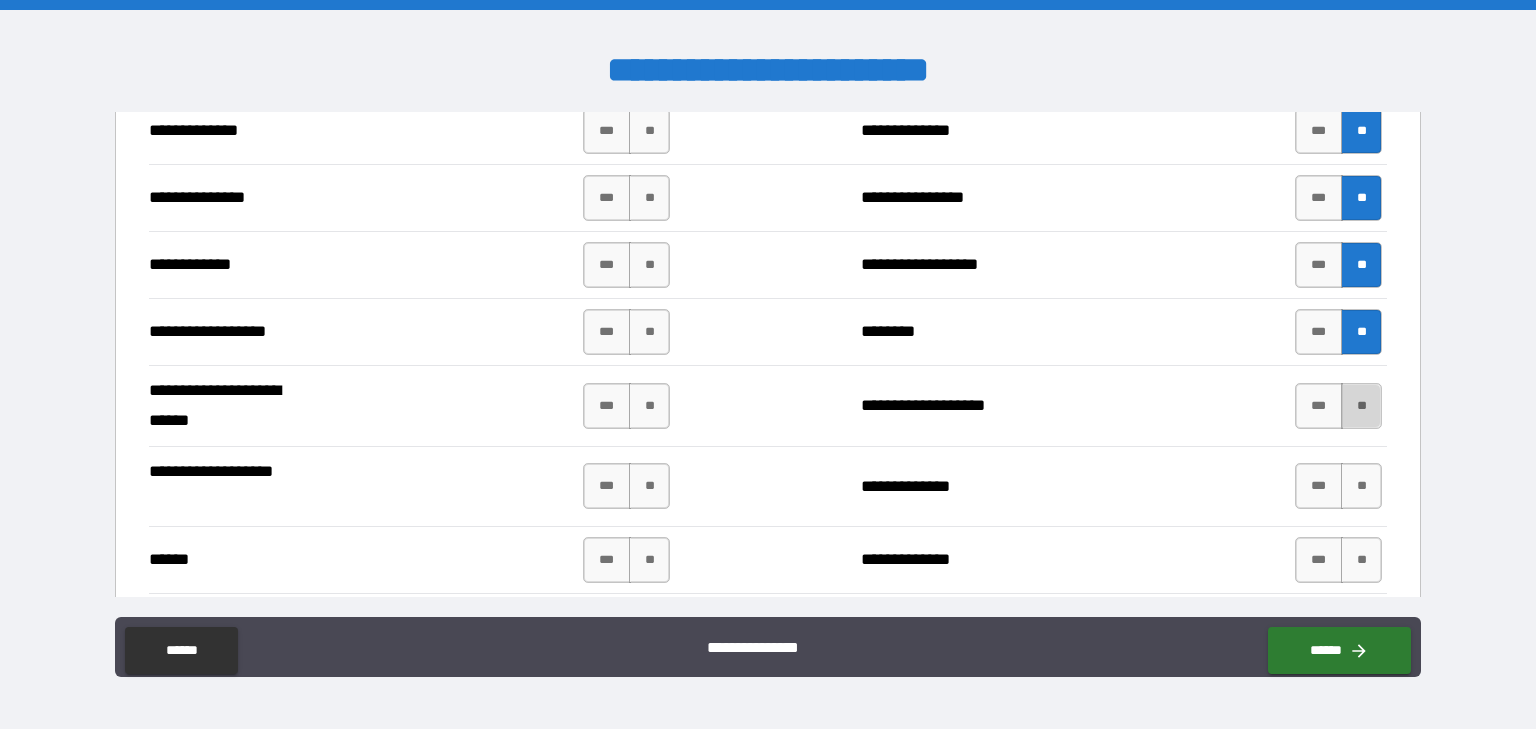 click on "**" at bounding box center [1361, 406] 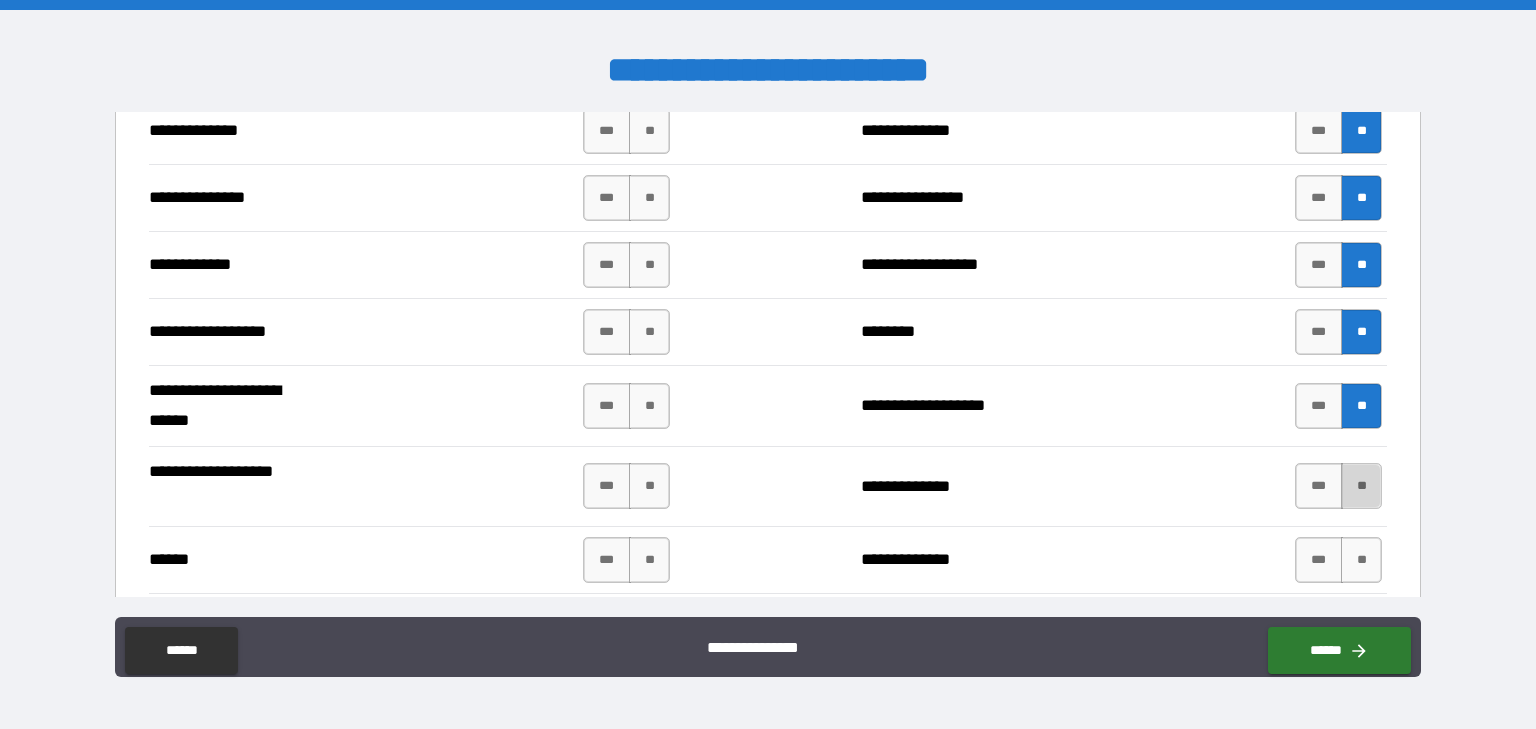 click on "**" at bounding box center [1361, 486] 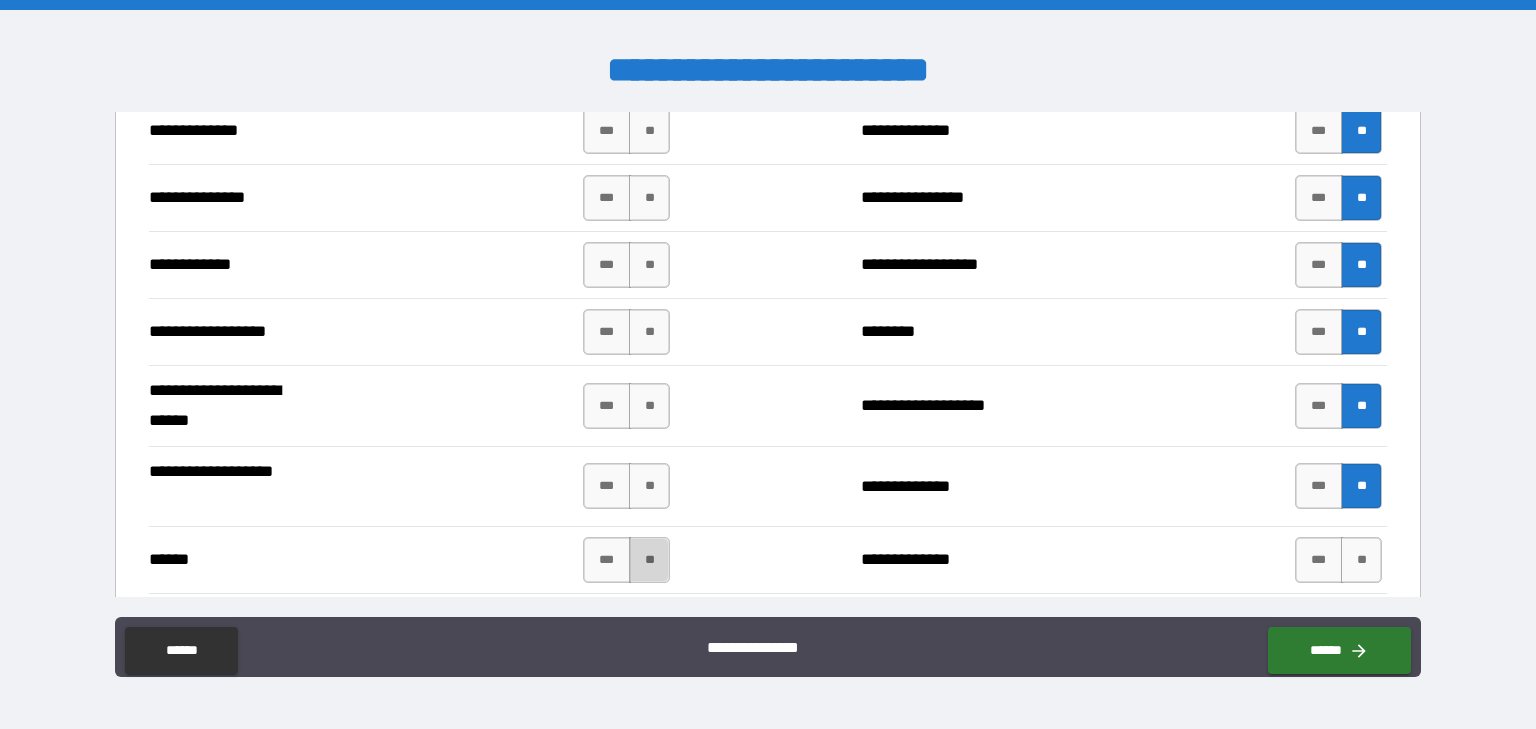 click on "**" at bounding box center [649, 560] 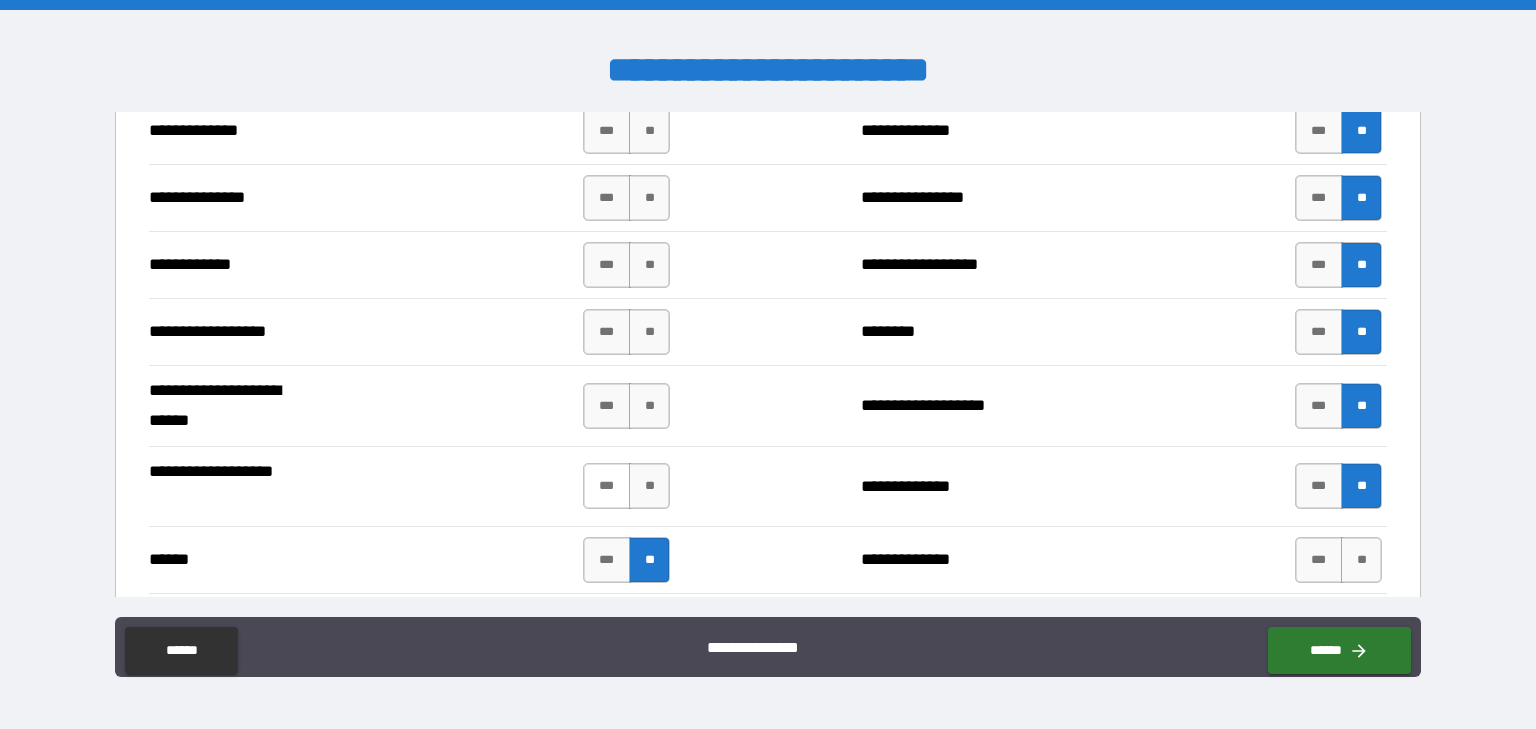click on "***" at bounding box center [607, 486] 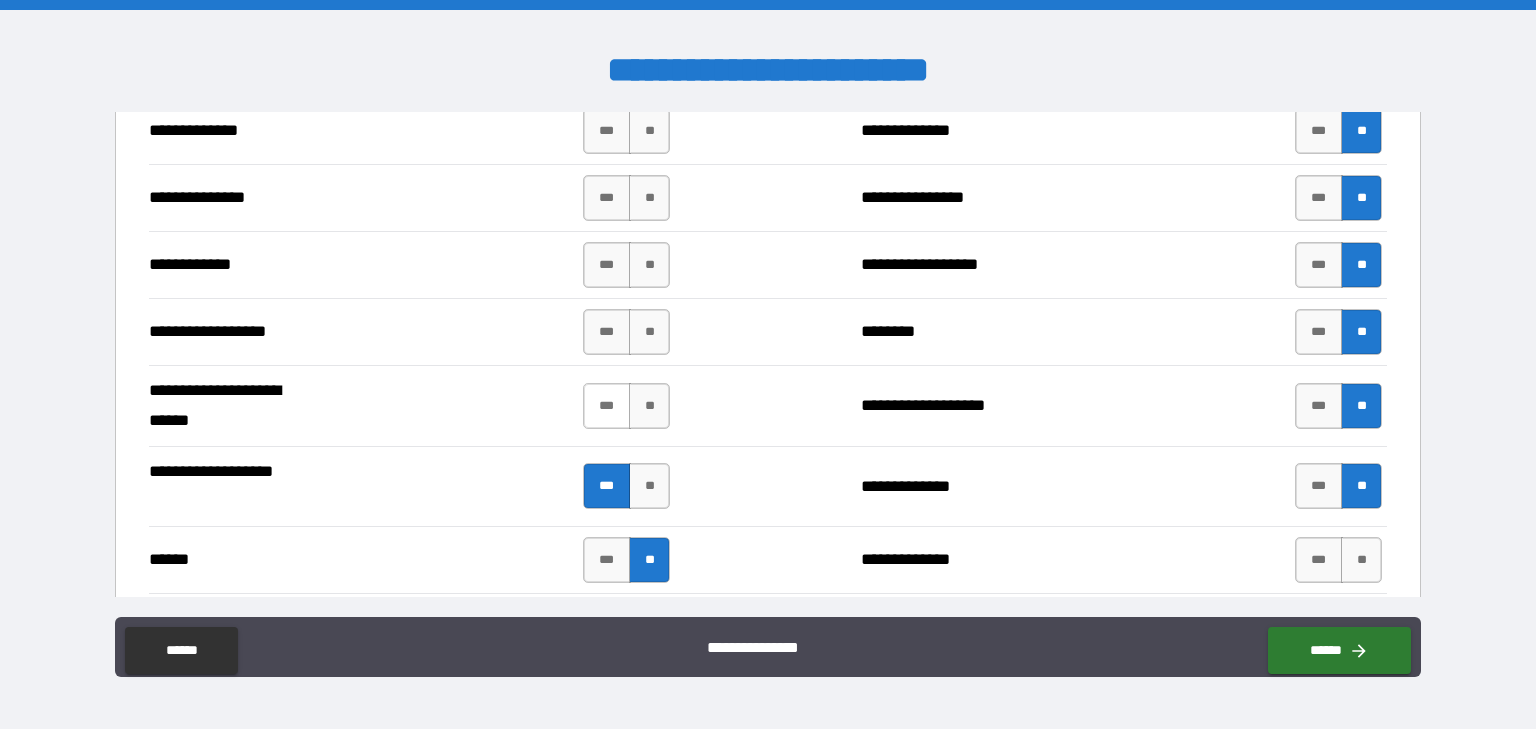 click on "***" at bounding box center (607, 406) 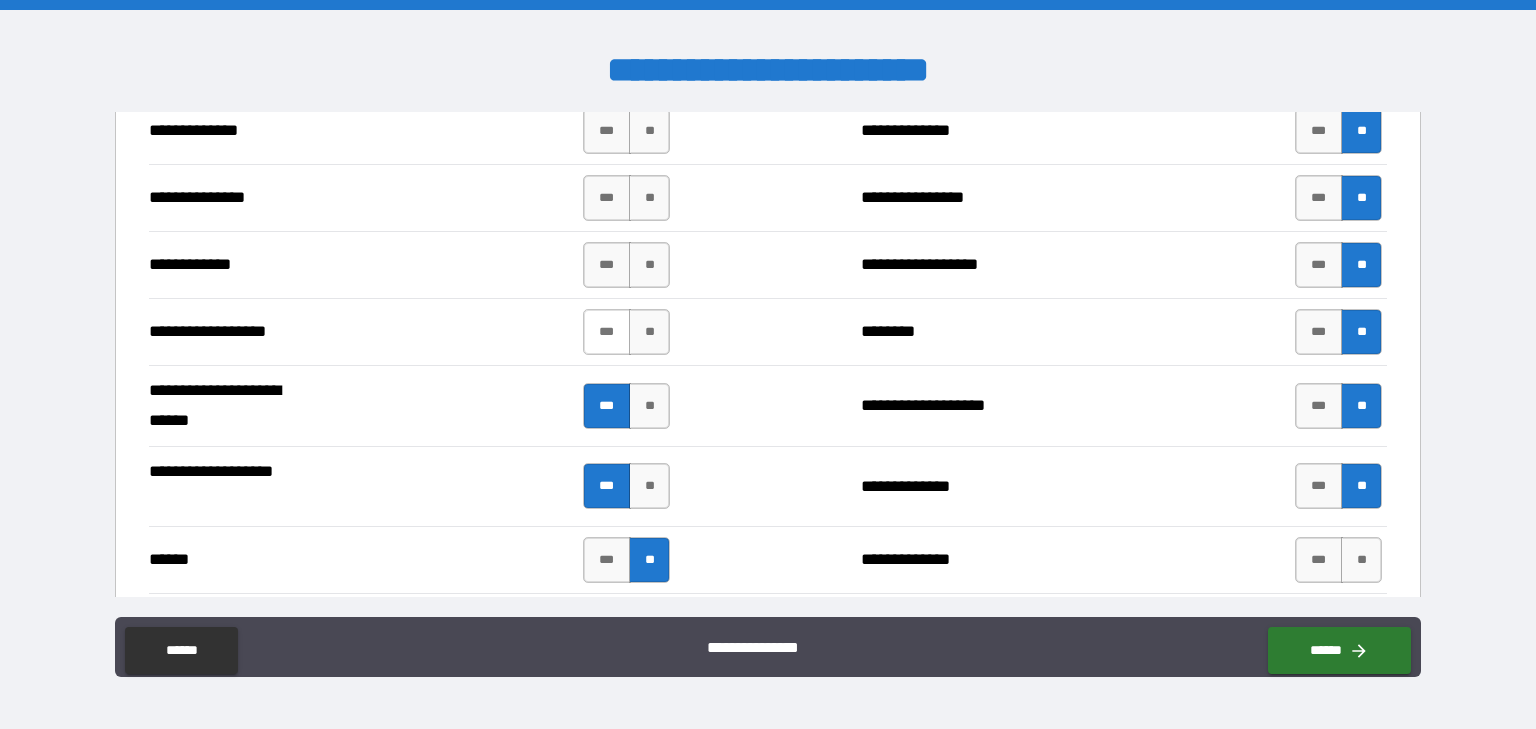 click on "***" at bounding box center [607, 332] 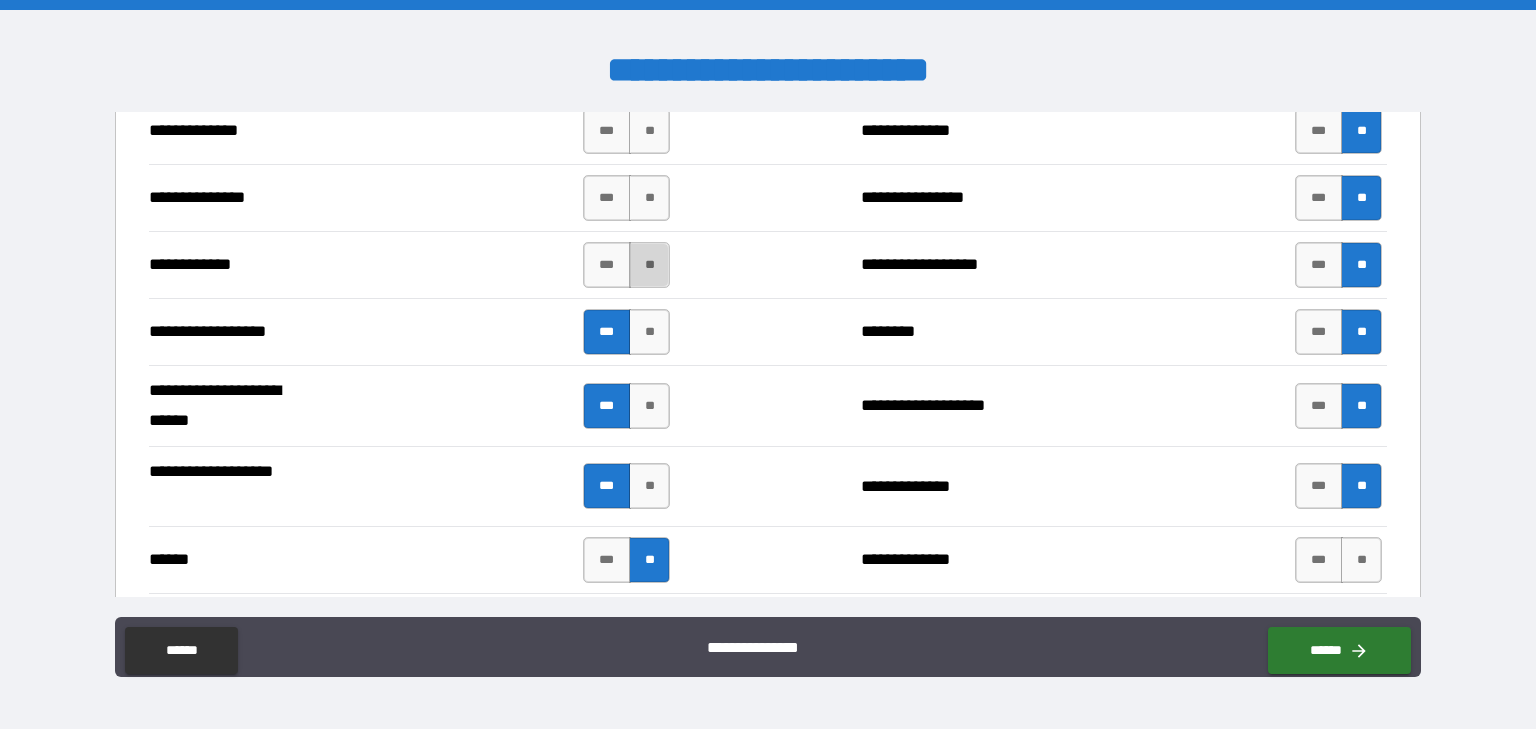 click on "**" at bounding box center (649, 265) 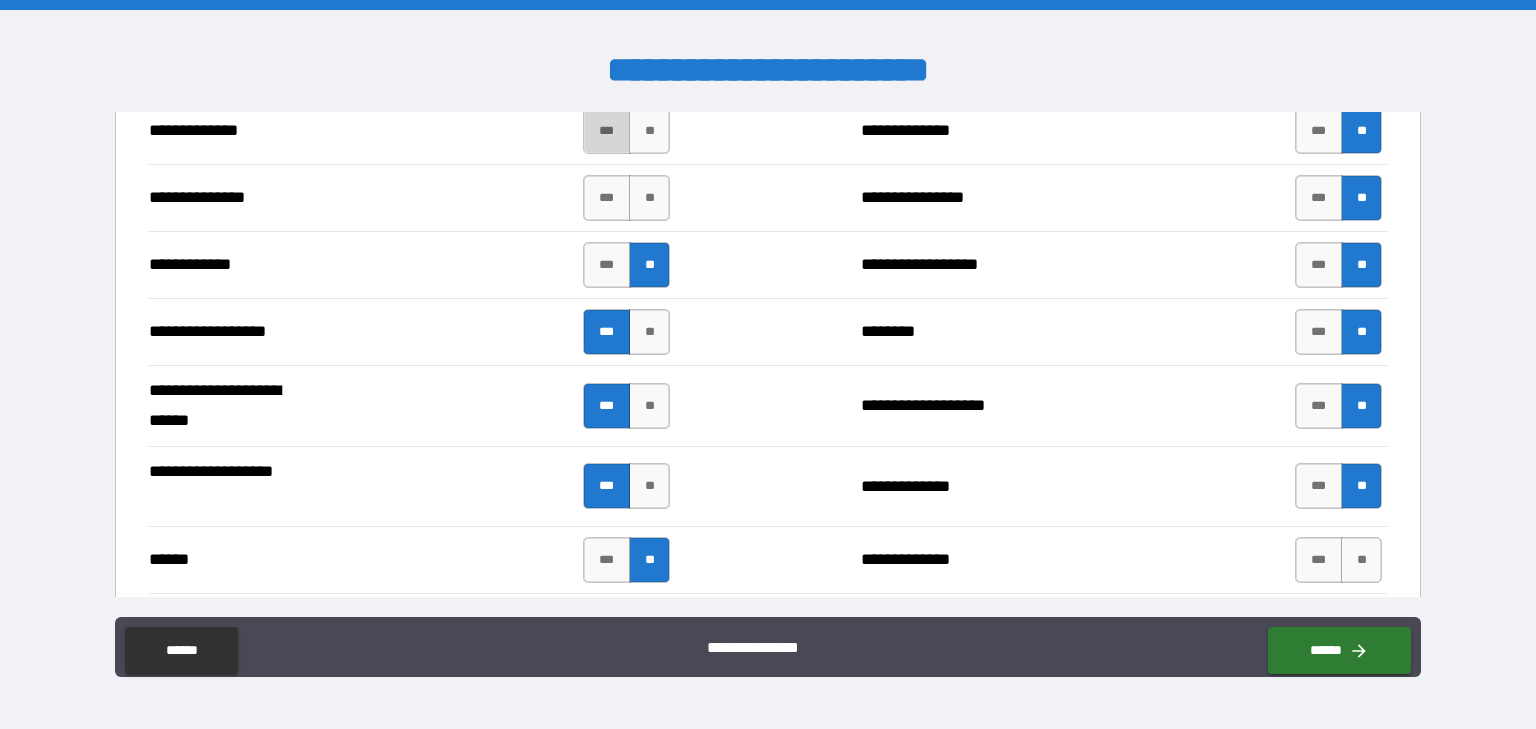 click on "***" at bounding box center (607, 131) 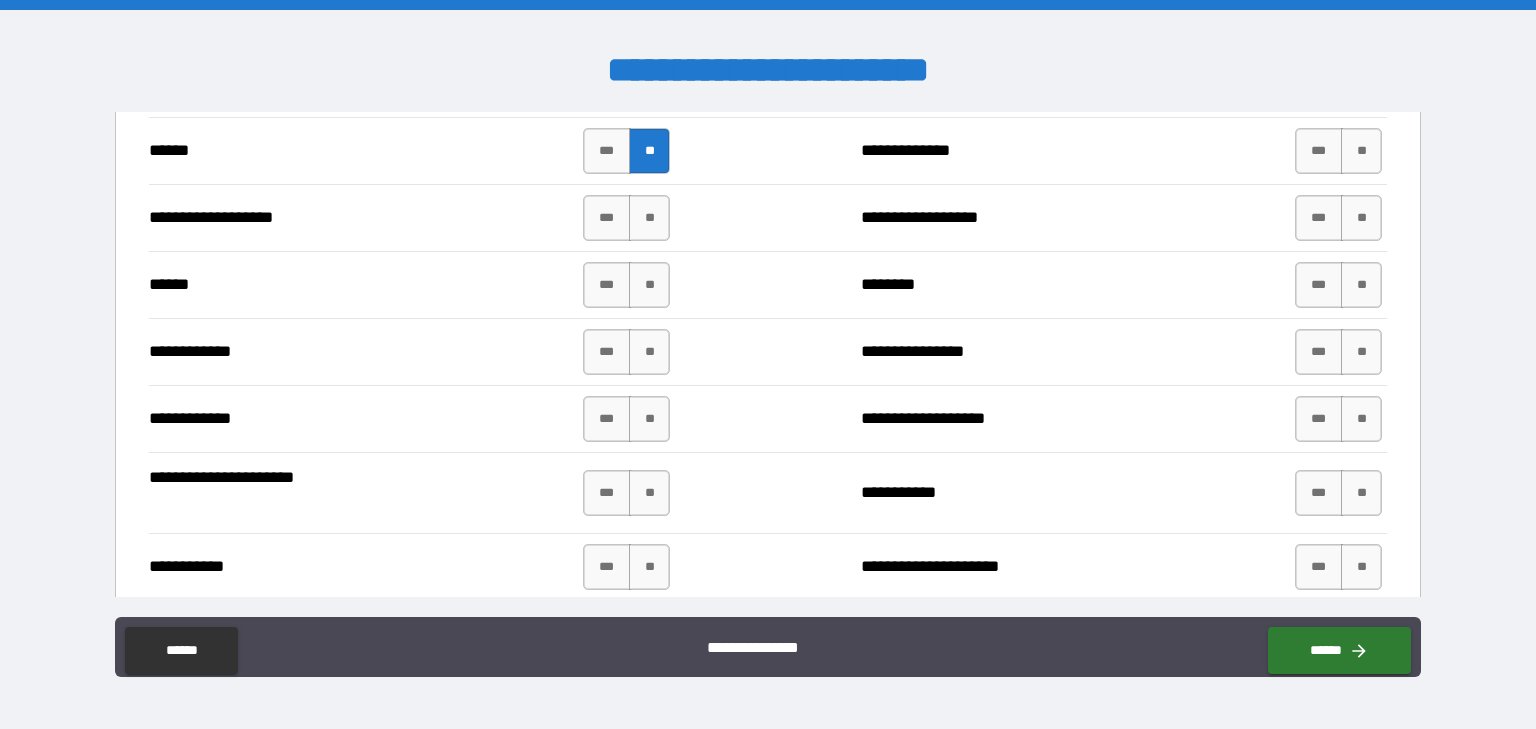 scroll, scrollTop: 3696, scrollLeft: 0, axis: vertical 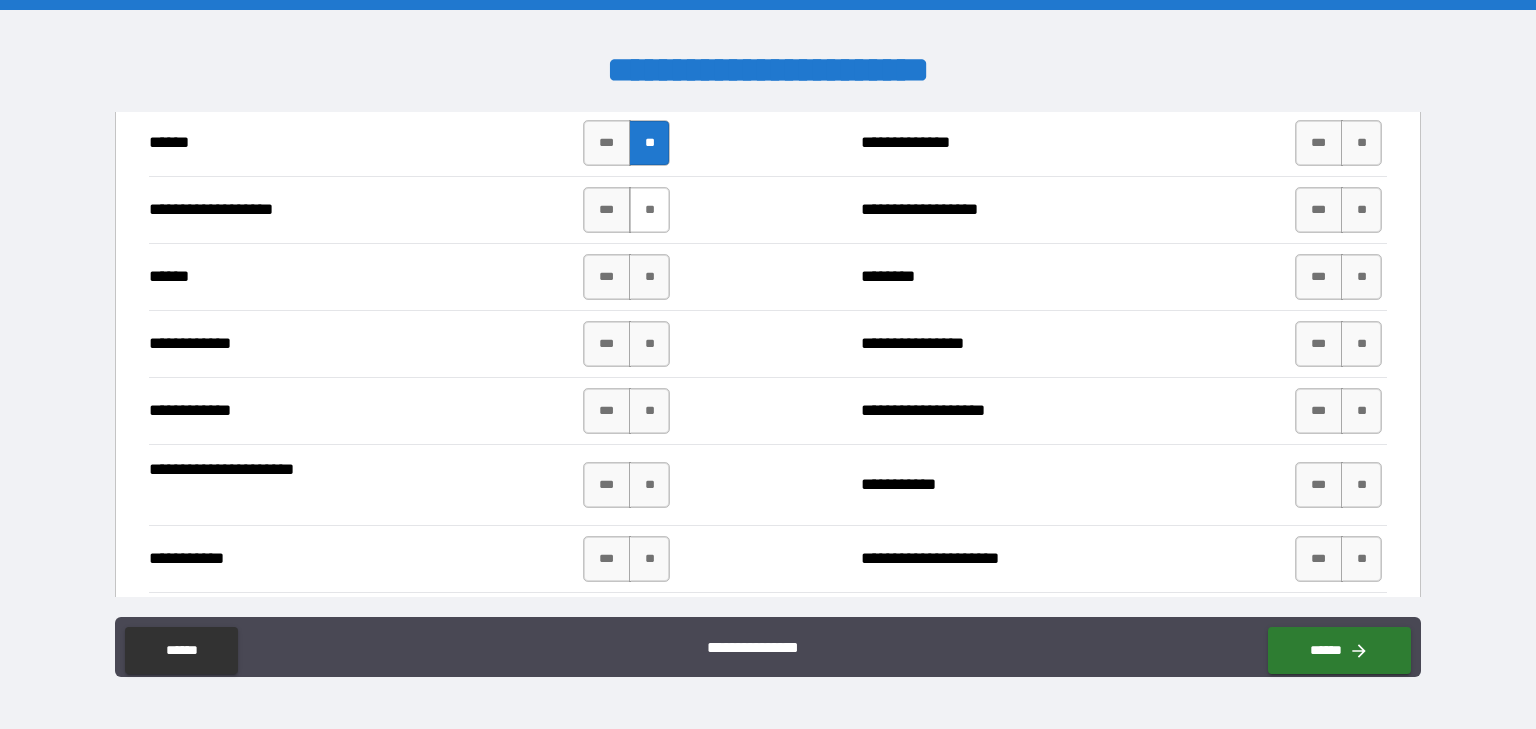 click on "**" at bounding box center (649, 210) 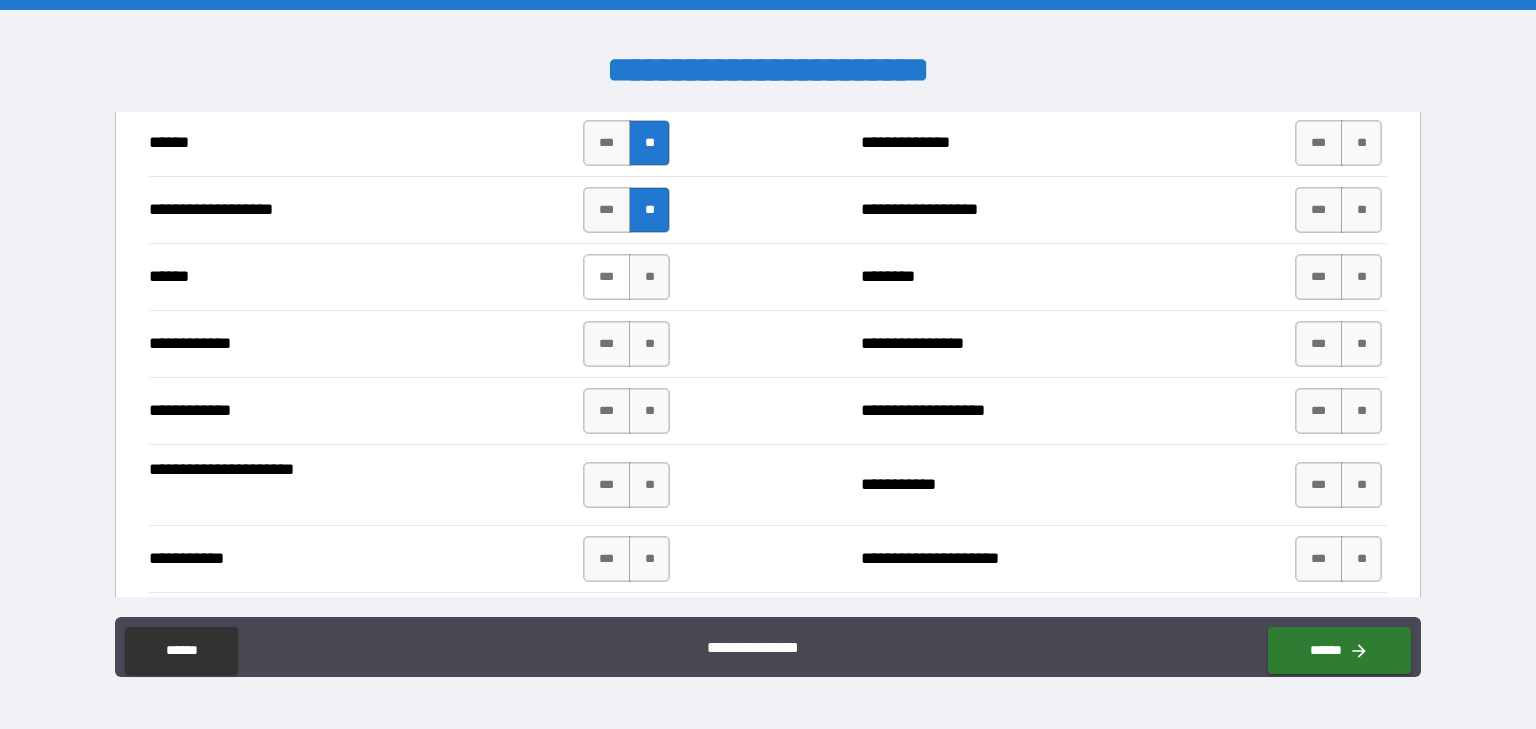 click on "***" at bounding box center (607, 277) 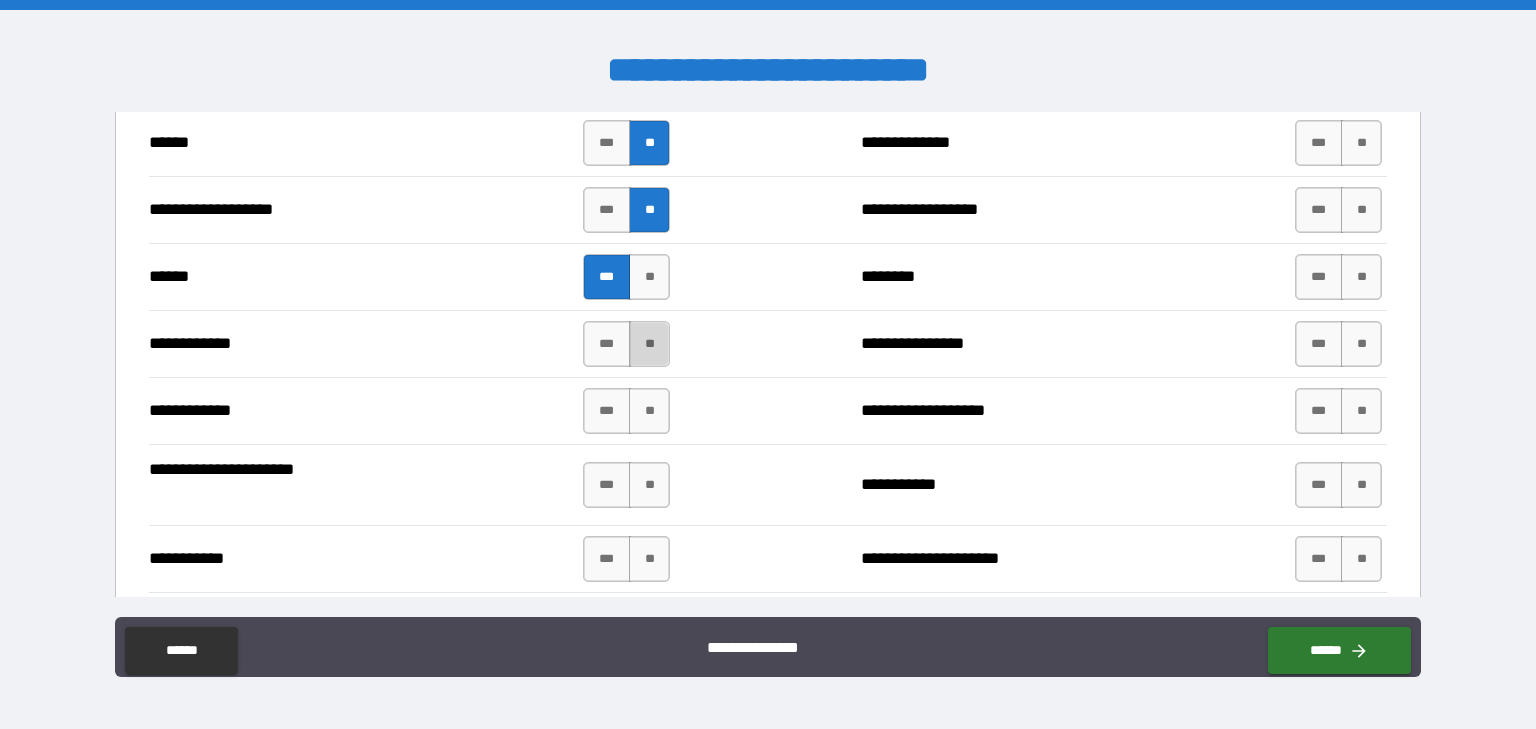 click on "**" at bounding box center [649, 344] 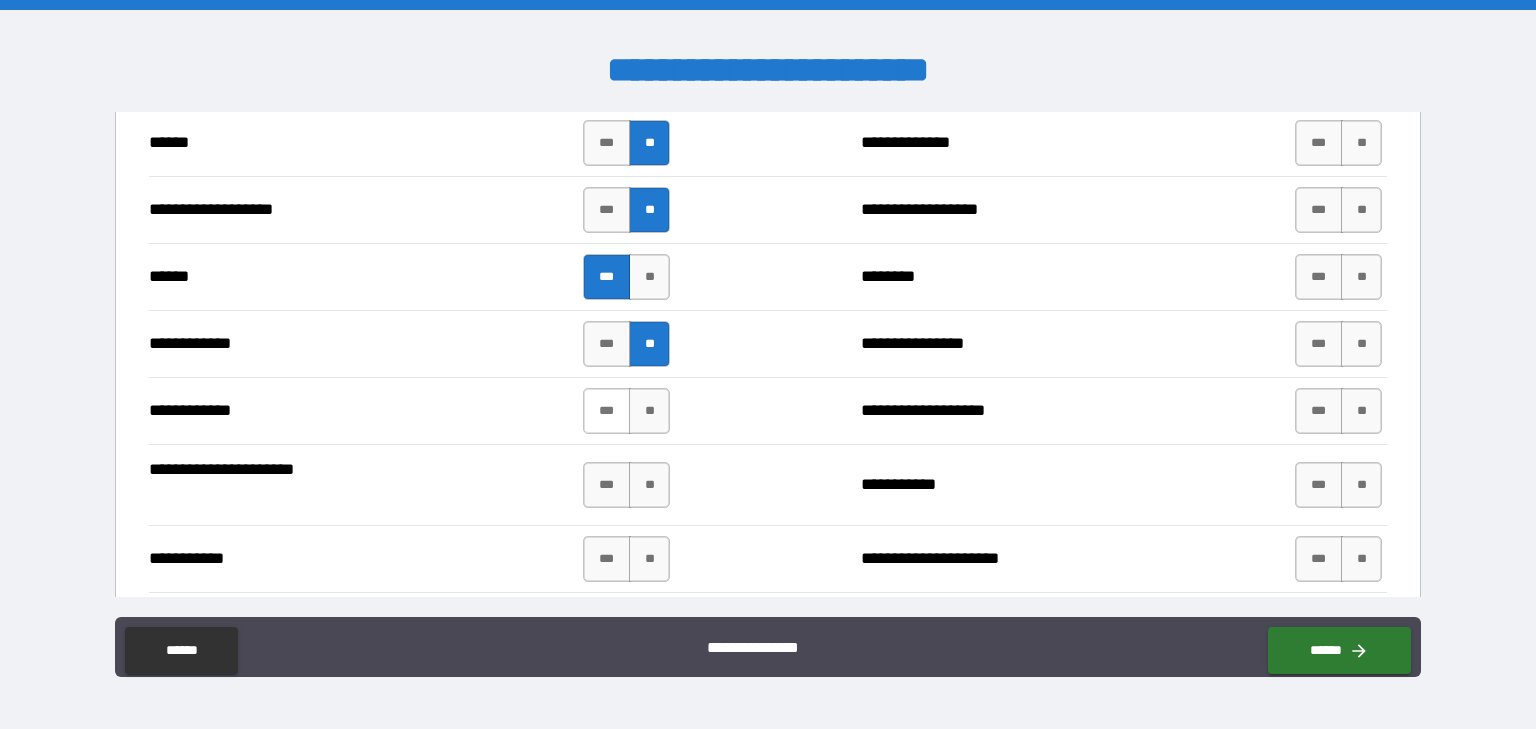 click on "***" at bounding box center (607, 411) 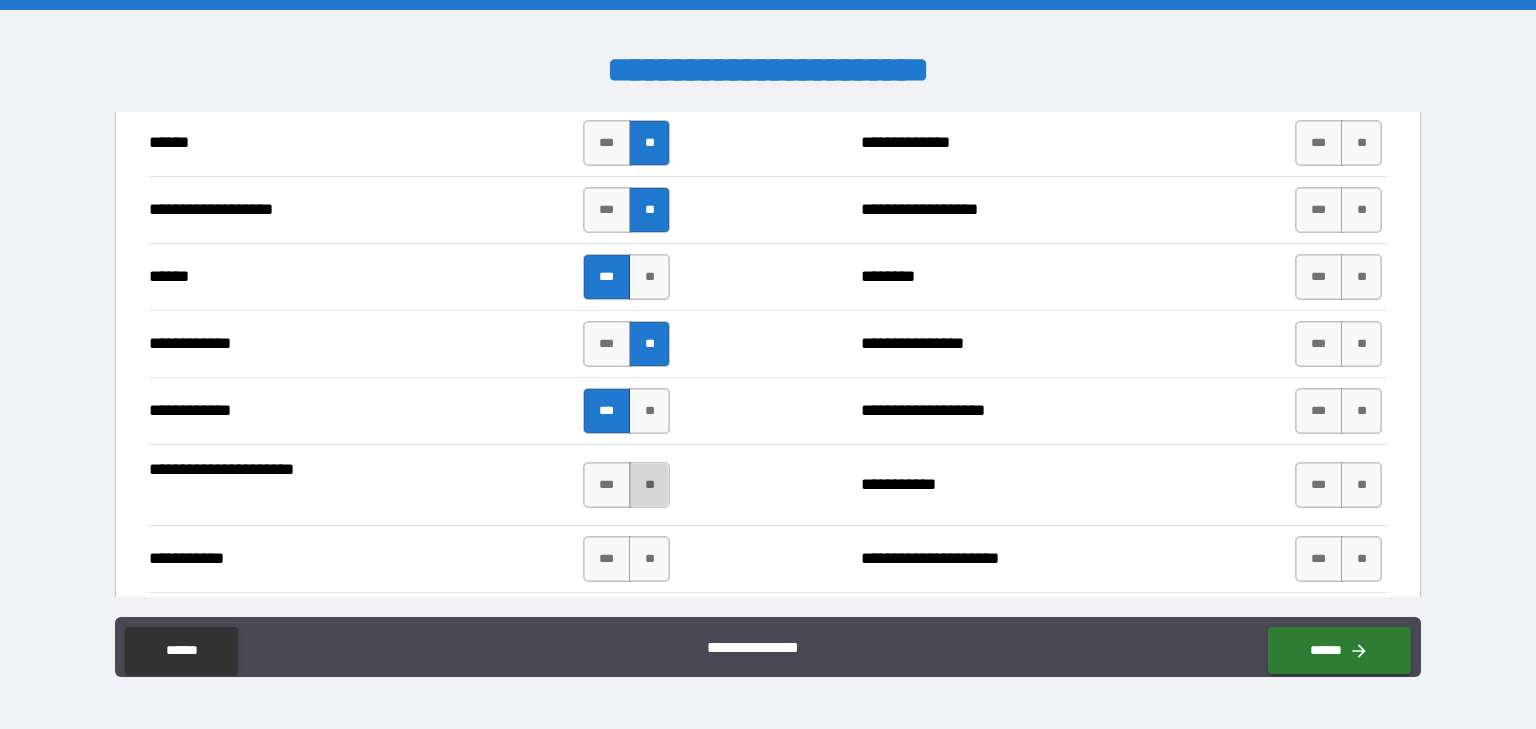 click on "**" at bounding box center [649, 485] 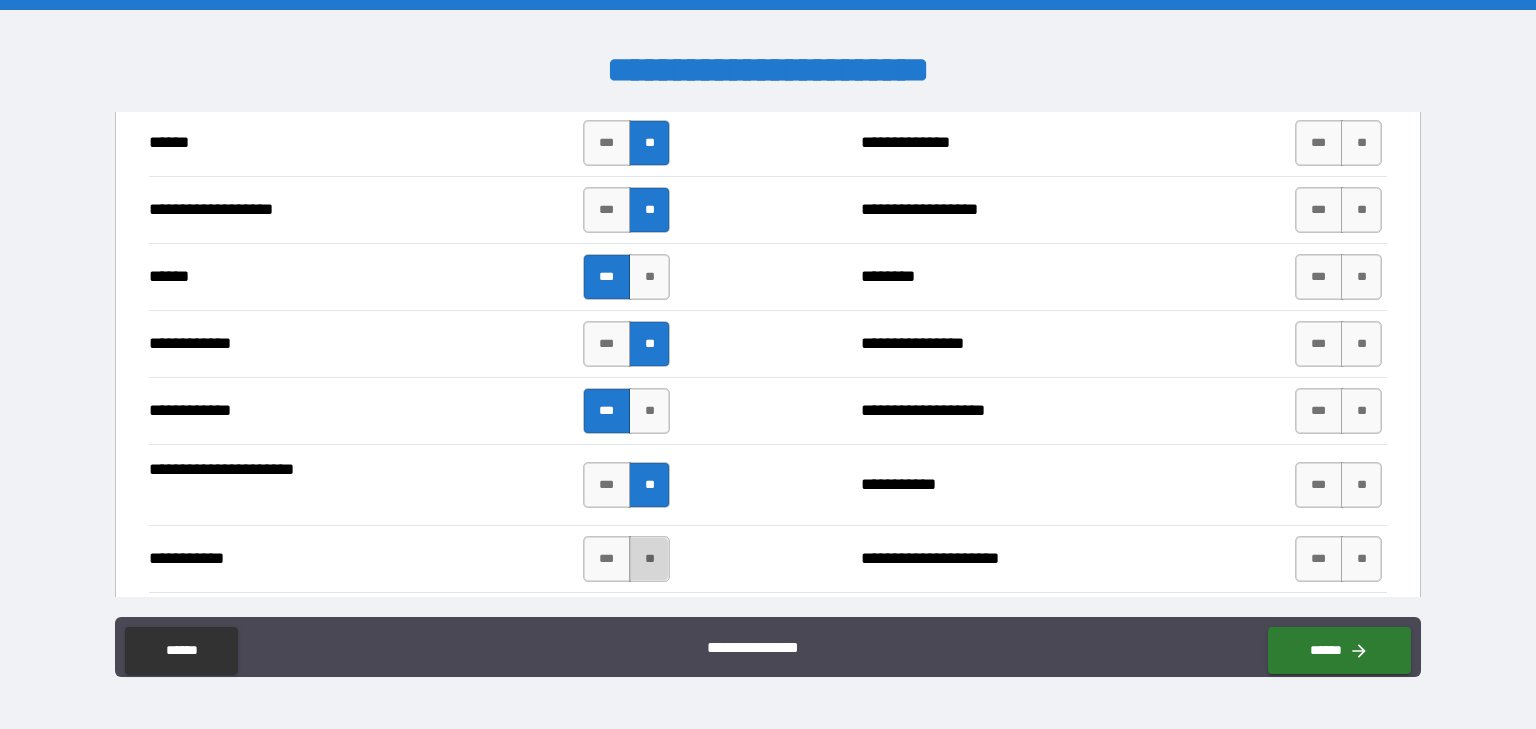 click on "**" at bounding box center [649, 559] 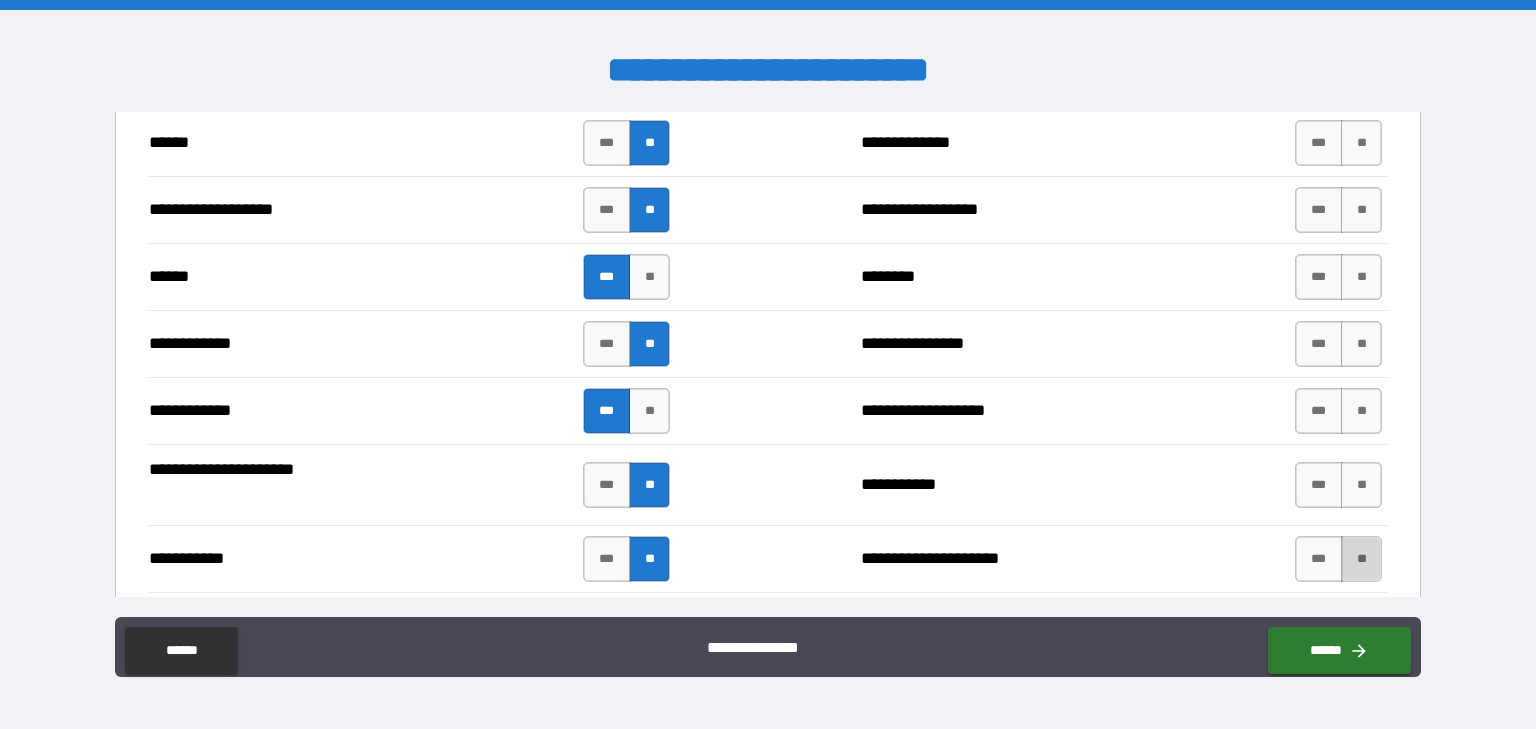 click on "**" at bounding box center (1361, 559) 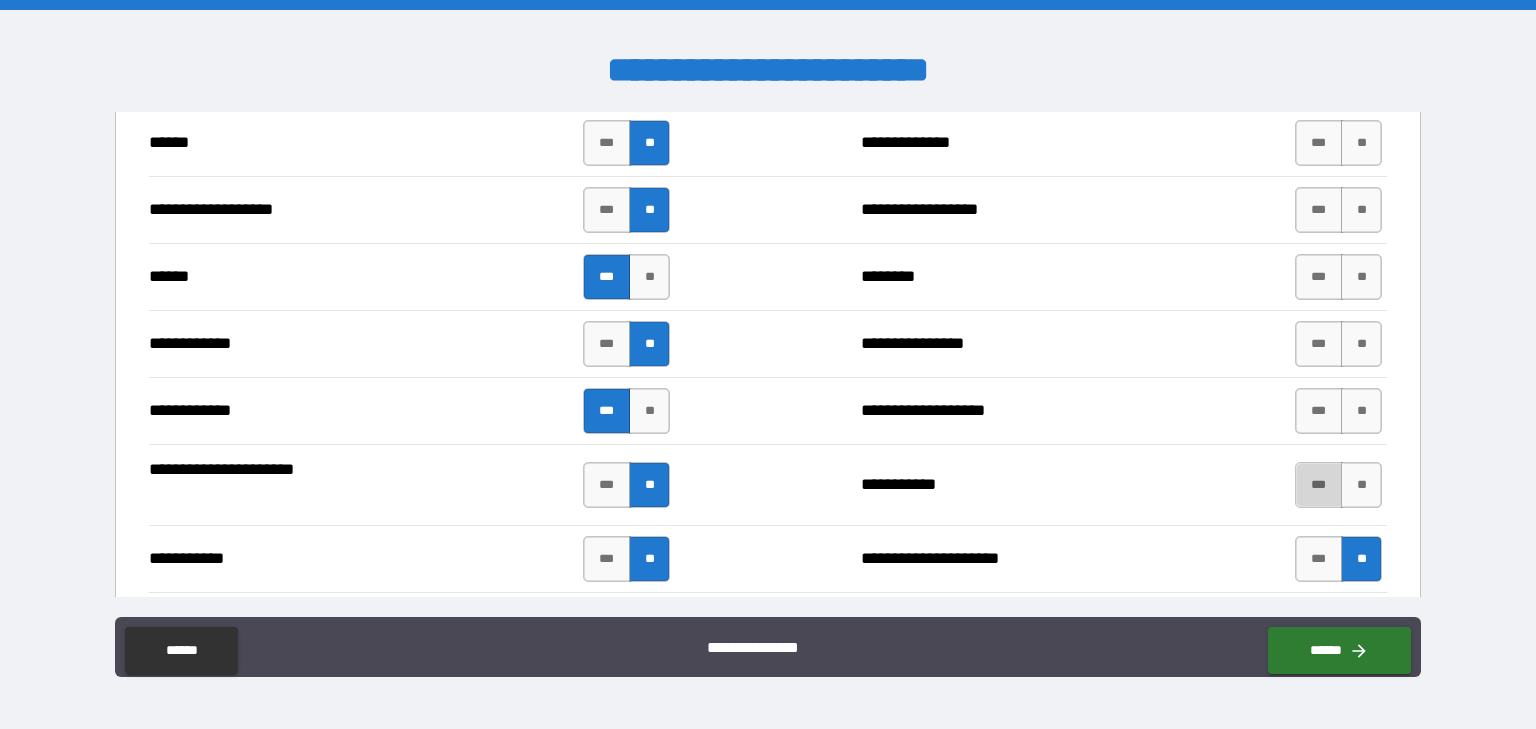 click on "***" at bounding box center [1319, 485] 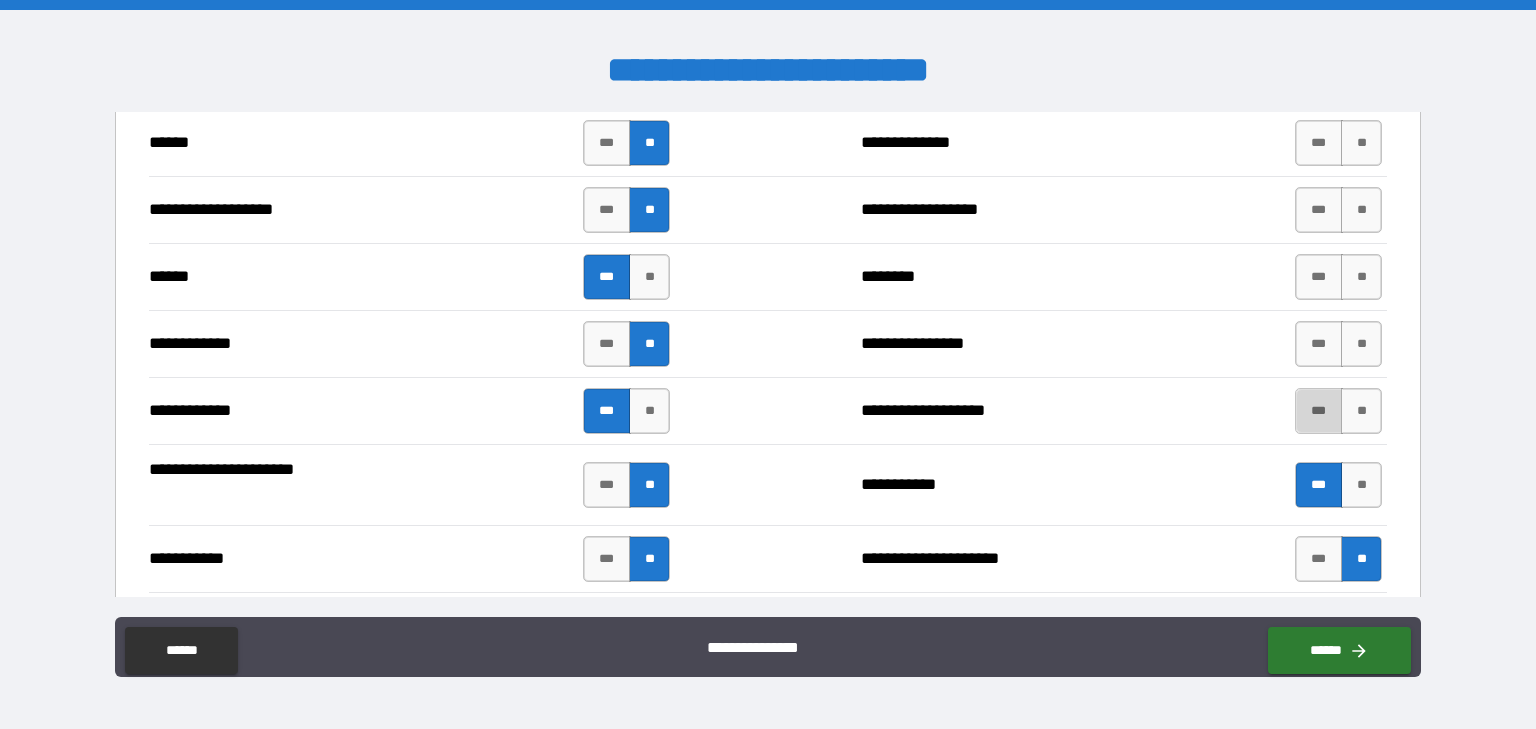 click on "***" at bounding box center (1319, 411) 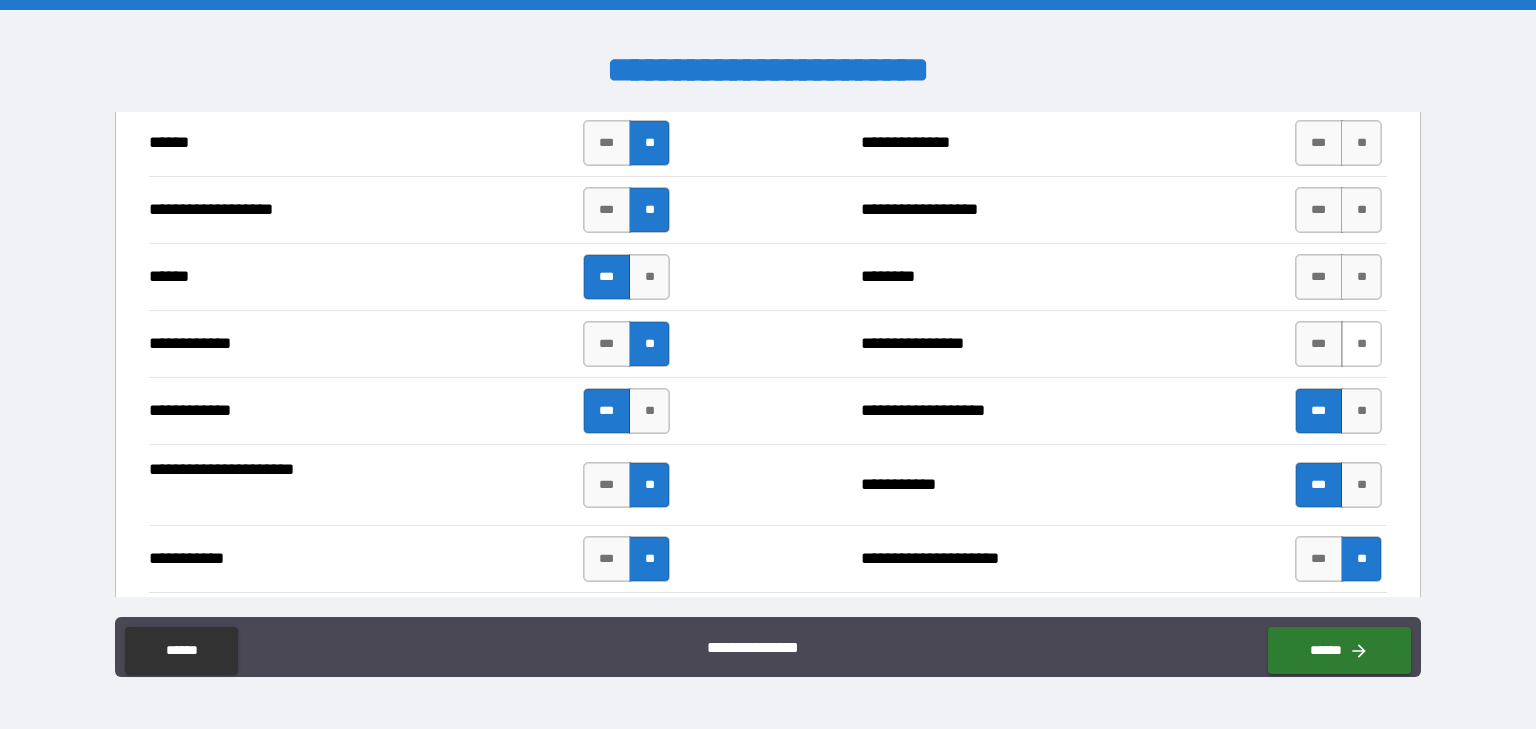 click on "**" at bounding box center (1361, 344) 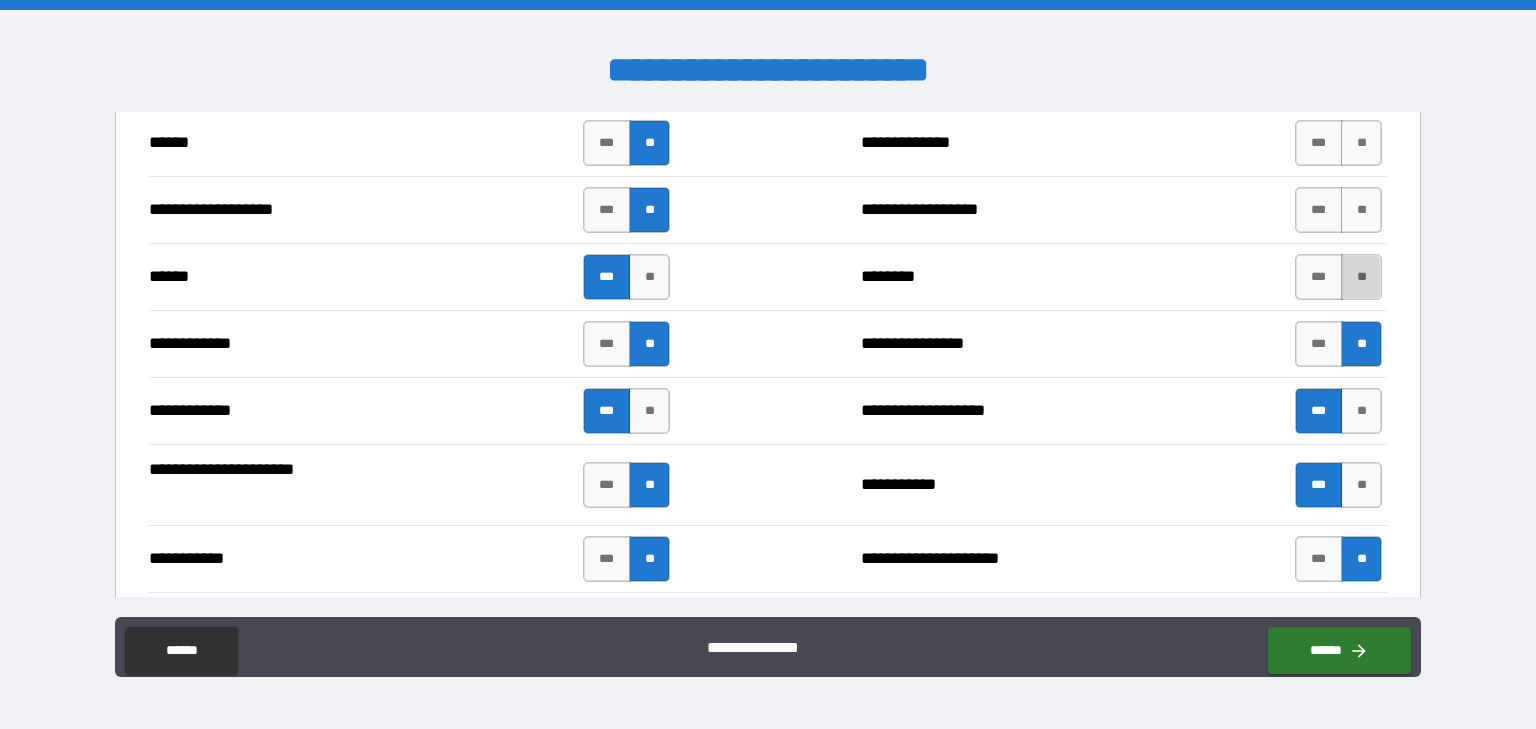 click on "**" at bounding box center [1361, 277] 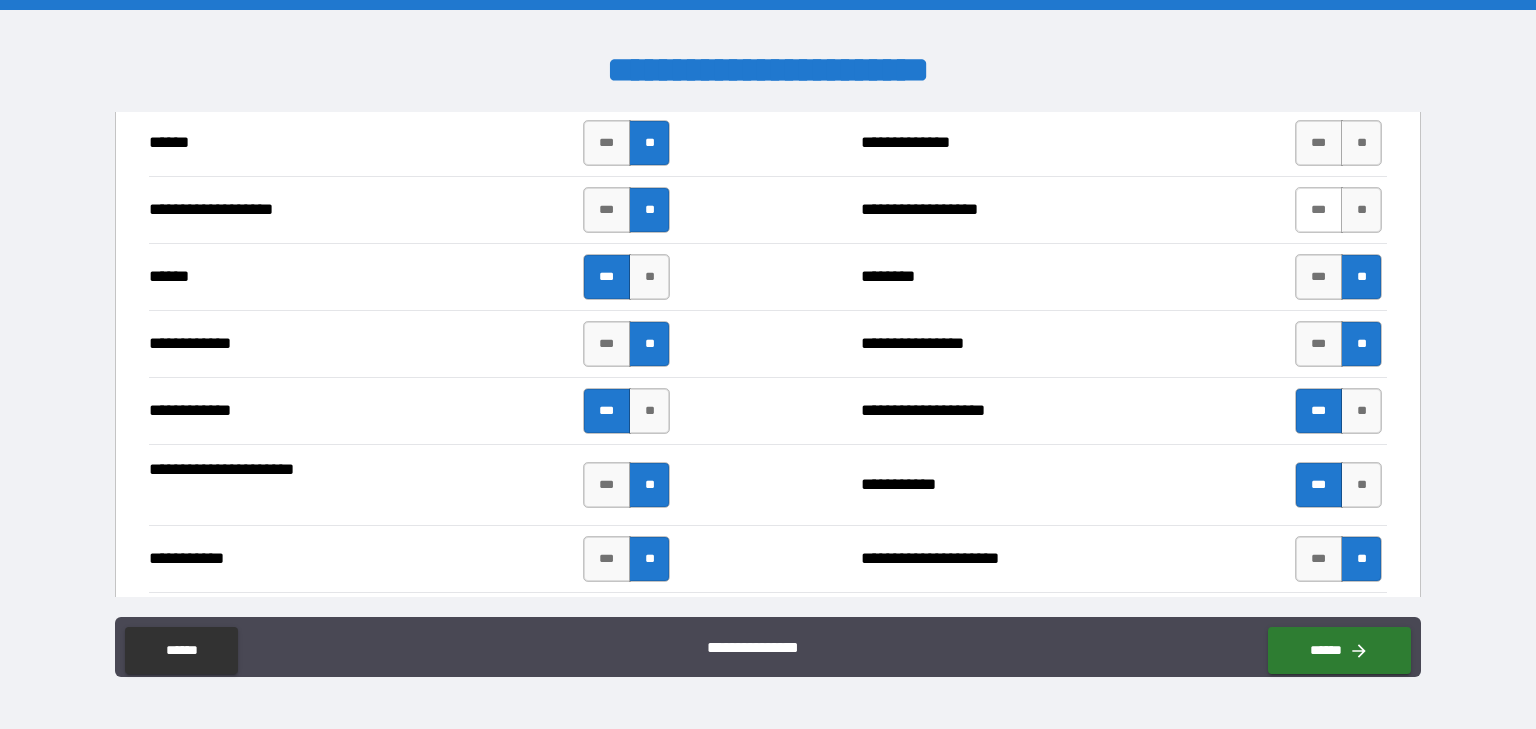 click on "***" at bounding box center [1319, 210] 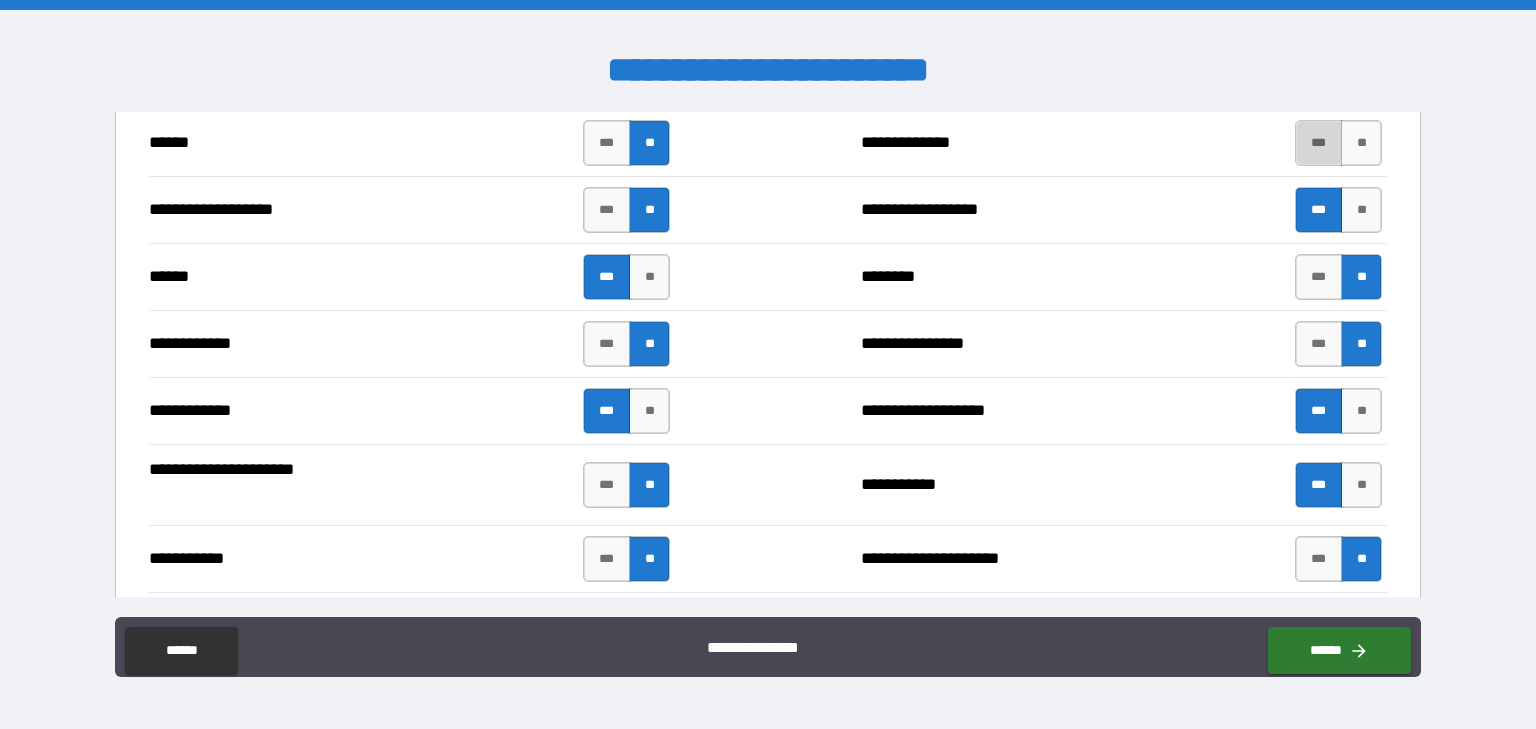 click on "***" at bounding box center [1319, 143] 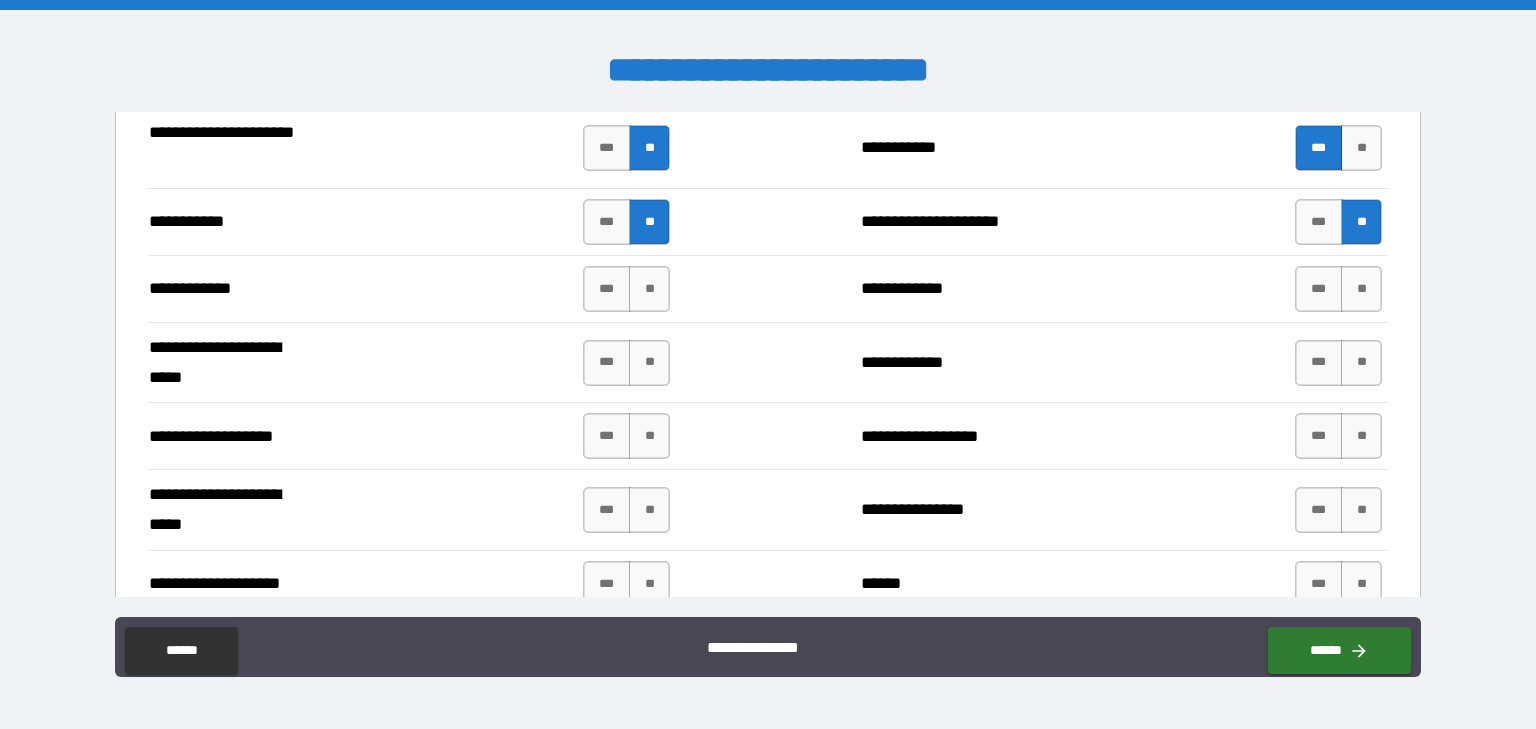 scroll, scrollTop: 4042, scrollLeft: 0, axis: vertical 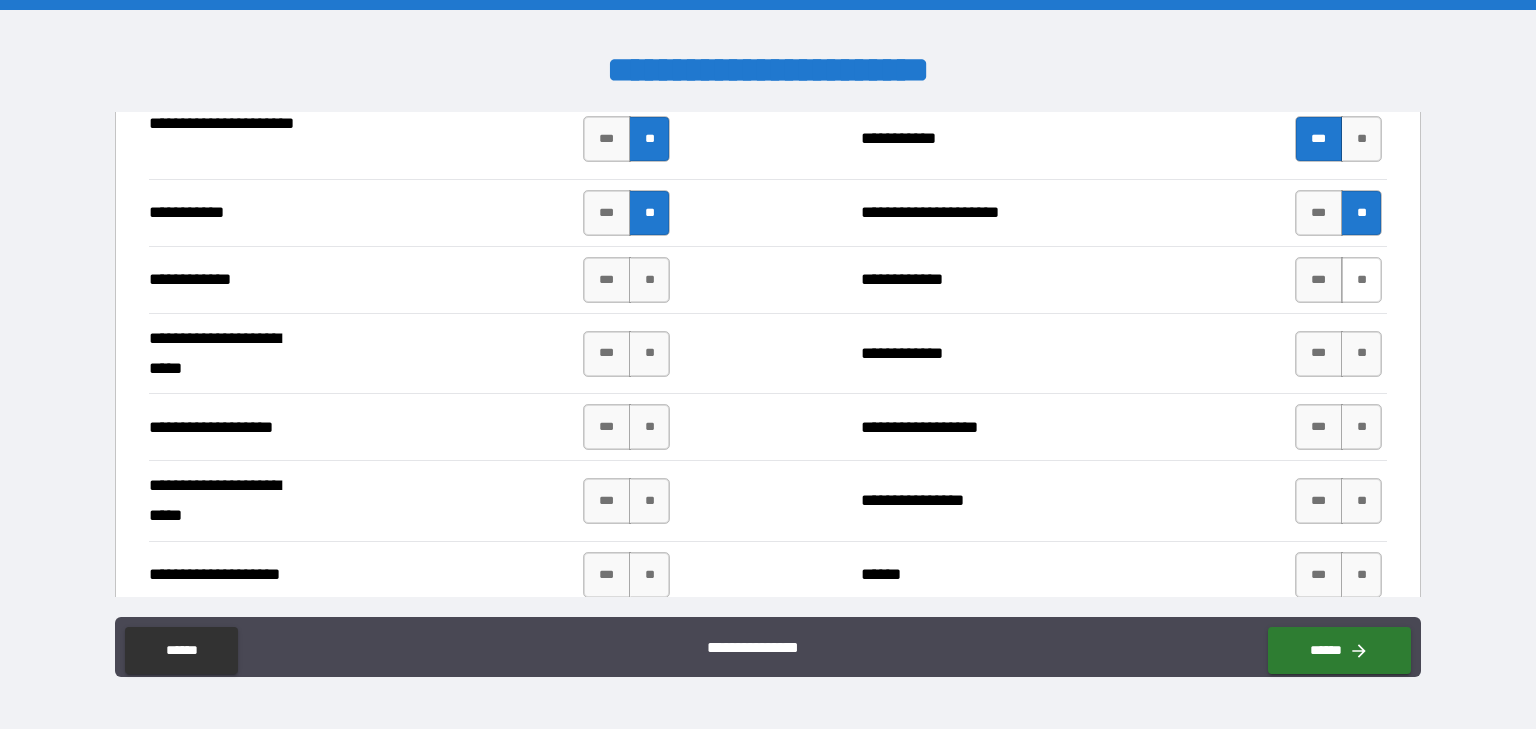 click on "**" at bounding box center (1361, 280) 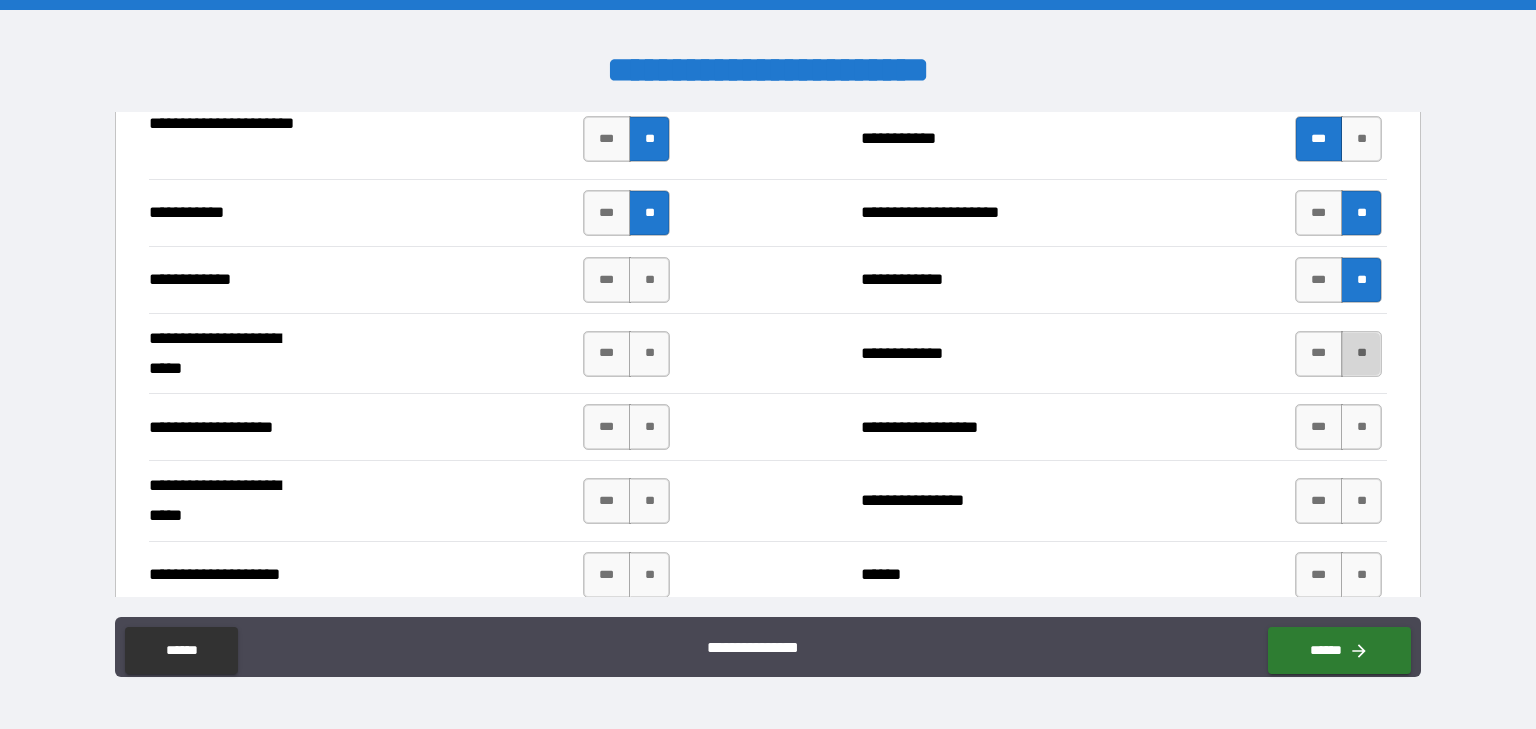 click on "**" at bounding box center [1361, 354] 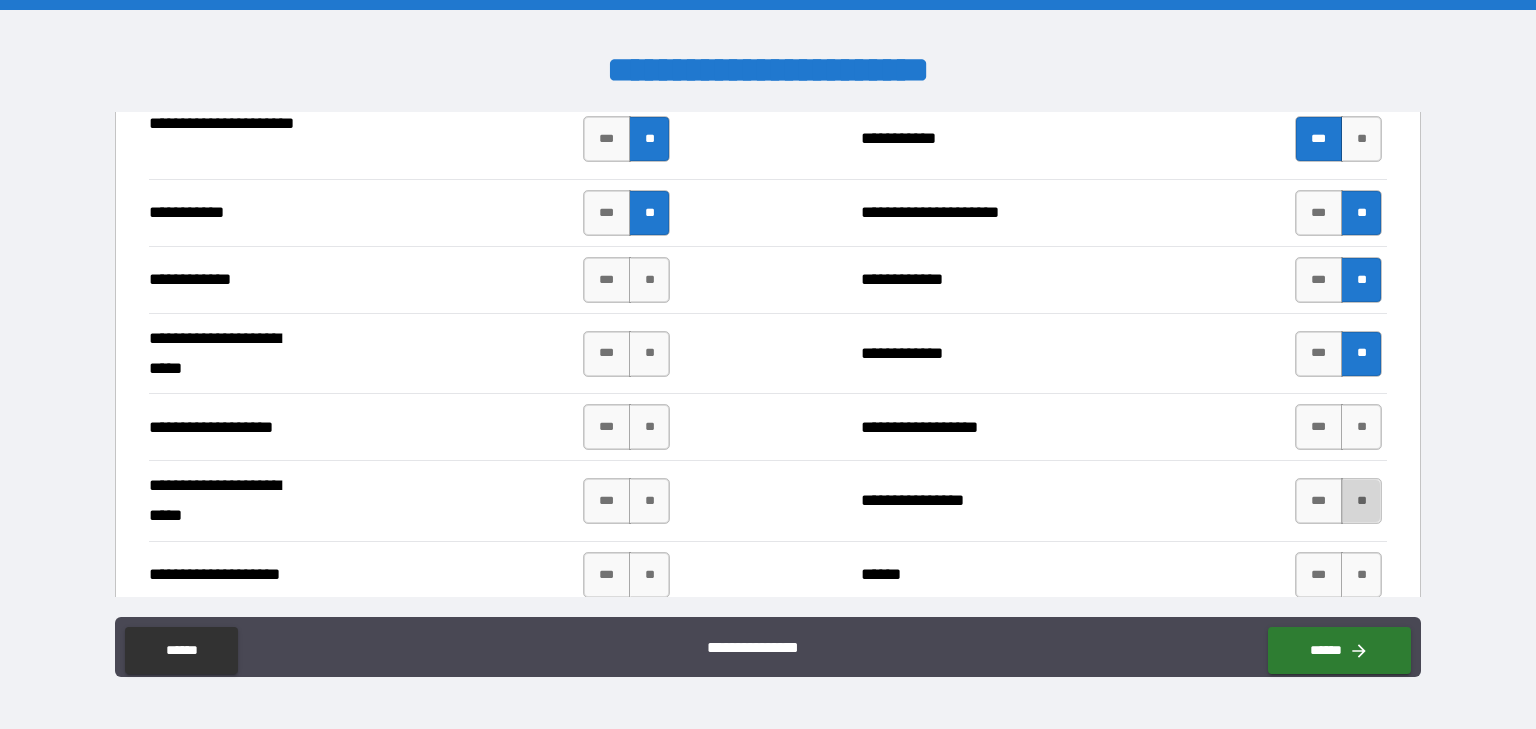 click on "**" at bounding box center [1361, 501] 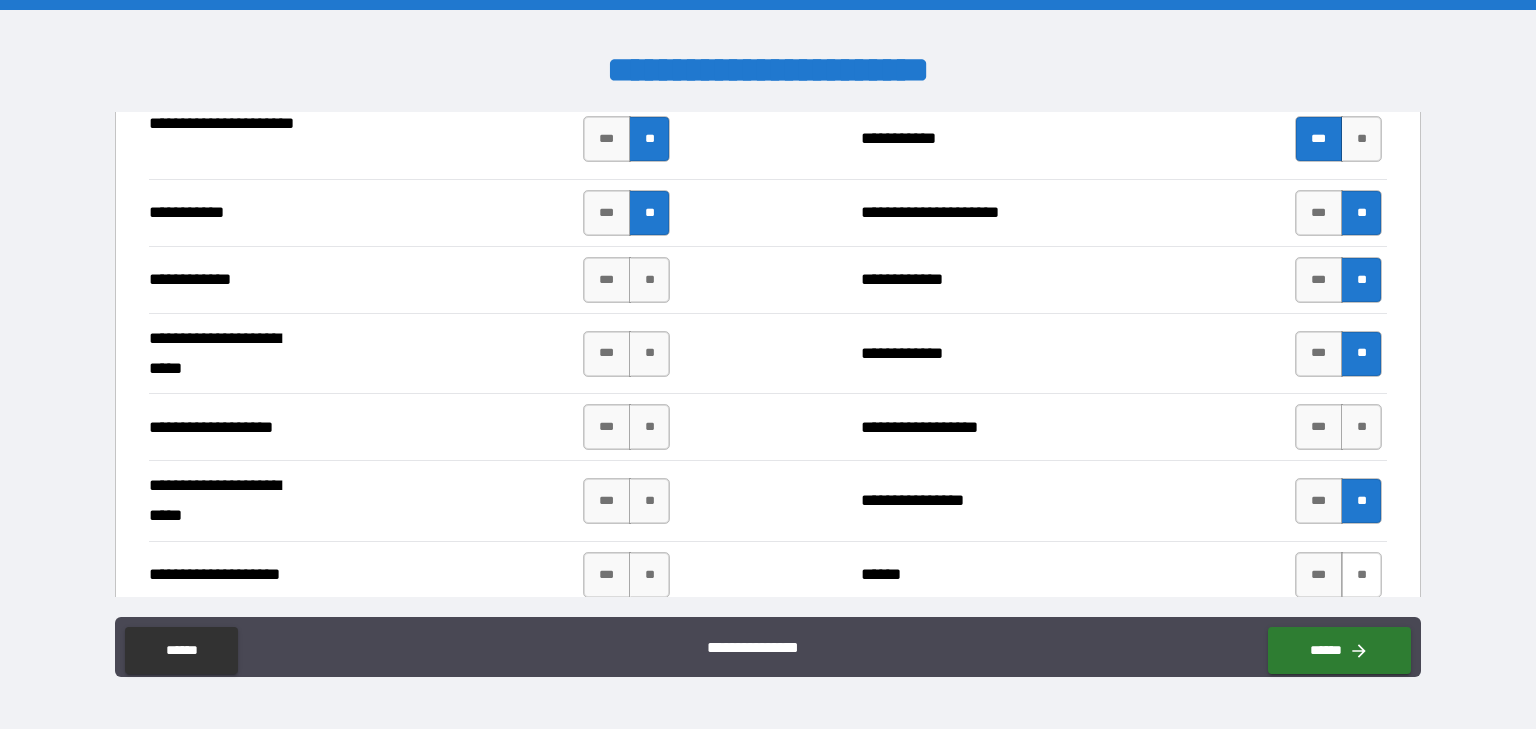 click on "**" at bounding box center [1361, 575] 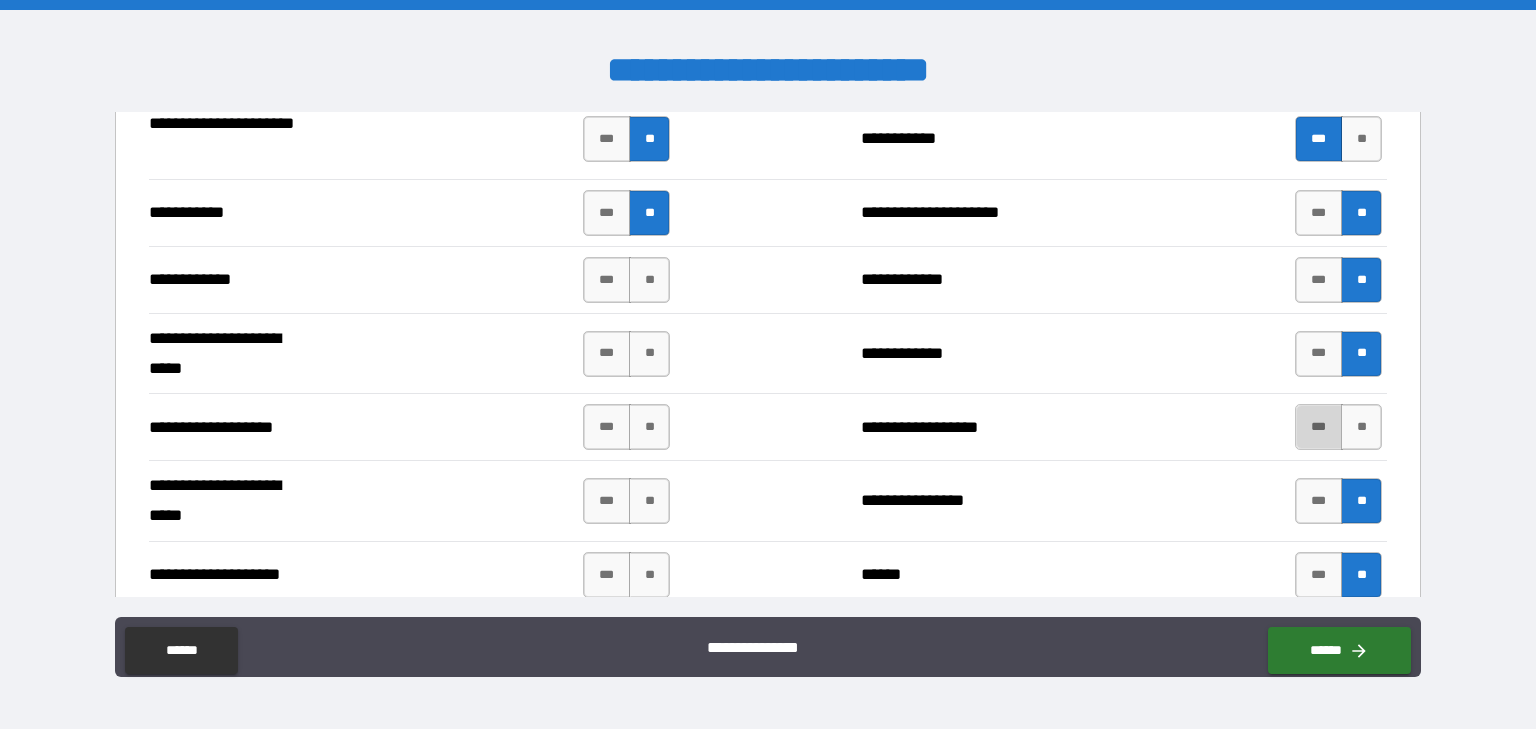 click on "***" at bounding box center [1319, 427] 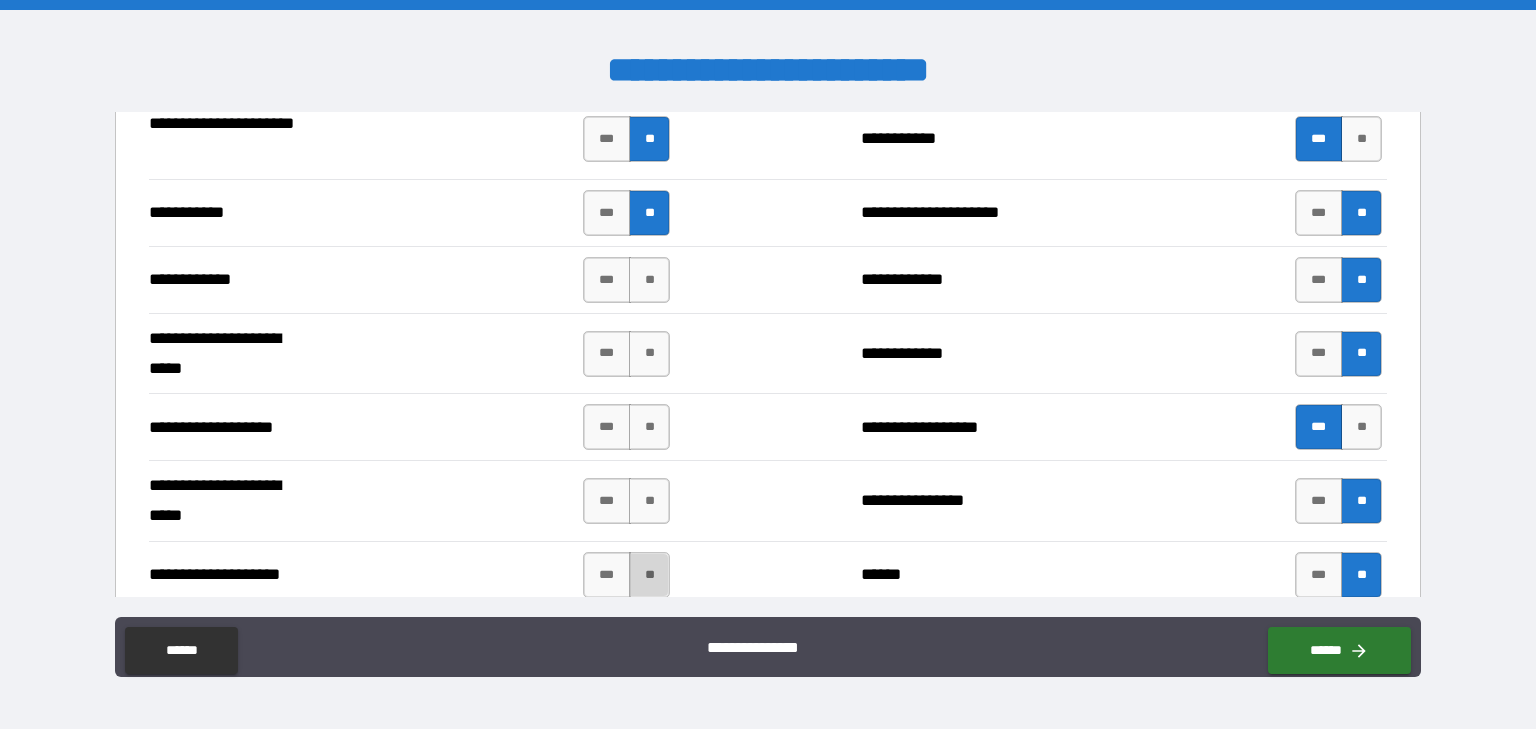 click on "**" at bounding box center [649, 575] 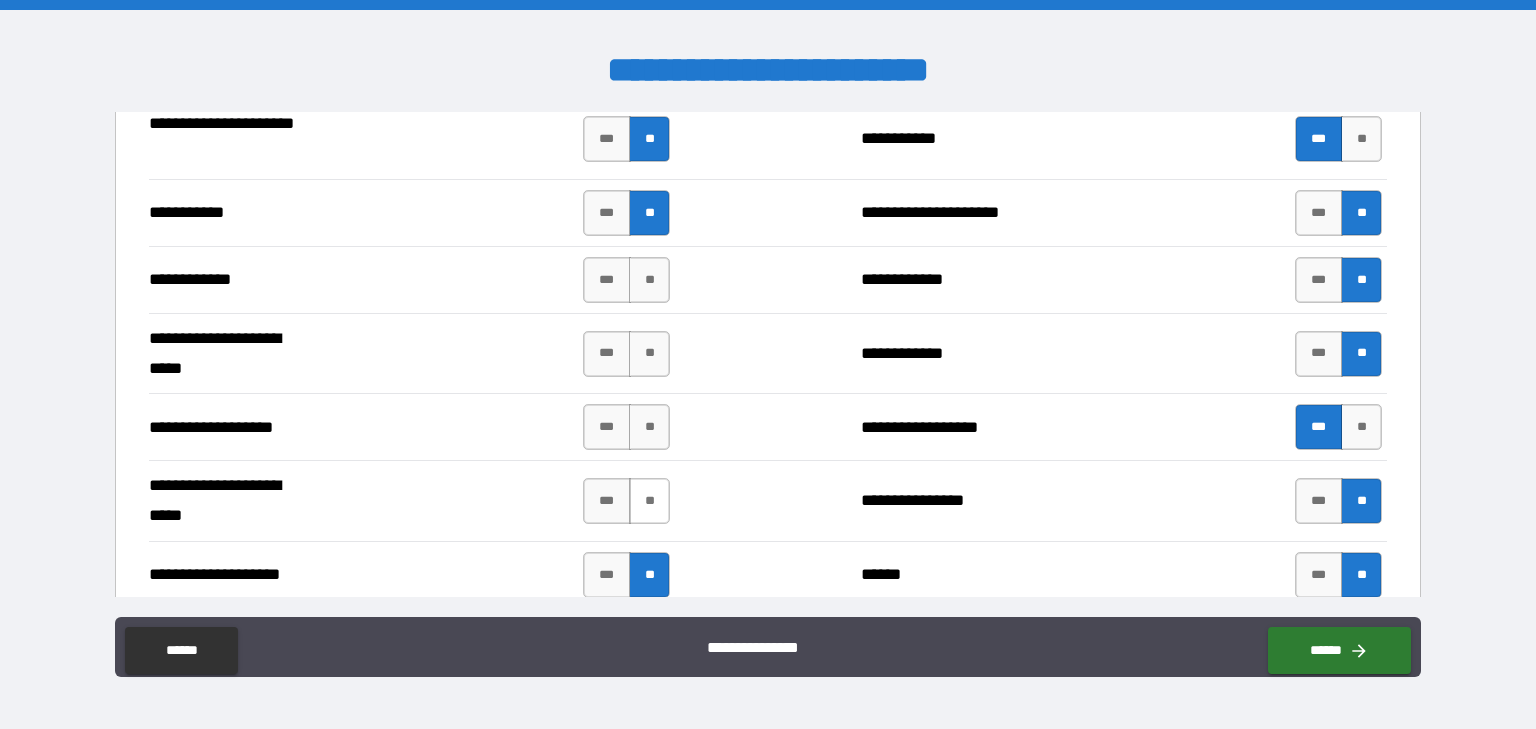 click on "**" at bounding box center [649, 501] 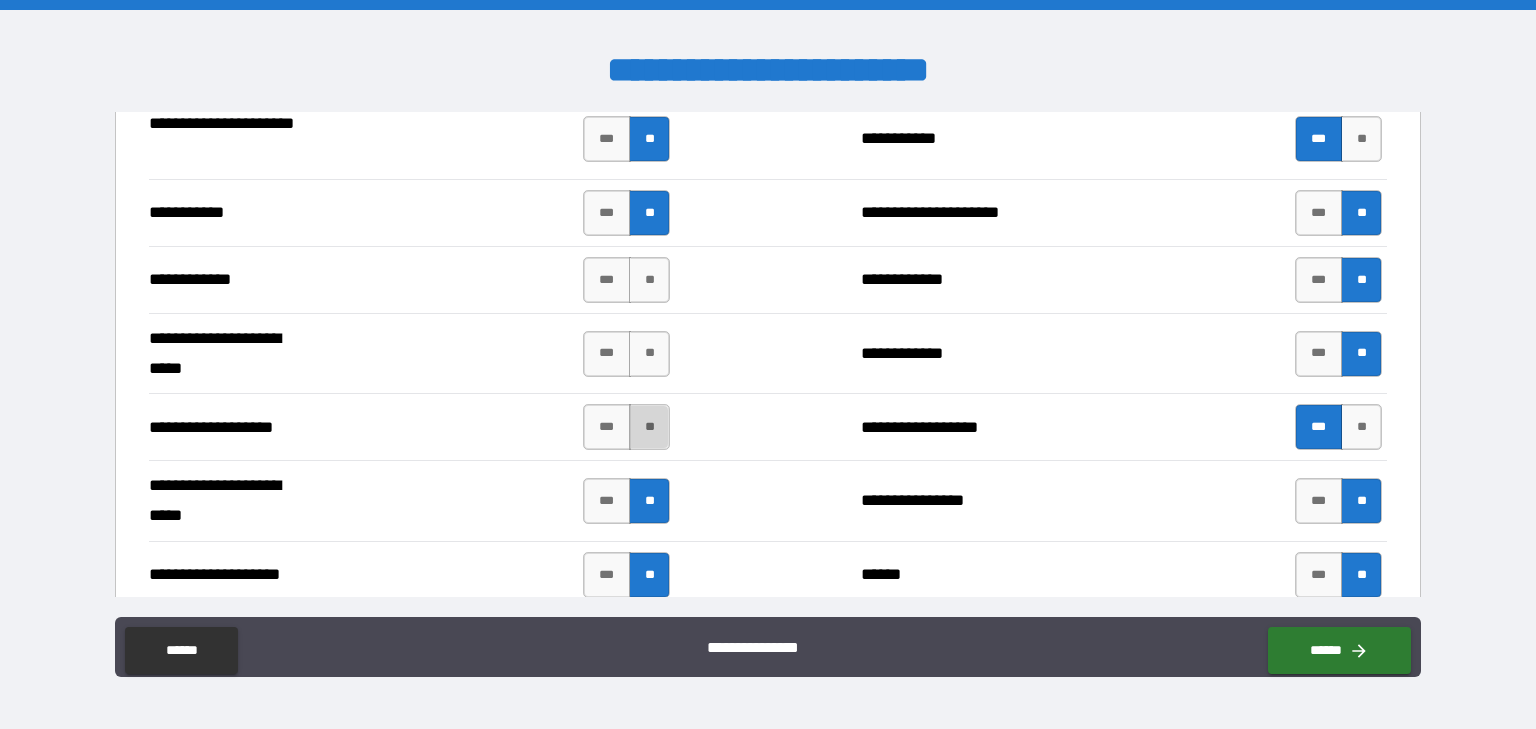 click on "**" at bounding box center [649, 427] 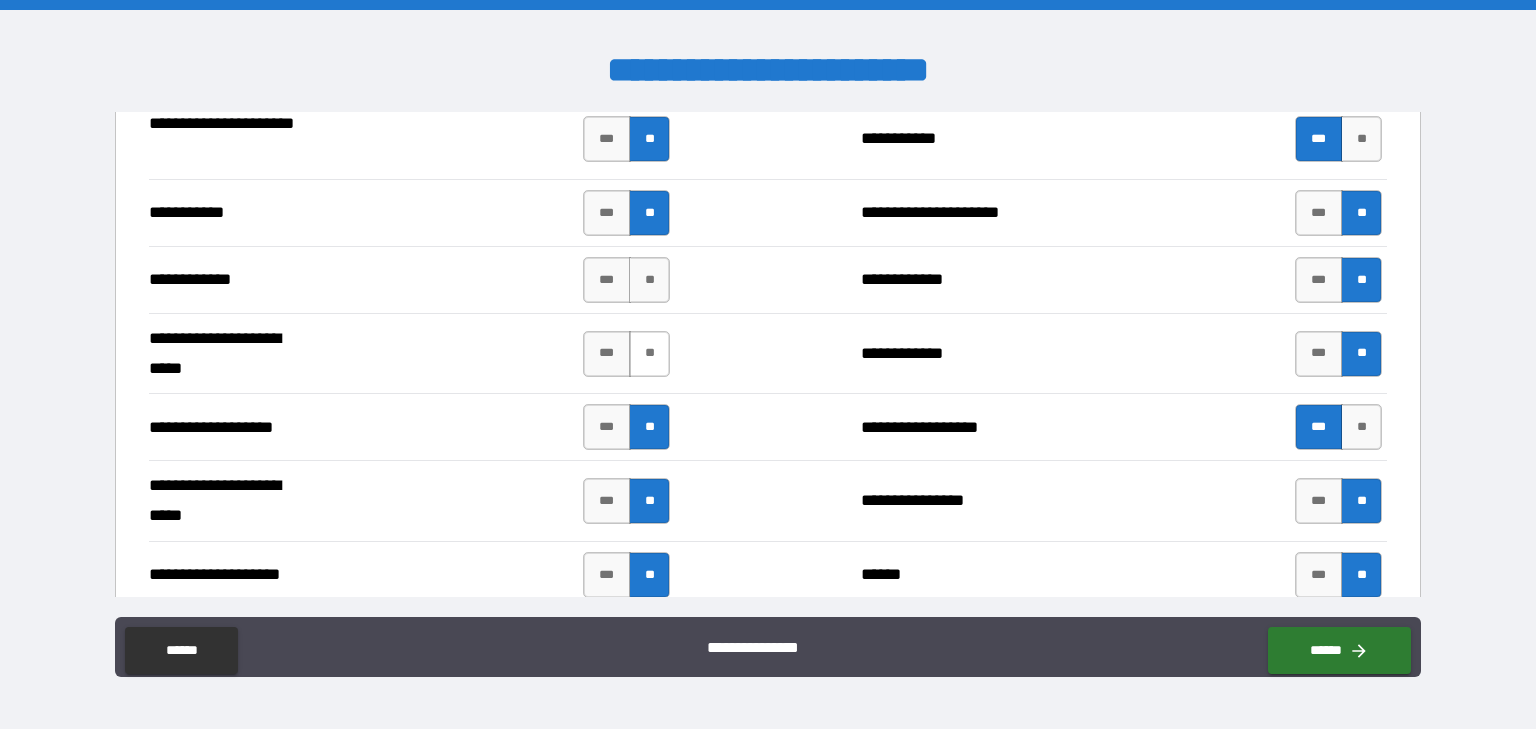 click on "**" at bounding box center [649, 354] 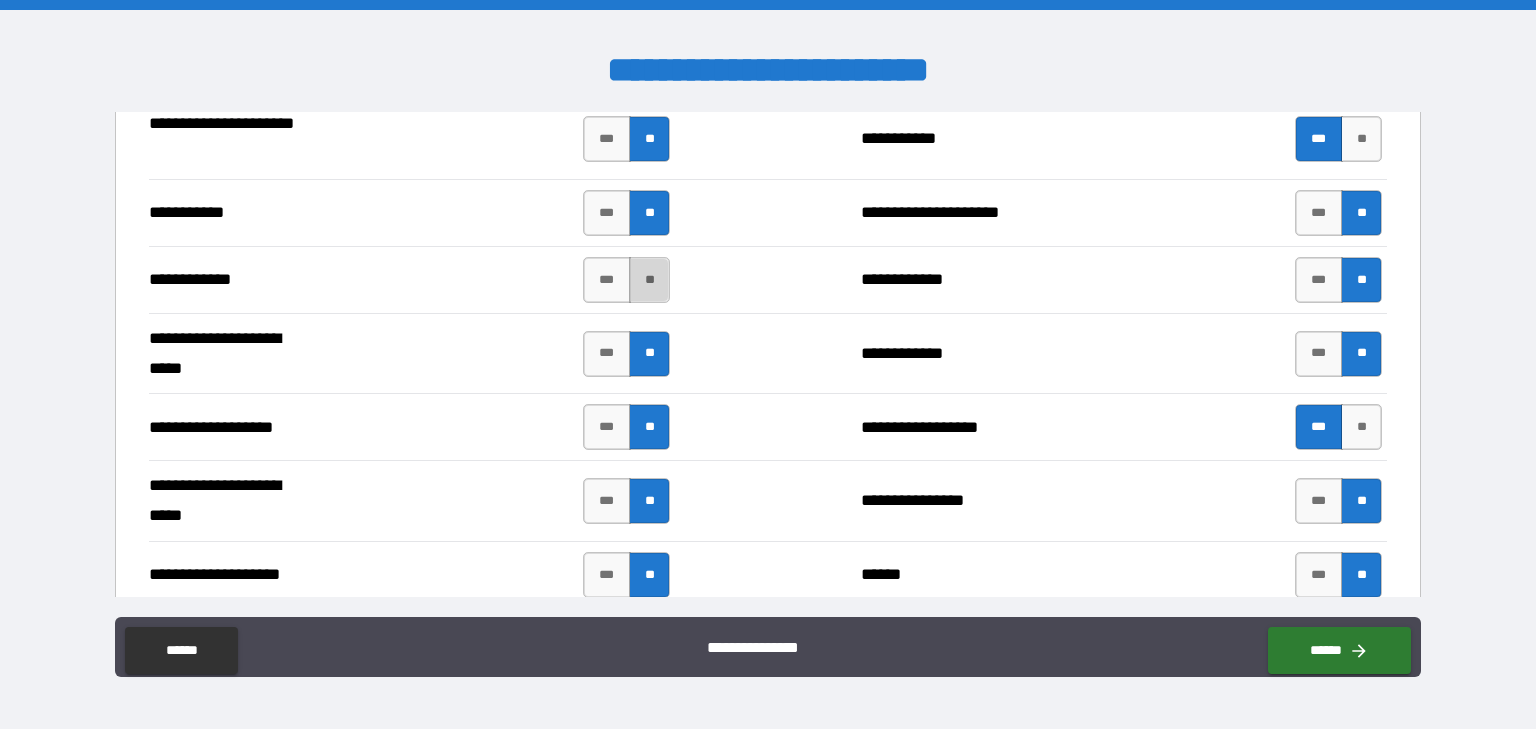 click on "**" at bounding box center (649, 280) 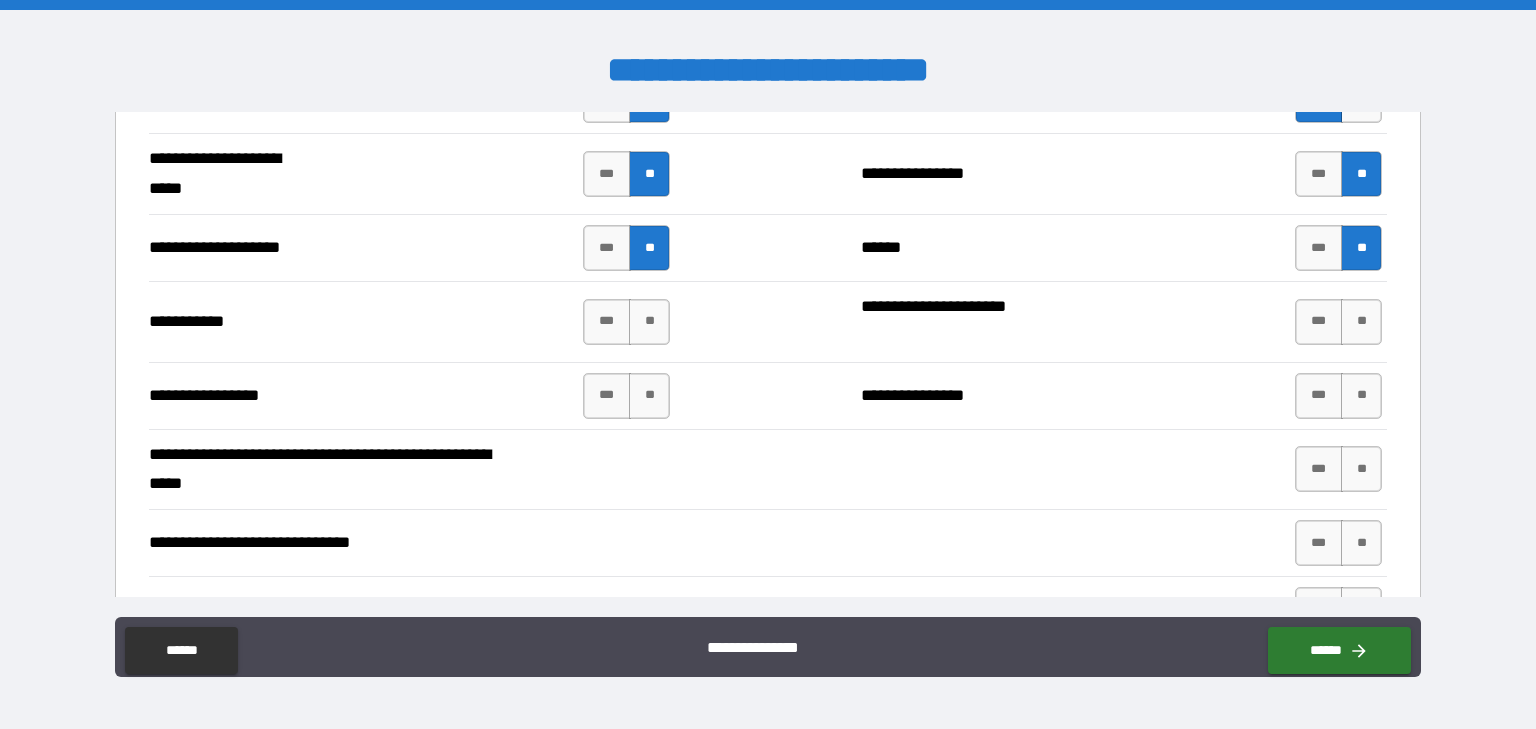 scroll, scrollTop: 4377, scrollLeft: 0, axis: vertical 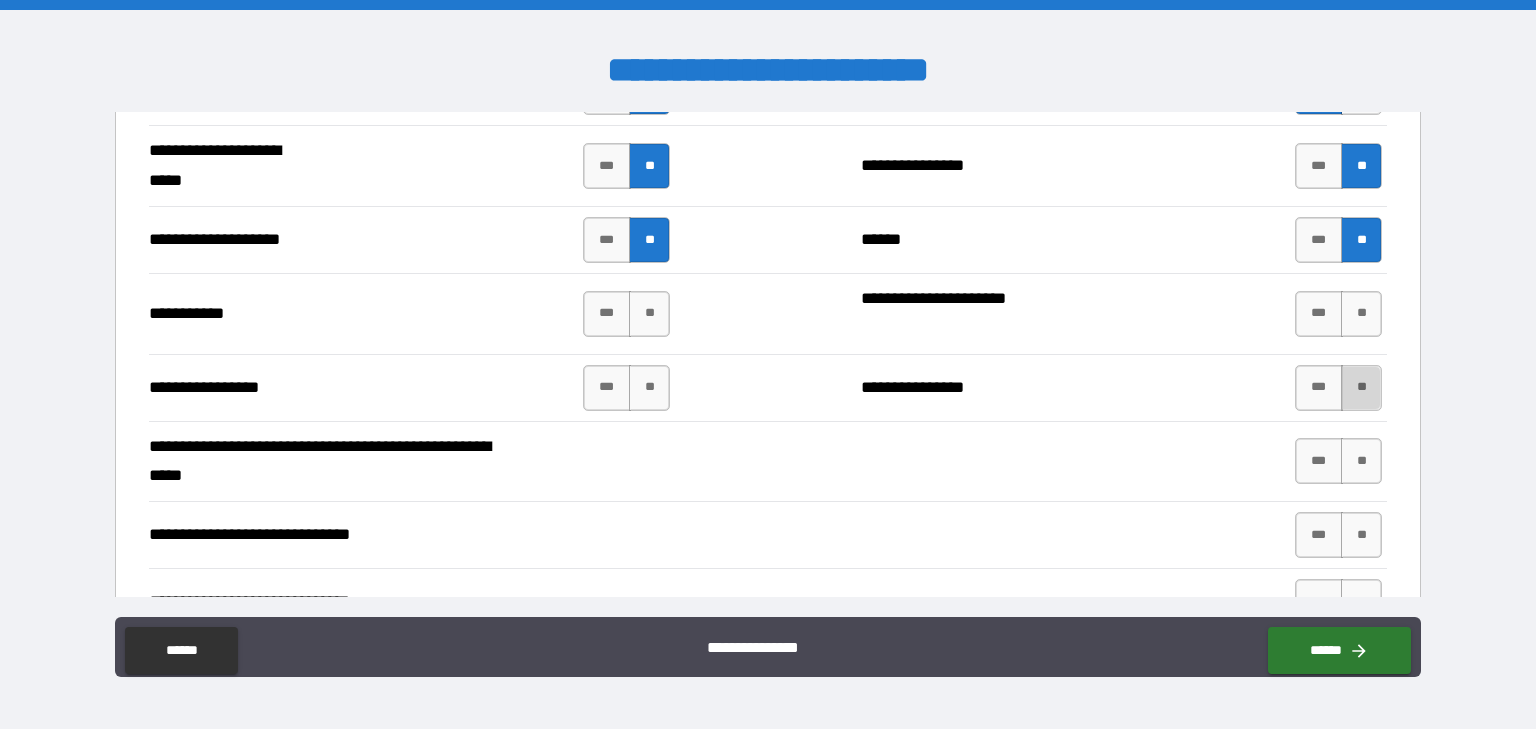 click on "**" at bounding box center (1361, 388) 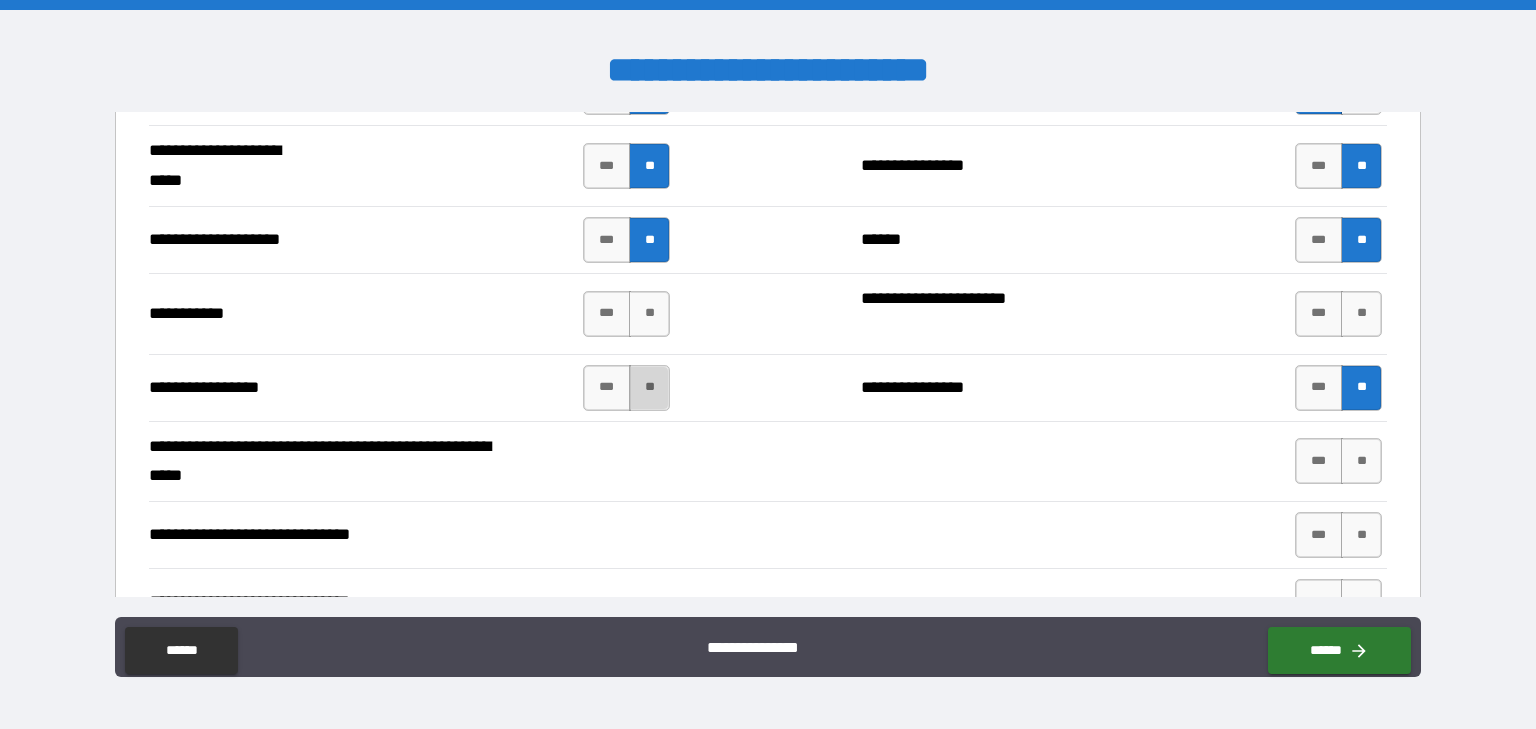 click on "**" at bounding box center (649, 388) 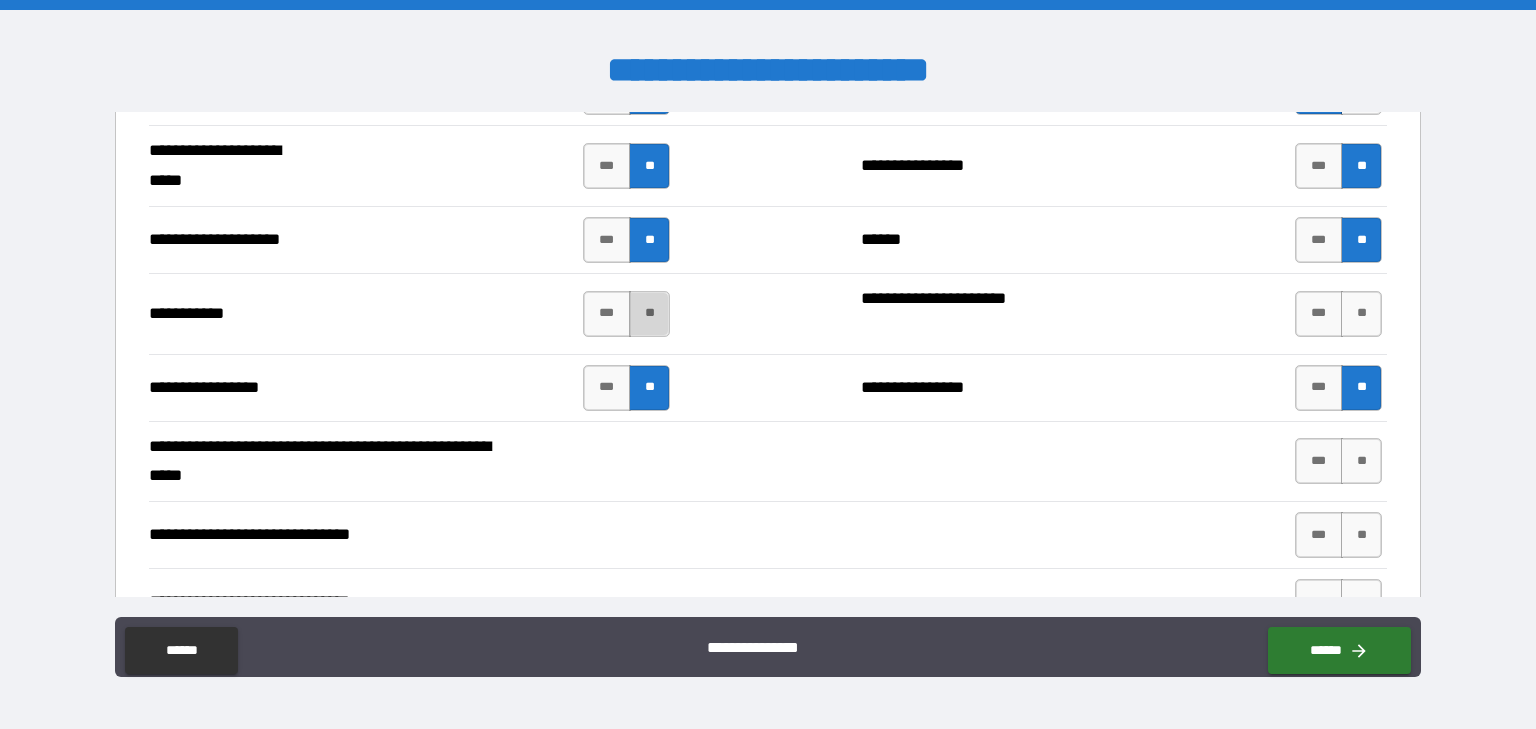 click on "**" at bounding box center [649, 314] 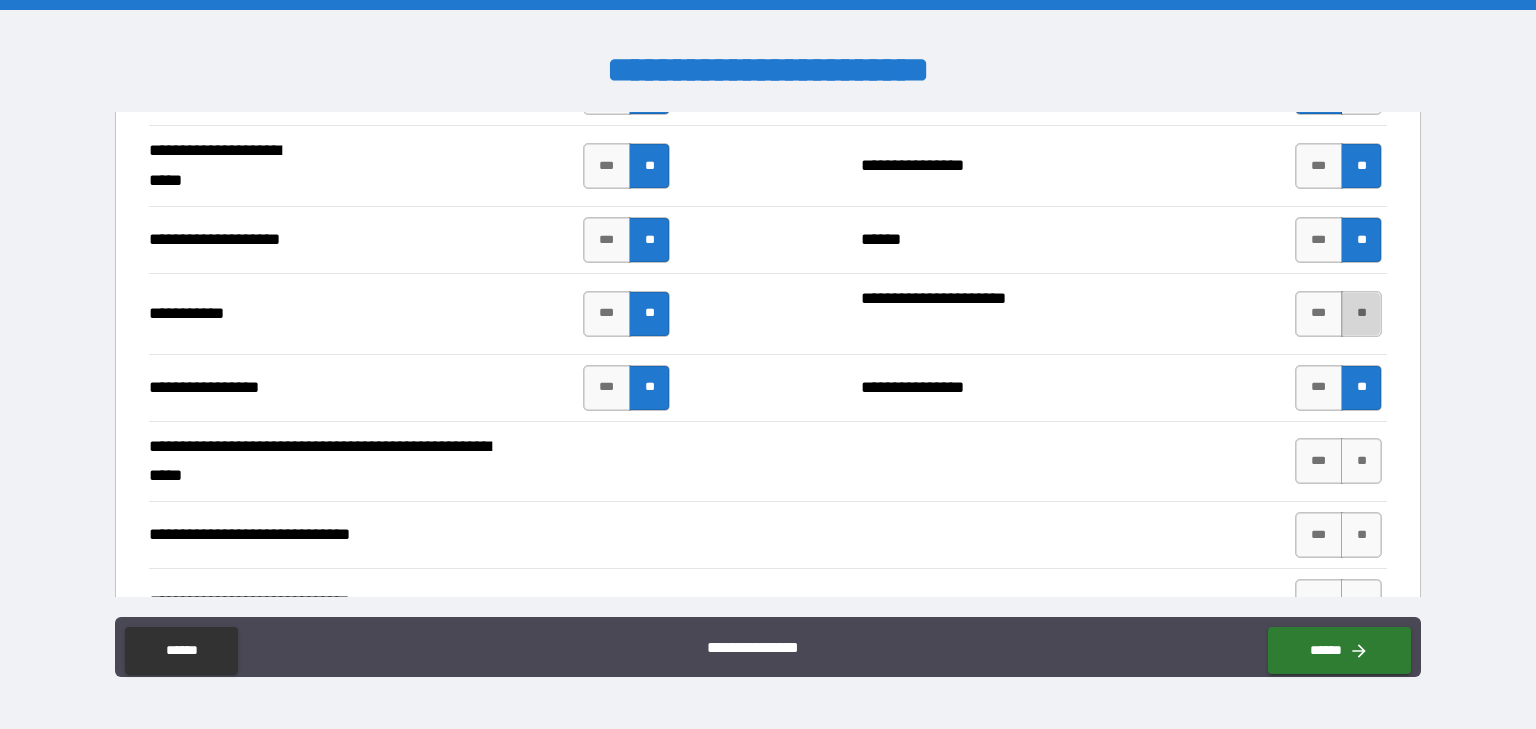 click on "**" at bounding box center [1361, 314] 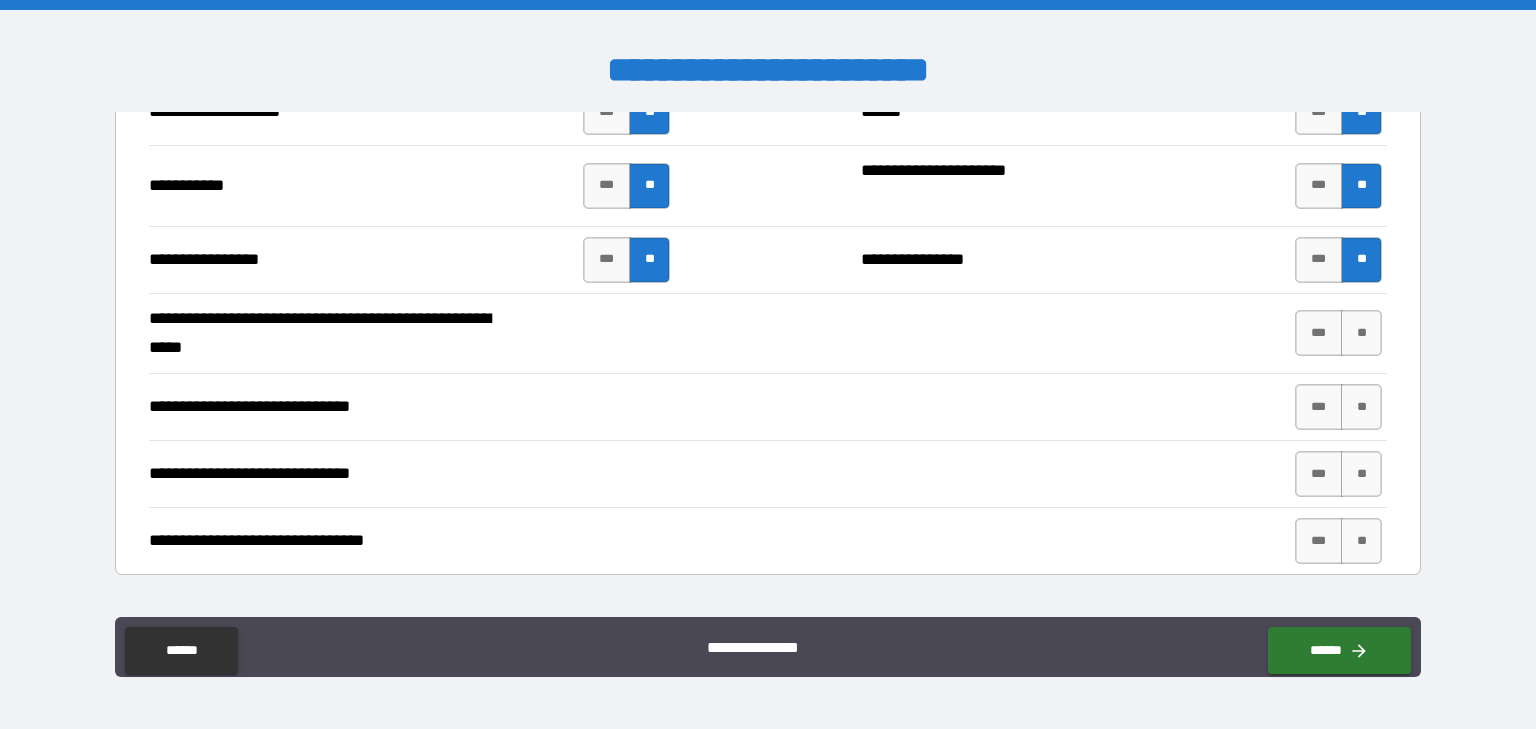 scroll, scrollTop: 4514, scrollLeft: 0, axis: vertical 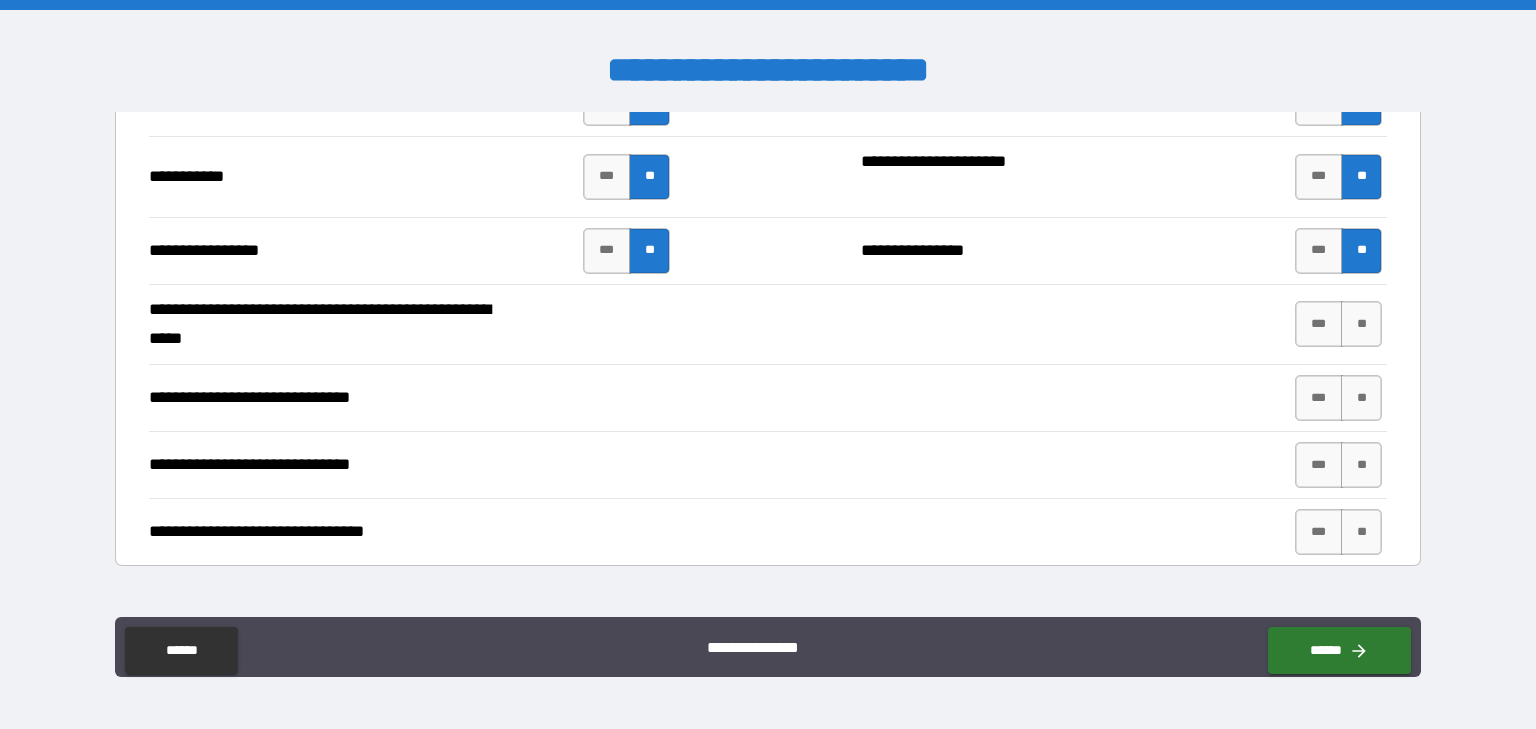 click on "**********" at bounding box center [768, 324] 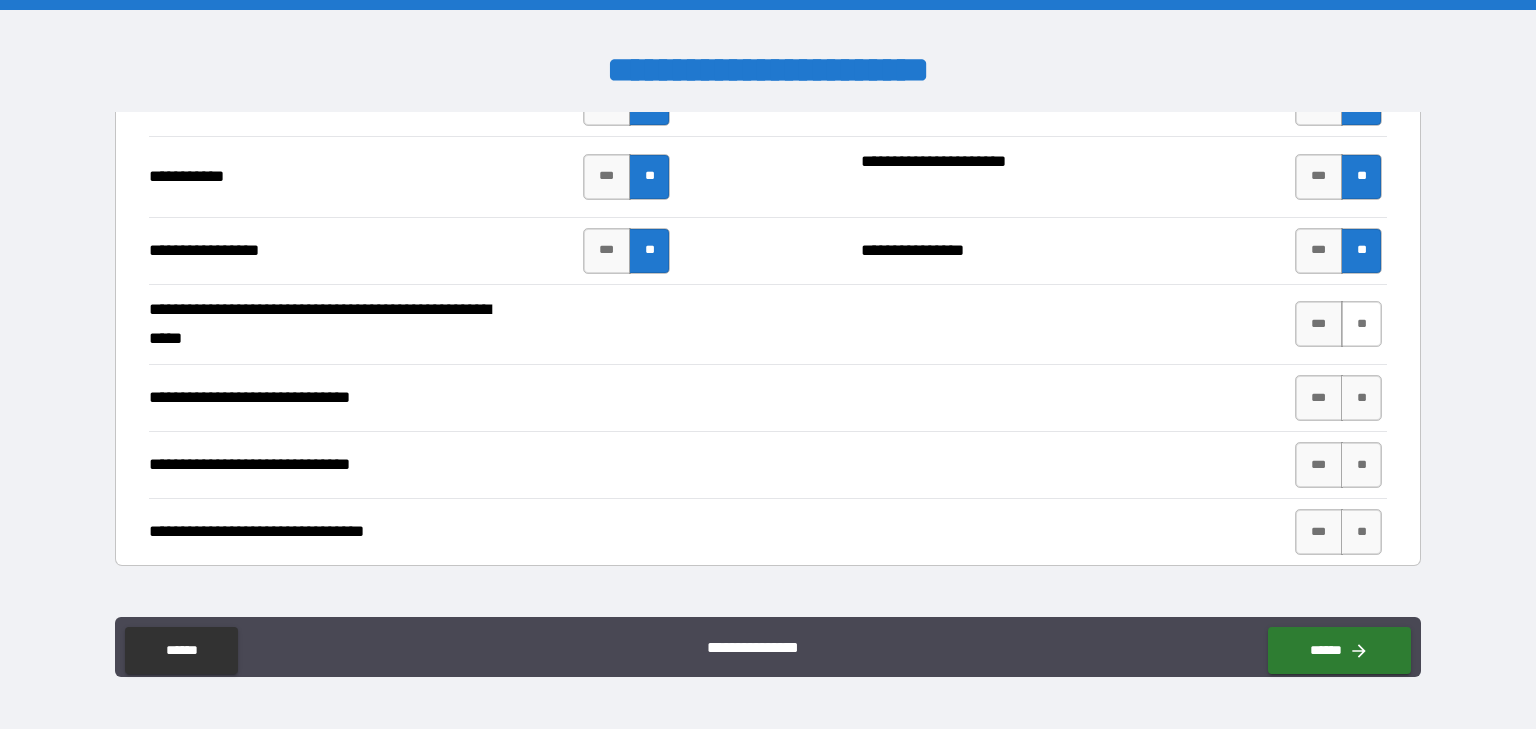 click on "**" at bounding box center [1361, 324] 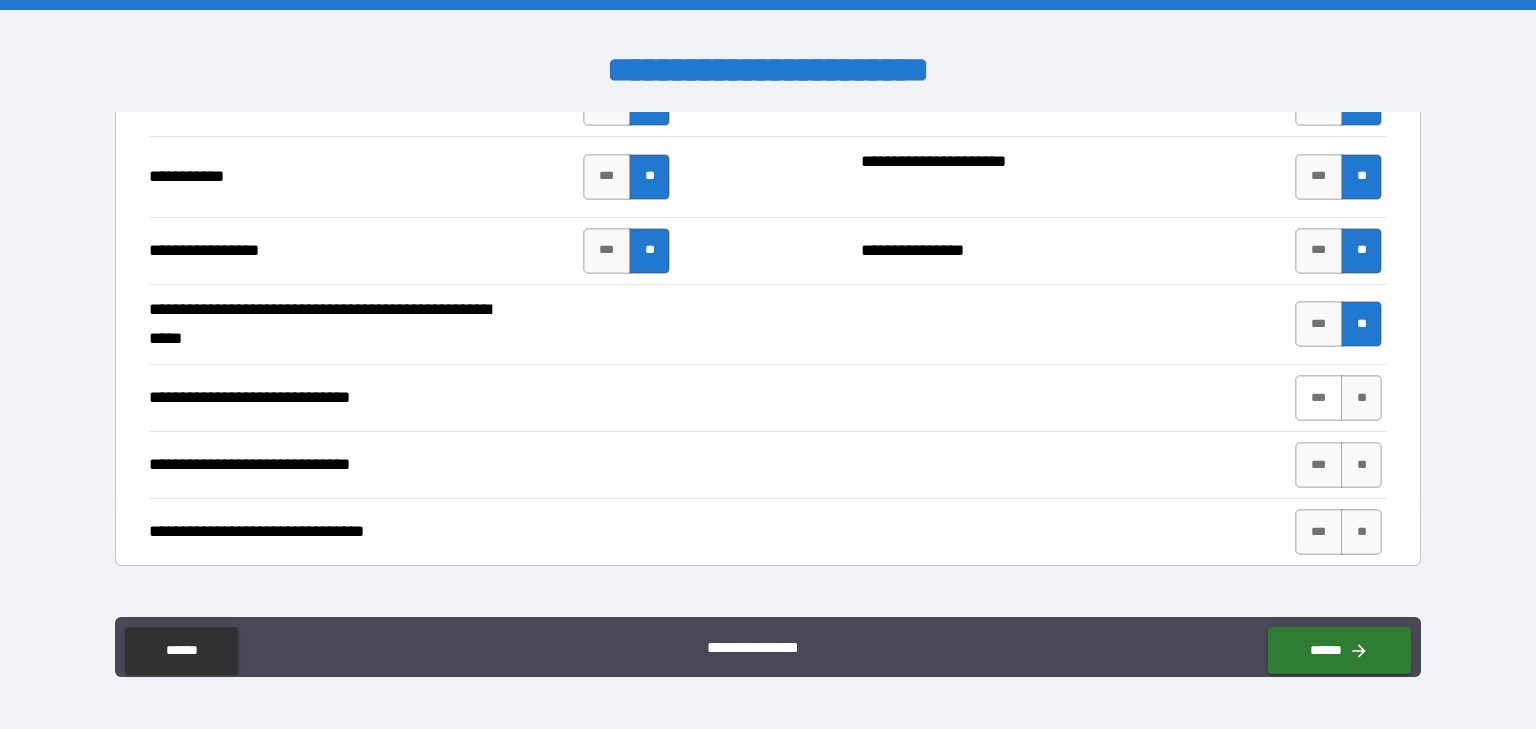 click on "***" at bounding box center [1319, 398] 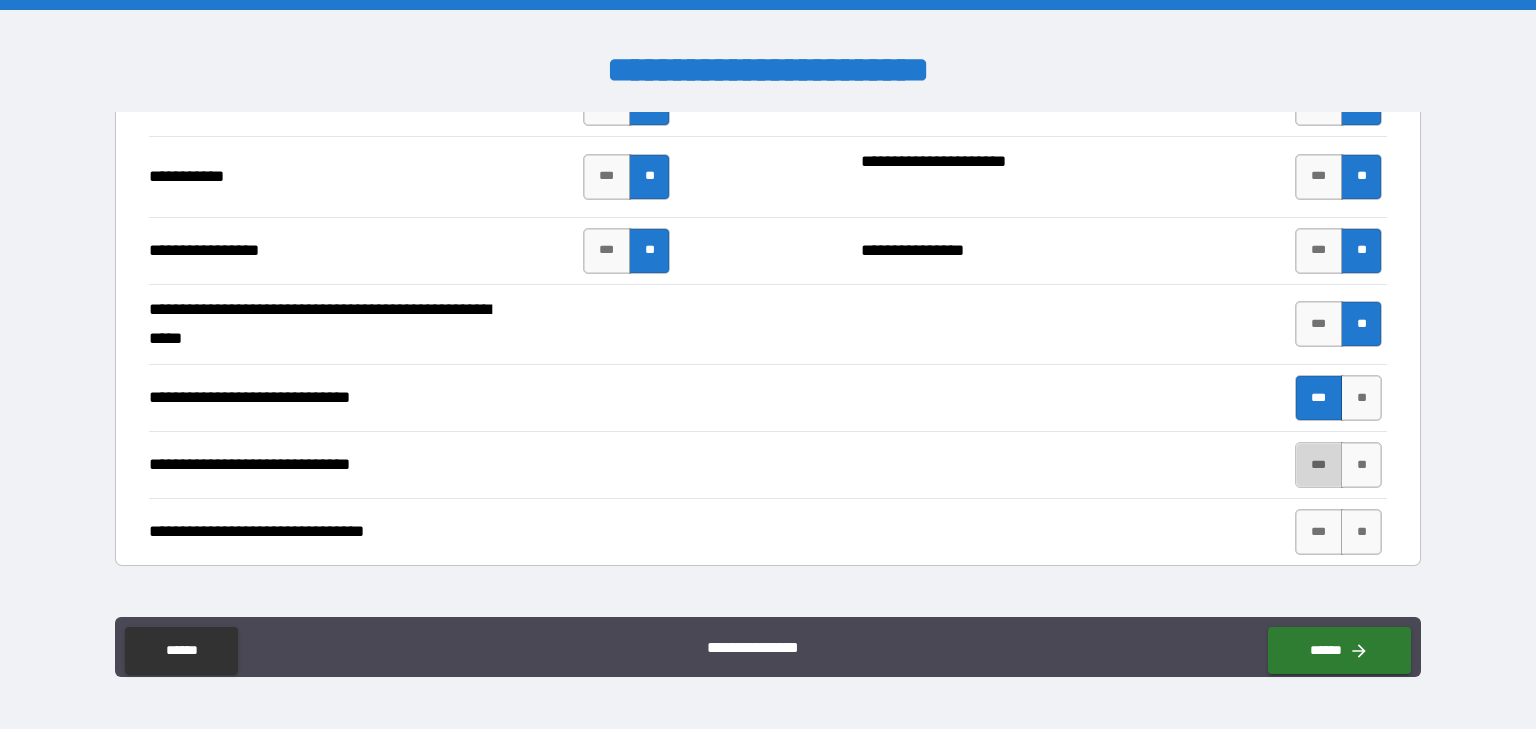 click on "***" at bounding box center (1319, 465) 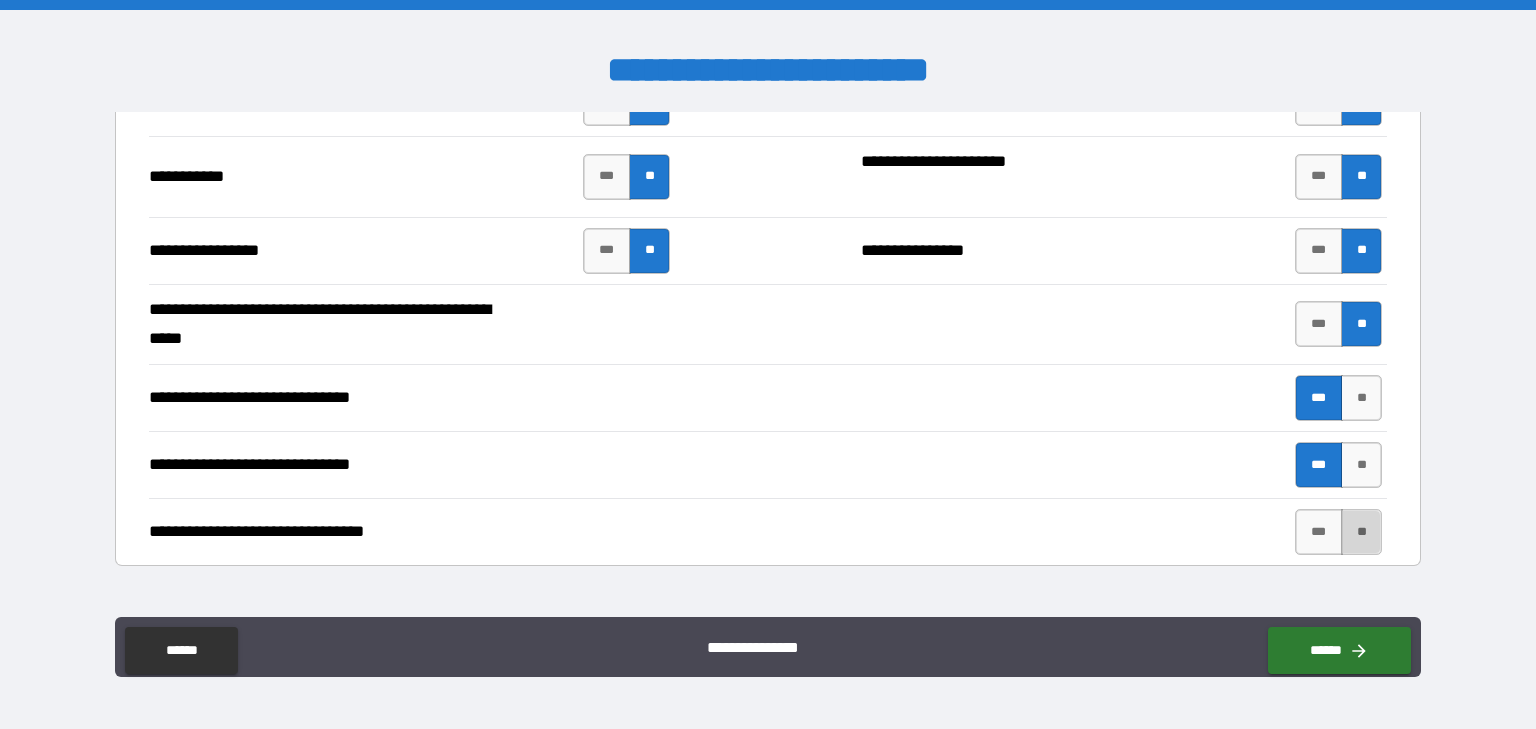 click on "**" at bounding box center [1361, 532] 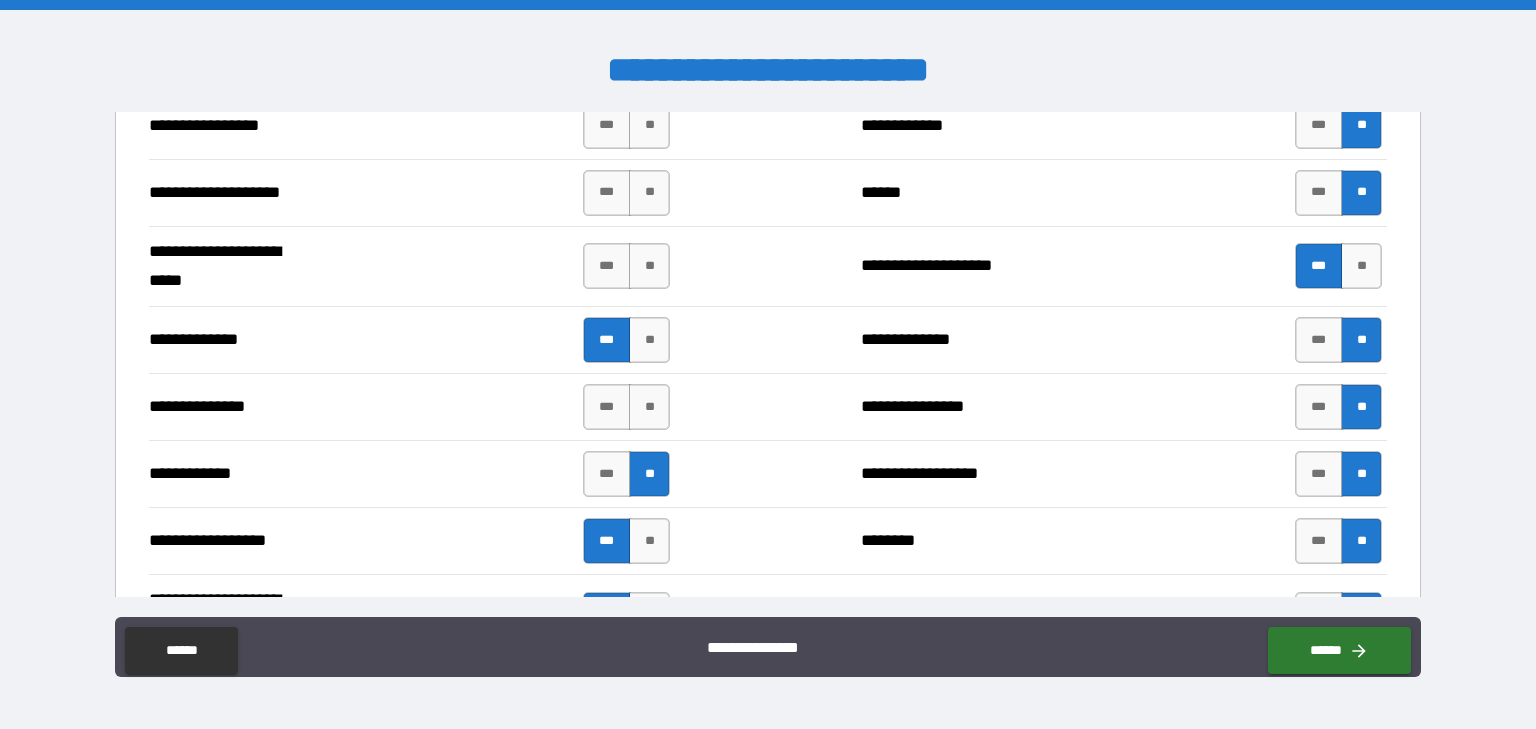 scroll, scrollTop: 3006, scrollLeft: 0, axis: vertical 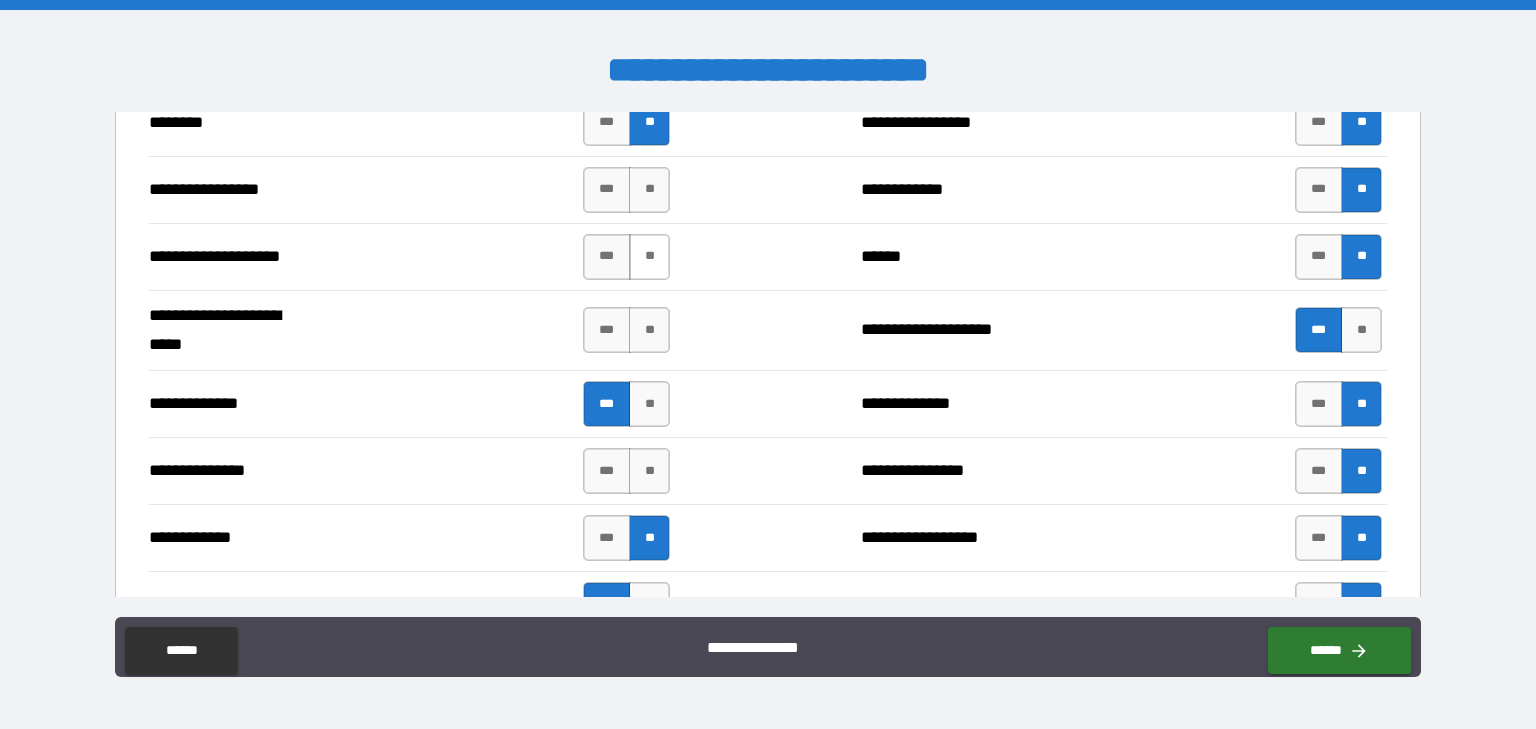 click on "**" at bounding box center (649, 257) 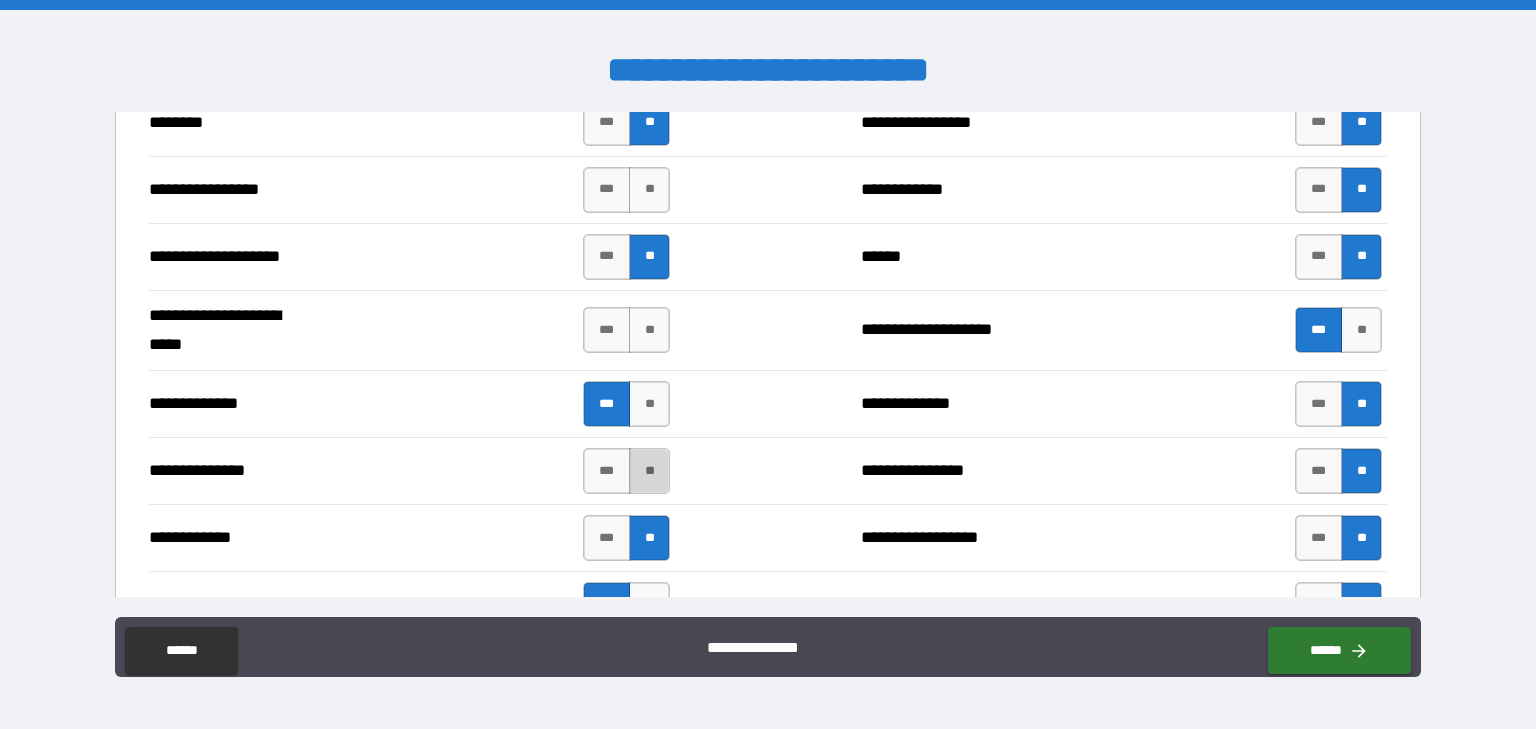 click on "**" at bounding box center [649, 471] 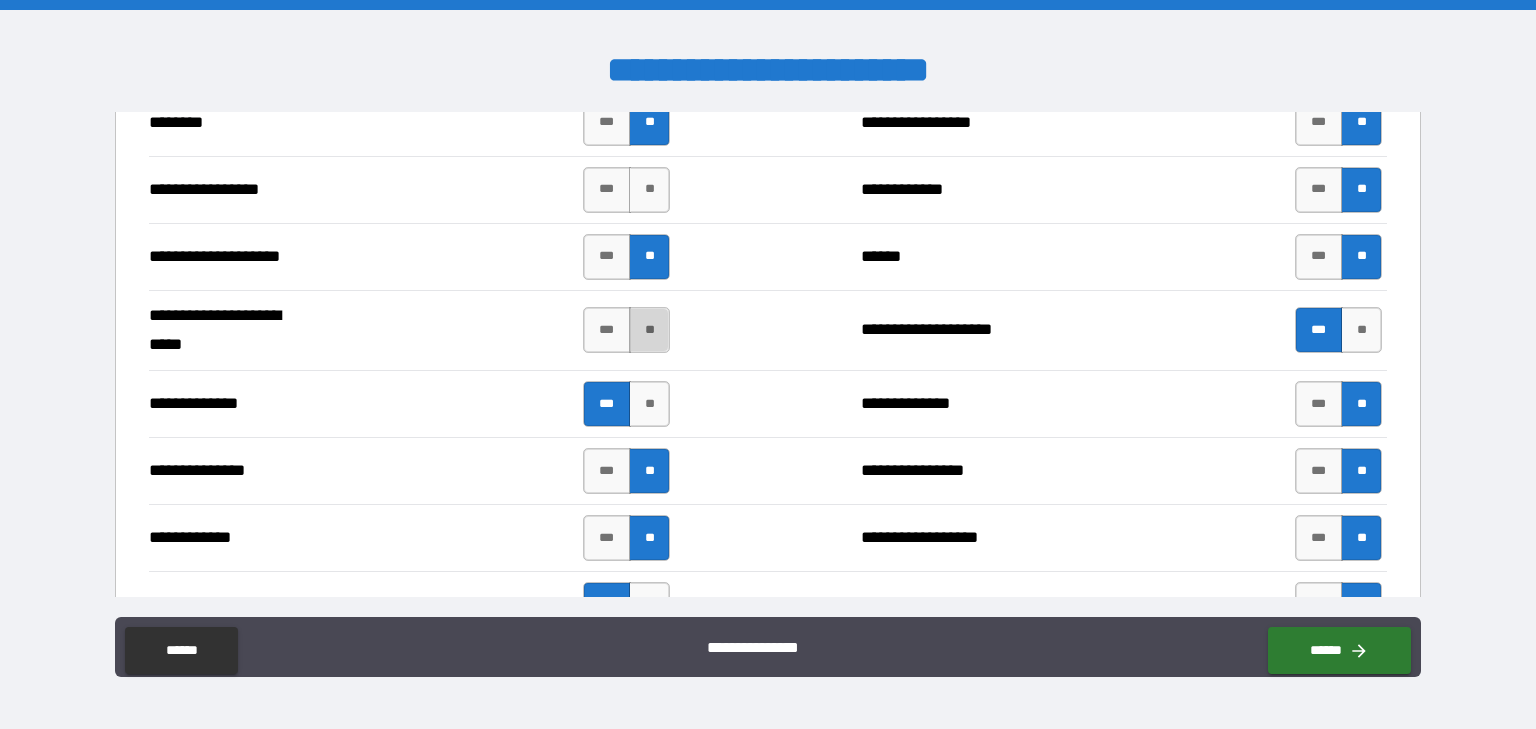 click on "**" at bounding box center [649, 330] 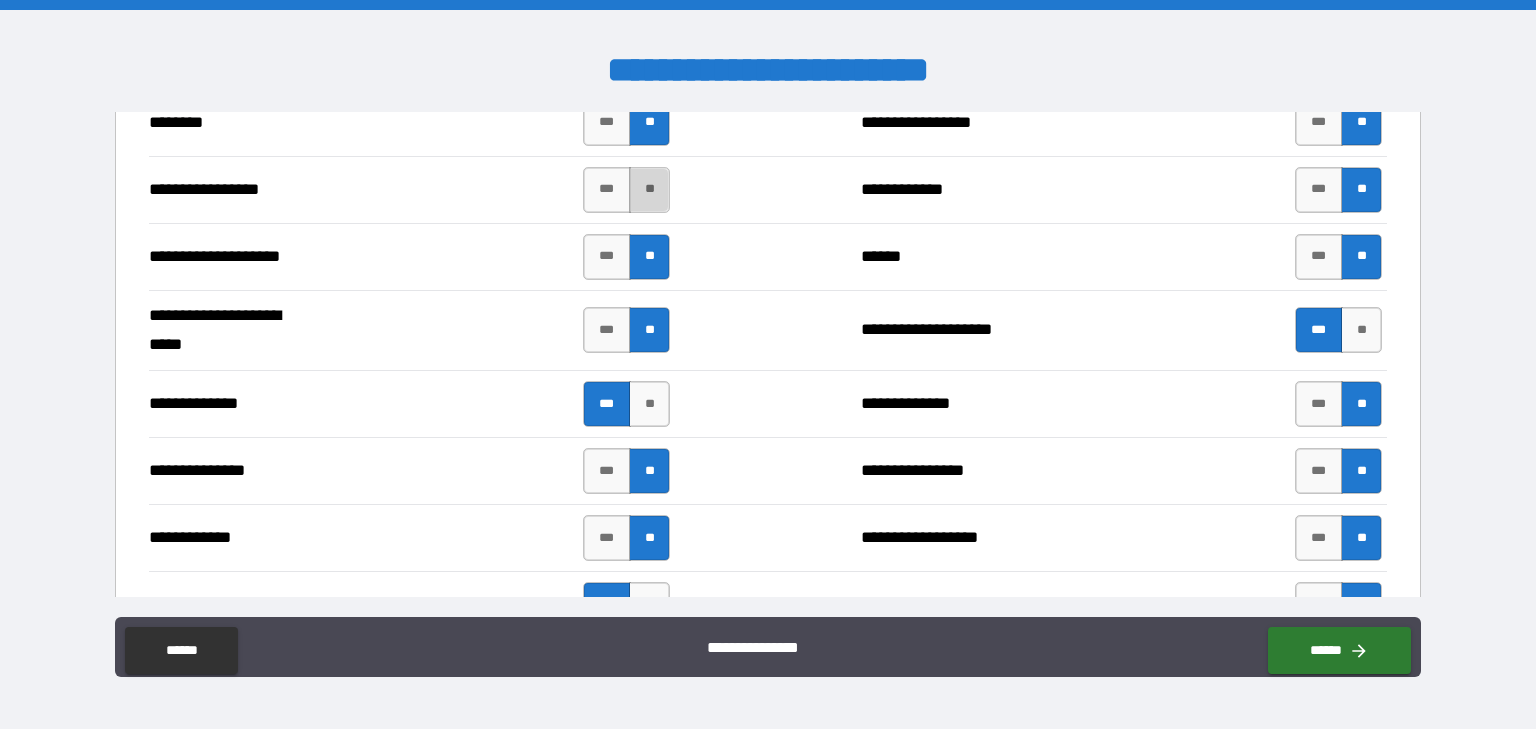 click on "**" at bounding box center (649, 190) 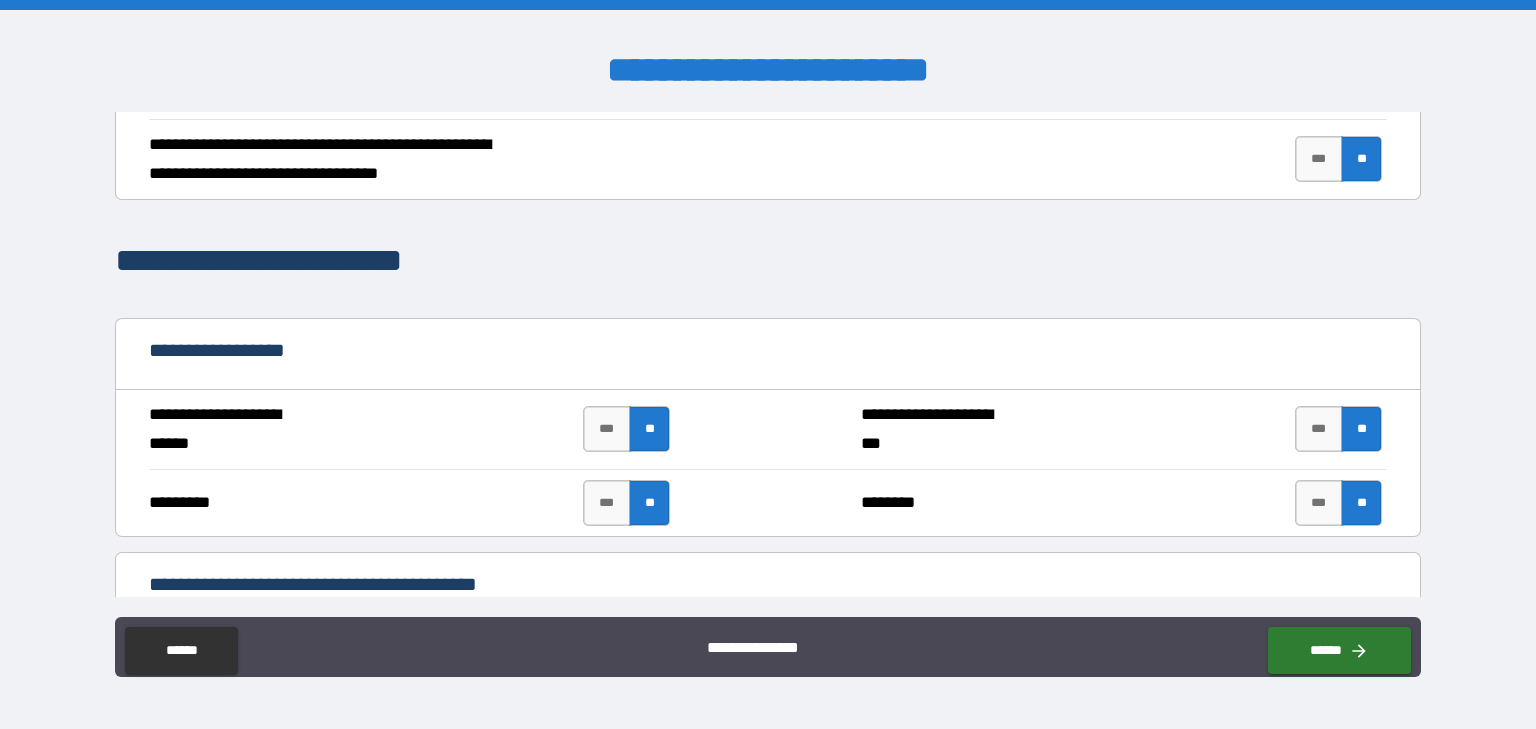 scroll, scrollTop: 1017, scrollLeft: 0, axis: vertical 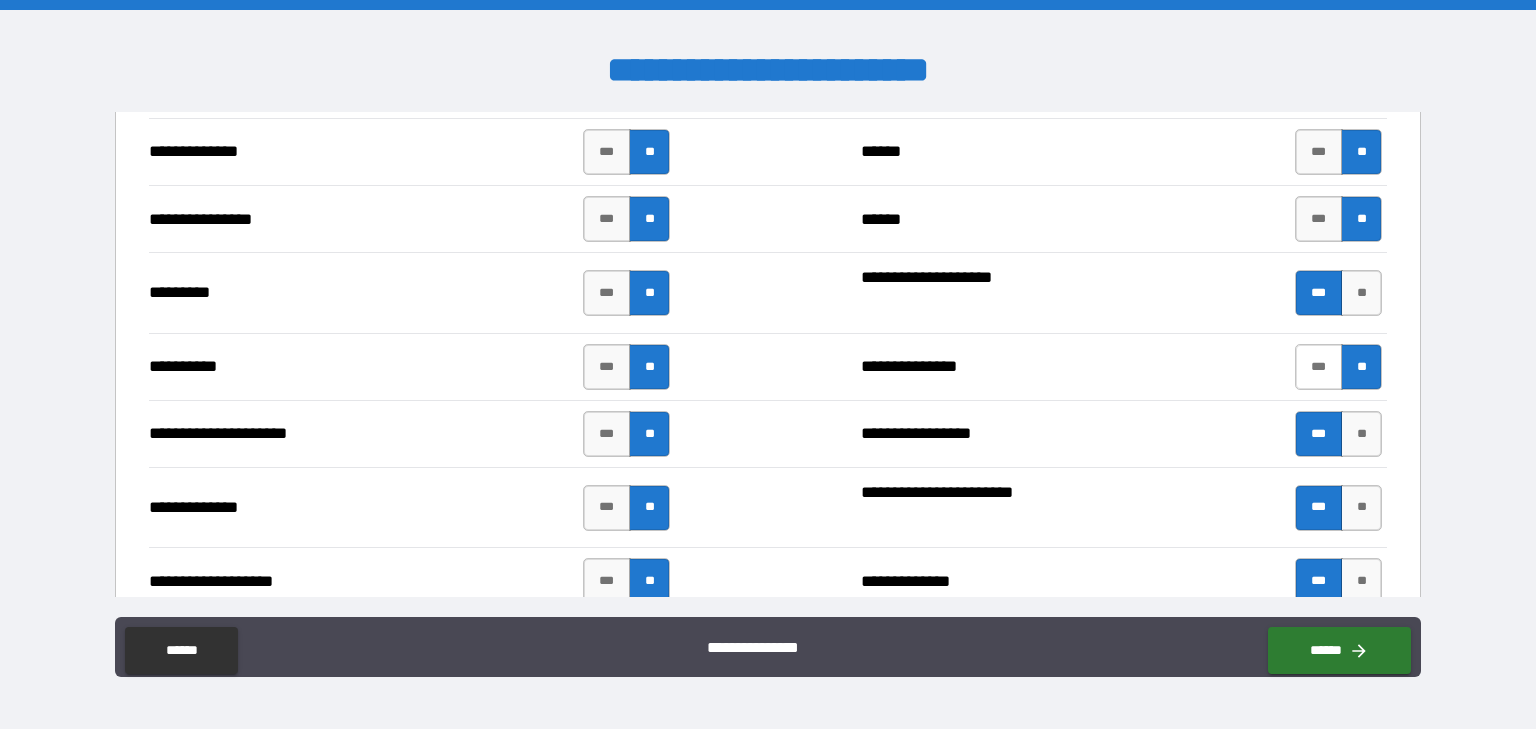 click on "***" at bounding box center (1319, 367) 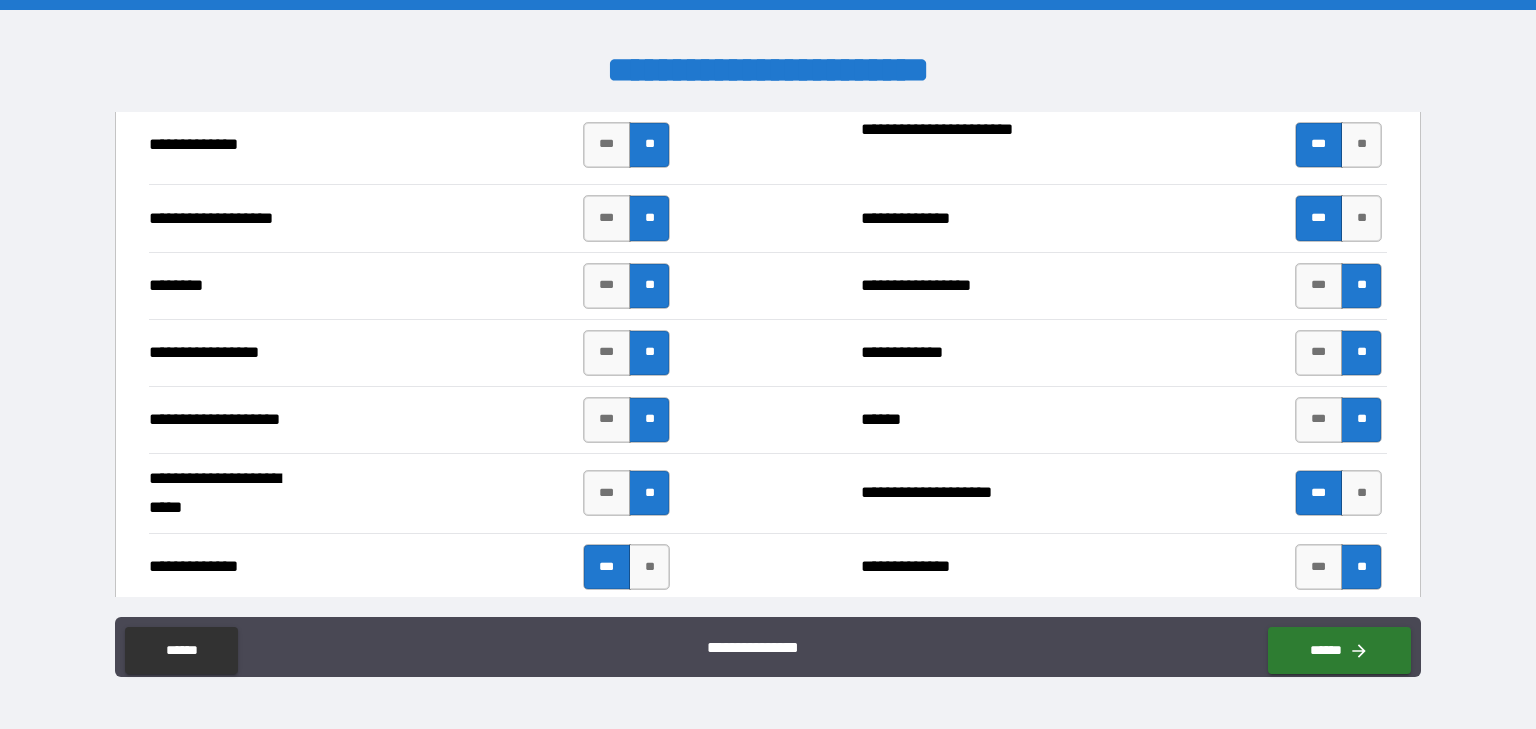 scroll, scrollTop: 2852, scrollLeft: 0, axis: vertical 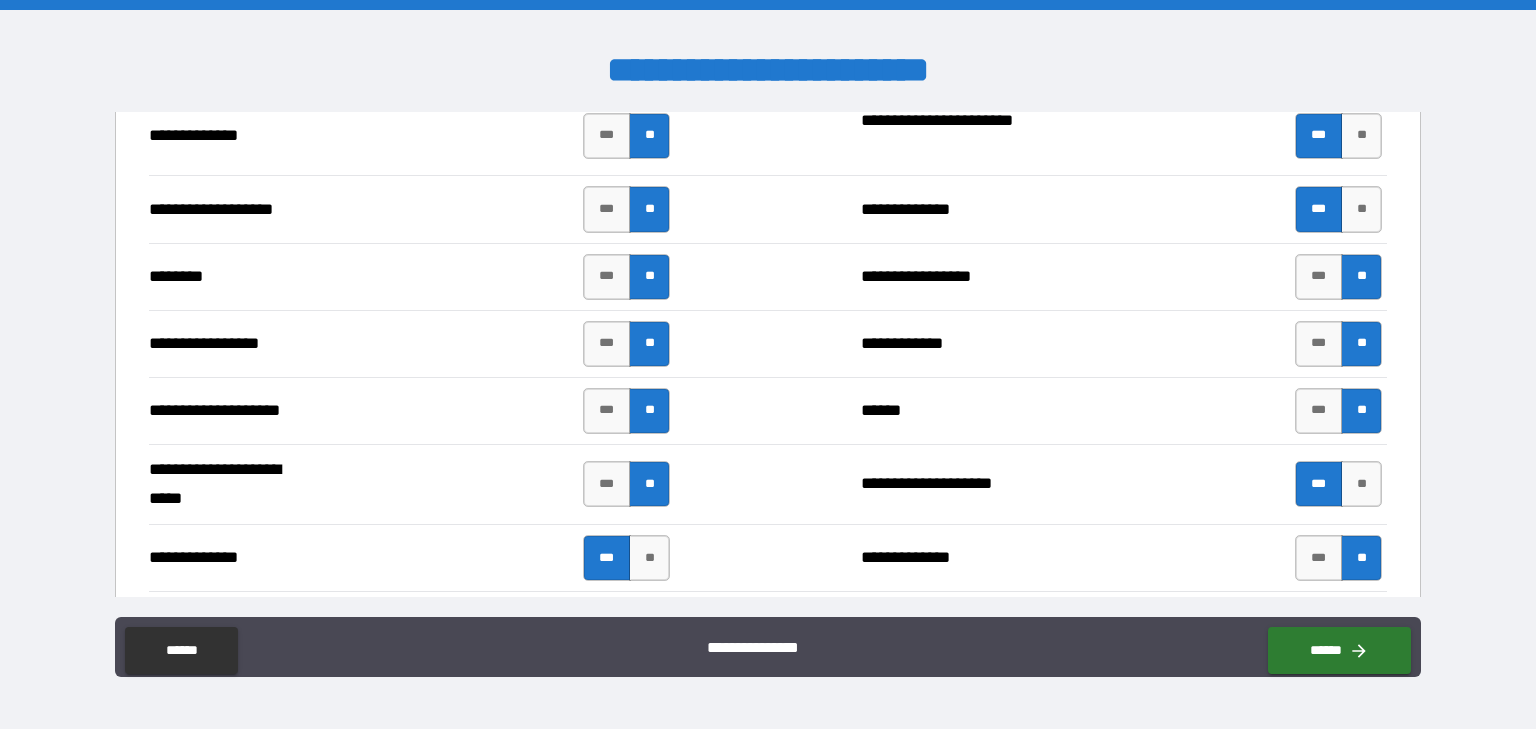 type on "****" 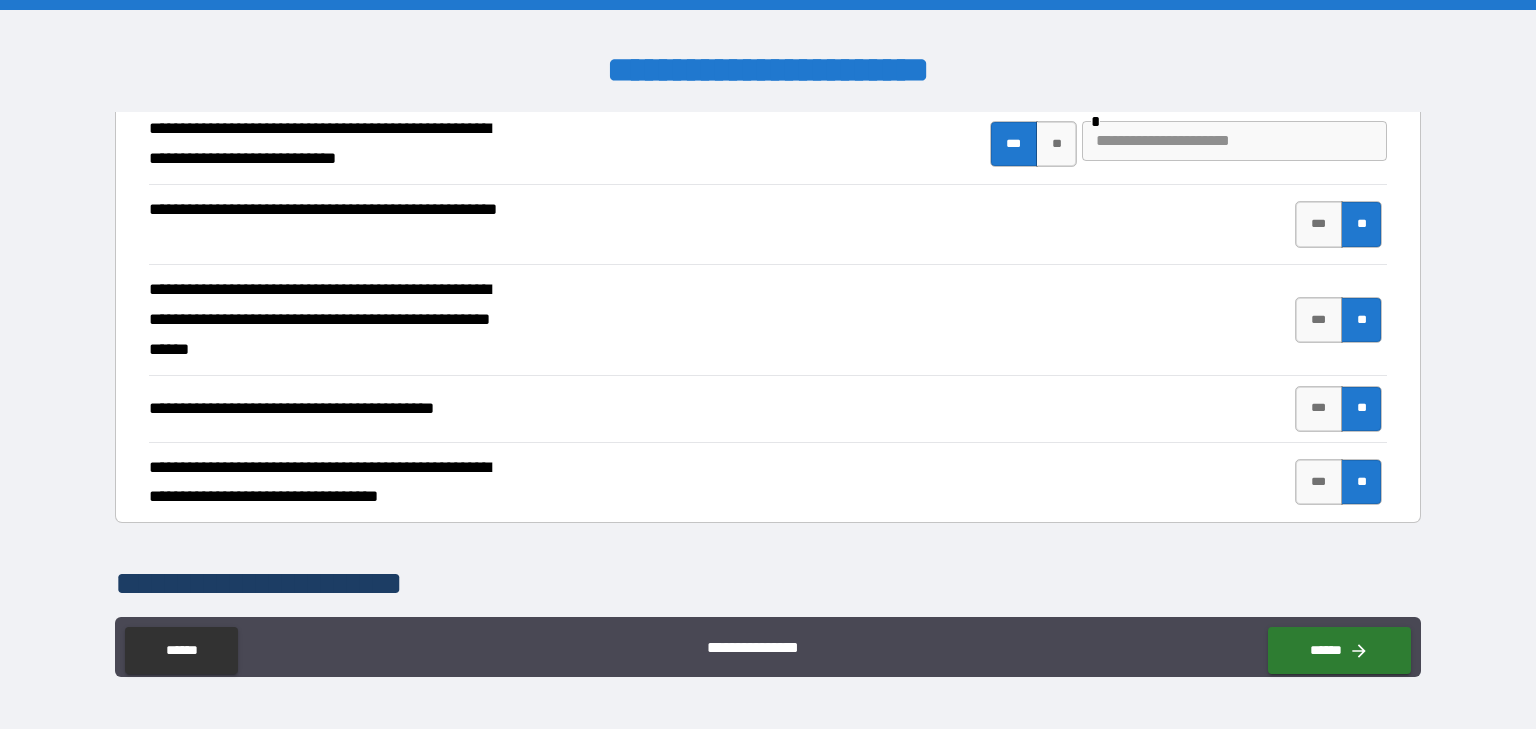 scroll, scrollTop: 708, scrollLeft: 0, axis: vertical 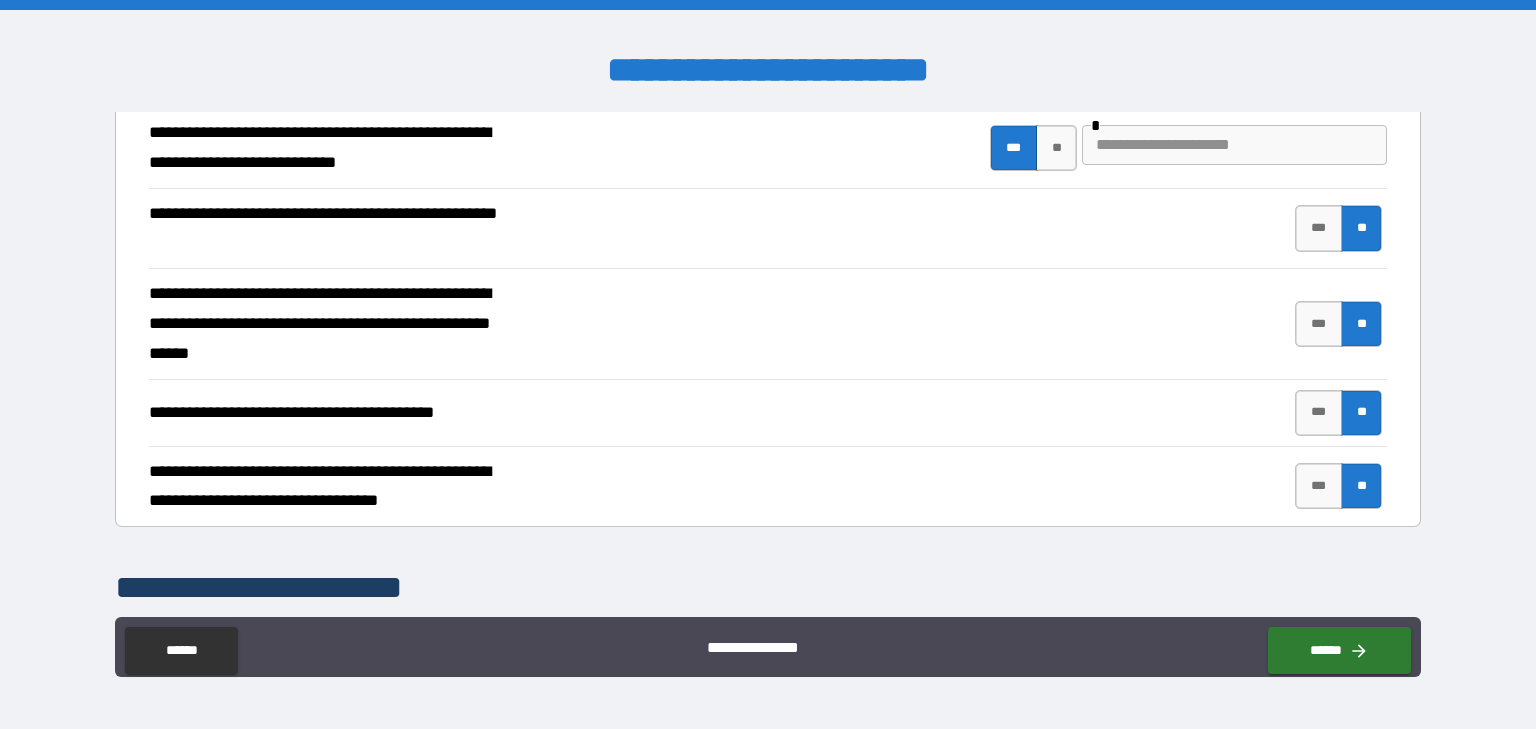 click on "**********" at bounding box center [768, 229] 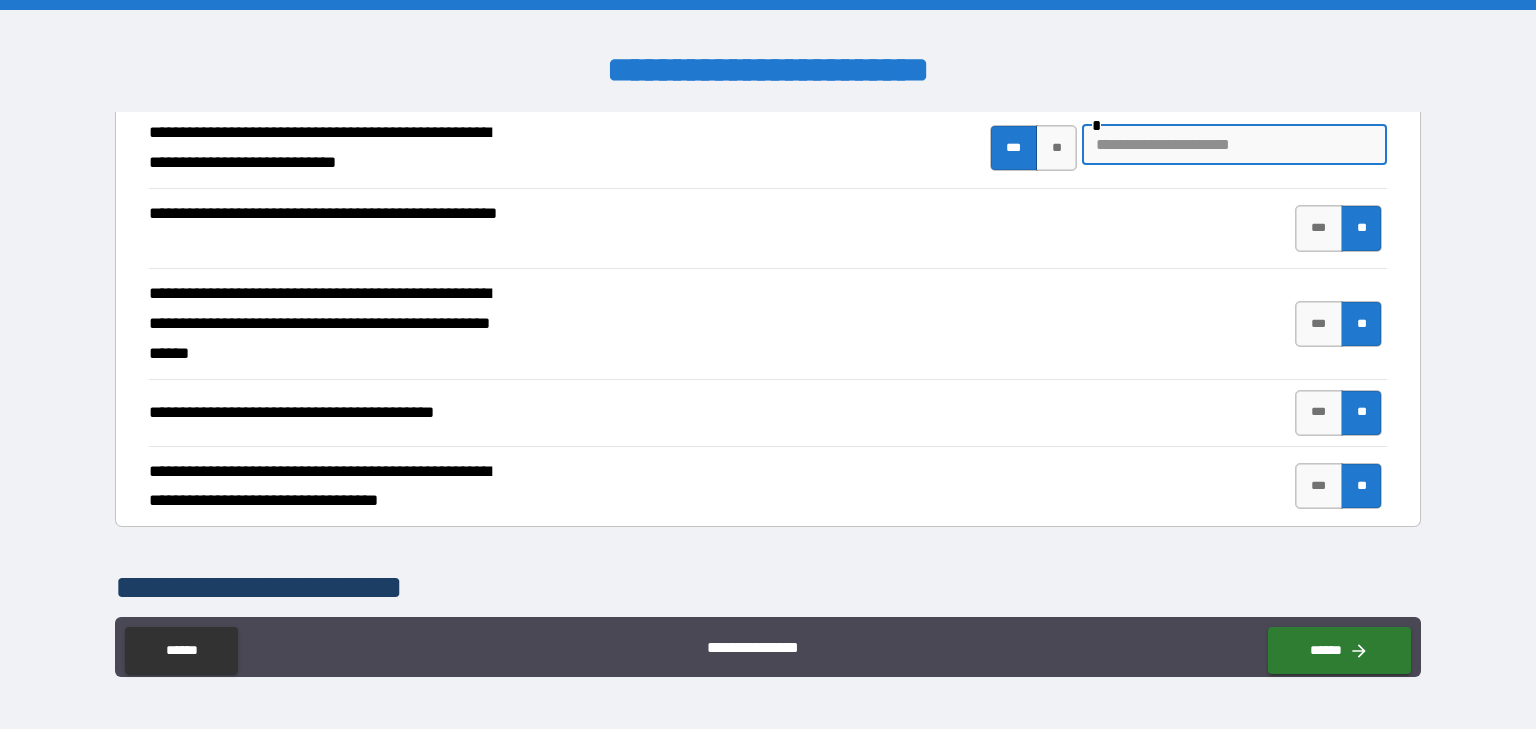 click at bounding box center (1234, 145) 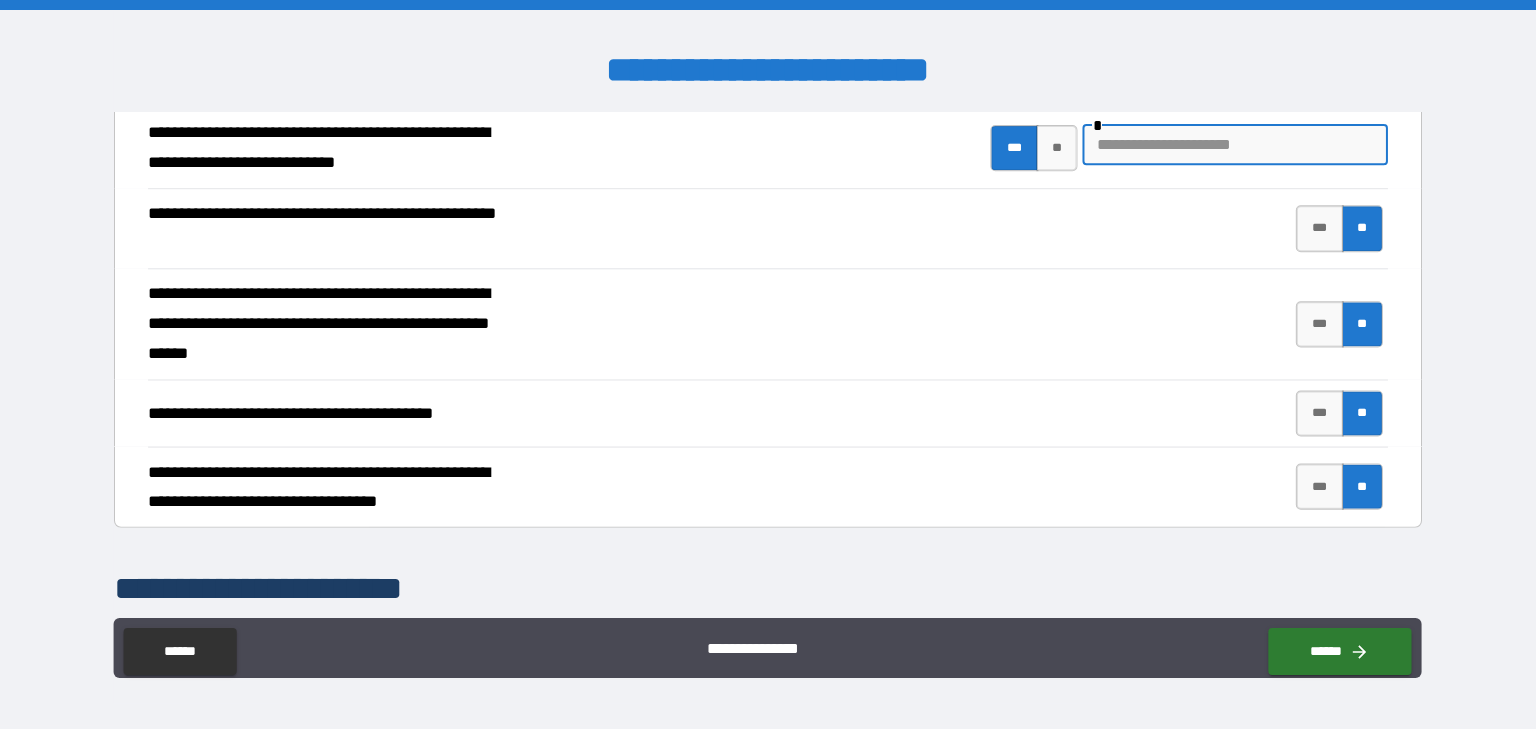 scroll, scrollTop: 0, scrollLeft: 0, axis: both 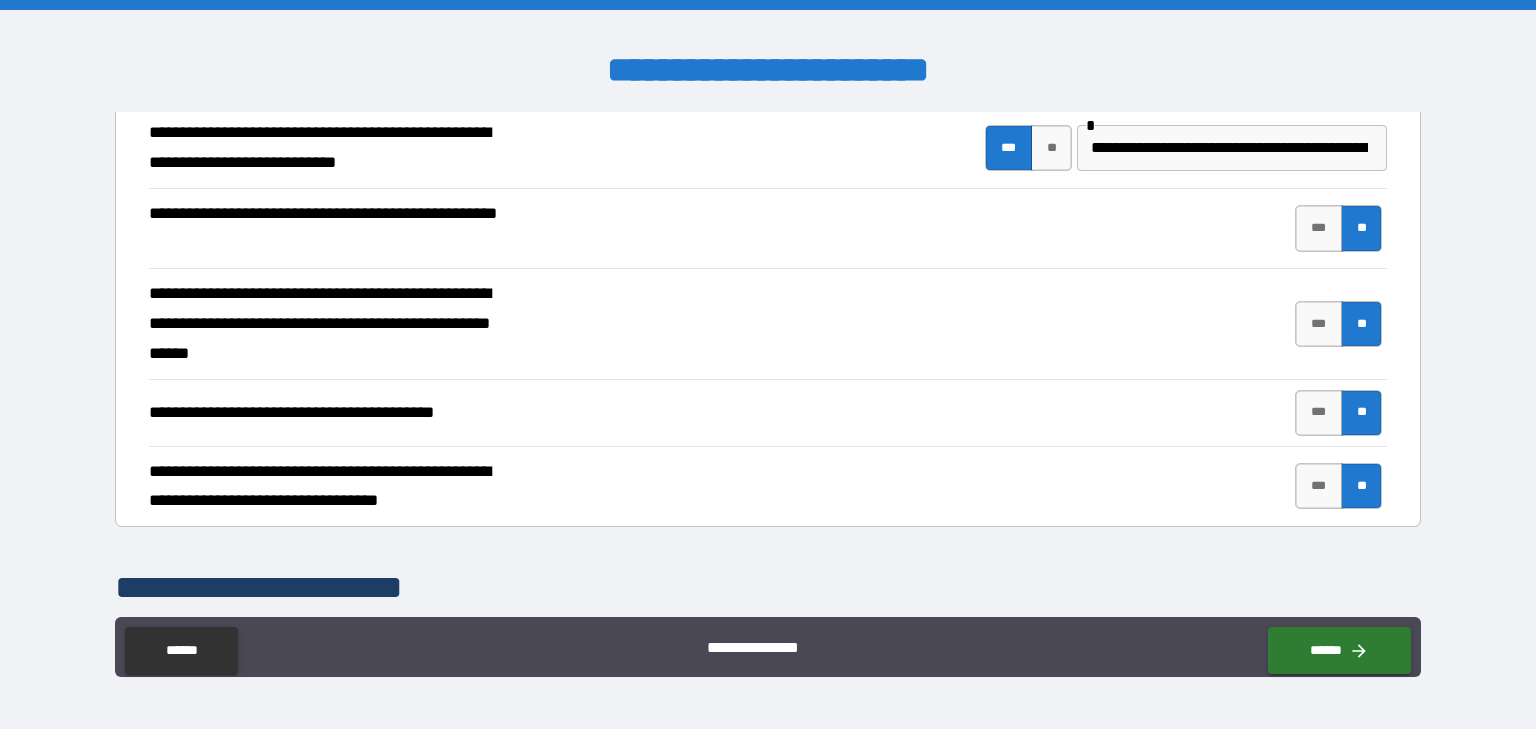 click on "**********" at bounding box center [768, 323] 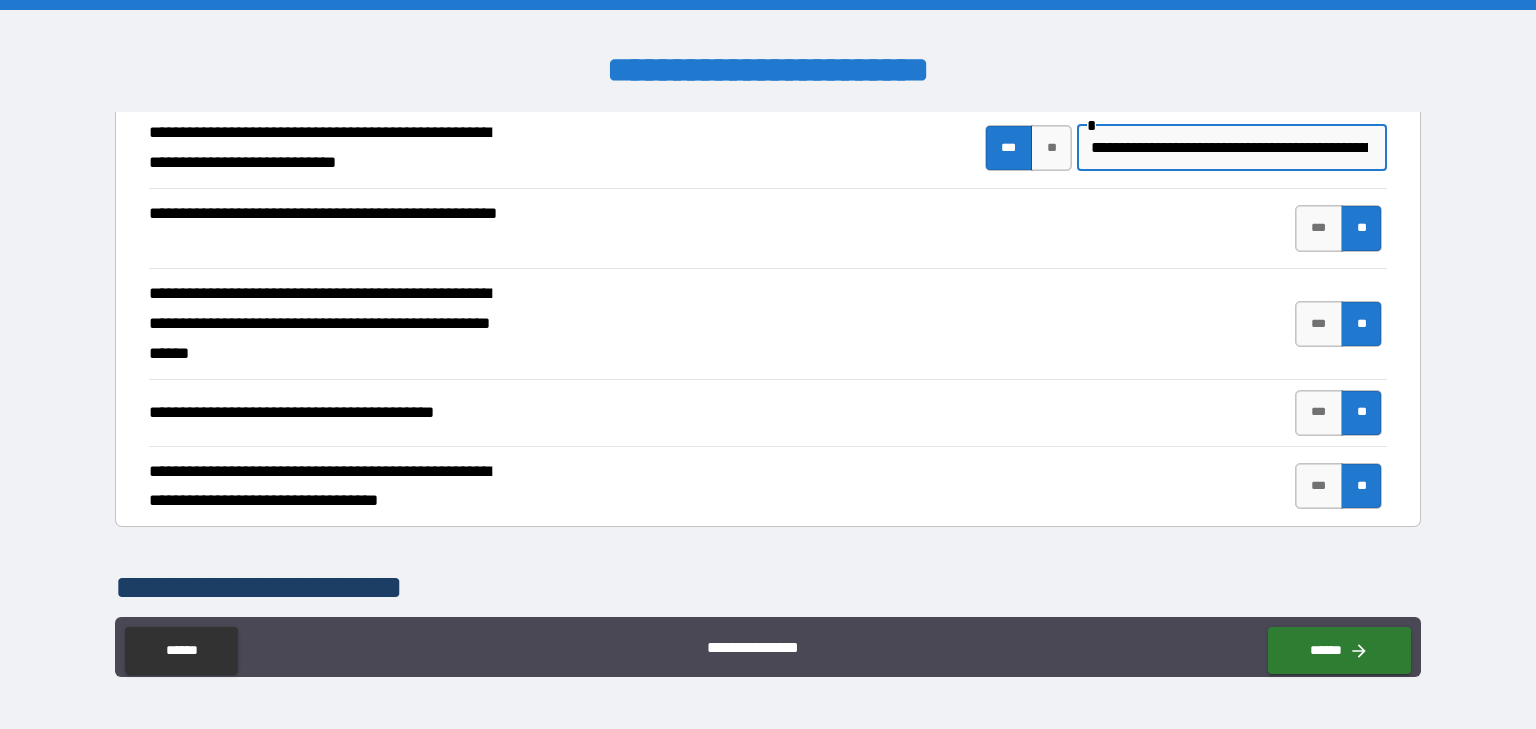 click on "**********" at bounding box center [1229, 148] 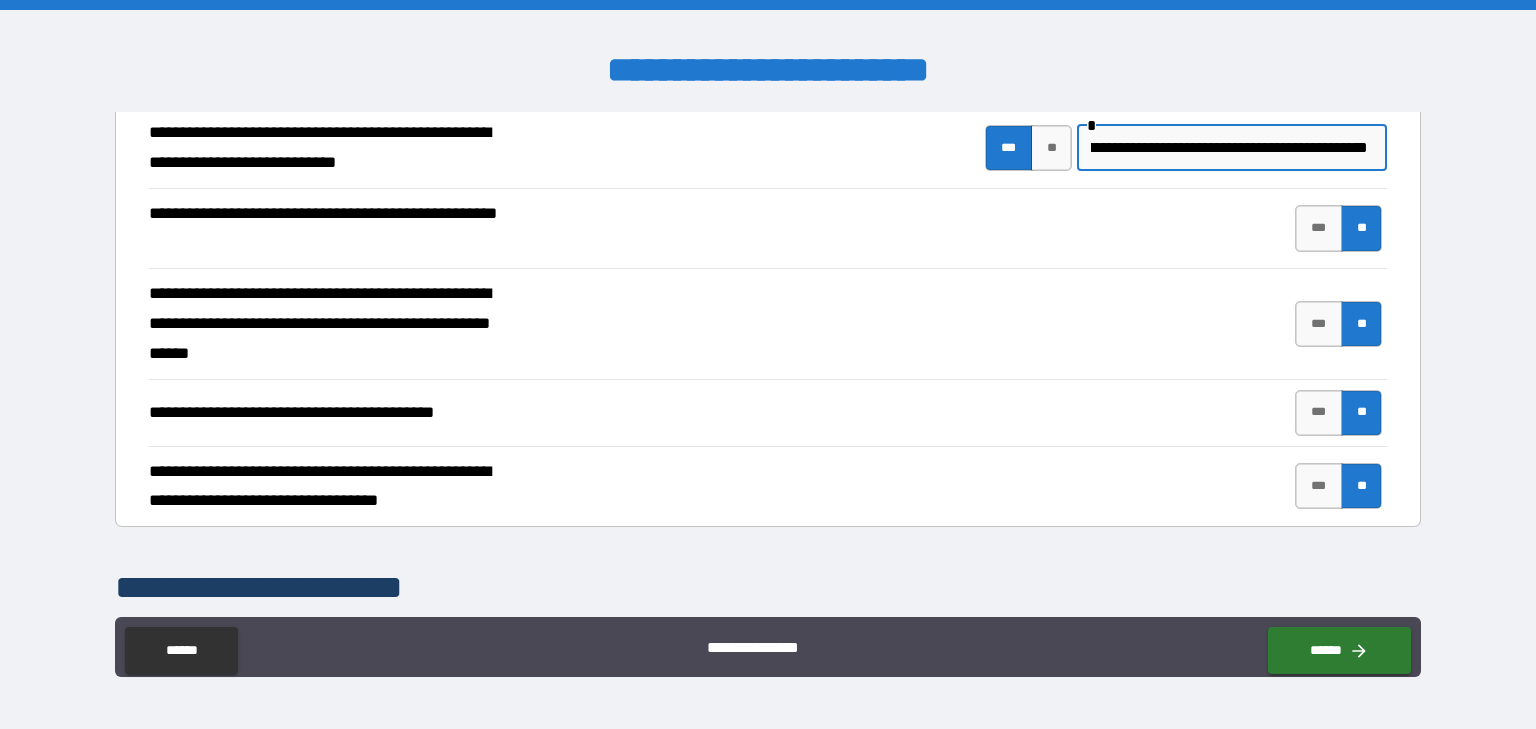 scroll, scrollTop: 0, scrollLeft: 689, axis: horizontal 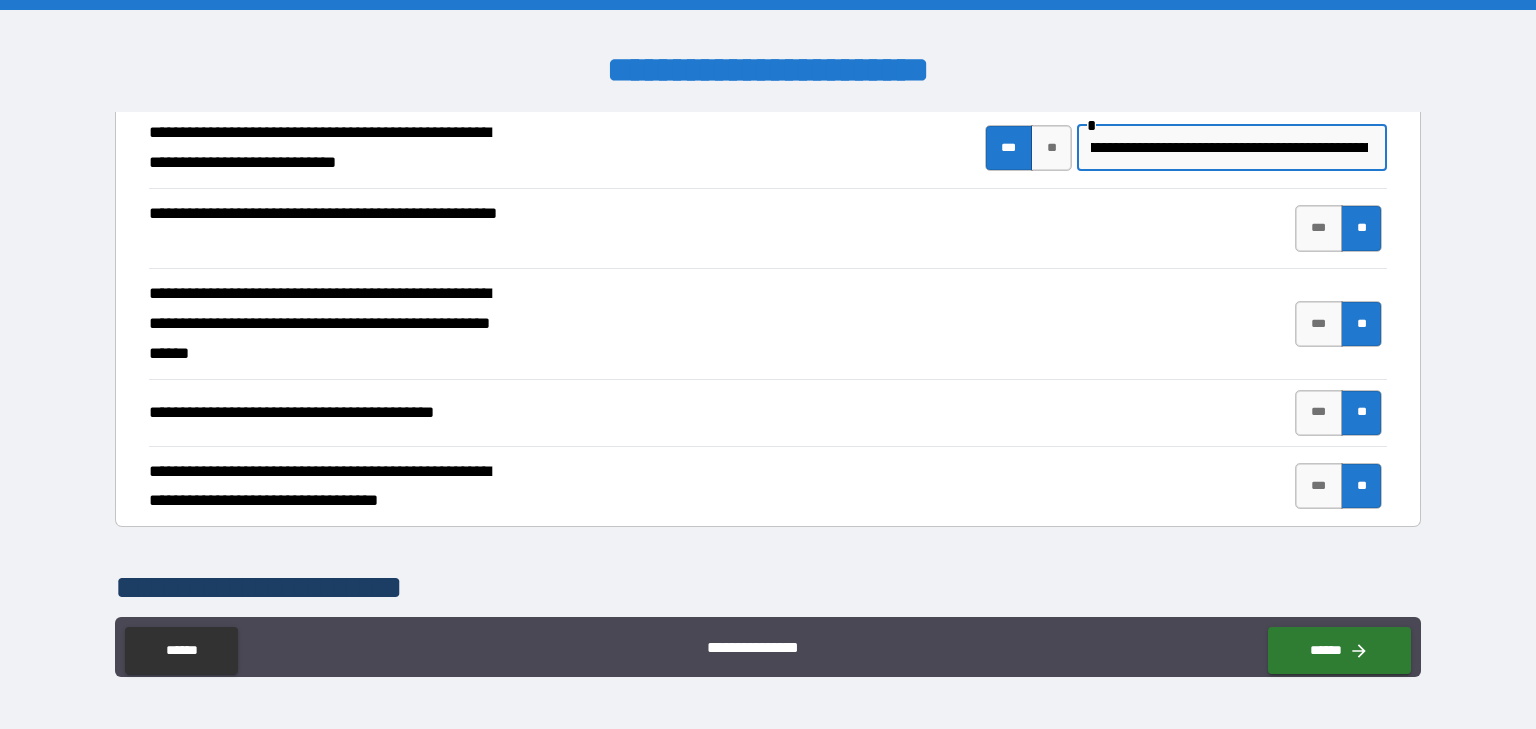 click on "**********" at bounding box center [1229, 148] 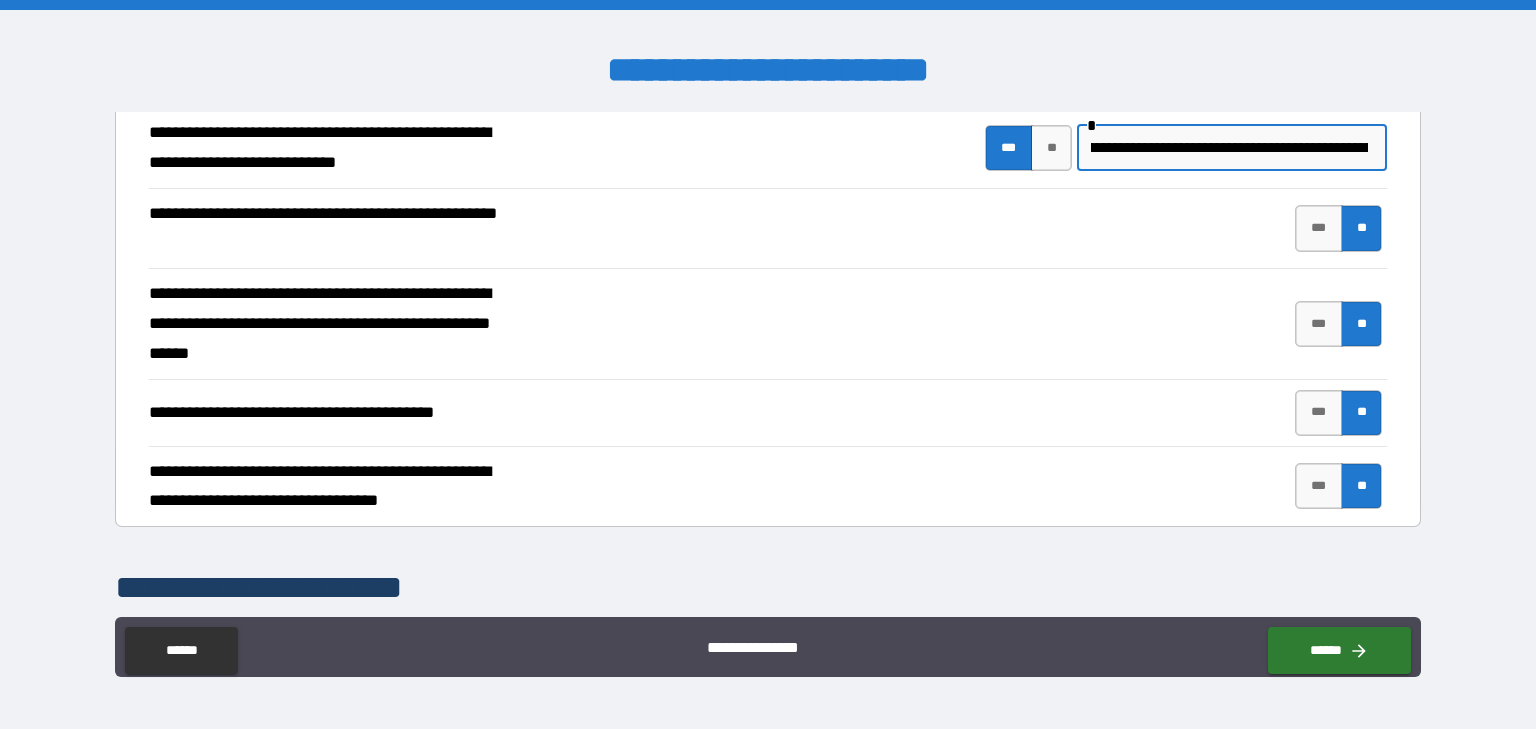 scroll, scrollTop: 0, scrollLeft: 444, axis: horizontal 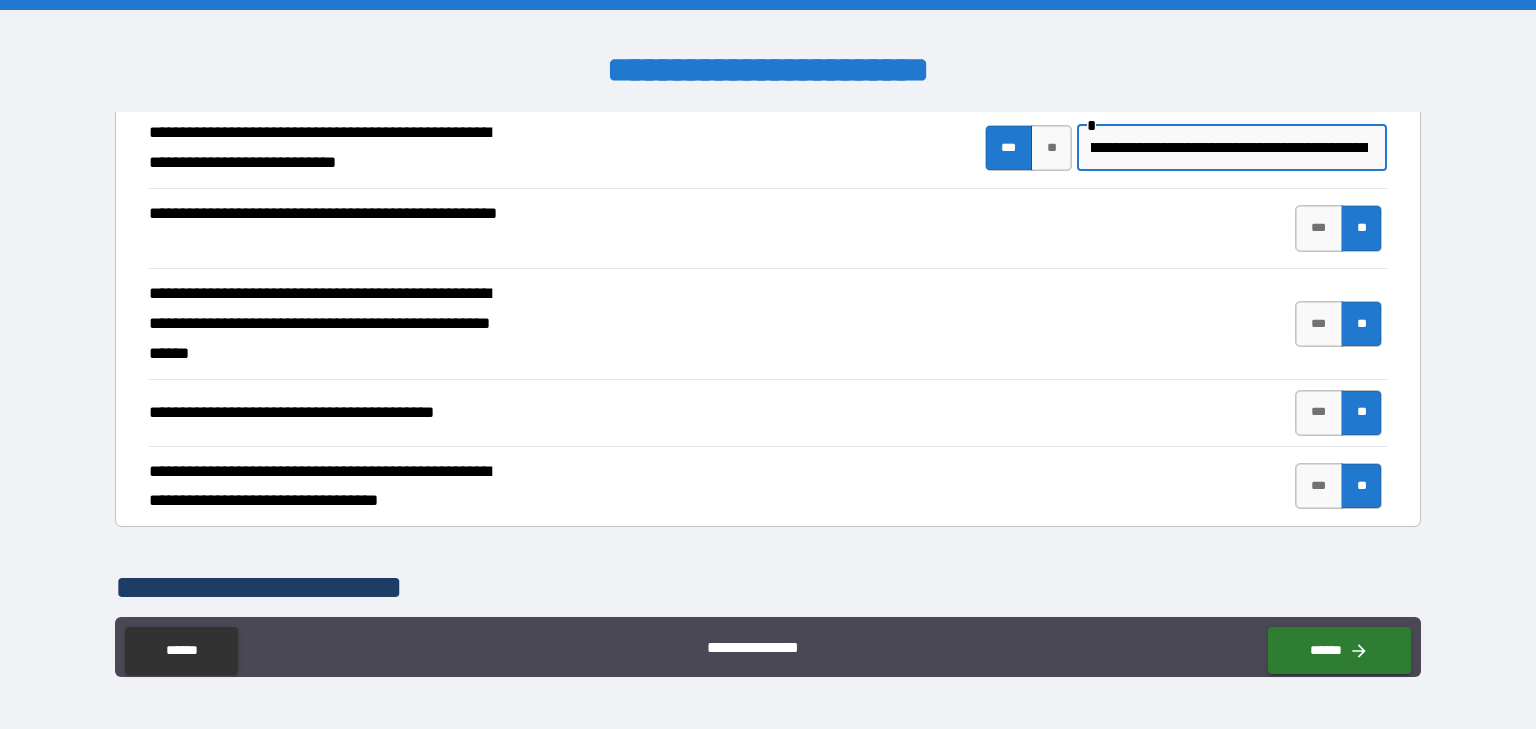 click on "**********" at bounding box center [1229, 148] 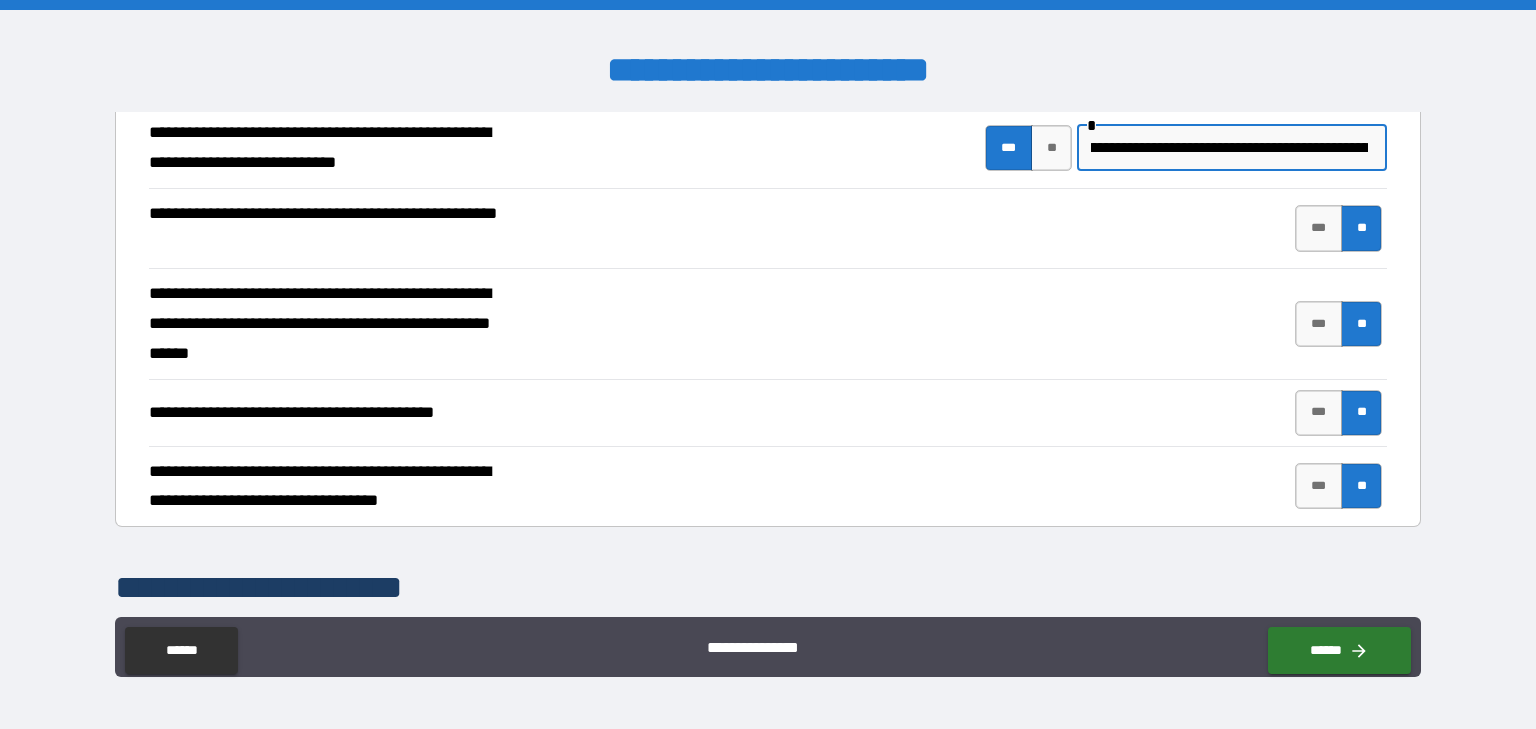 scroll, scrollTop: 0, scrollLeft: 519, axis: horizontal 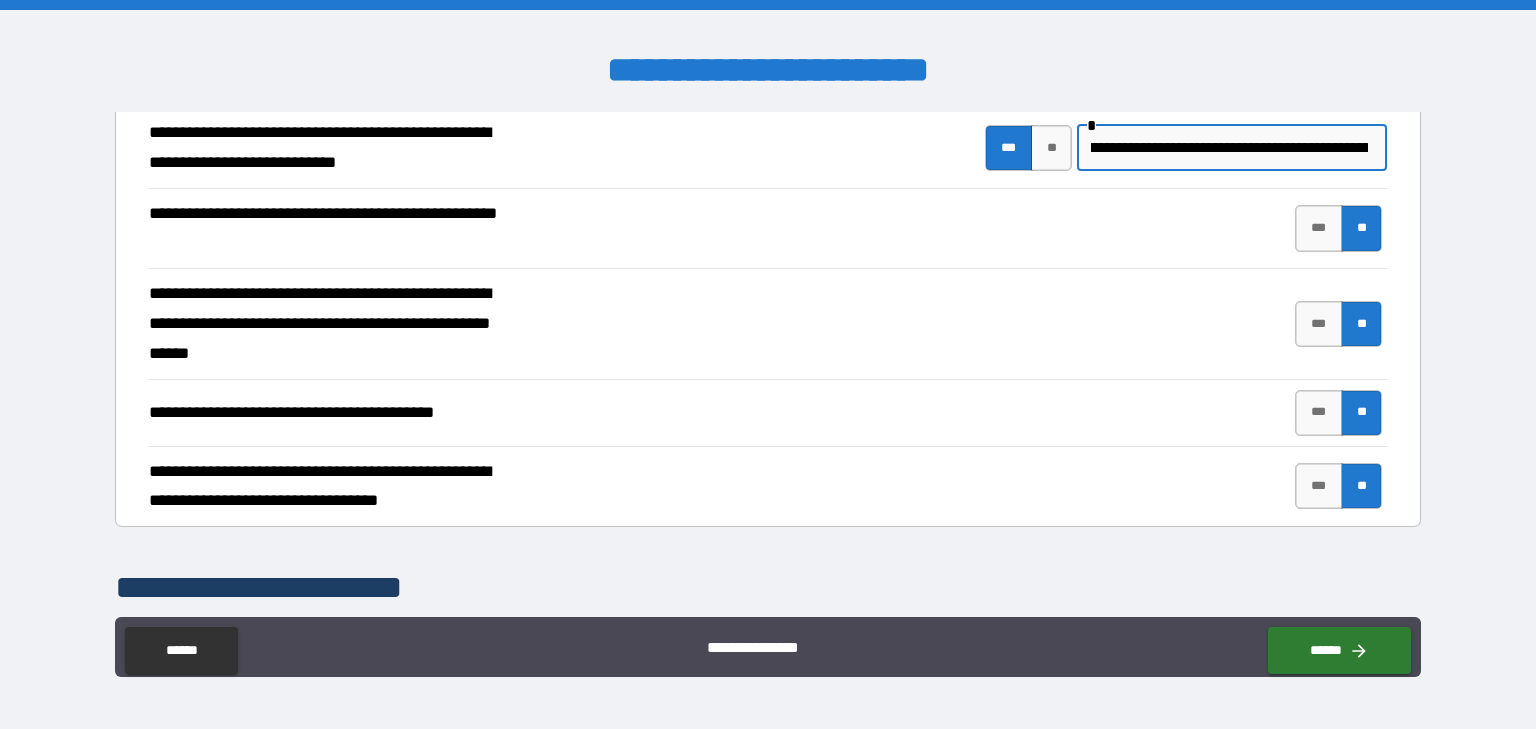 click on "**********" at bounding box center [1229, 148] 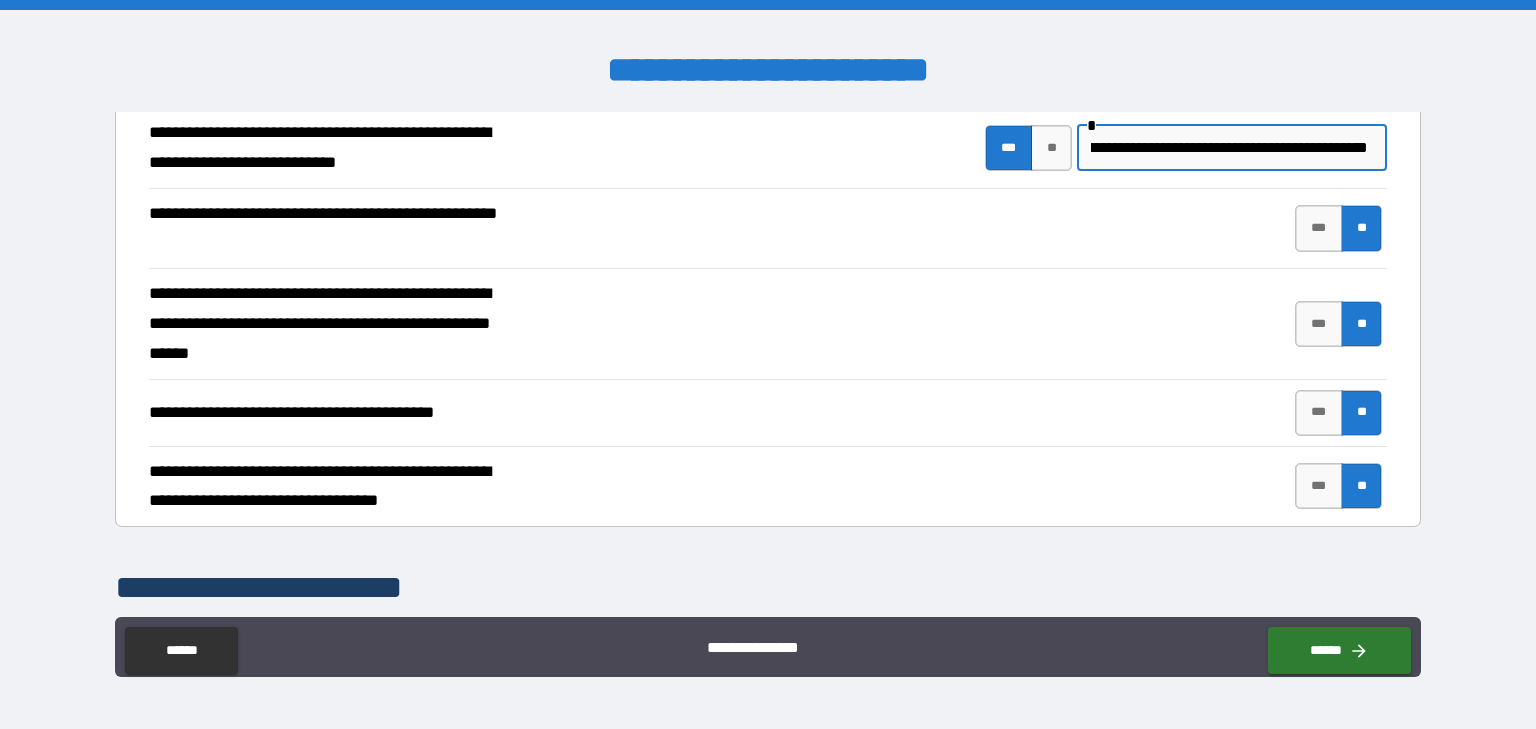 scroll, scrollTop: 0, scrollLeft: 1922, axis: horizontal 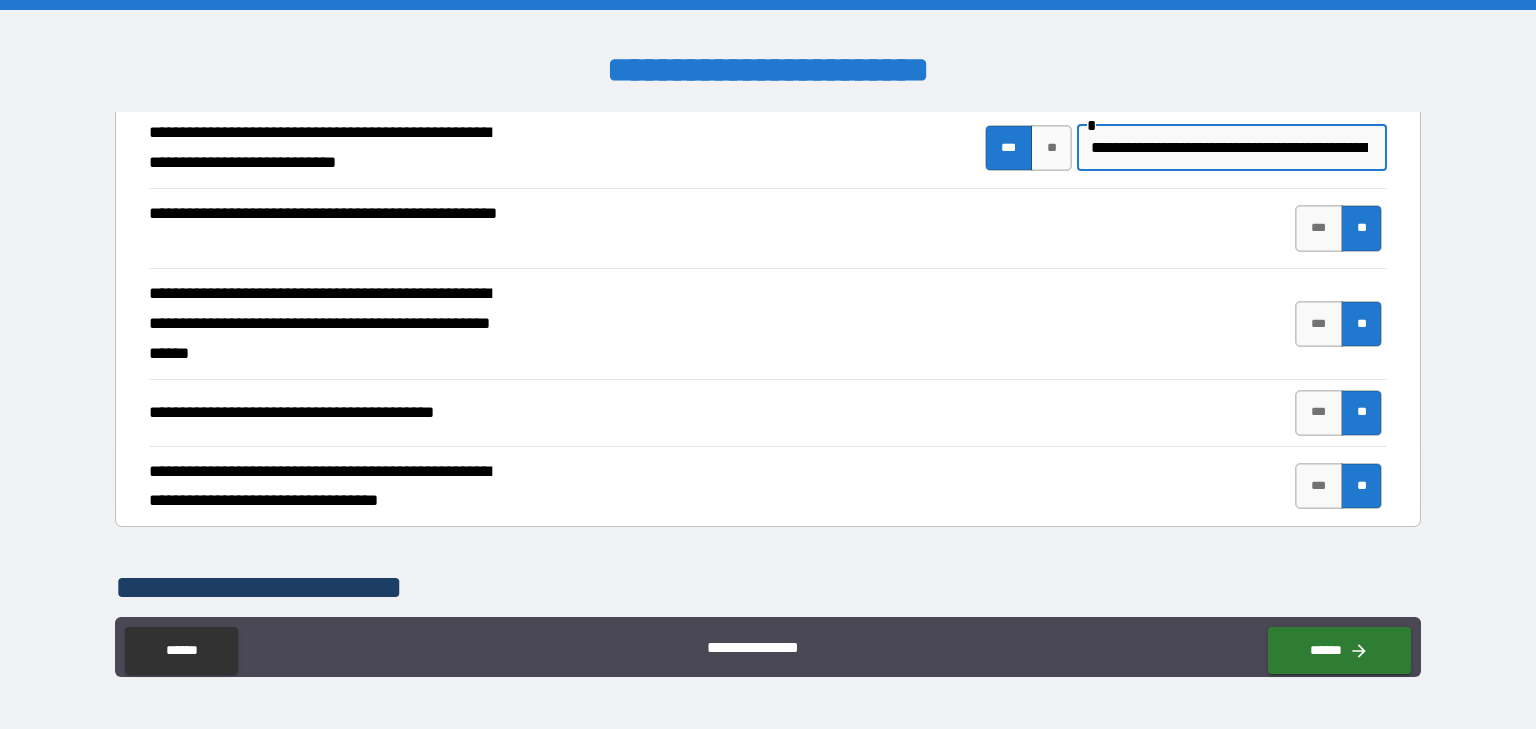 type on "**********" 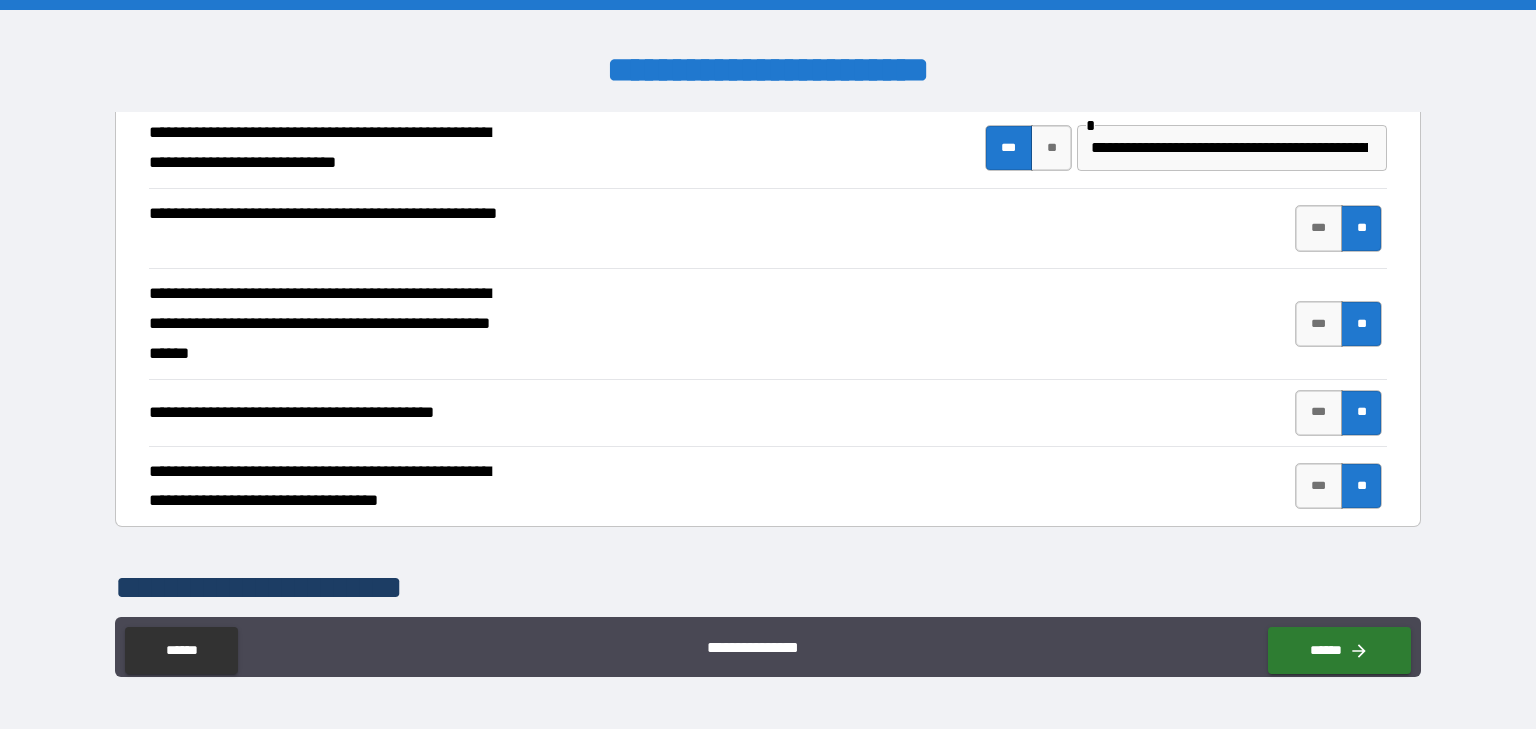 drag, startPoint x: 1421, startPoint y: 195, endPoint x: 1428, endPoint y: 212, distance: 18.384777 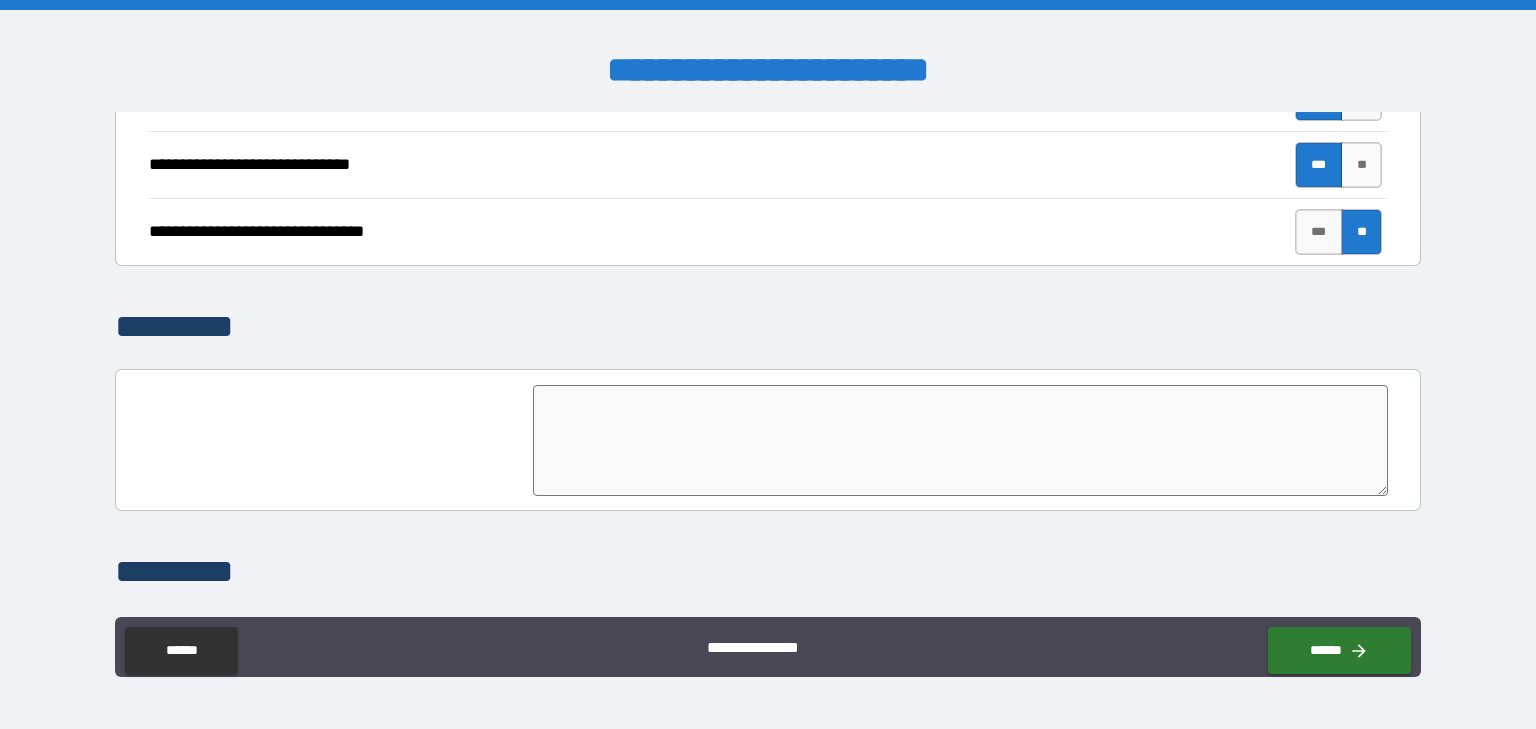 scroll, scrollTop: 4823, scrollLeft: 0, axis: vertical 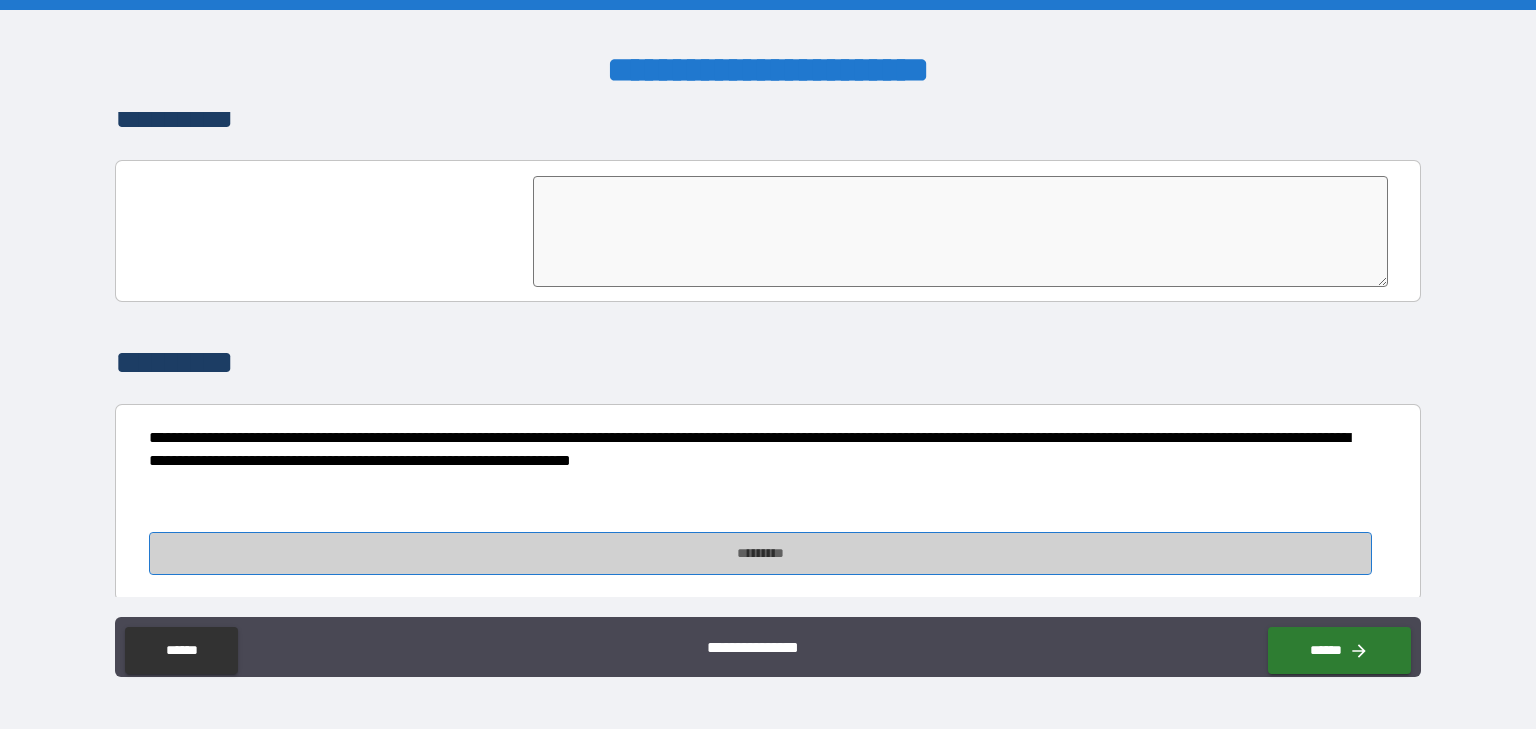 click on "*********" at bounding box center [761, 553] 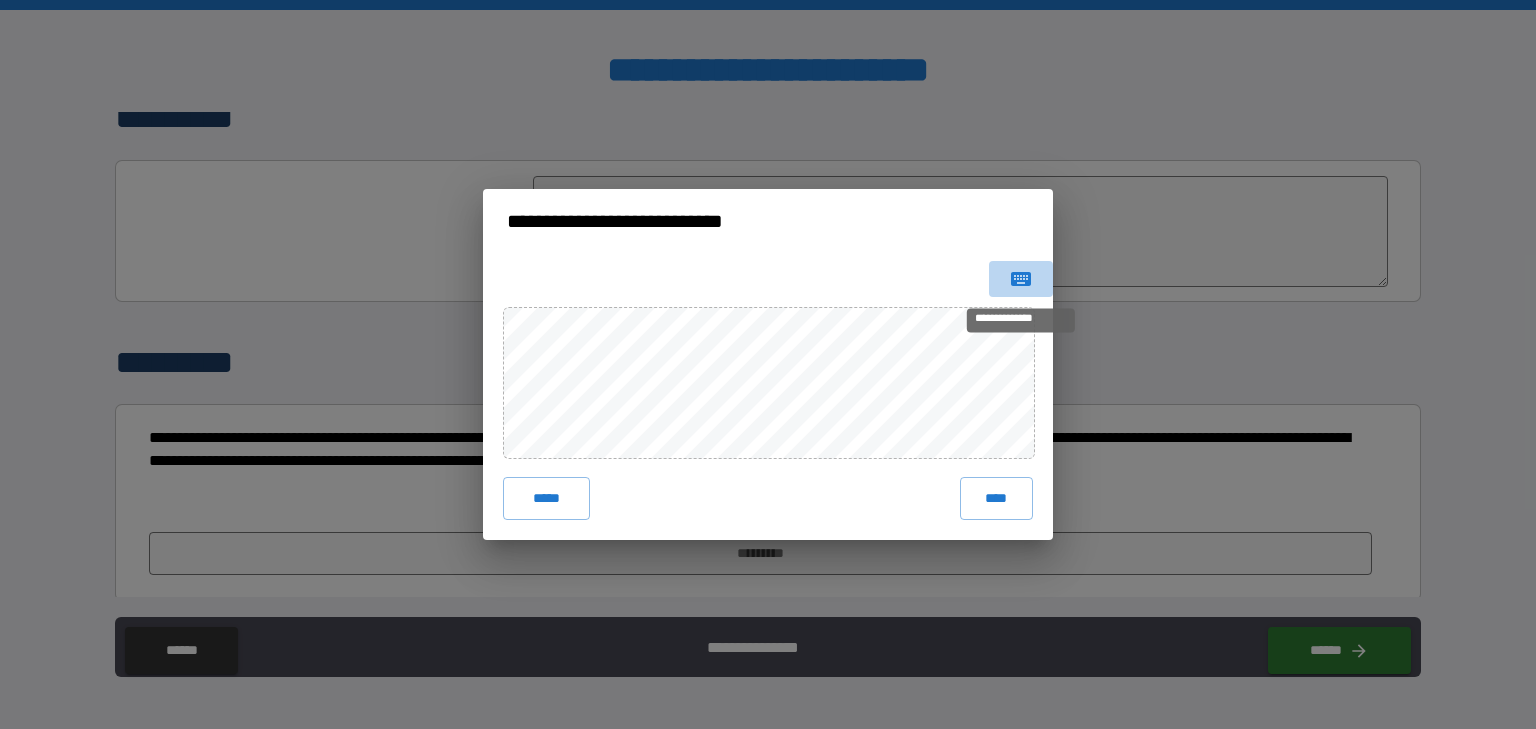 click 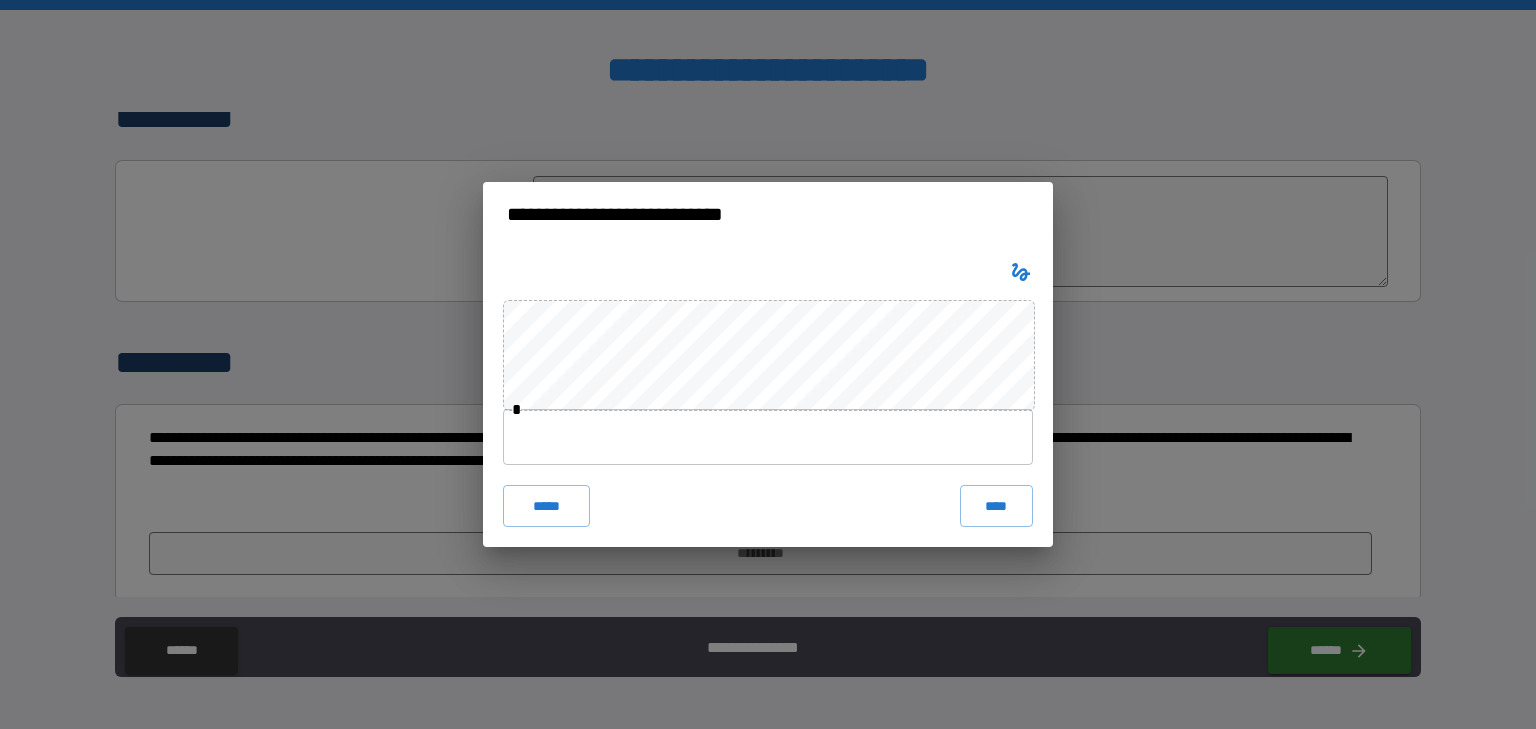 click at bounding box center (768, 437) 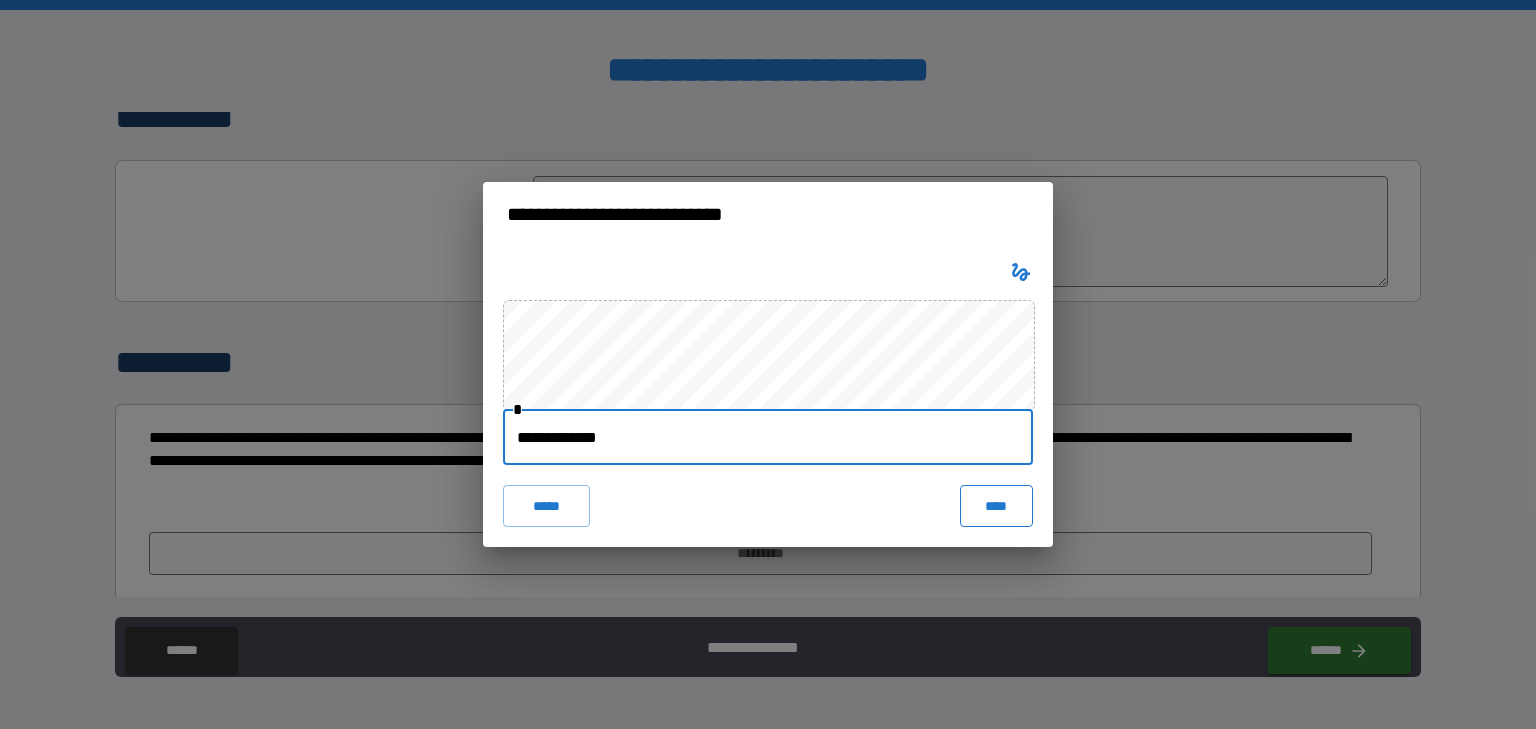 type on "**********" 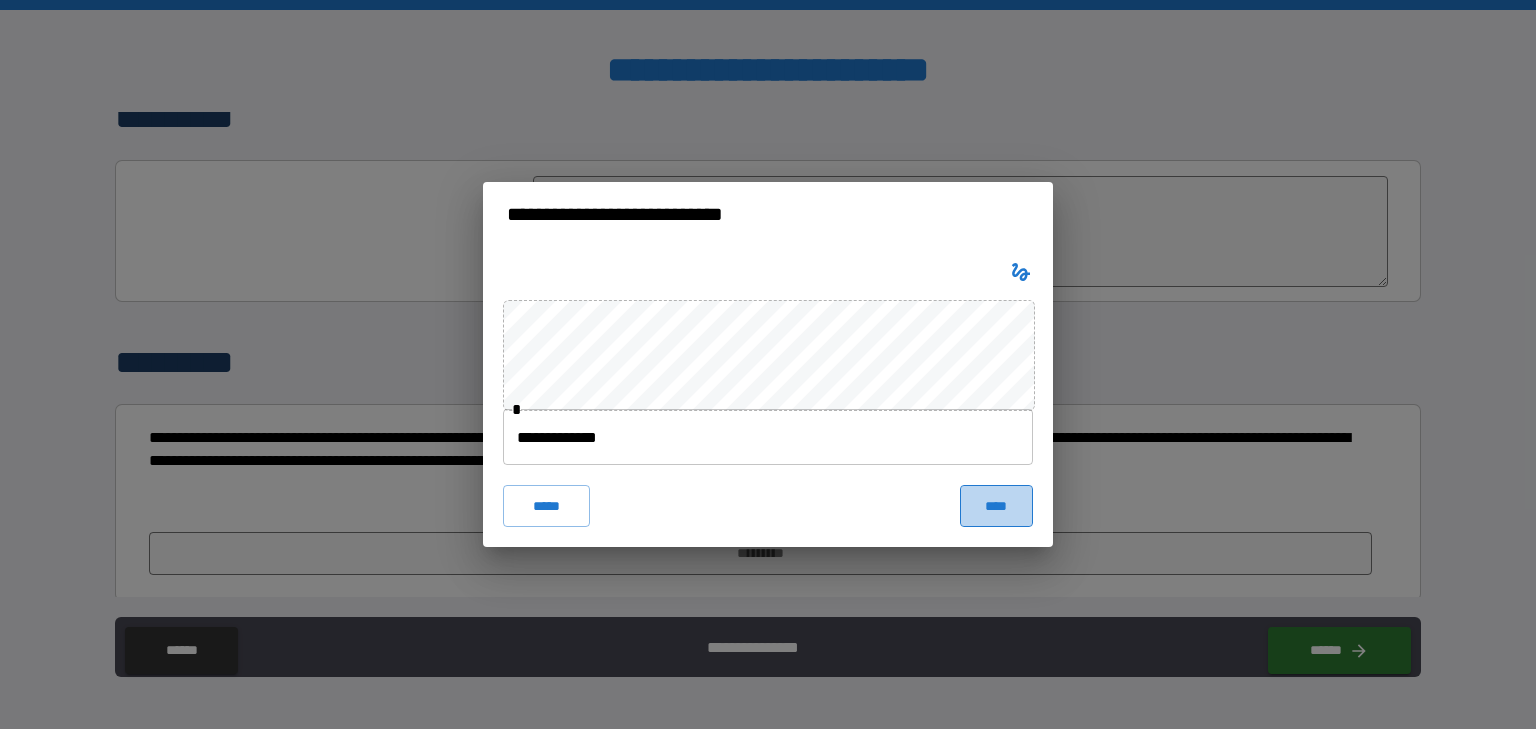 click on "****" at bounding box center (996, 506) 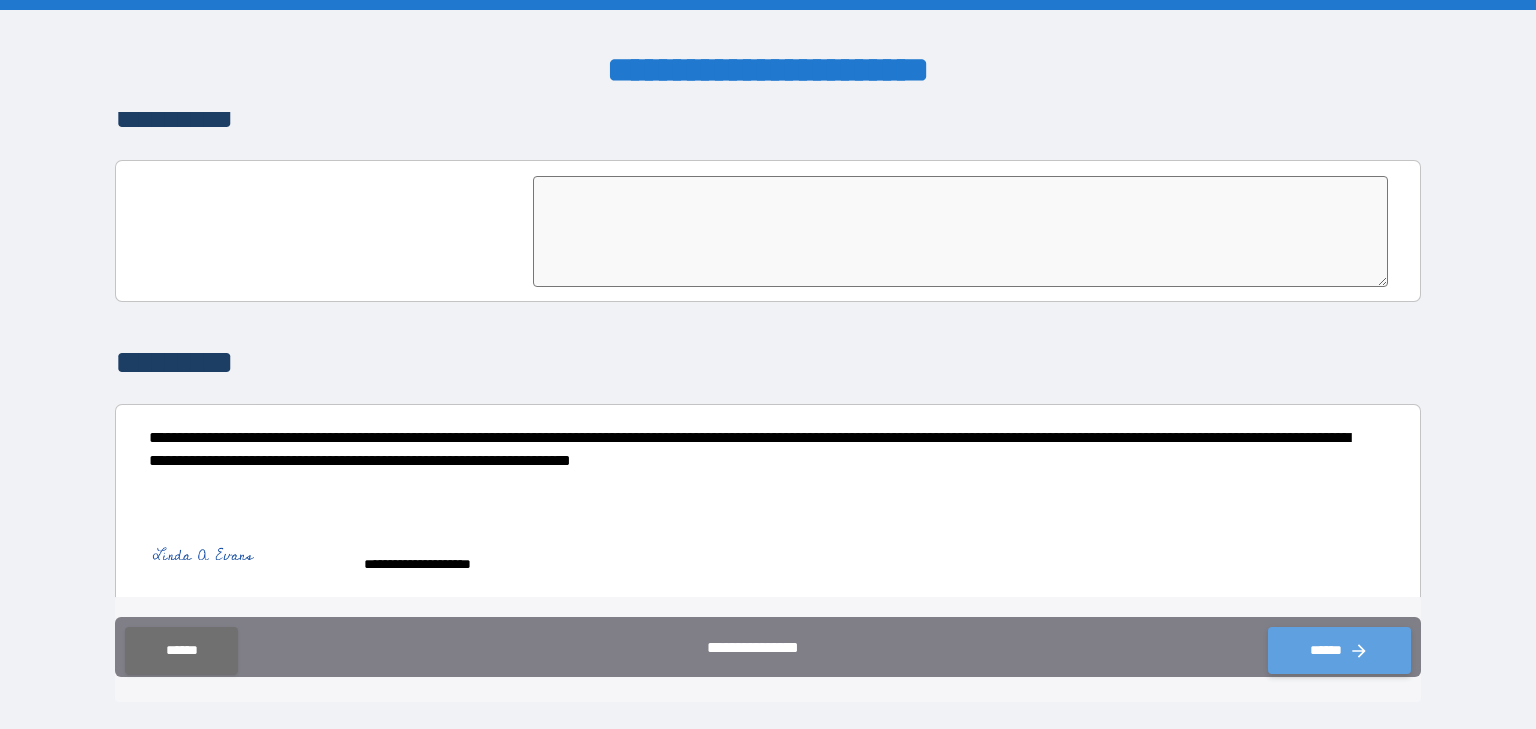 click on "******" at bounding box center (1339, 650) 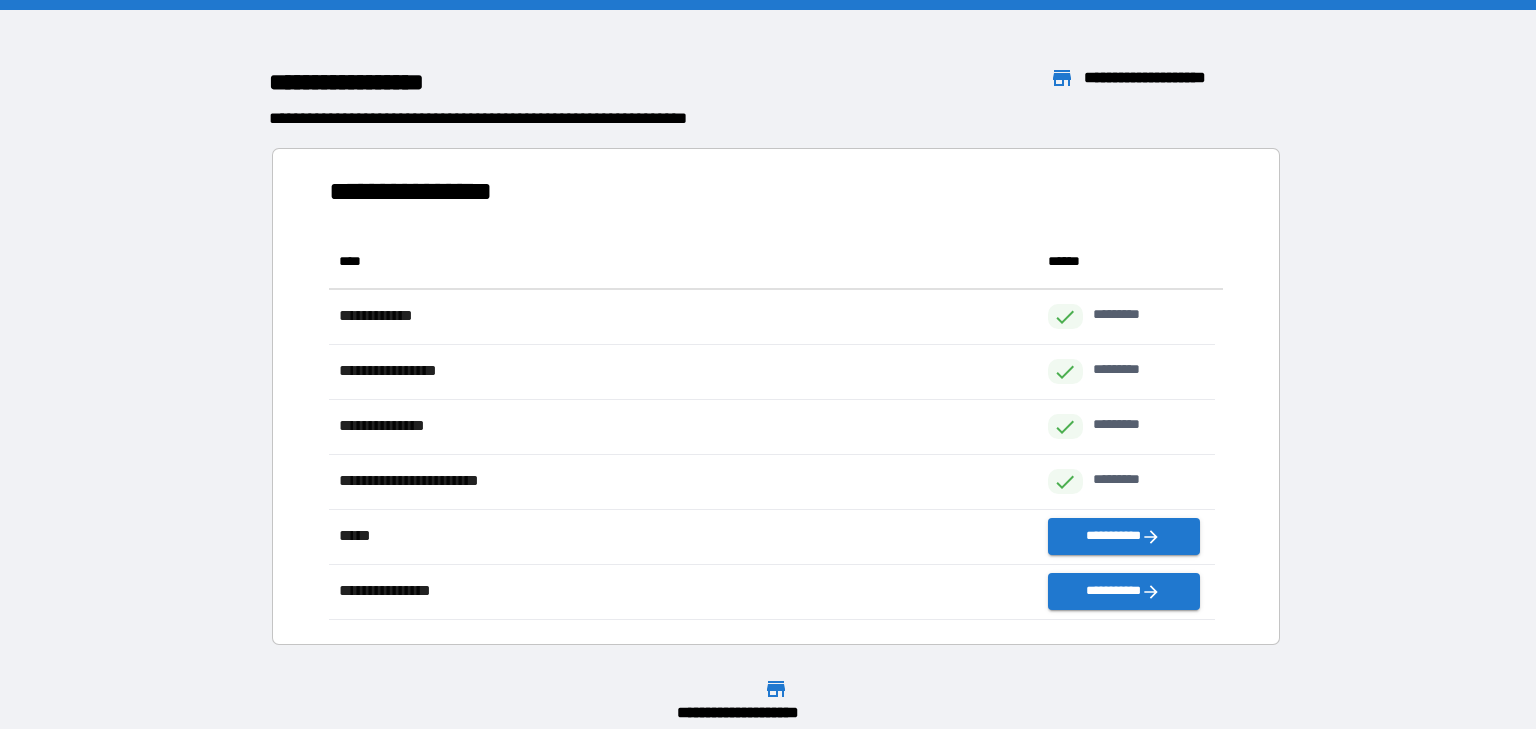 scroll, scrollTop: 12, scrollLeft: 12, axis: both 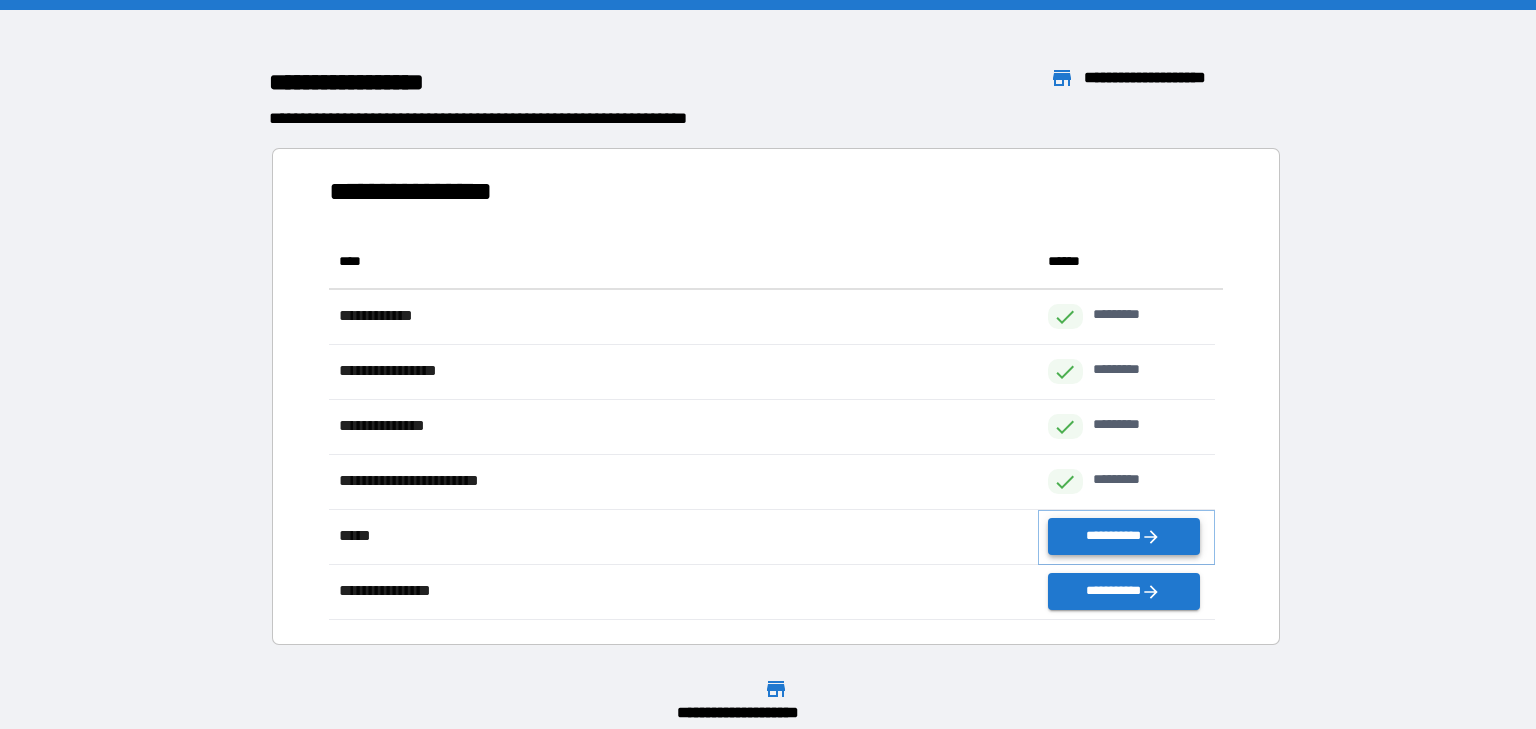 click on "**********" at bounding box center [1124, 536] 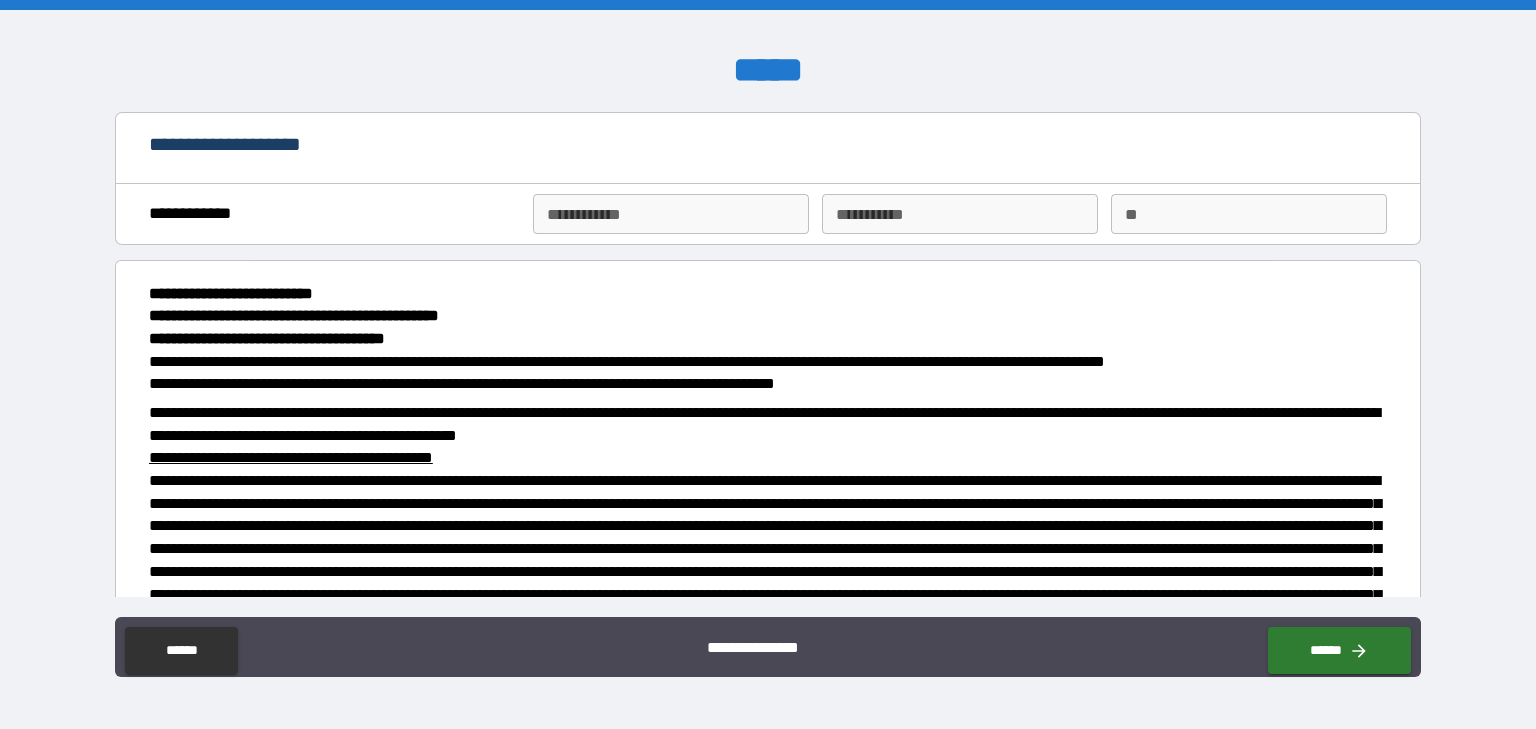 type on "*" 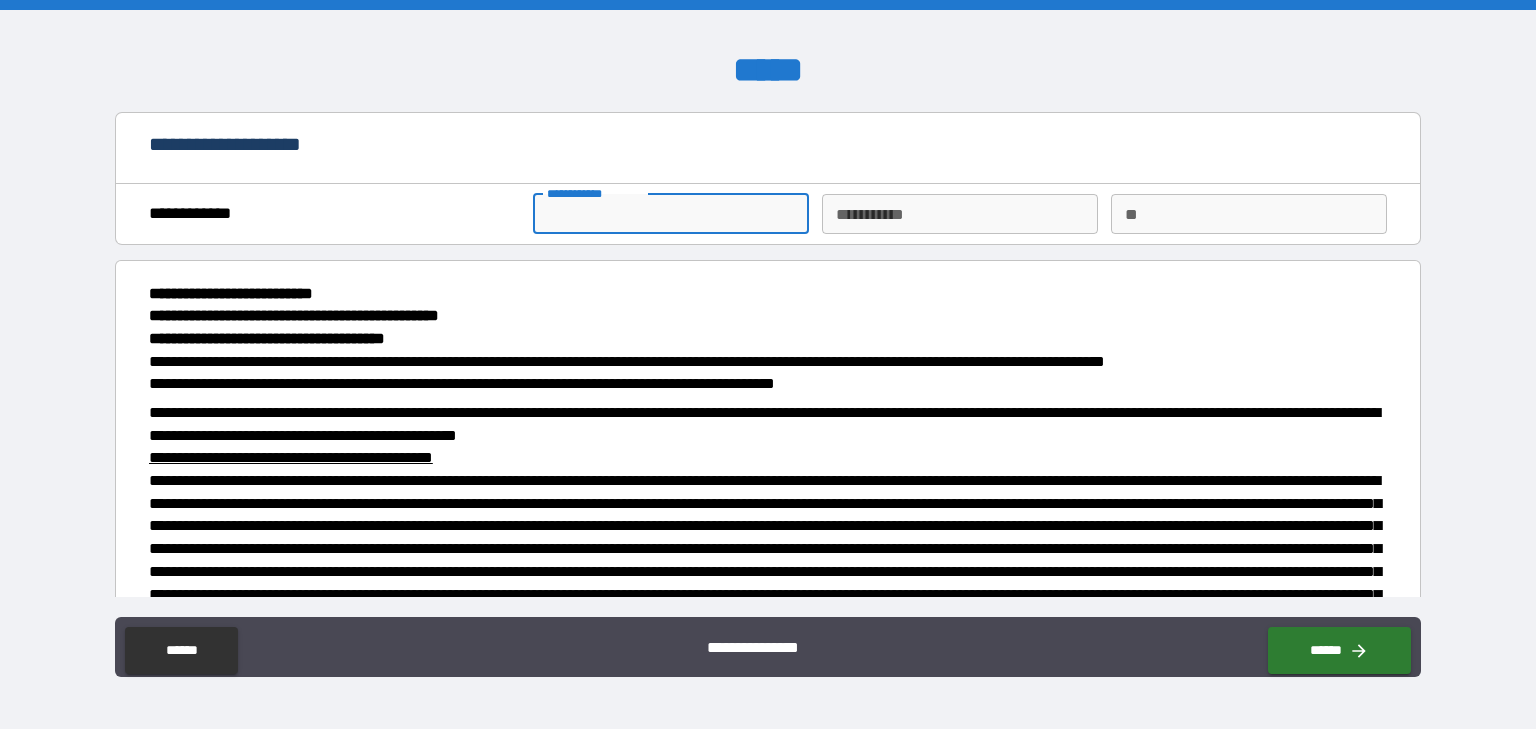 type on "*" 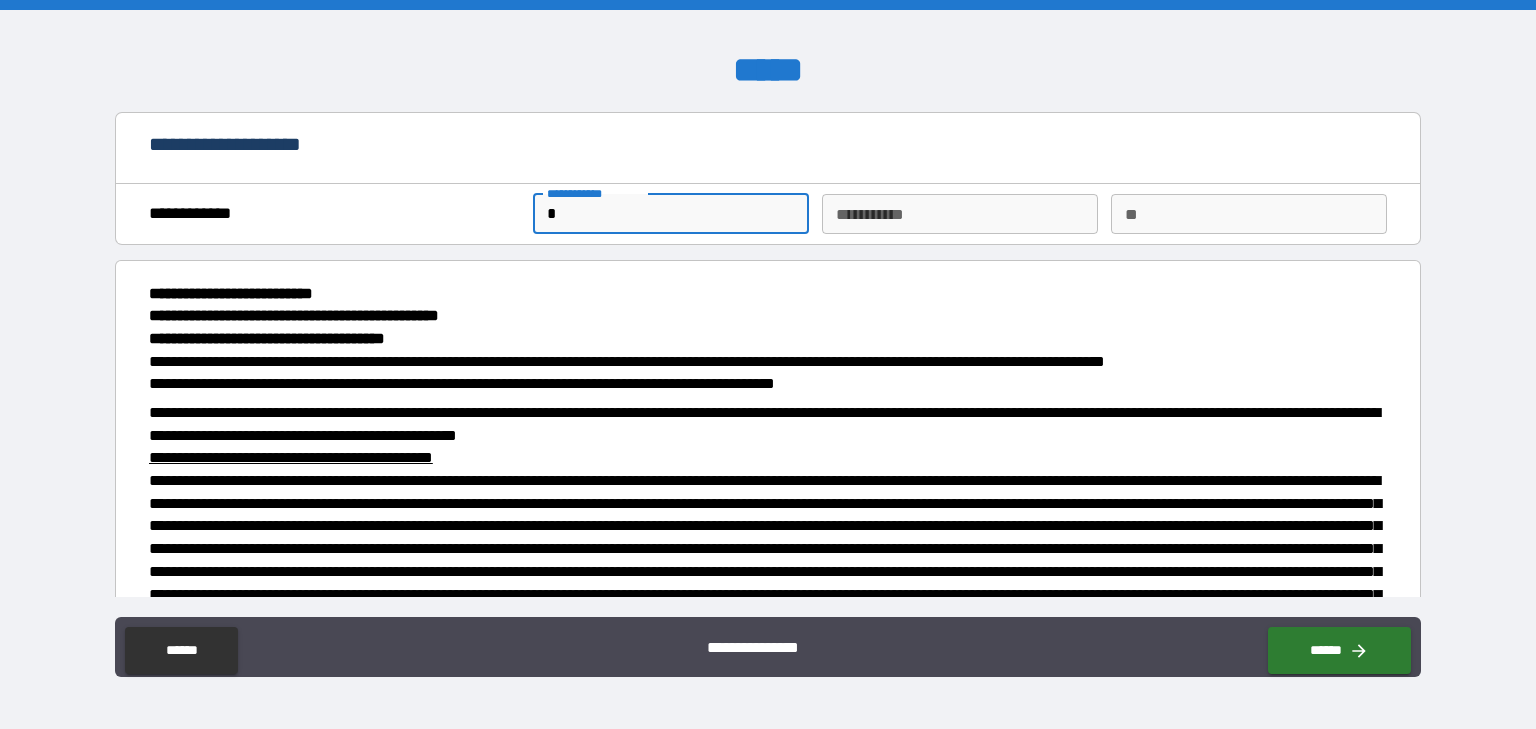 type on "*" 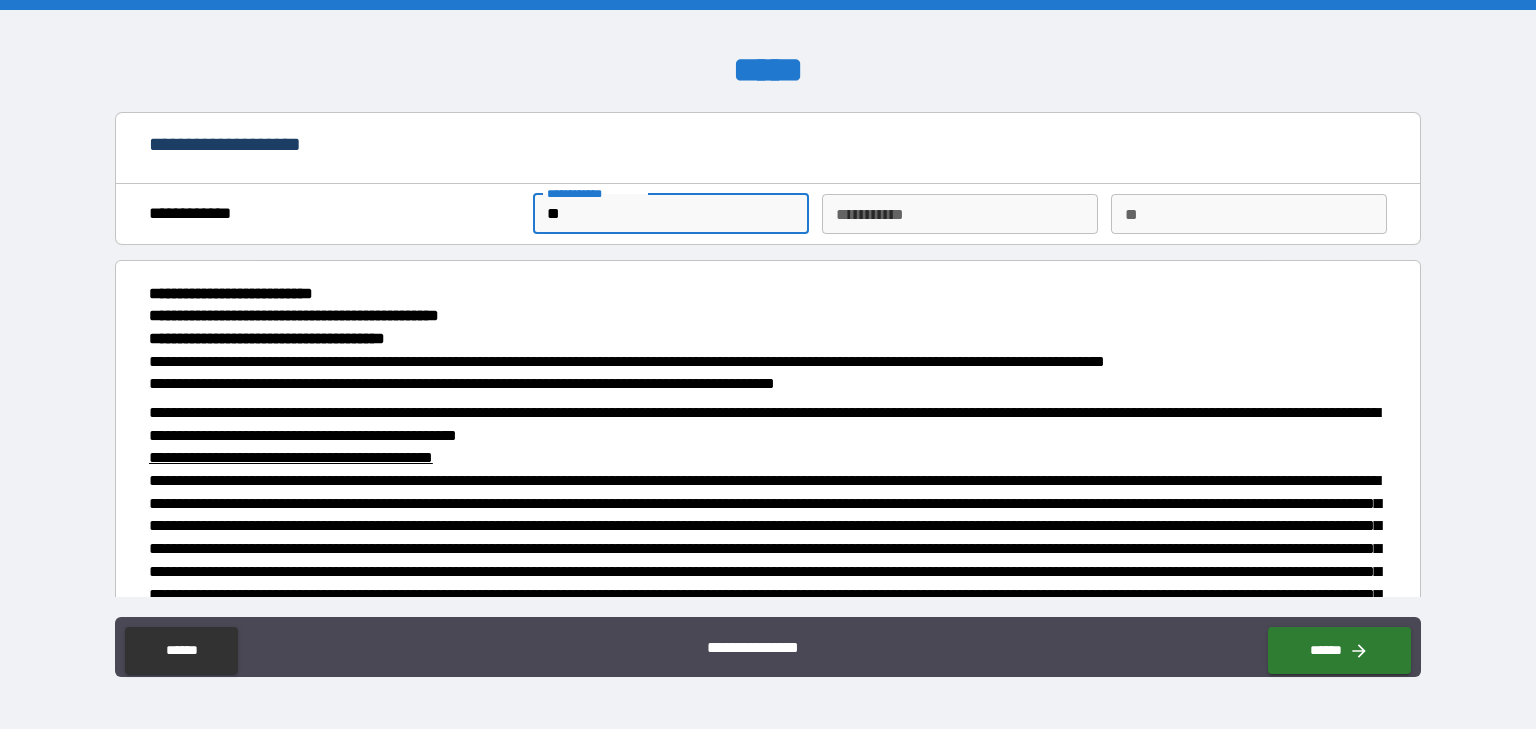 type on "*" 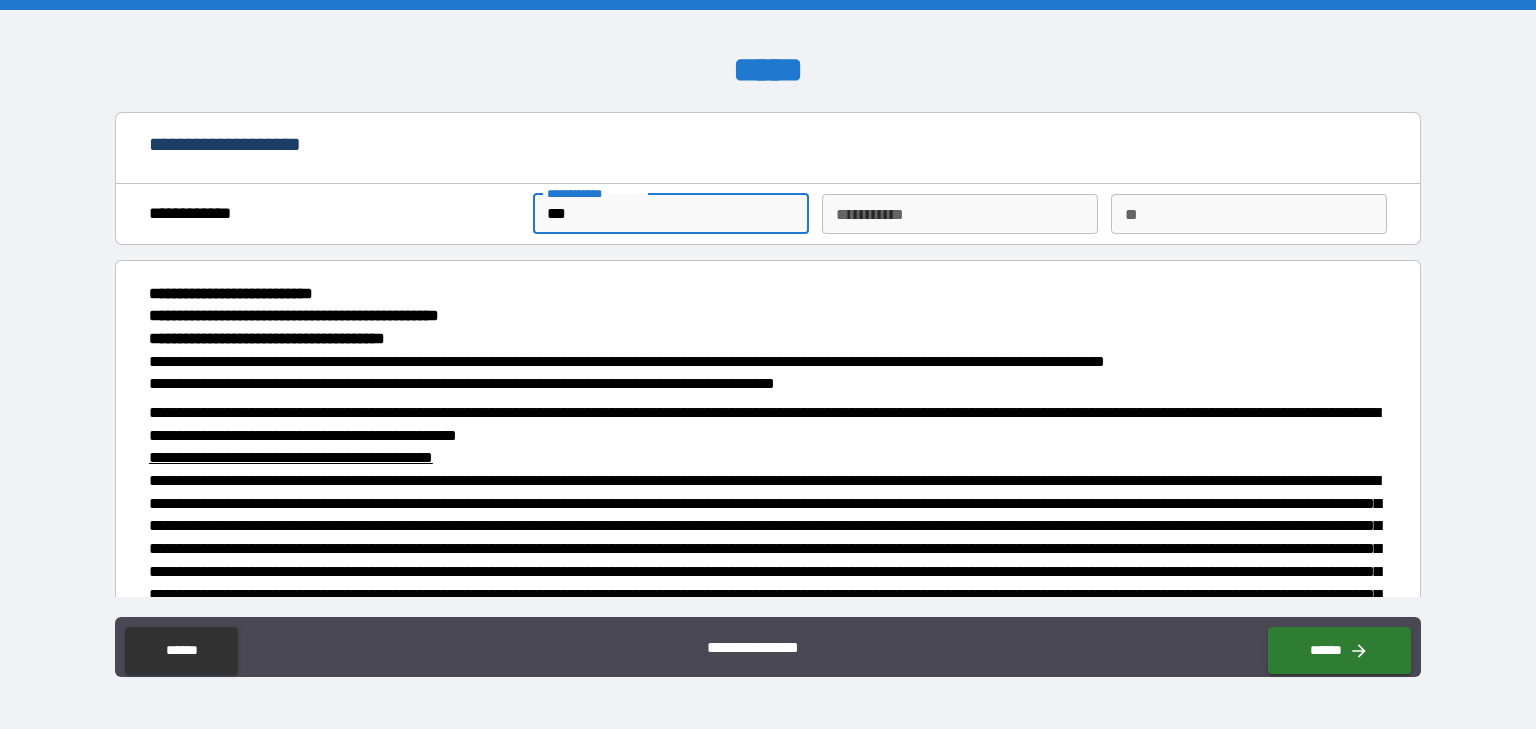 type on "****" 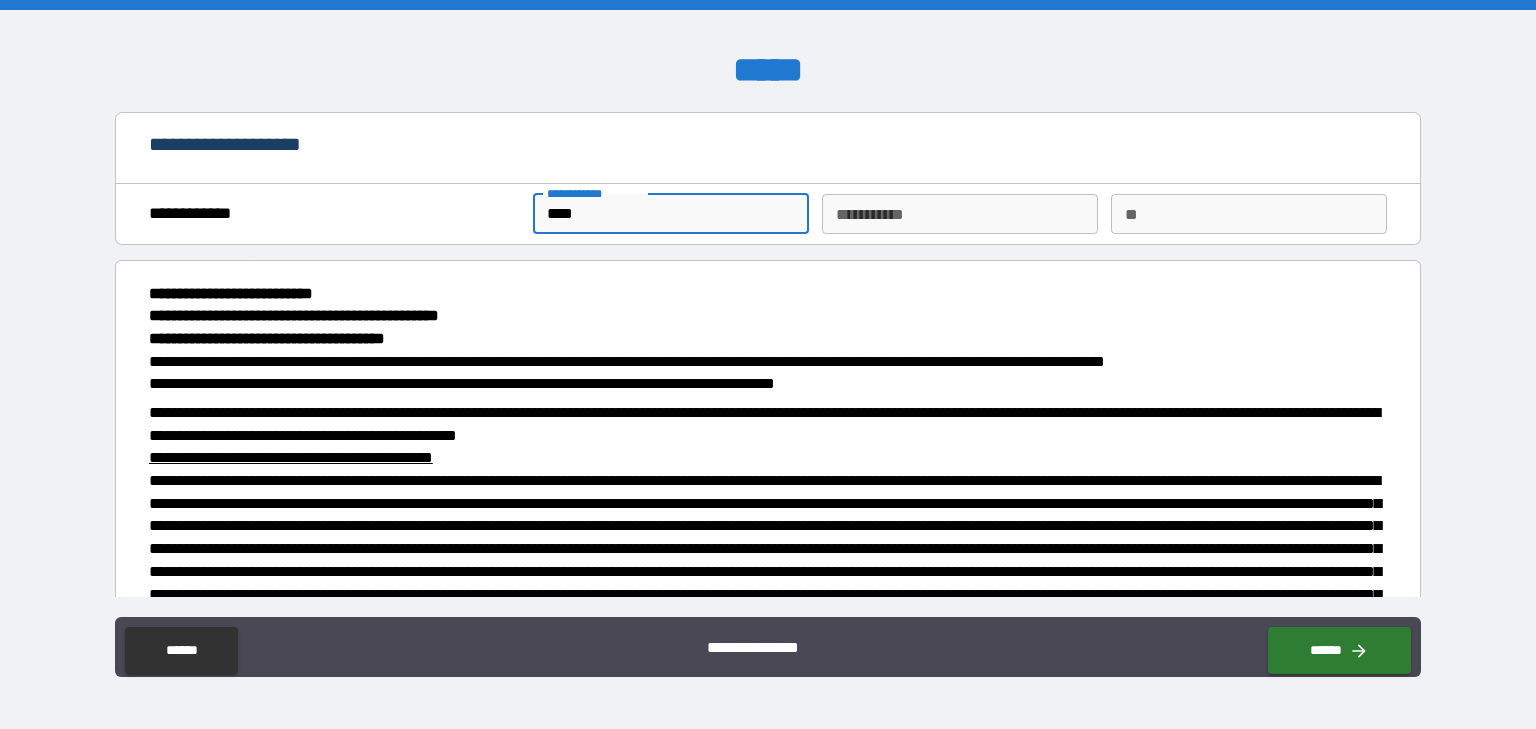 type on "*****" 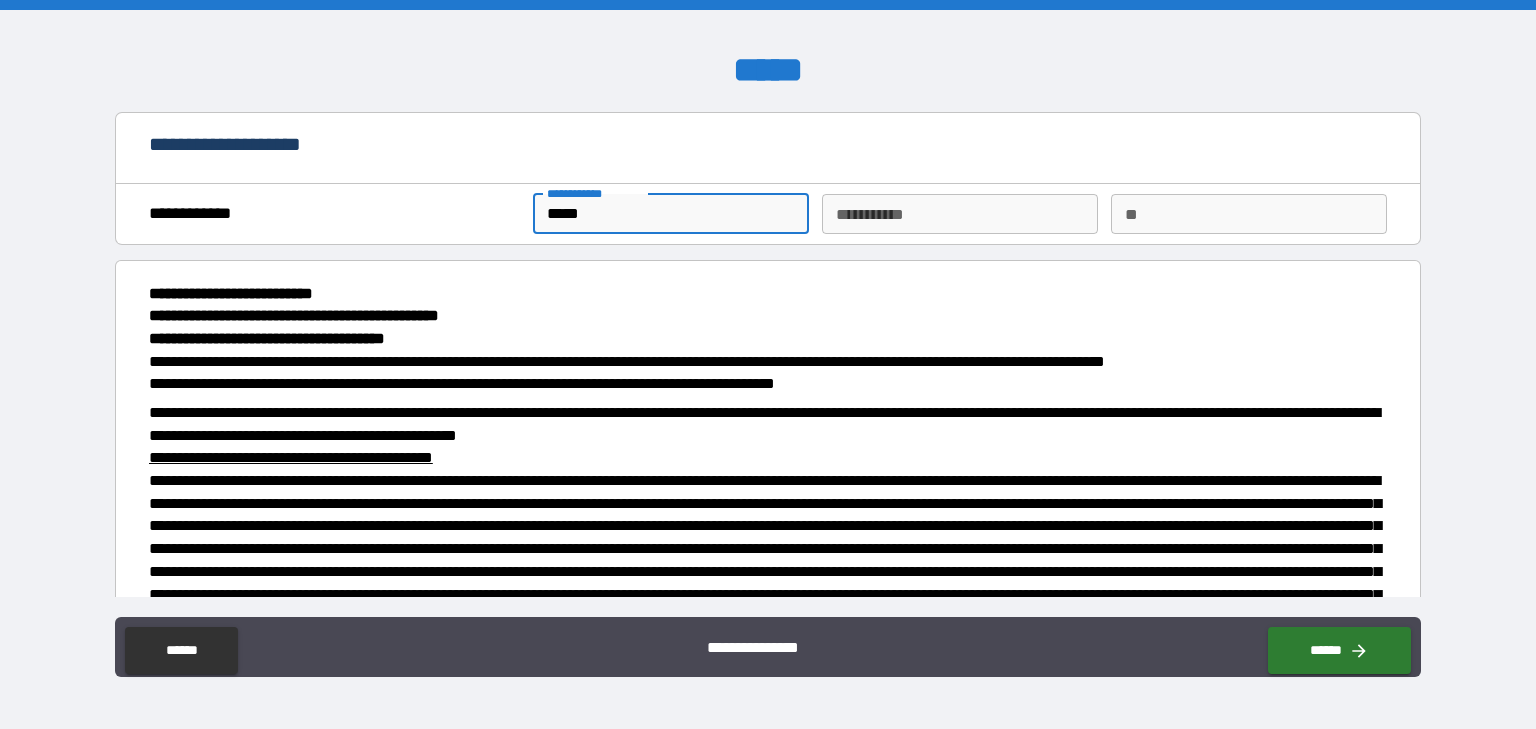 type on "*" 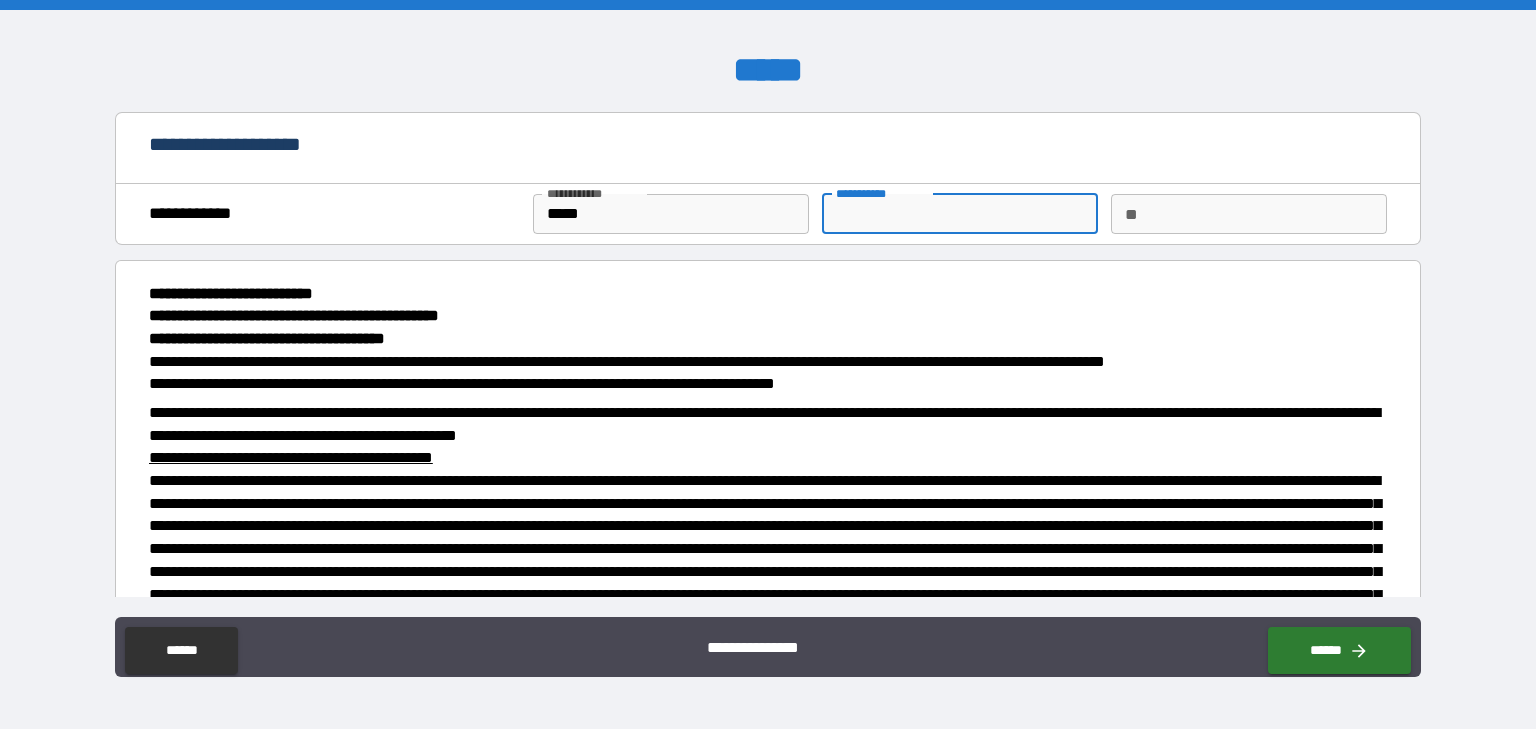type on "*" 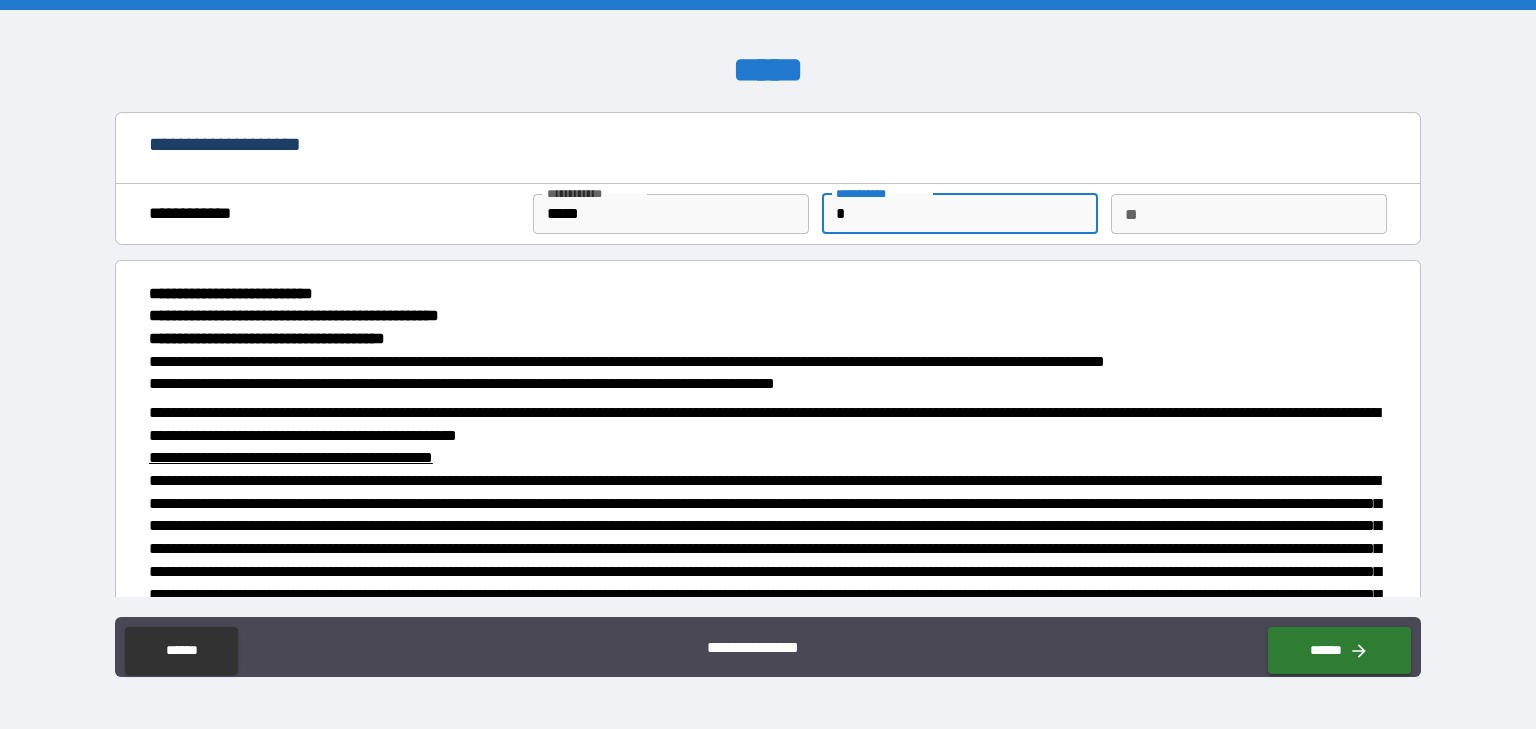type on "*" 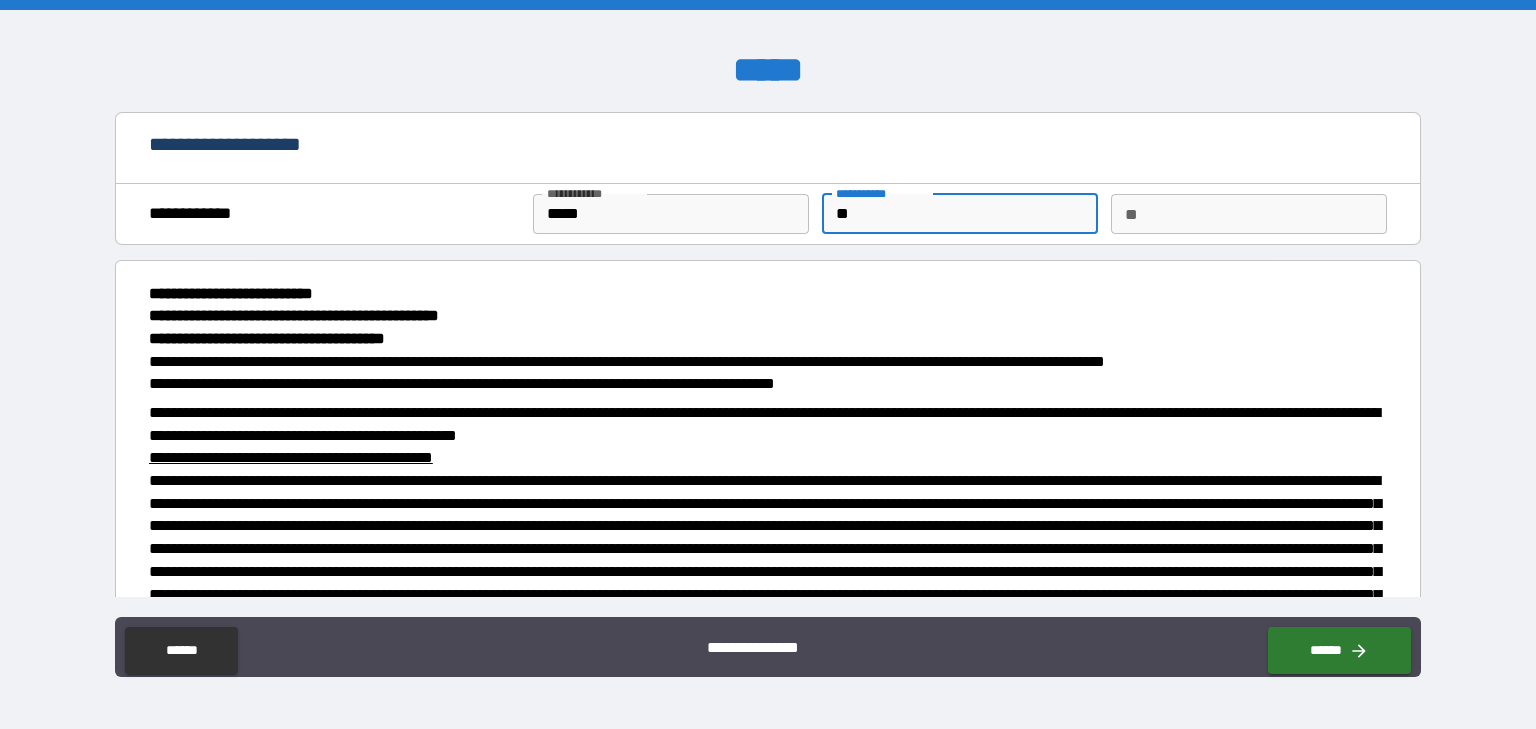 type on "***" 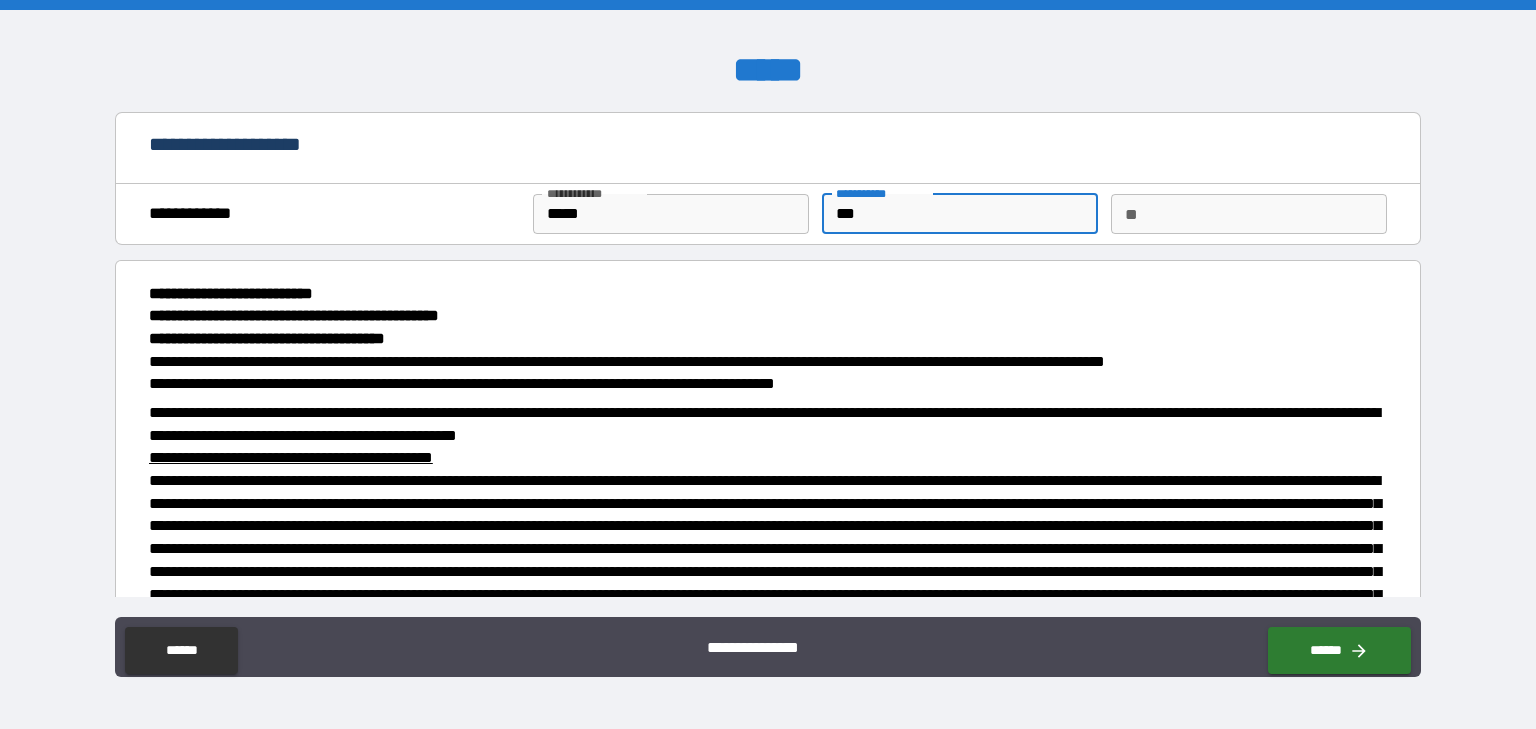 type on "****" 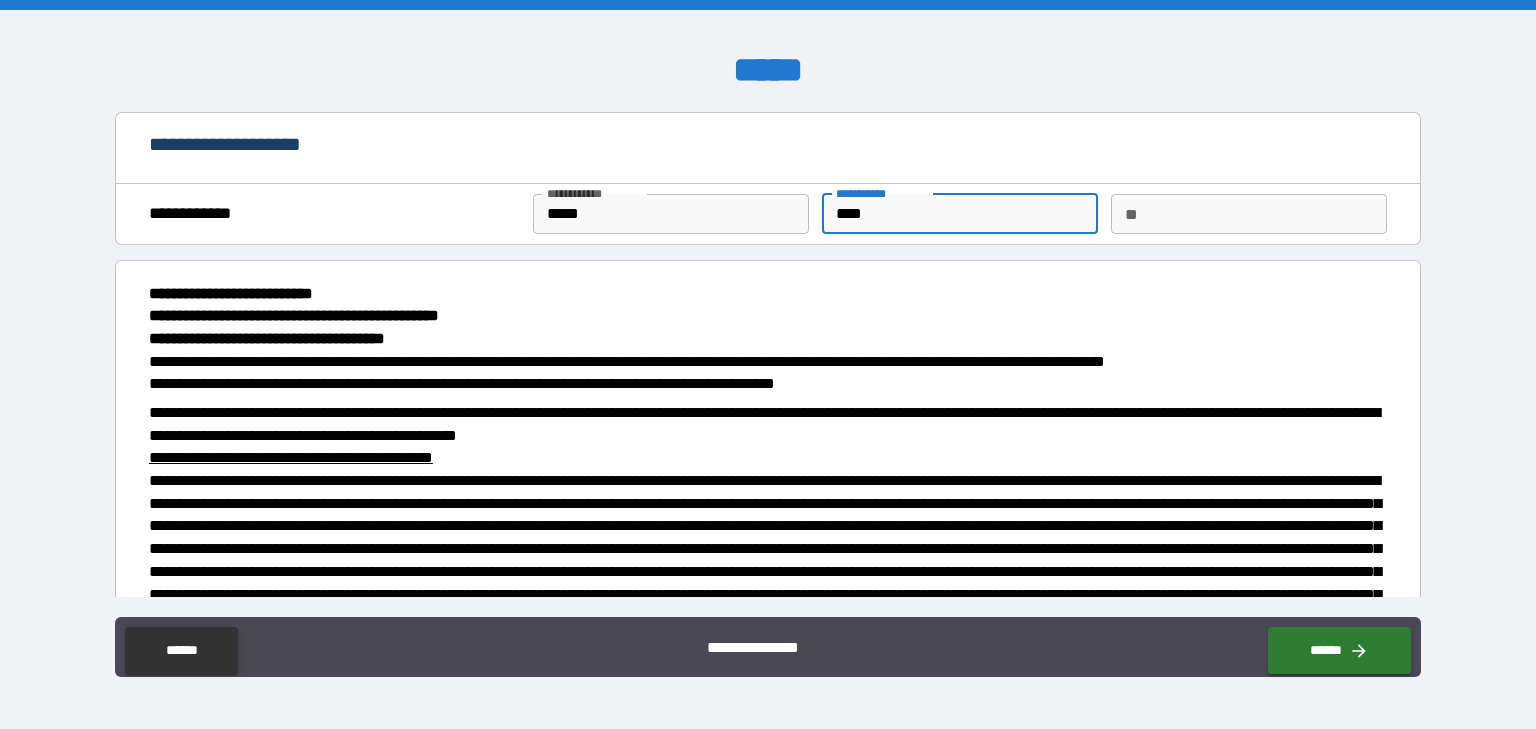 type on "*" 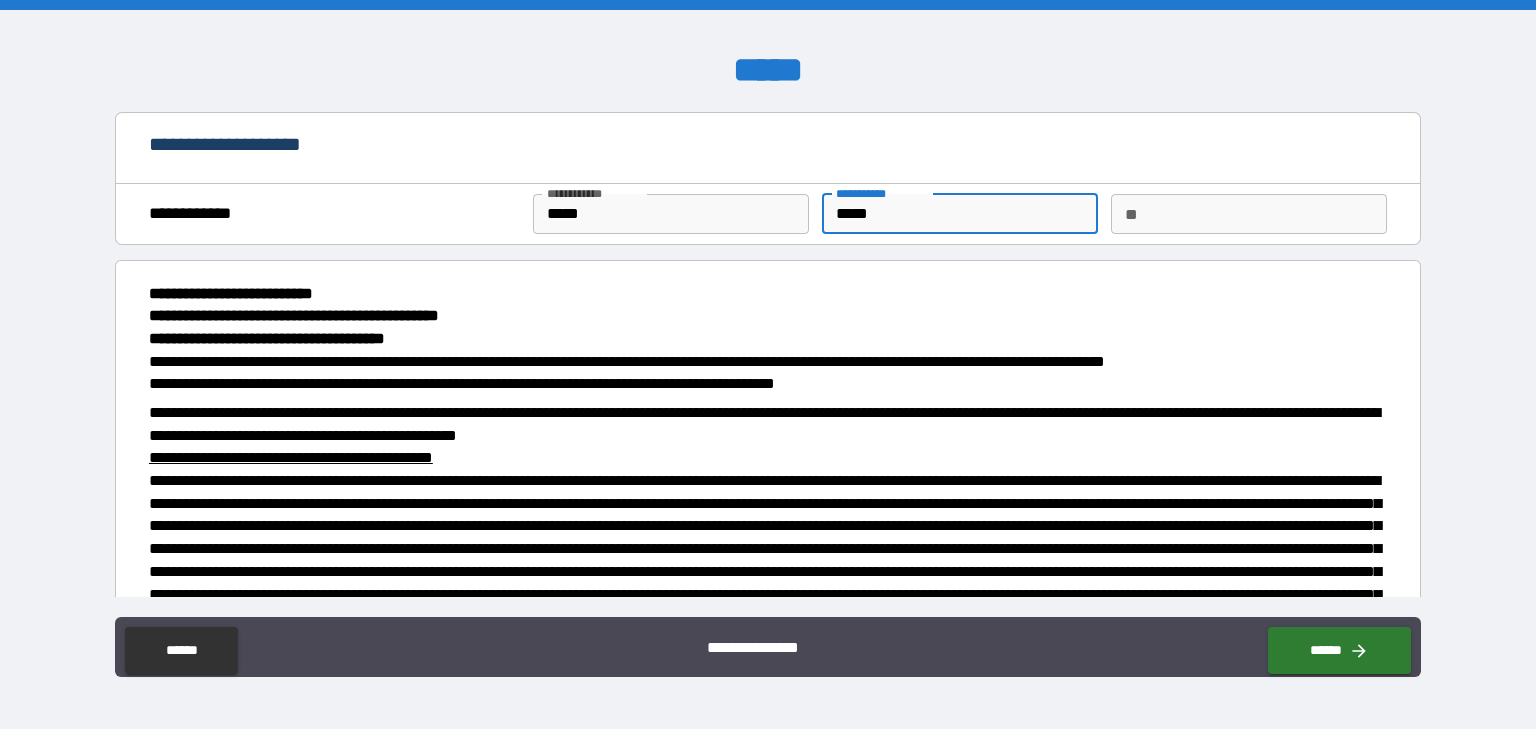 type on "*" 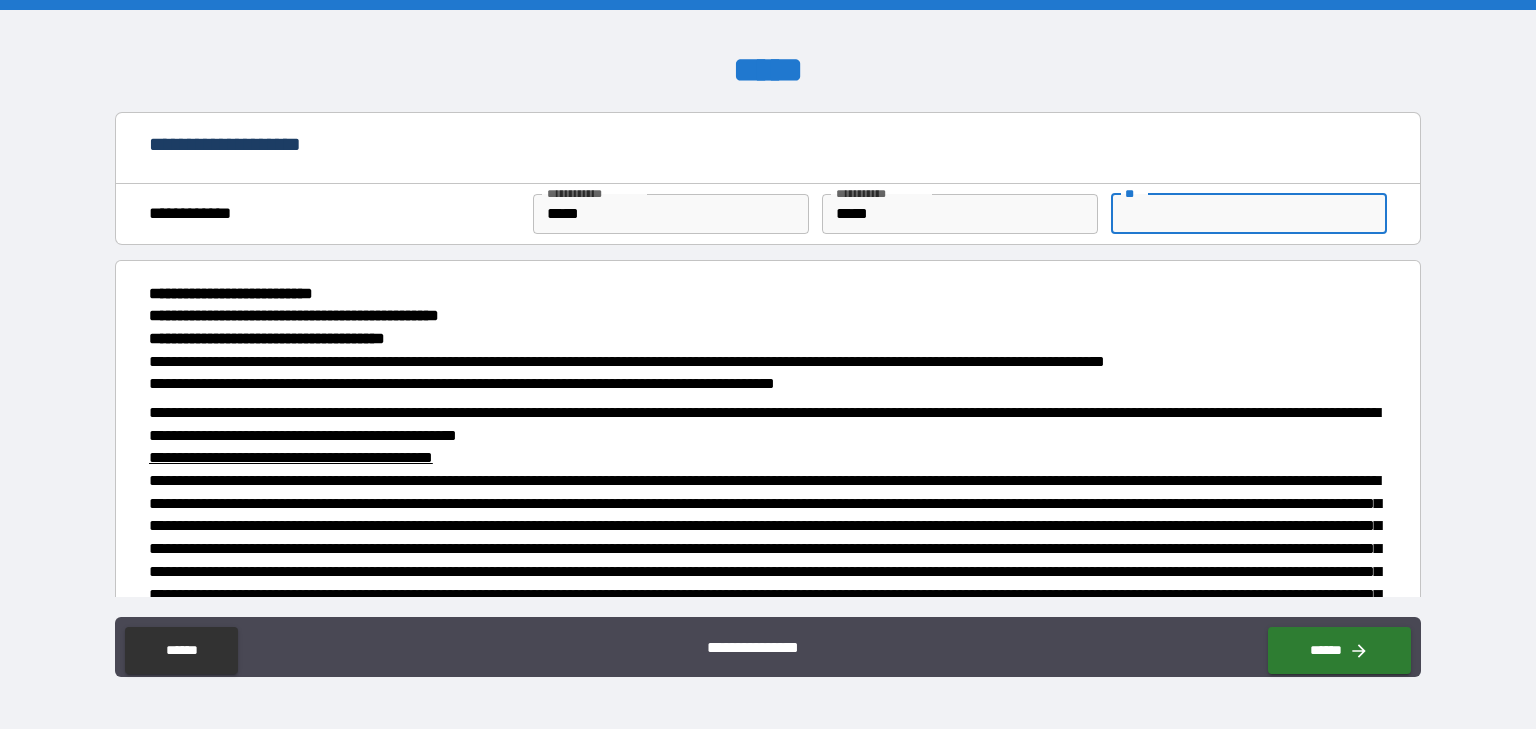 type on "*" 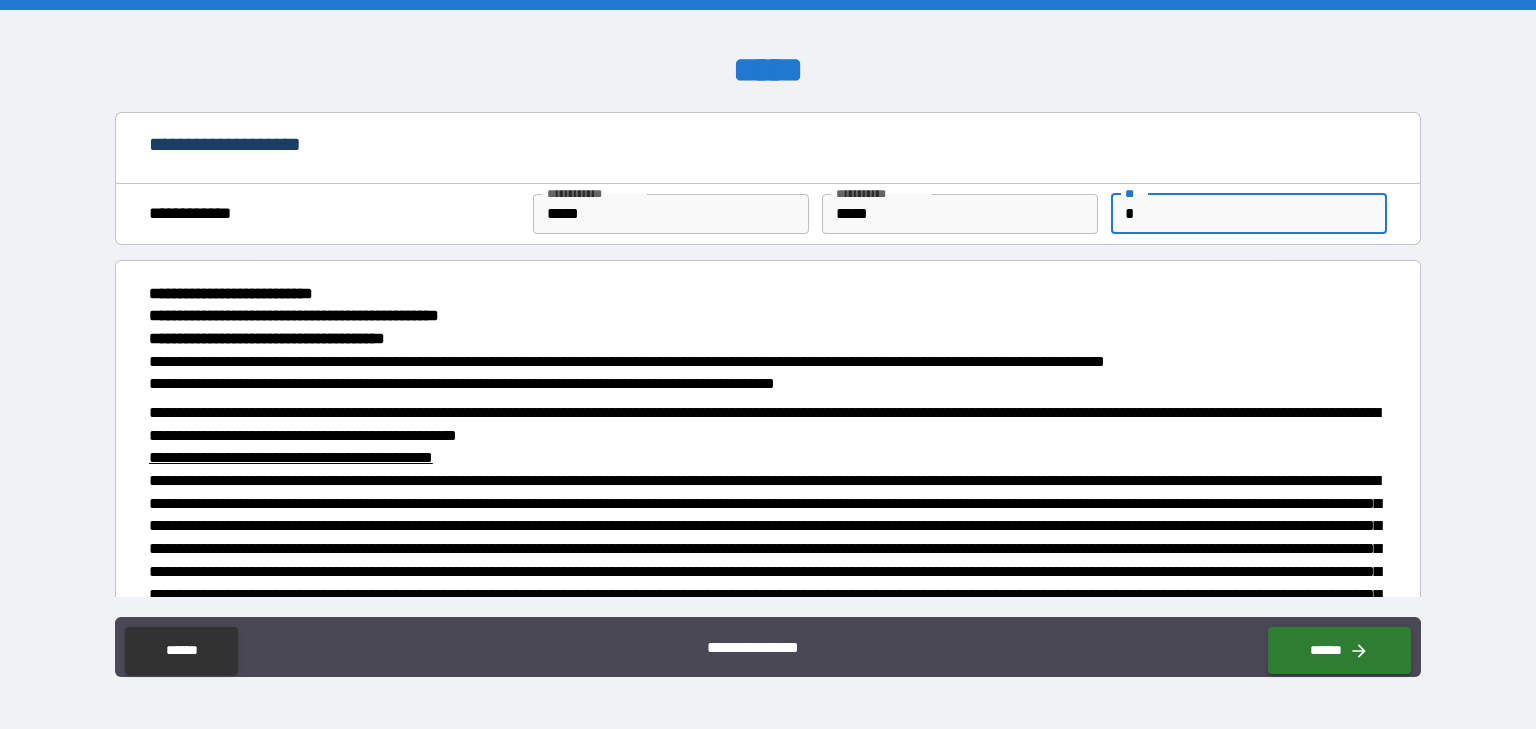 type on "*" 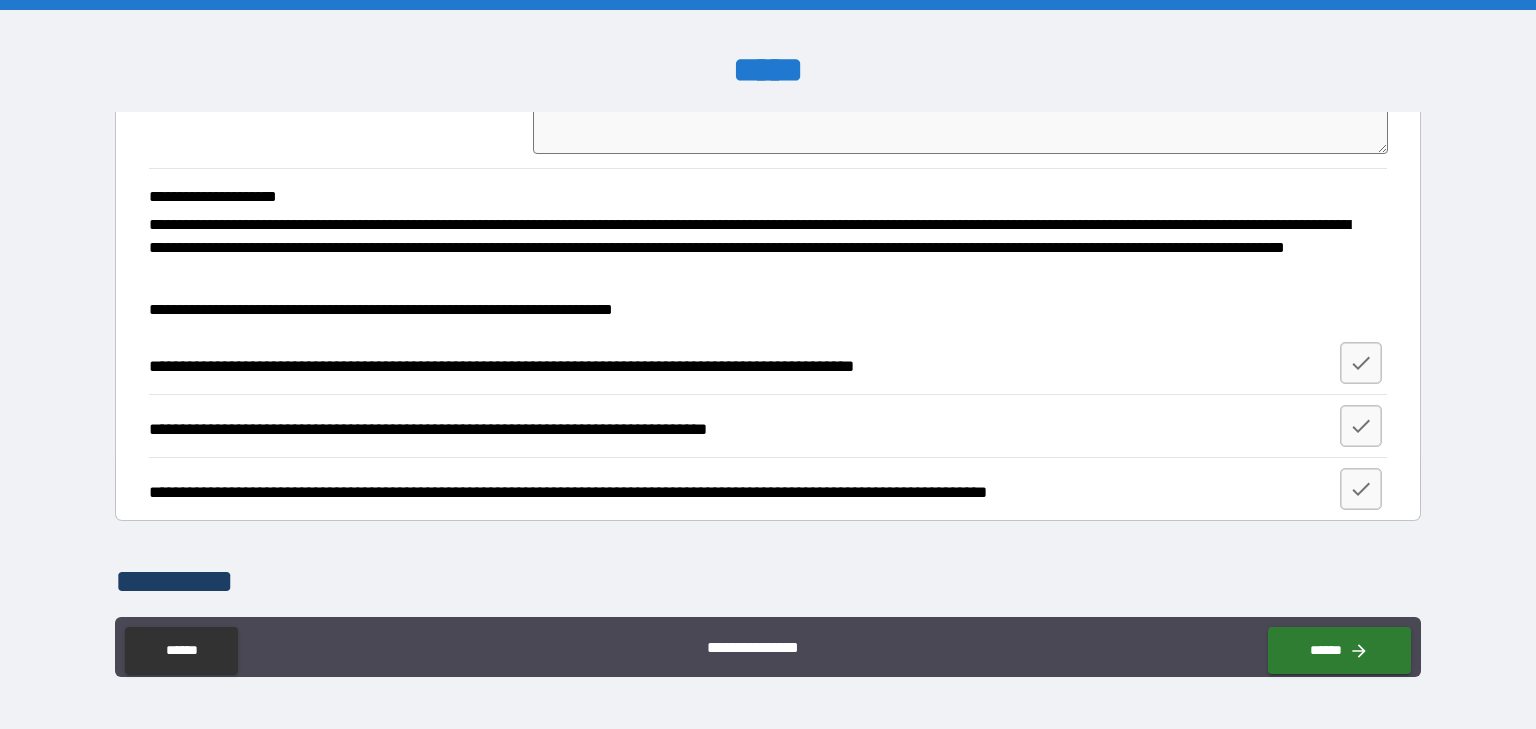 scroll, scrollTop: 1568, scrollLeft: 0, axis: vertical 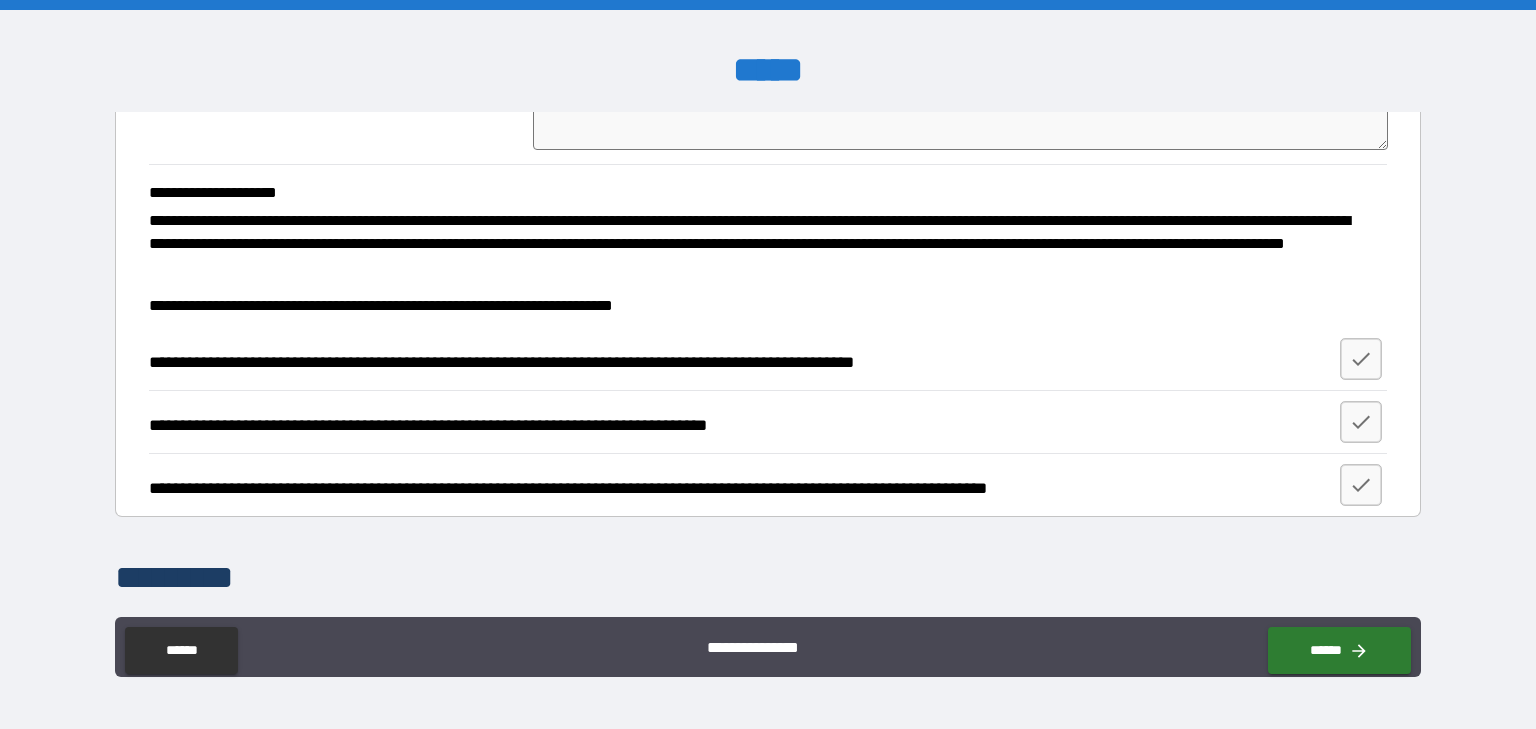 type on "*" 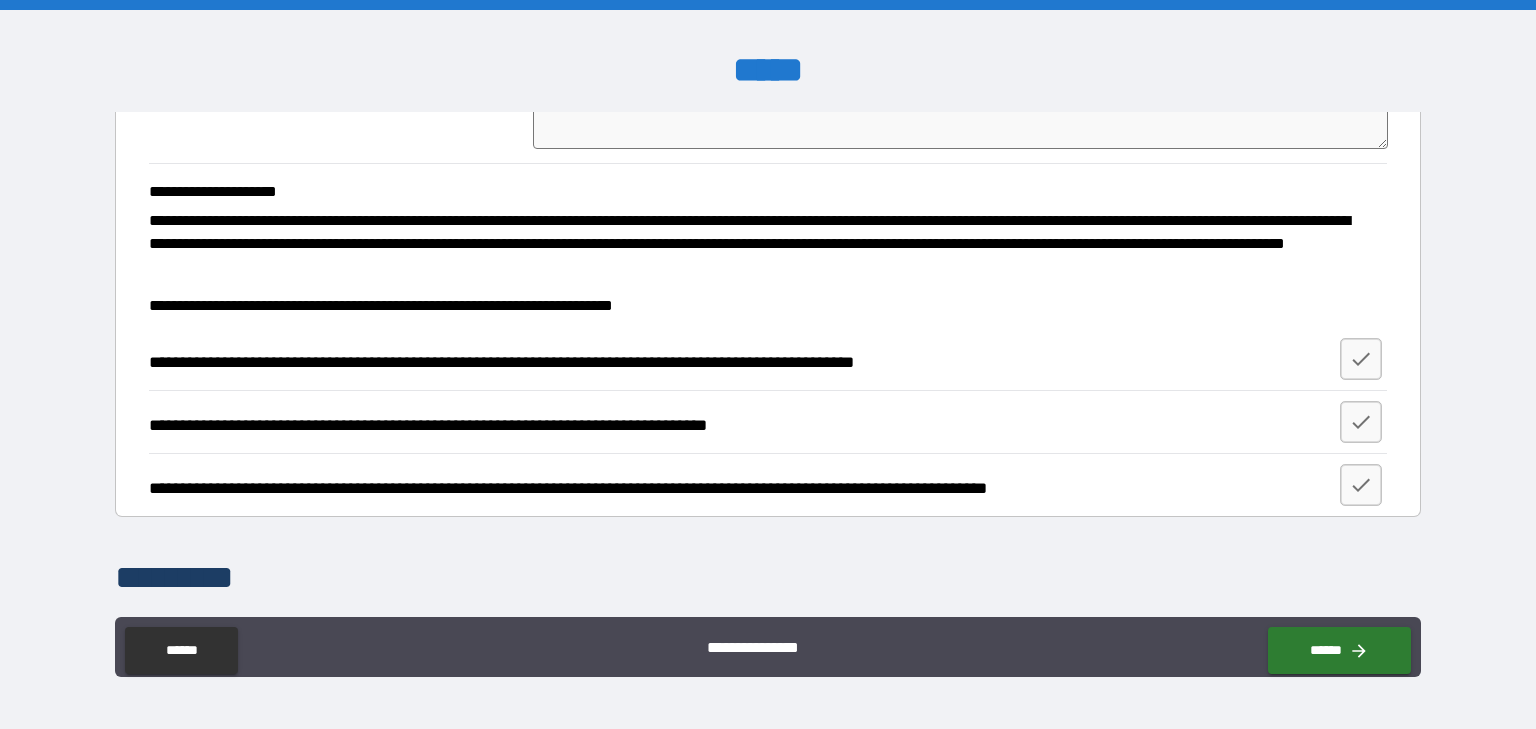 type on "*" 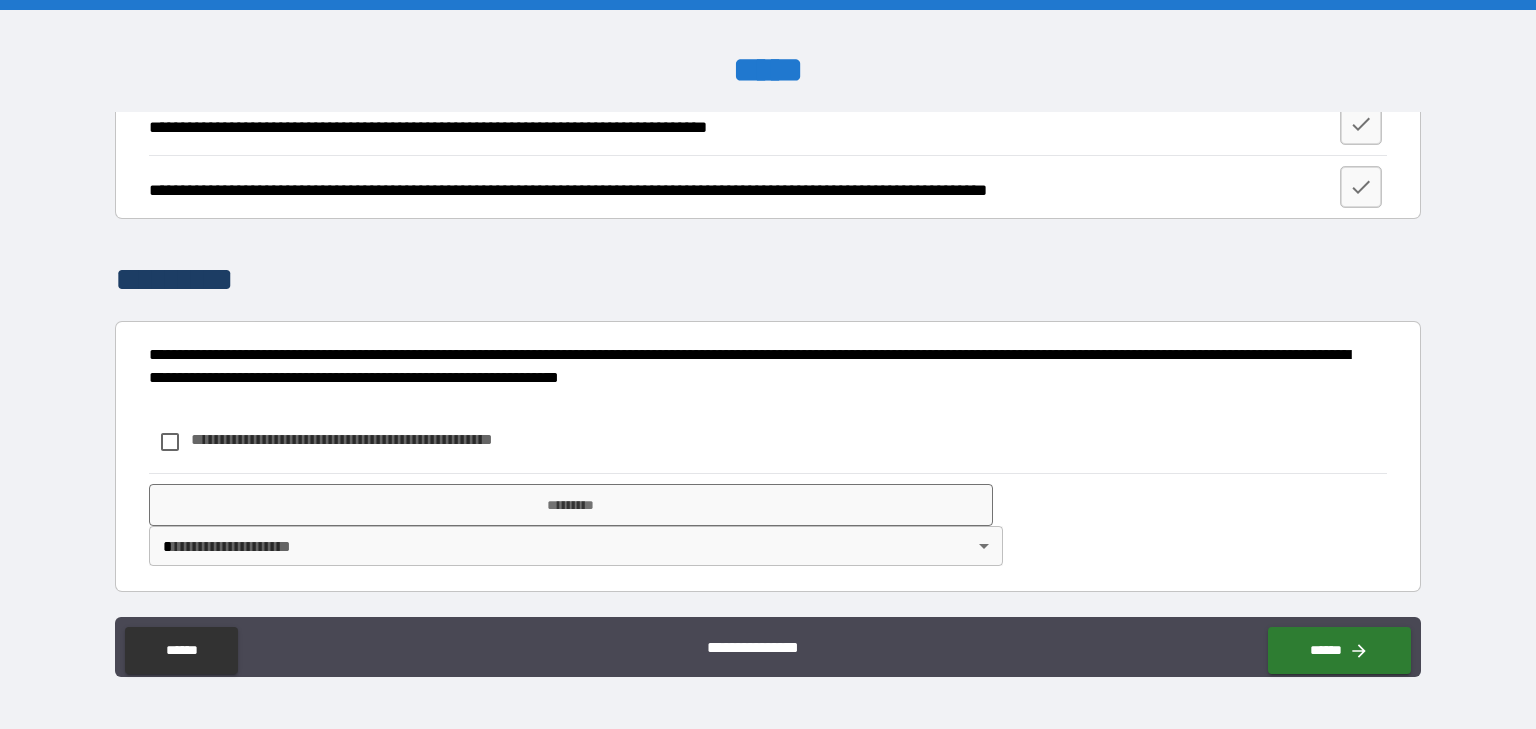 scroll, scrollTop: 2489, scrollLeft: 0, axis: vertical 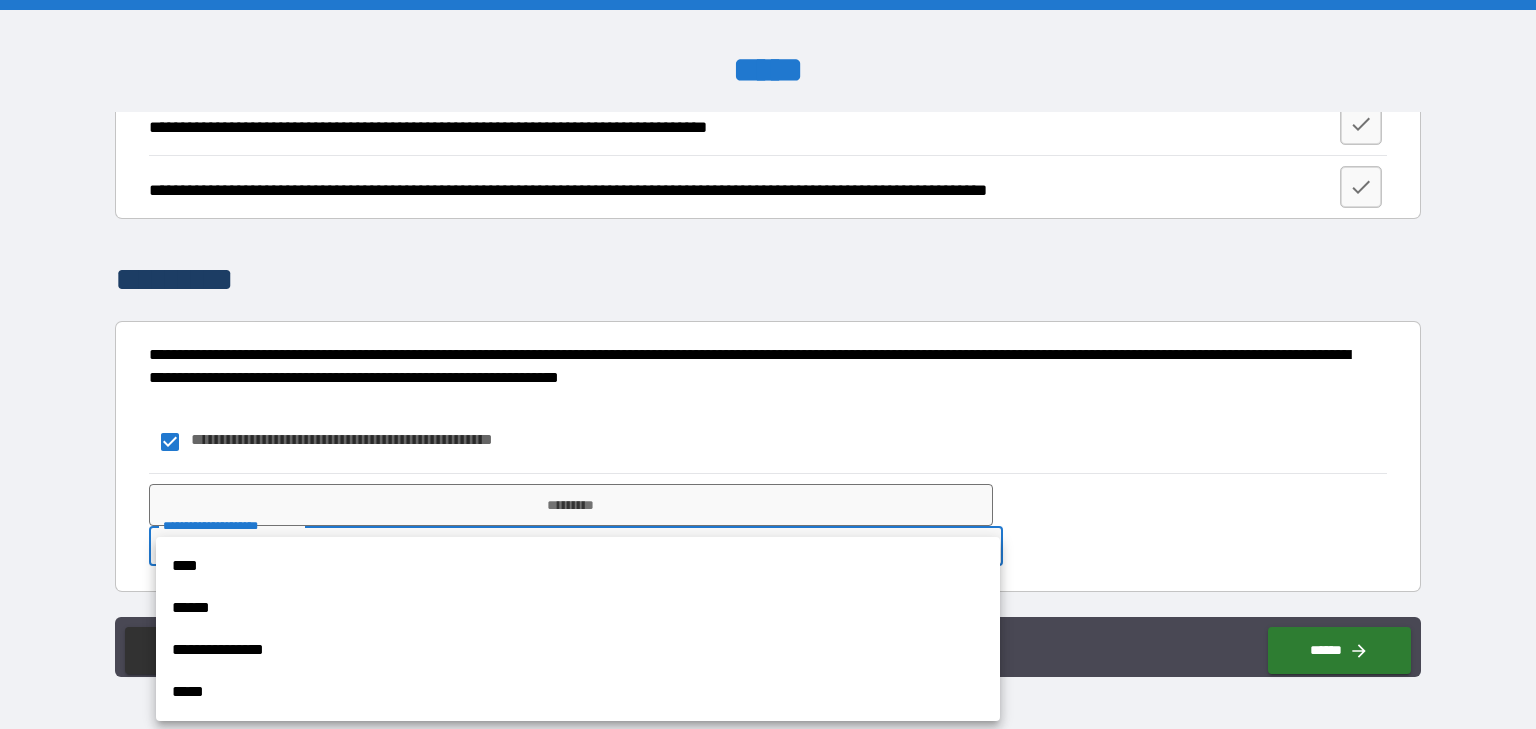 click on "**********" at bounding box center [768, 364] 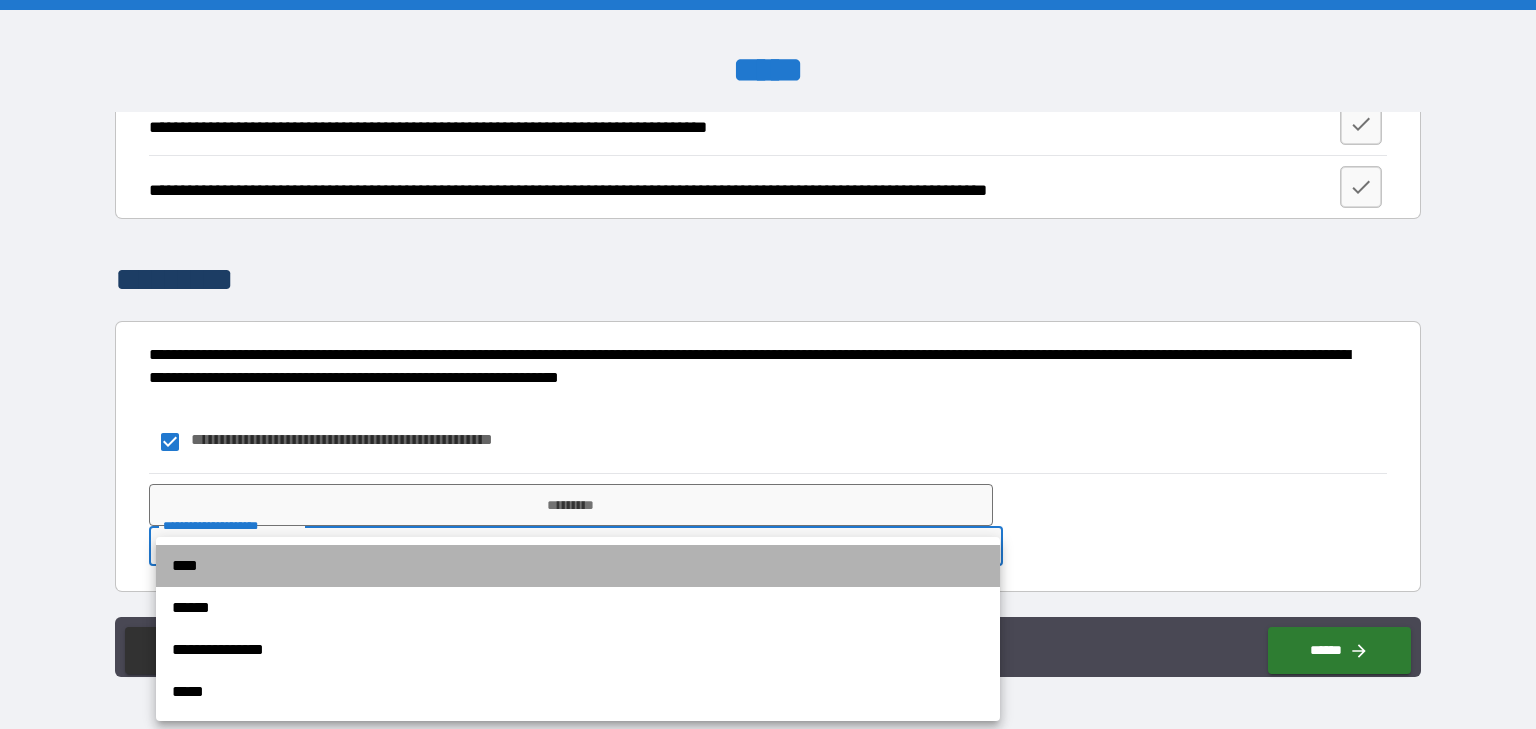 click on "****" at bounding box center [578, 566] 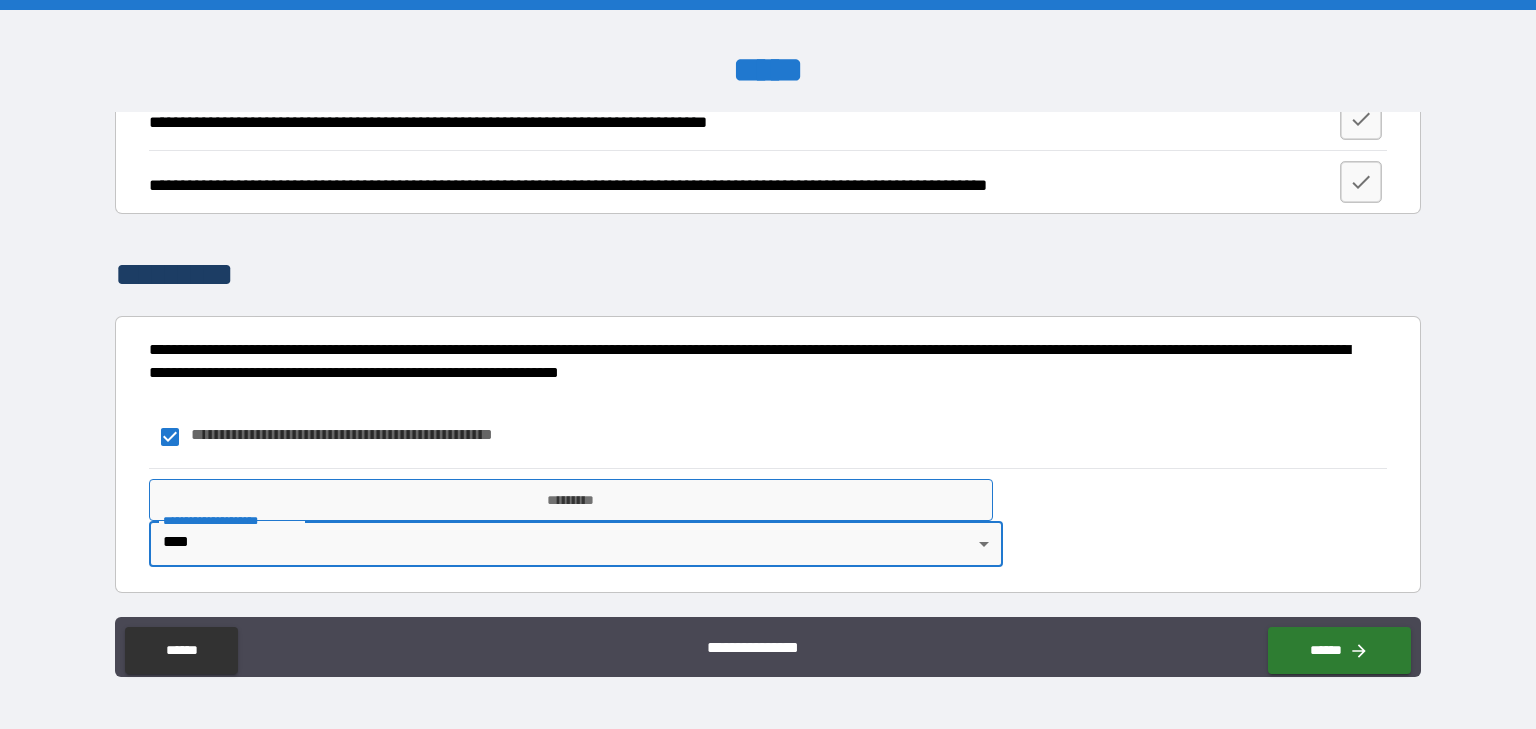 click on "*********" at bounding box center (571, 500) 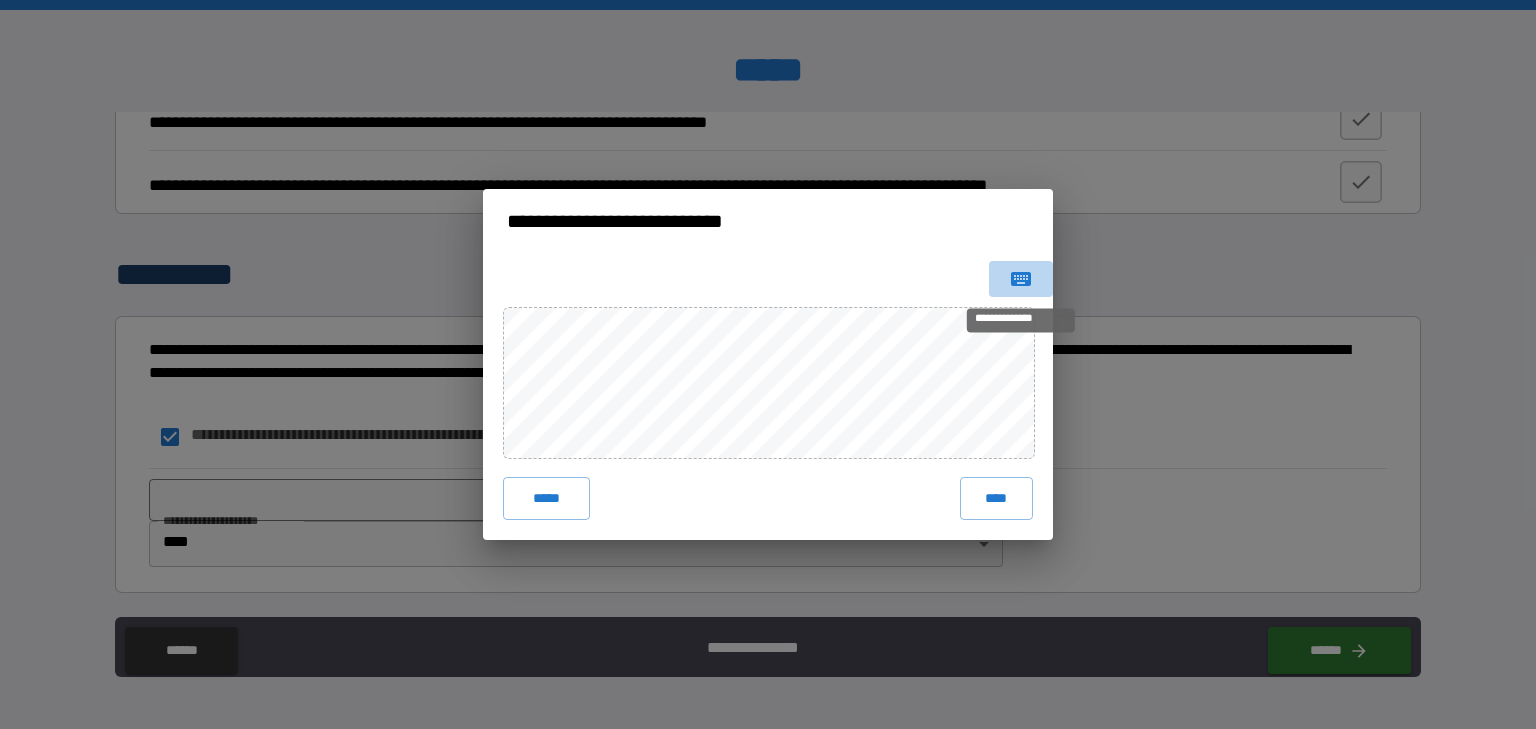 click 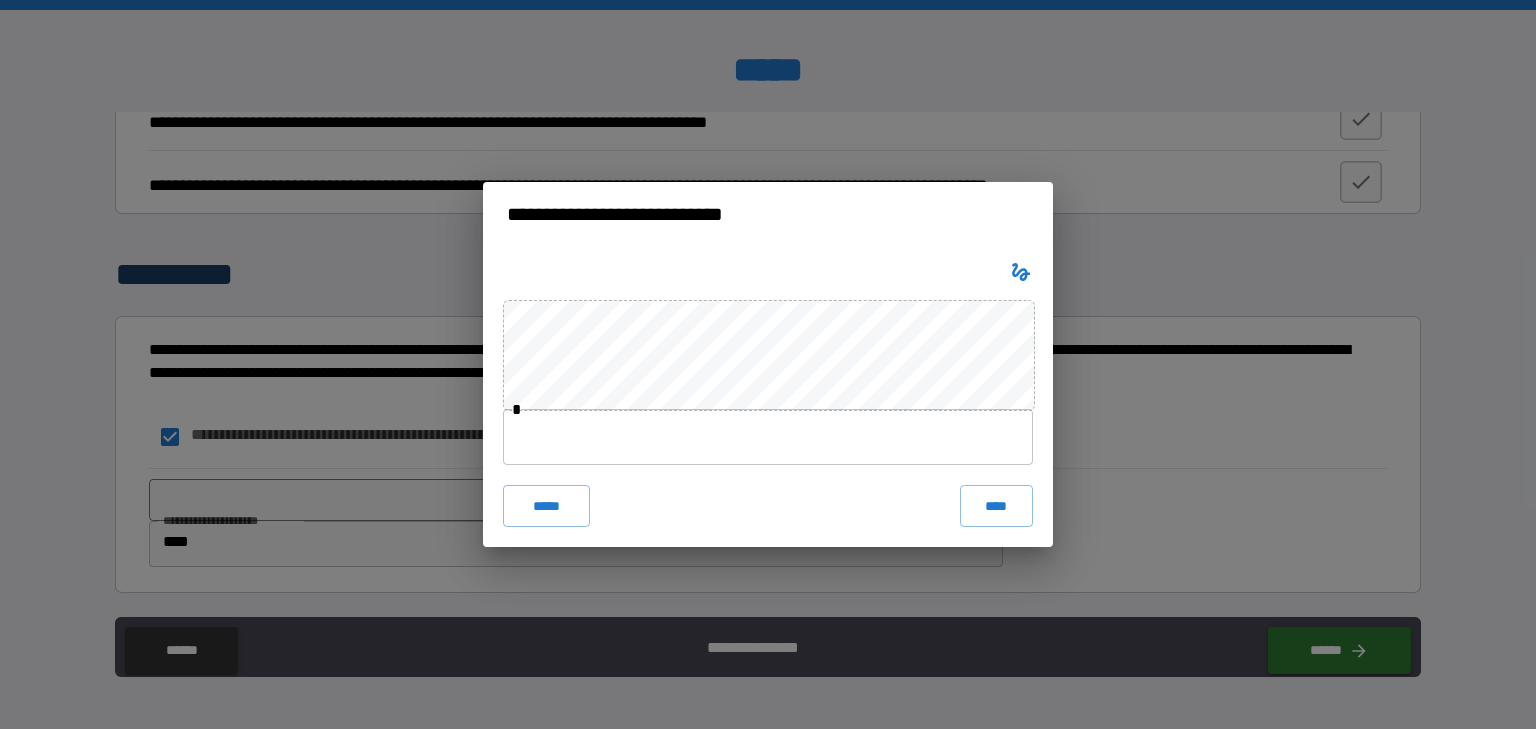 click at bounding box center [768, 437] 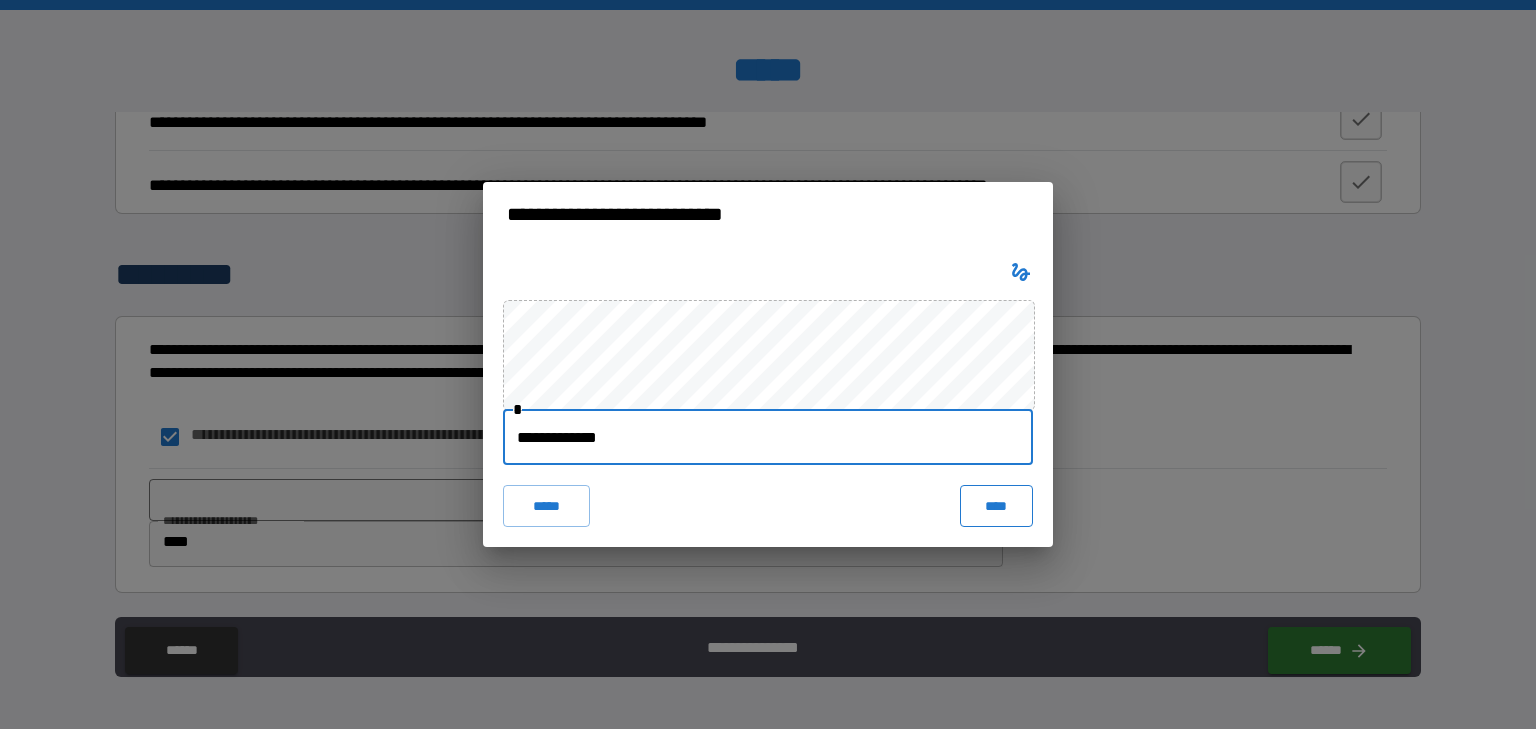 click on "****" at bounding box center [996, 506] 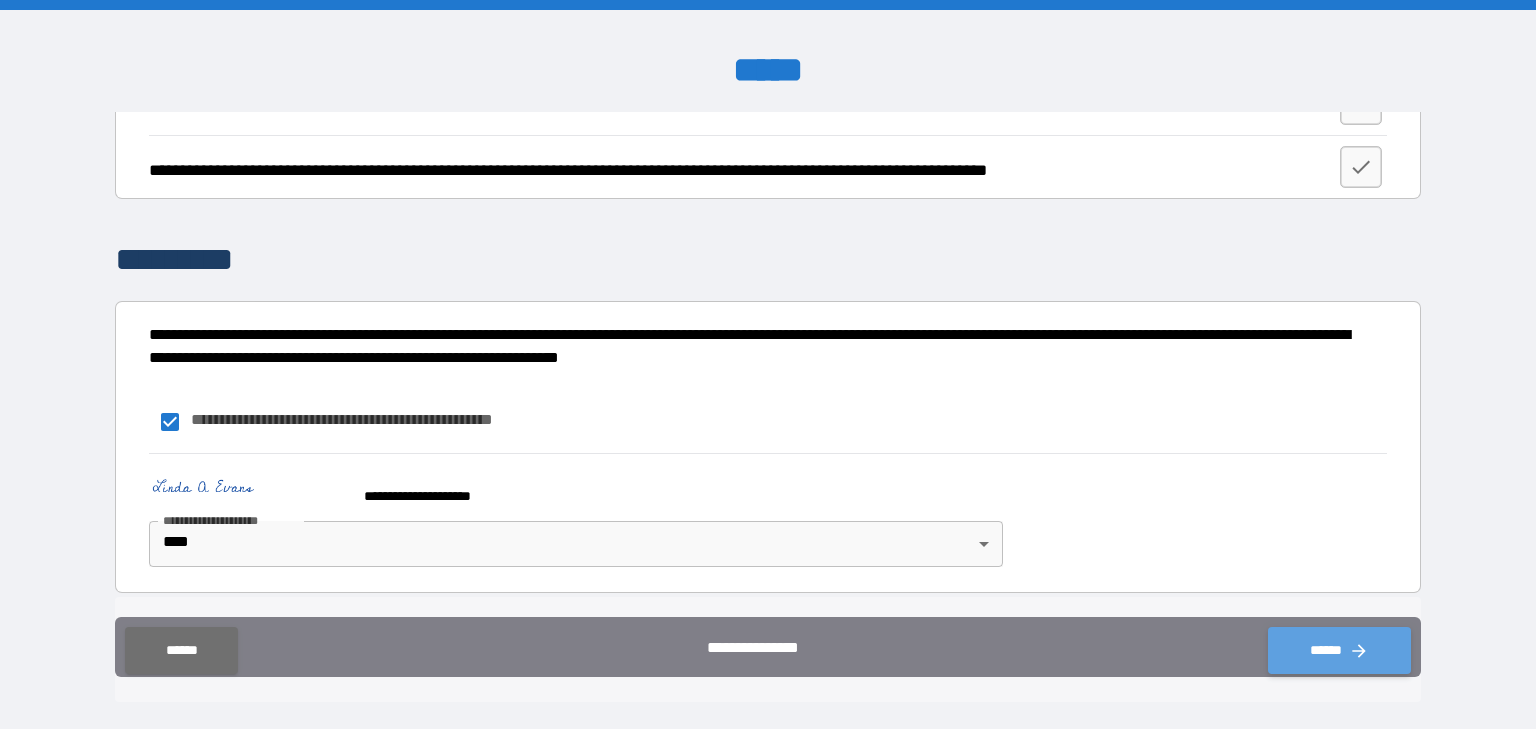 click on "******" at bounding box center [1339, 650] 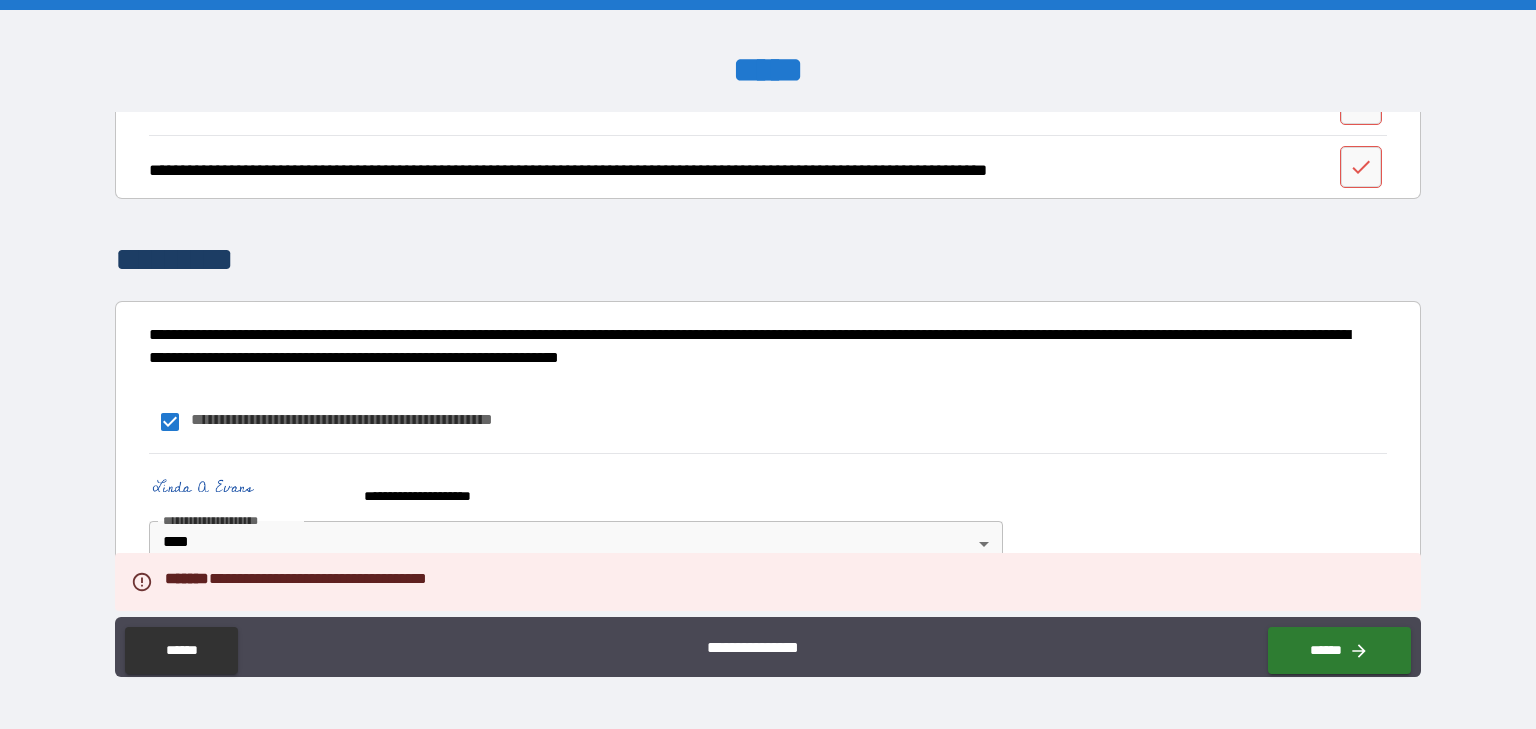 click on "**********" at bounding box center [768, 515] 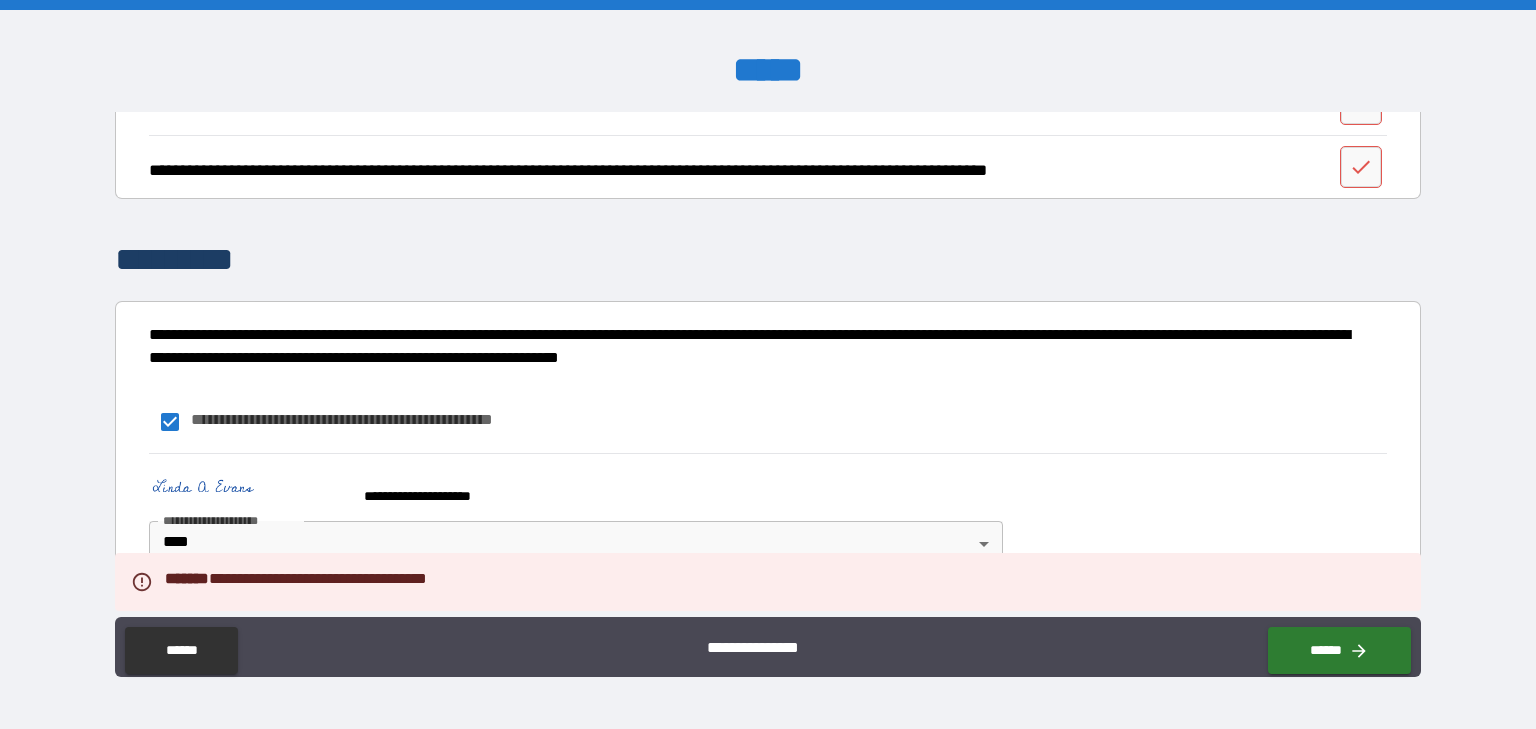 click on "**********" at bounding box center [768, 422] 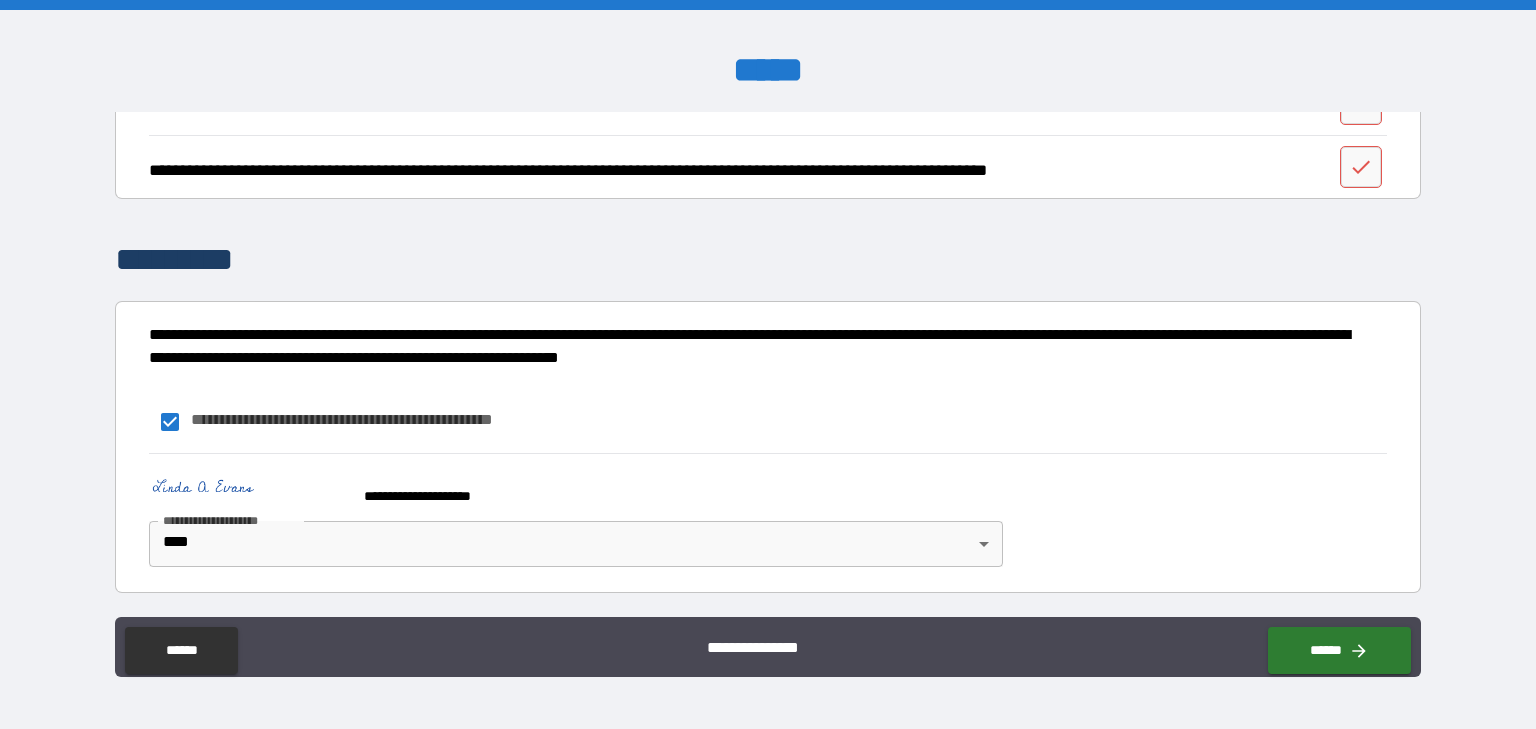 scroll, scrollTop: 2149, scrollLeft: 0, axis: vertical 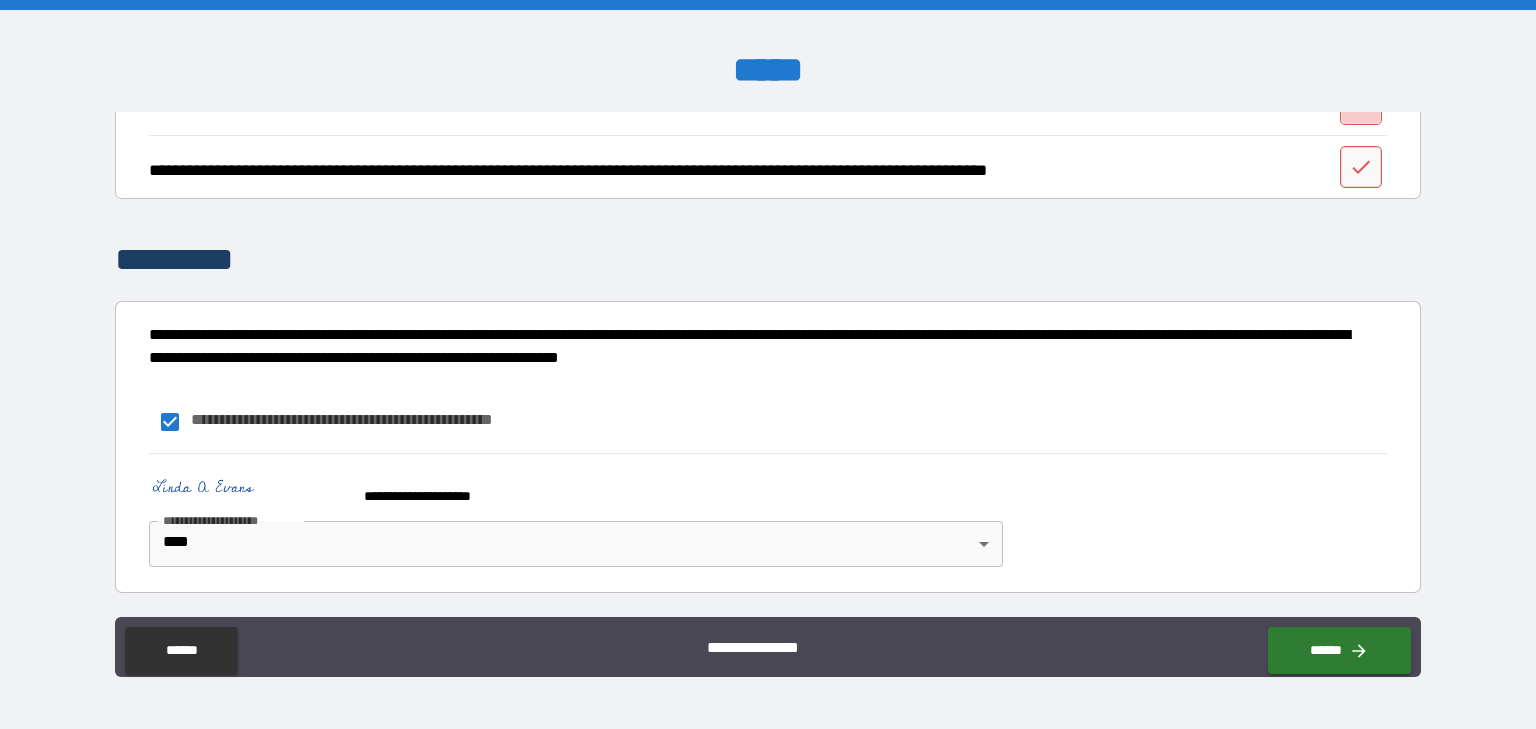 click 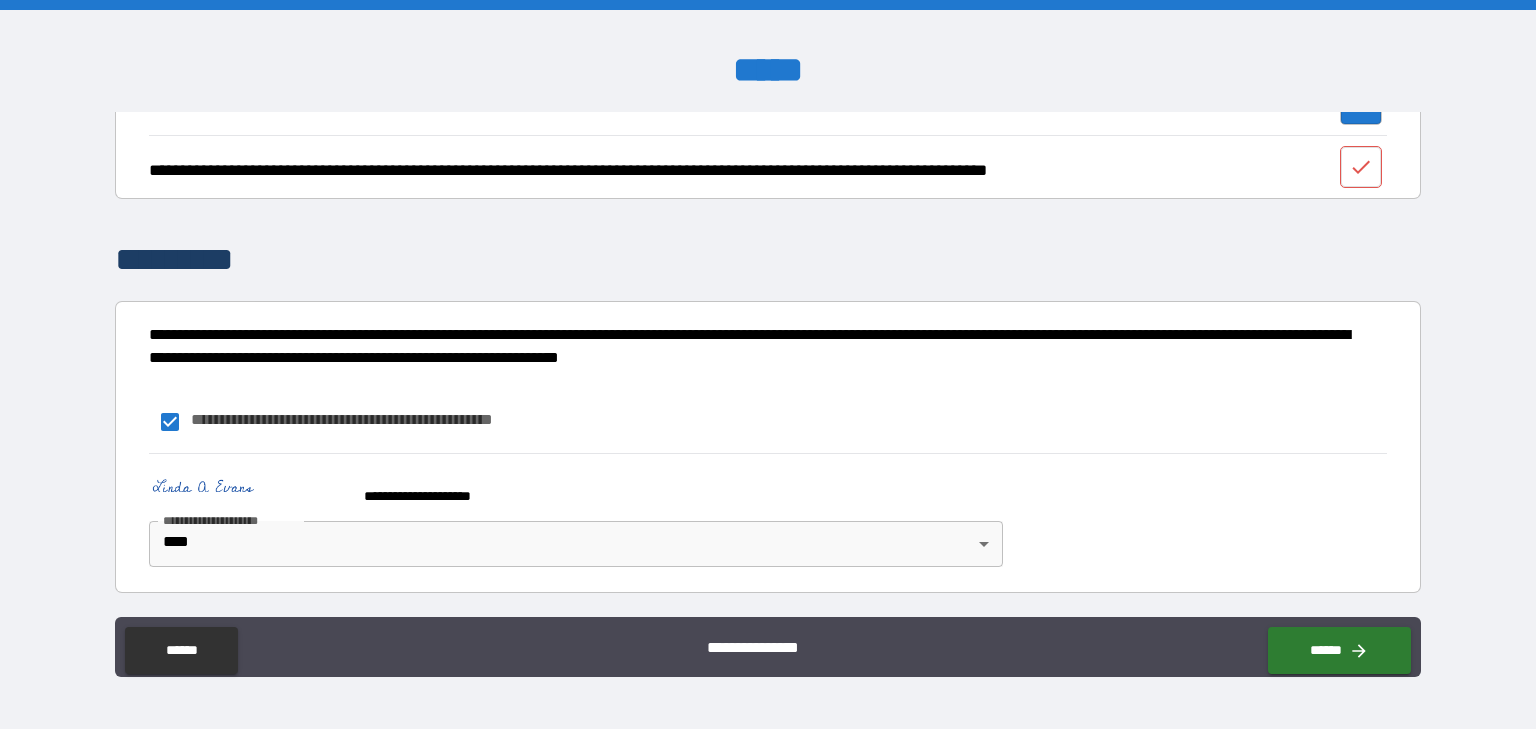 click at bounding box center [1361, 167] 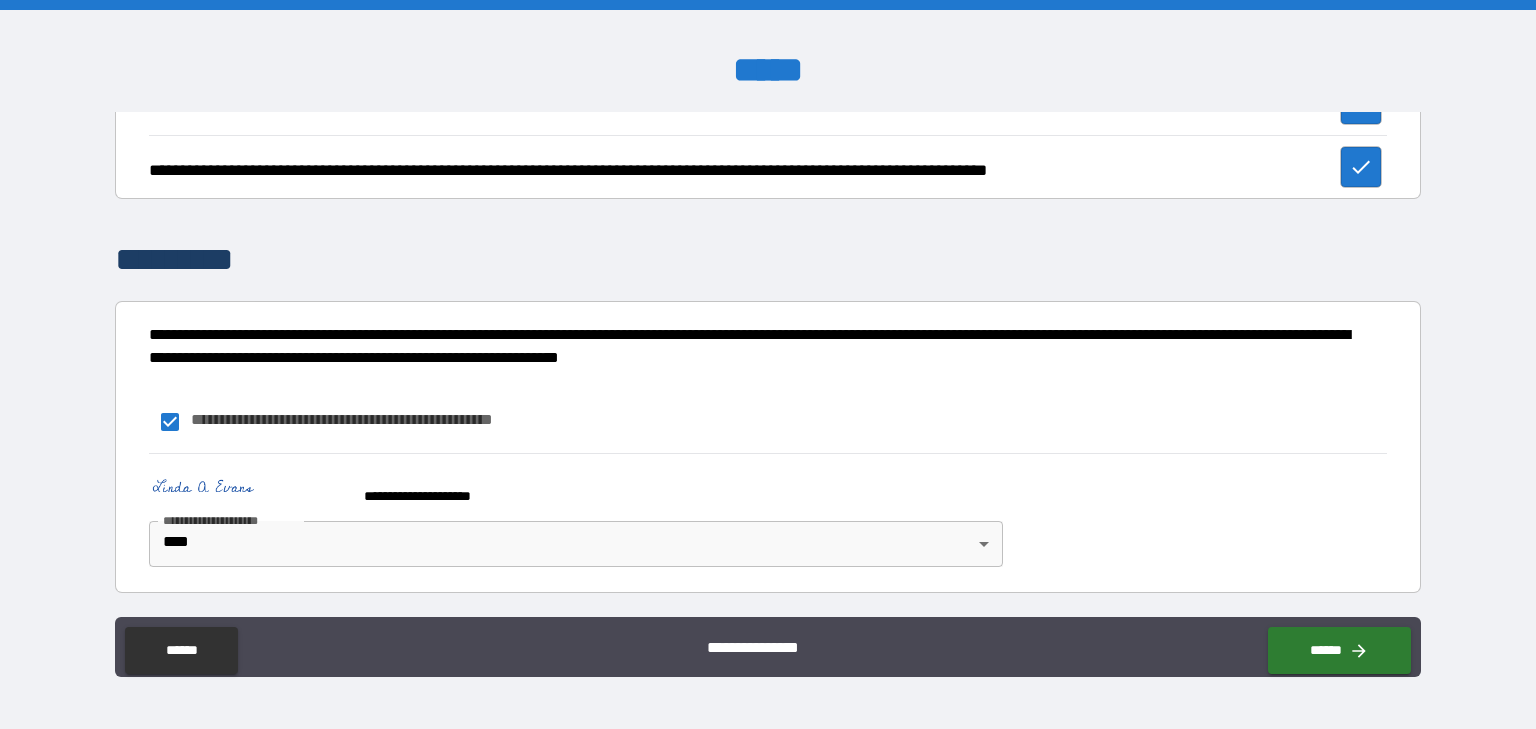 scroll, scrollTop: 2504, scrollLeft: 0, axis: vertical 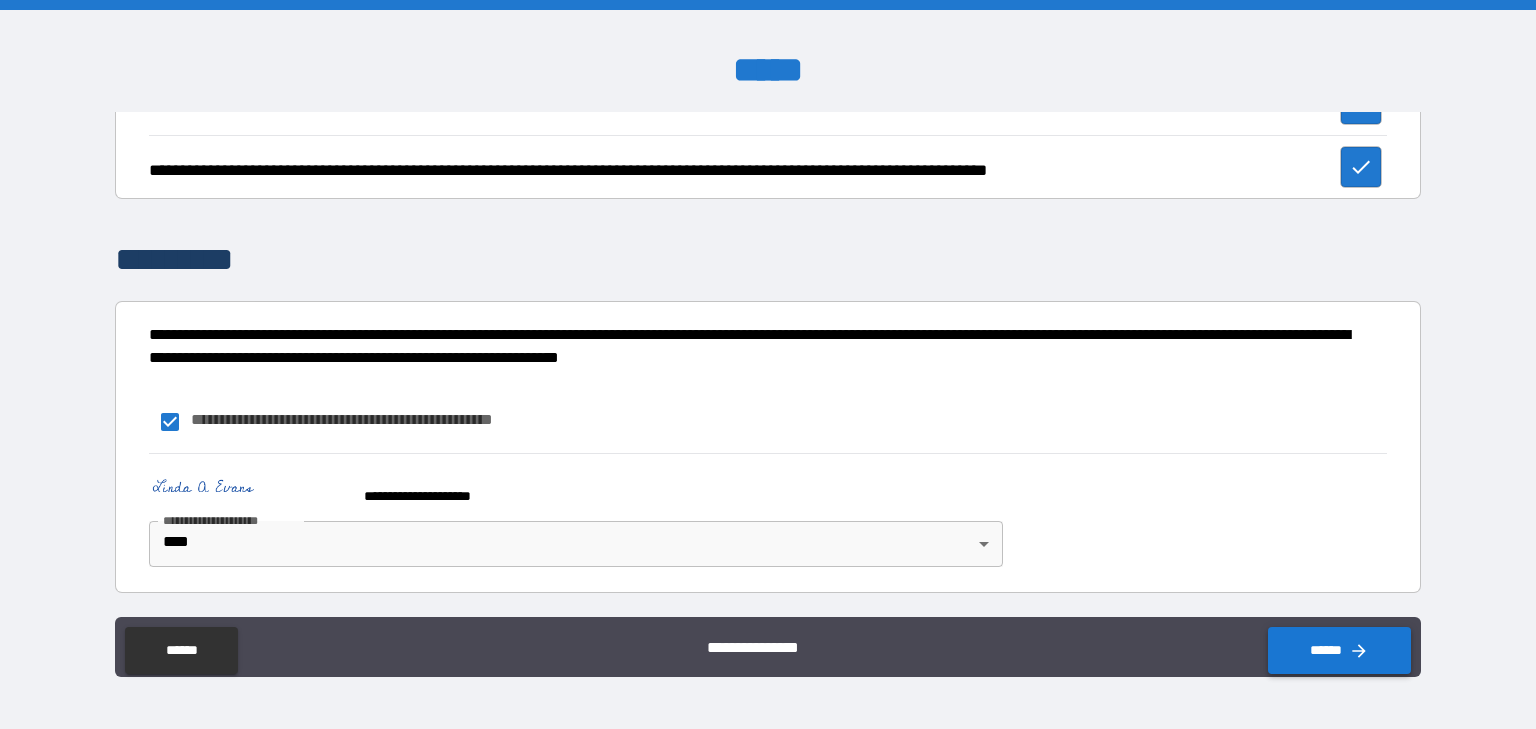 click on "******" at bounding box center (1339, 650) 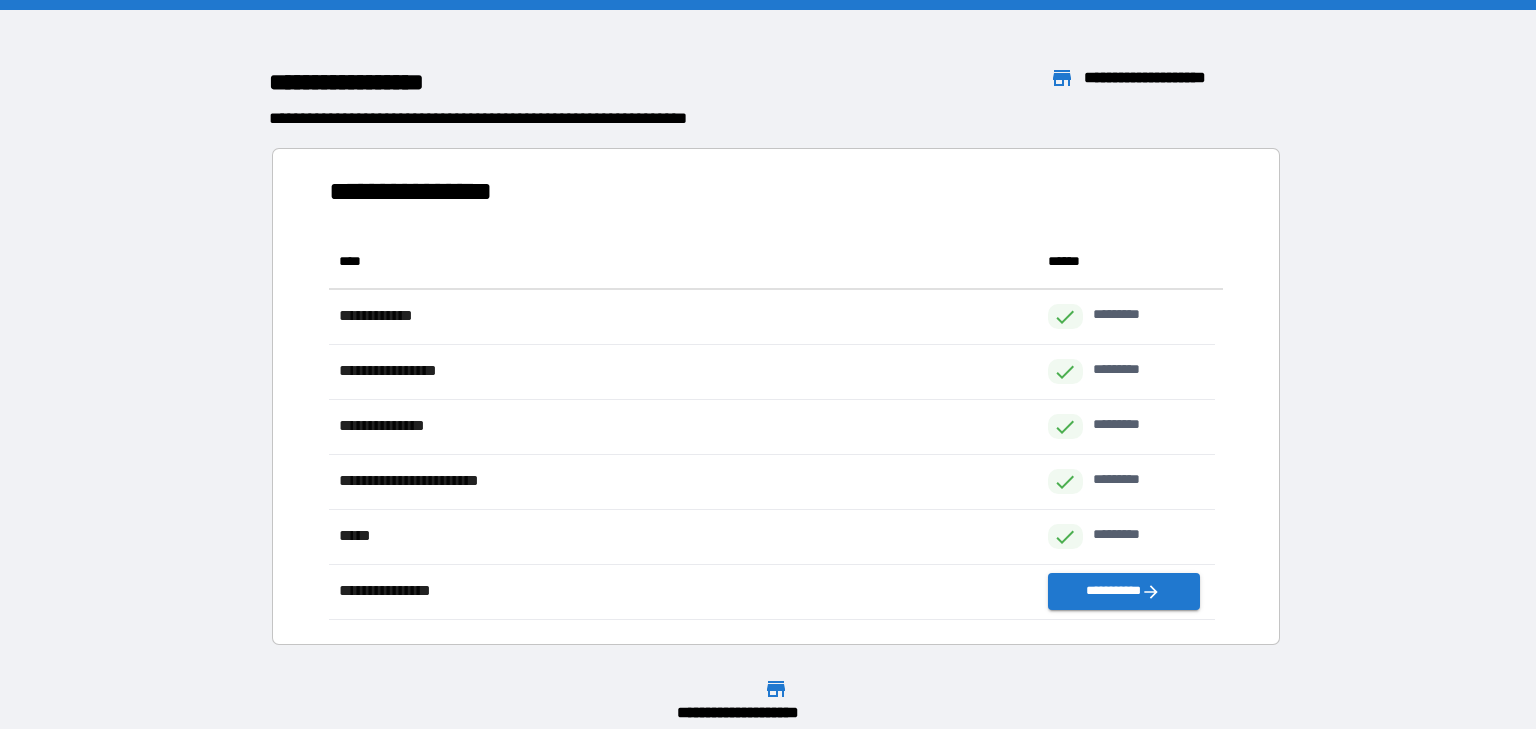 scroll, scrollTop: 12, scrollLeft: 12, axis: both 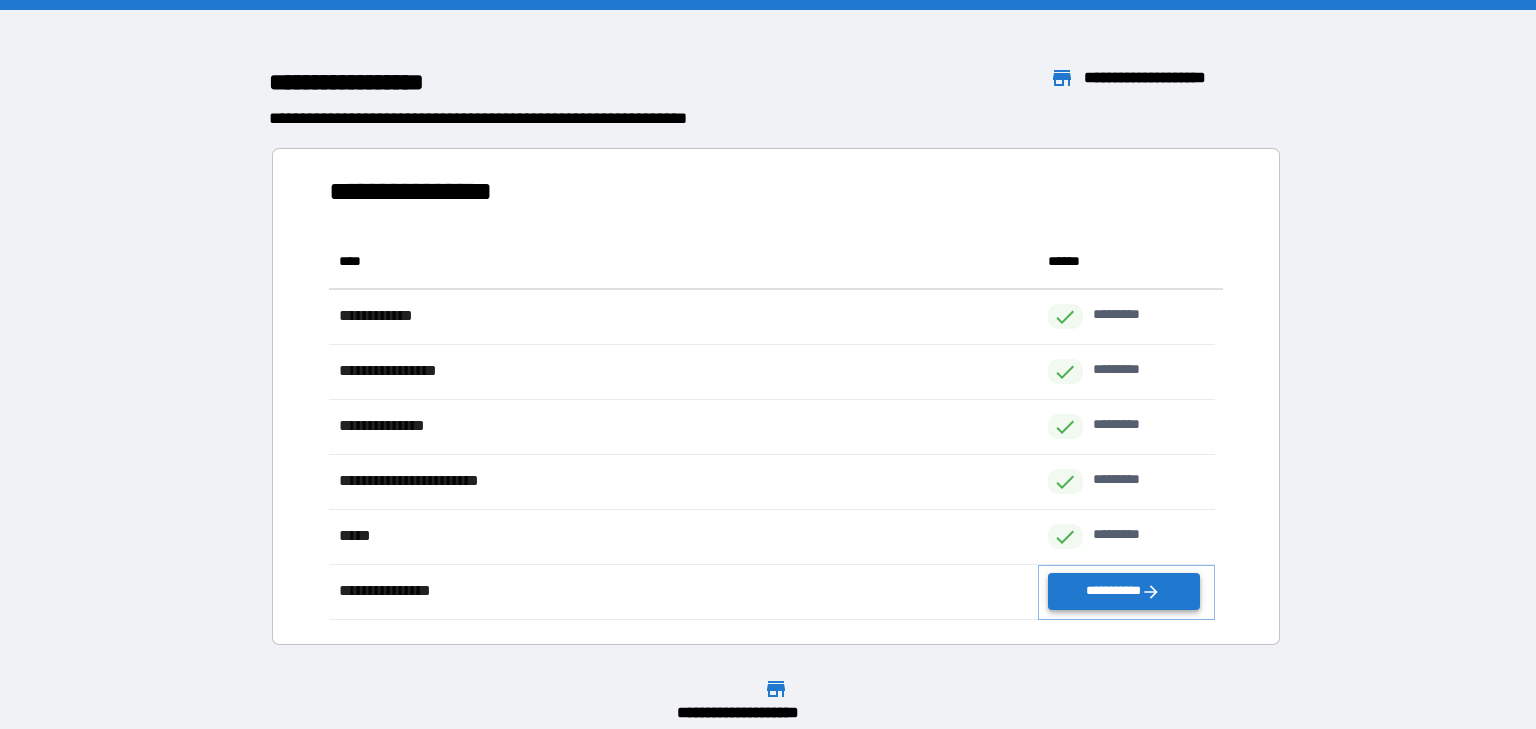 click on "**********" at bounding box center (1124, 591) 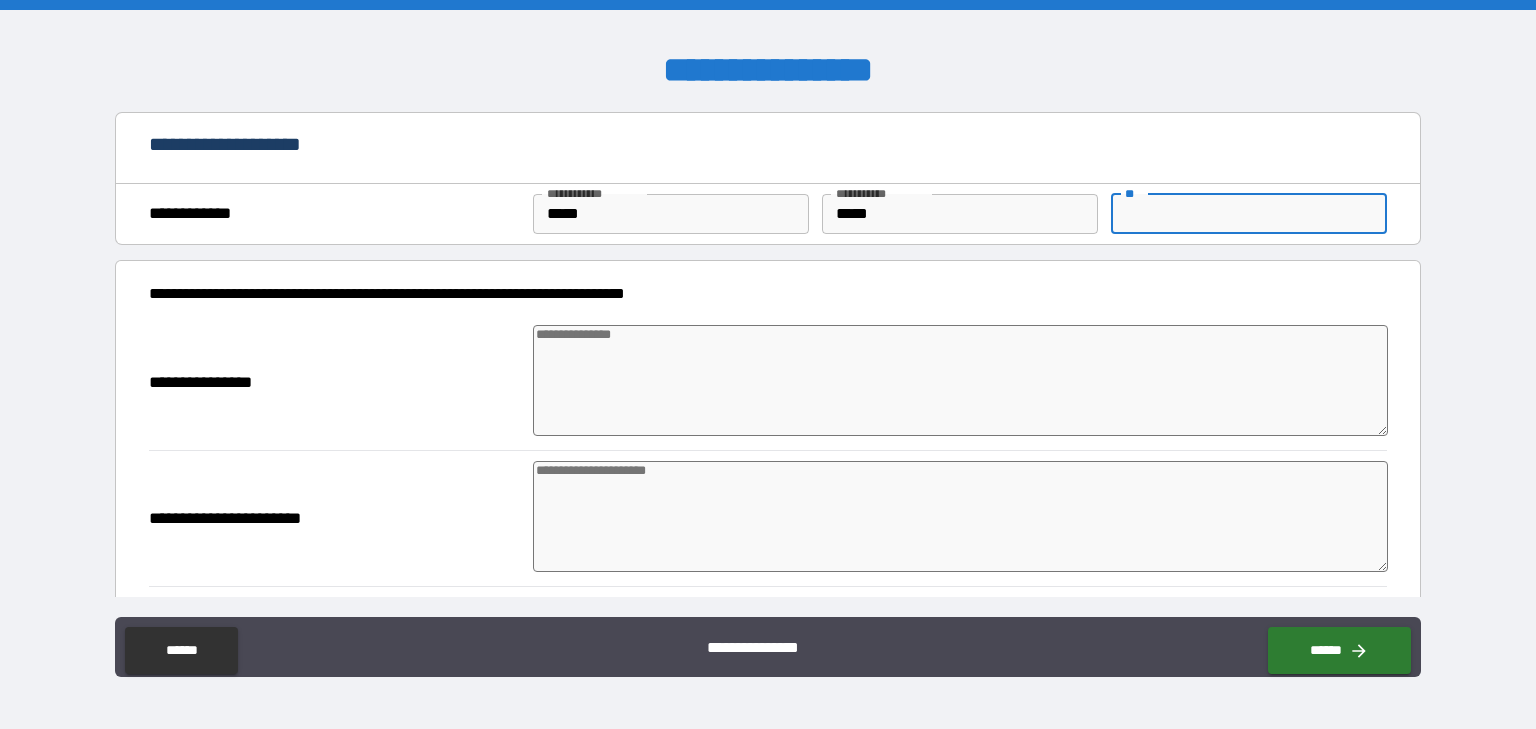 click on "**" at bounding box center [1249, 214] 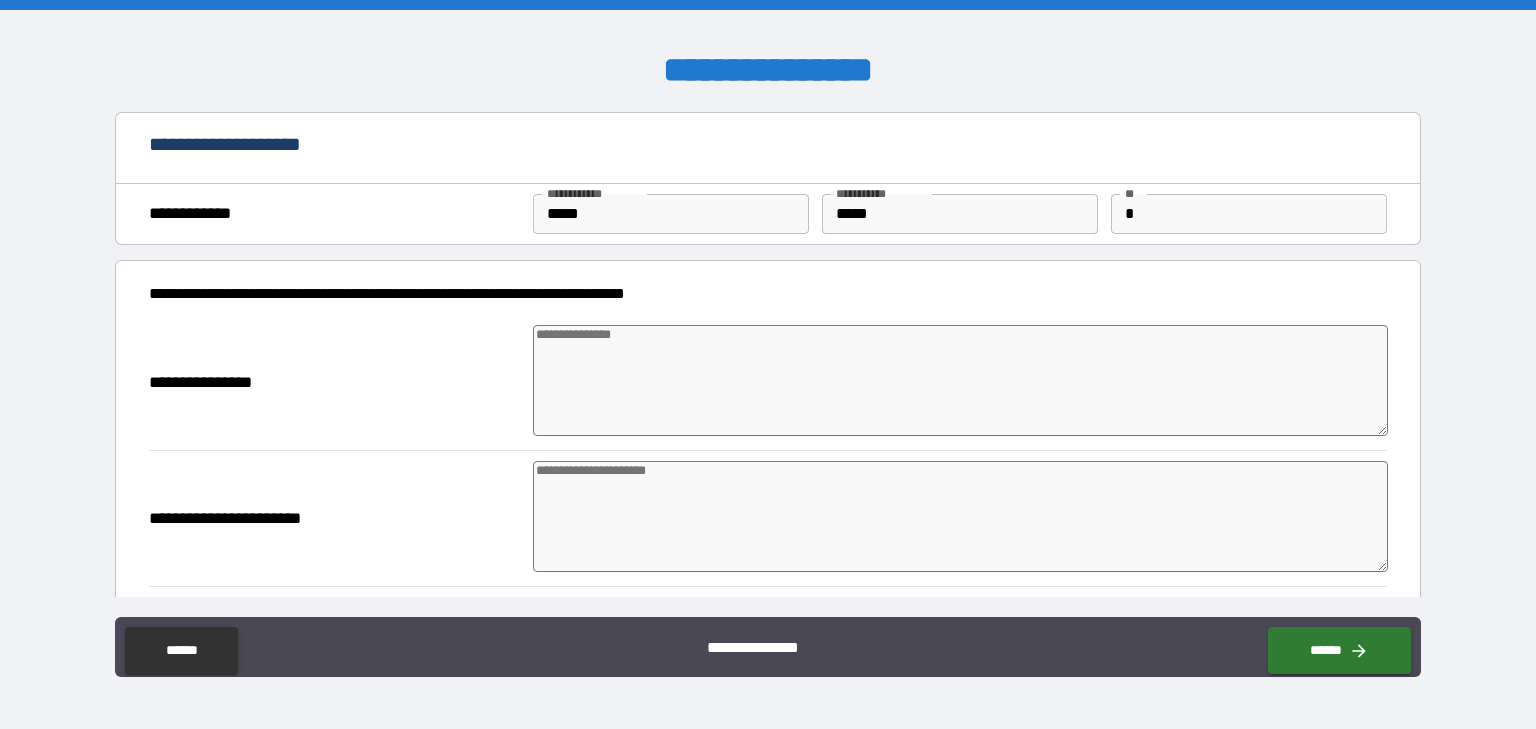 click at bounding box center [961, 380] 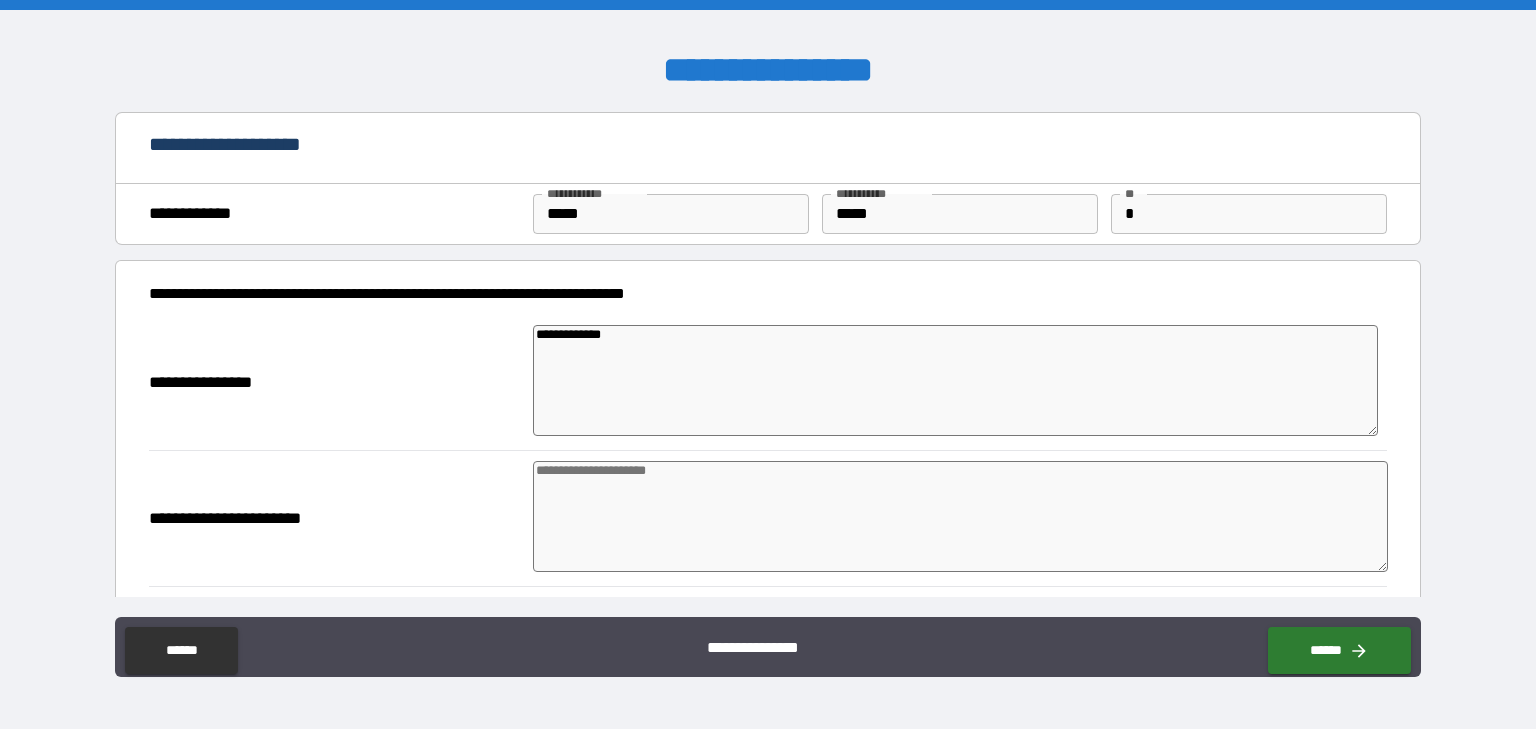 click at bounding box center (961, 516) 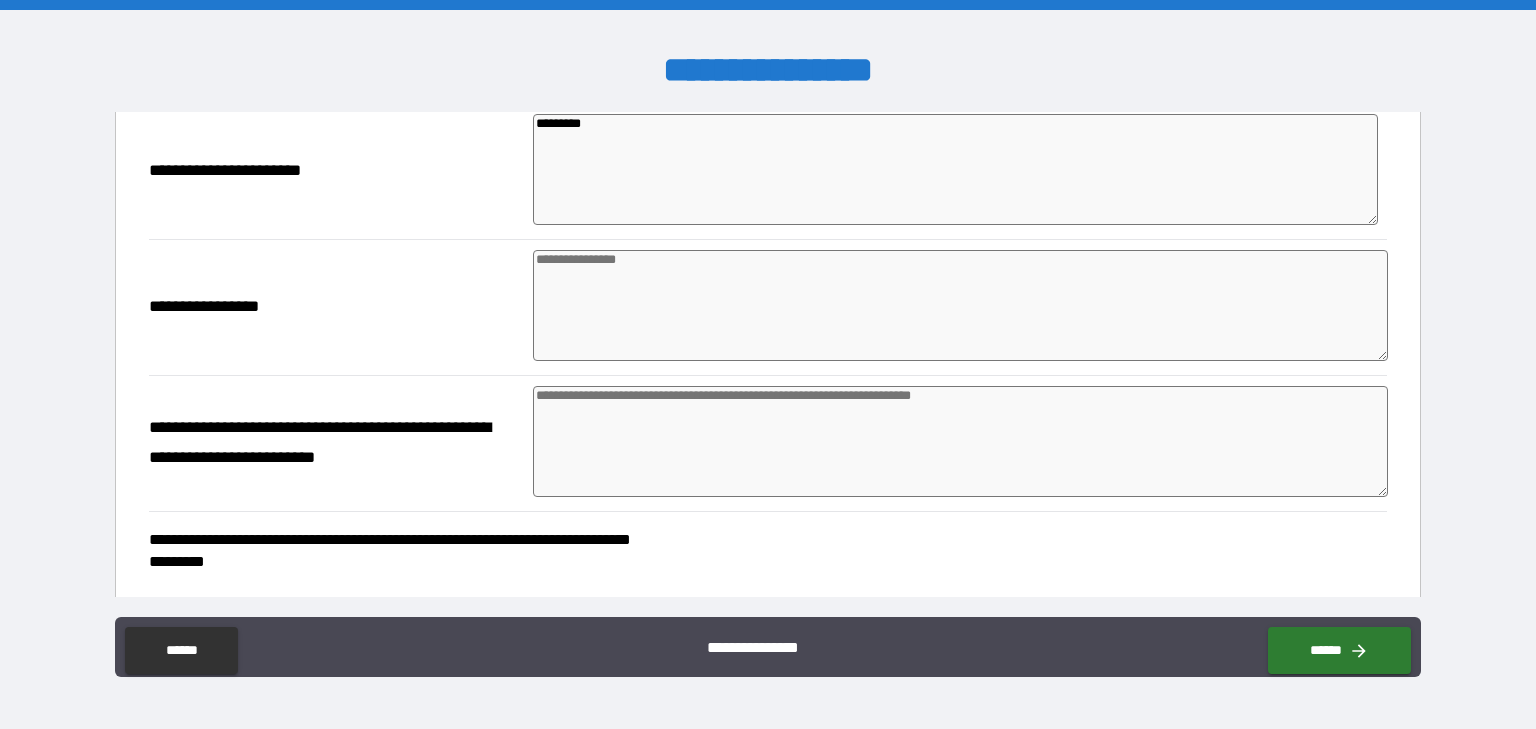scroll, scrollTop: 352, scrollLeft: 0, axis: vertical 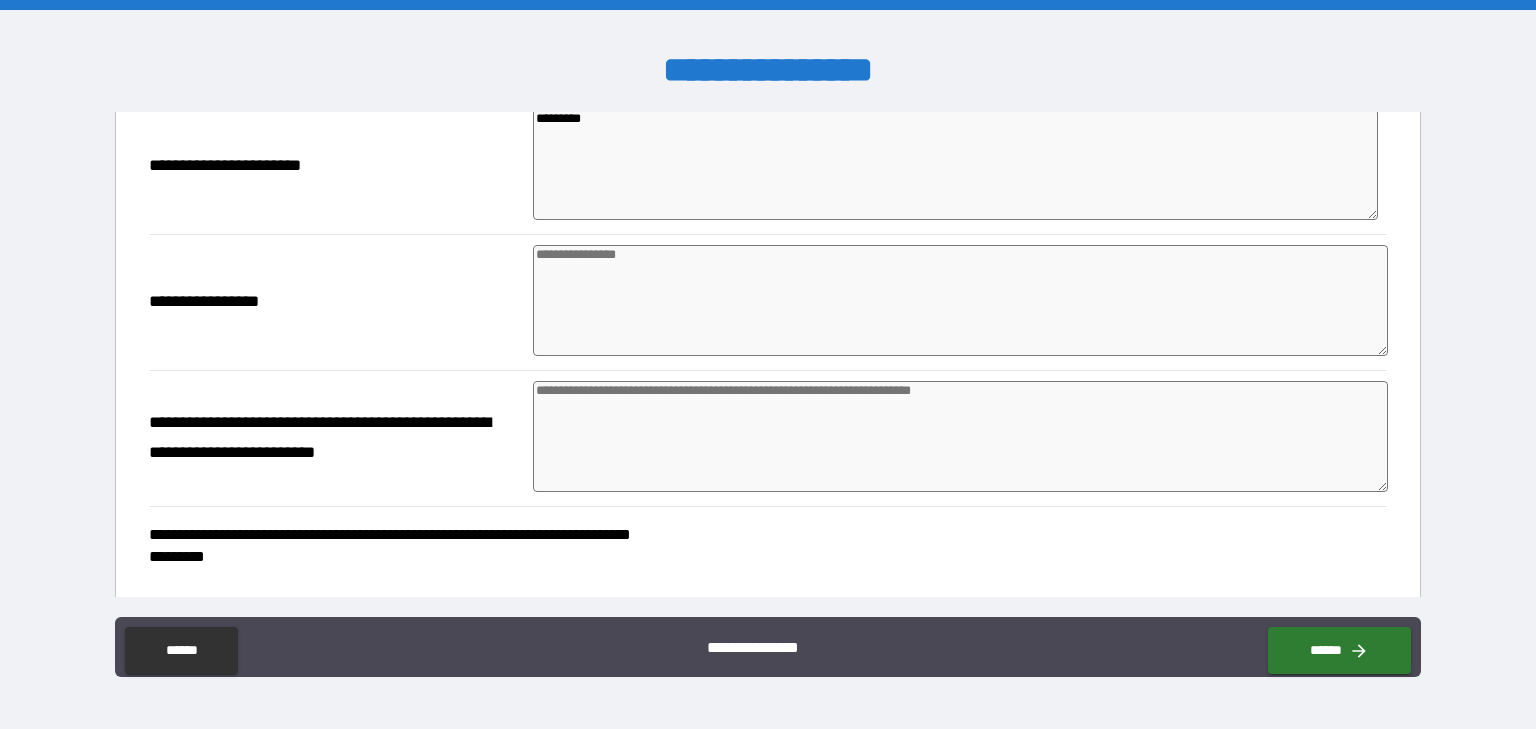 click at bounding box center [961, 300] 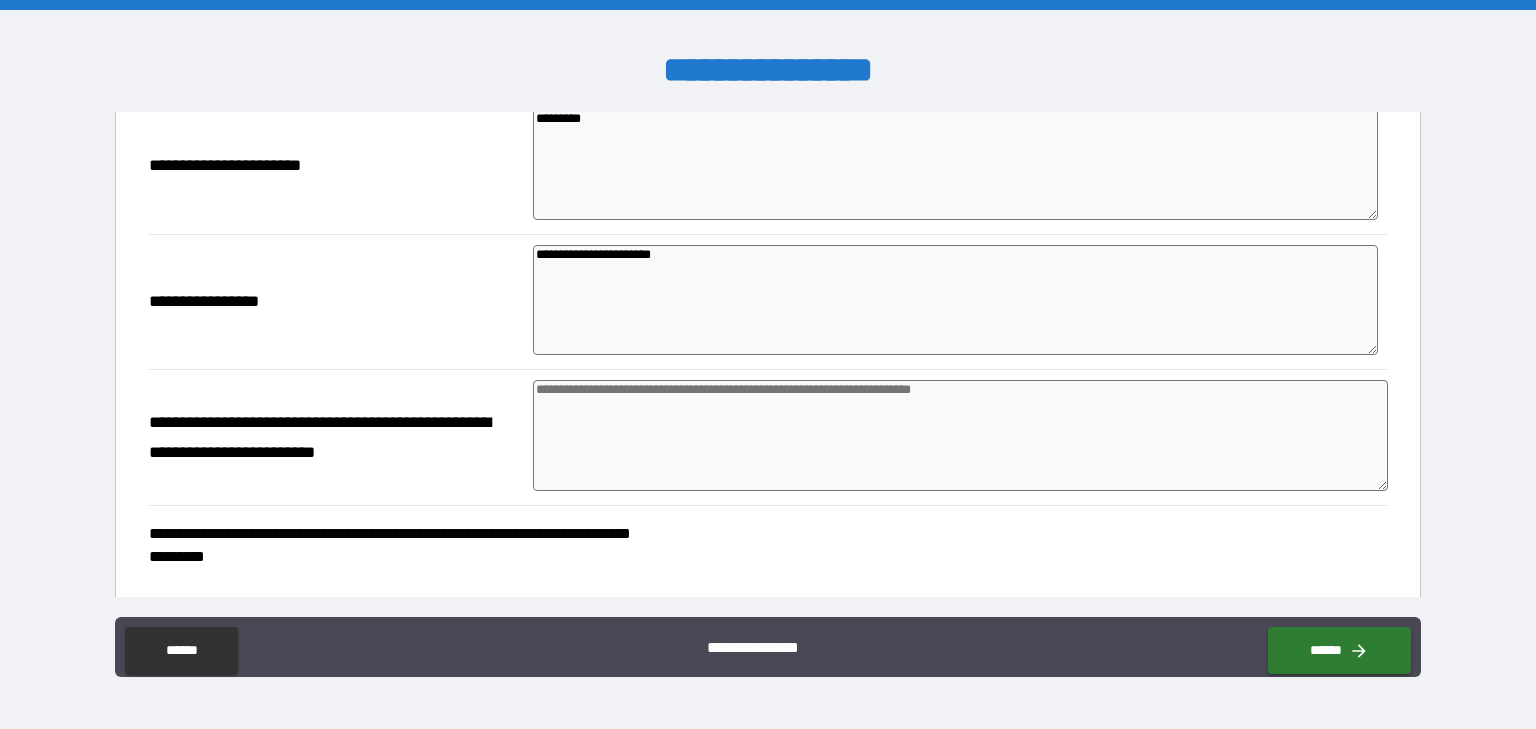 click on "**********" at bounding box center (335, 302) 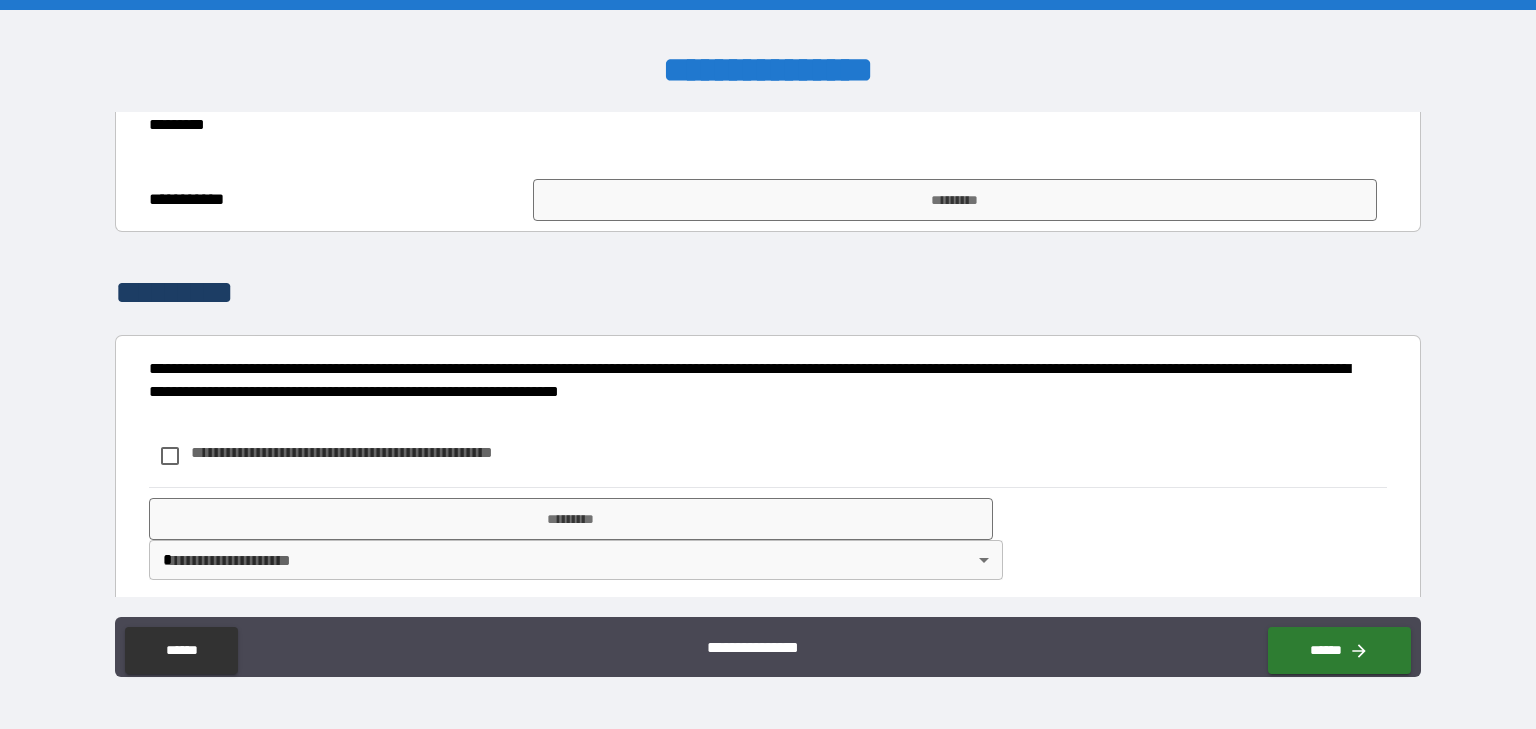 scroll, scrollTop: 838, scrollLeft: 0, axis: vertical 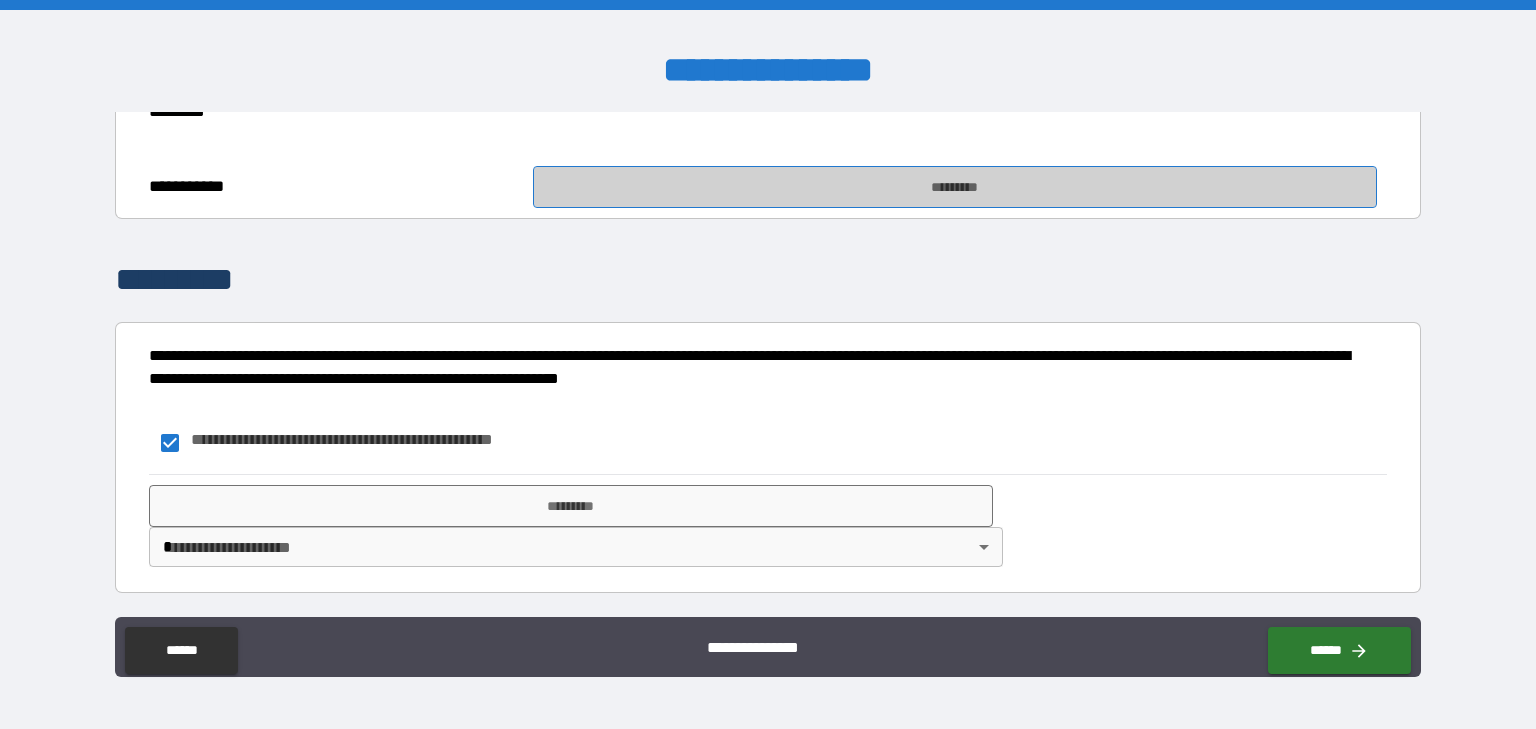 click on "*********" at bounding box center [955, 187] 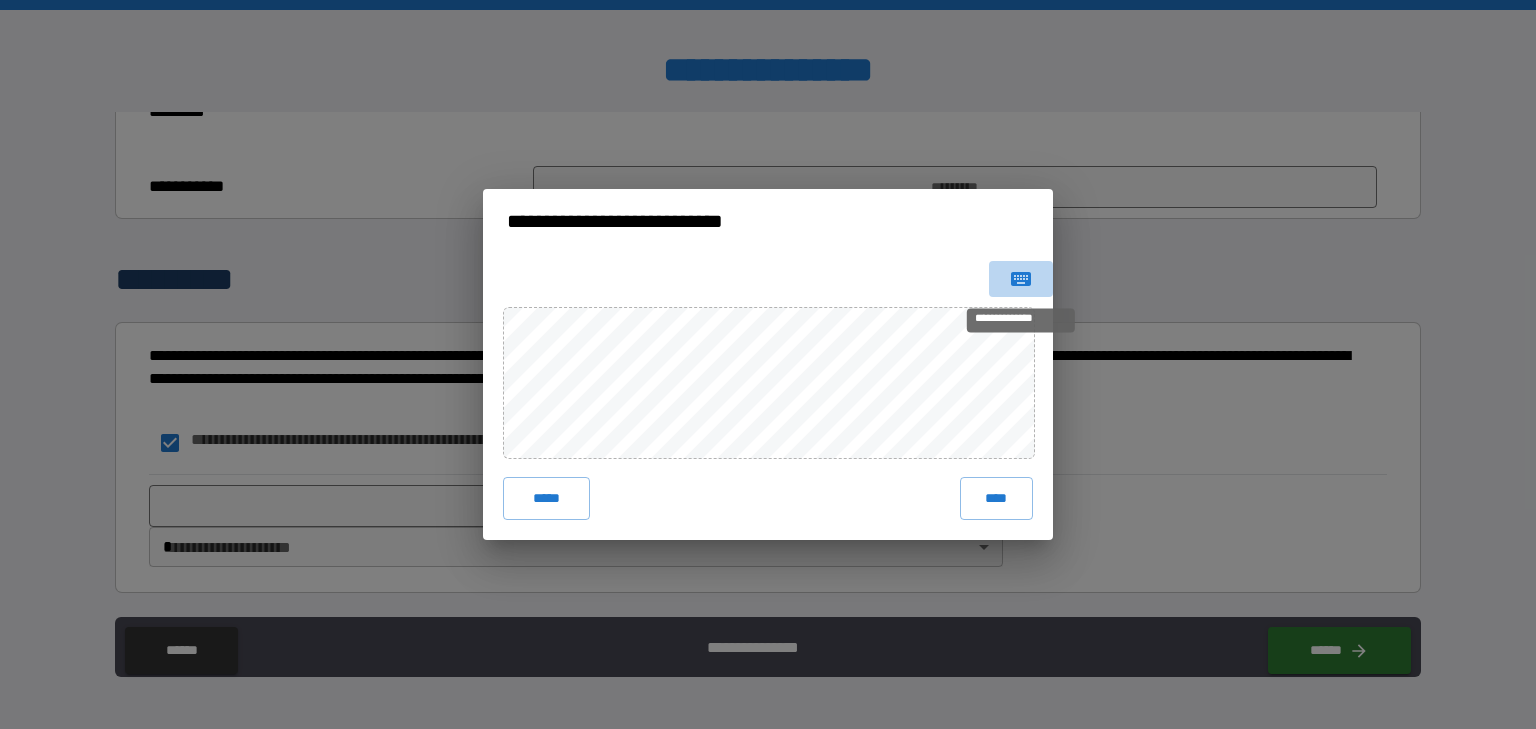 click 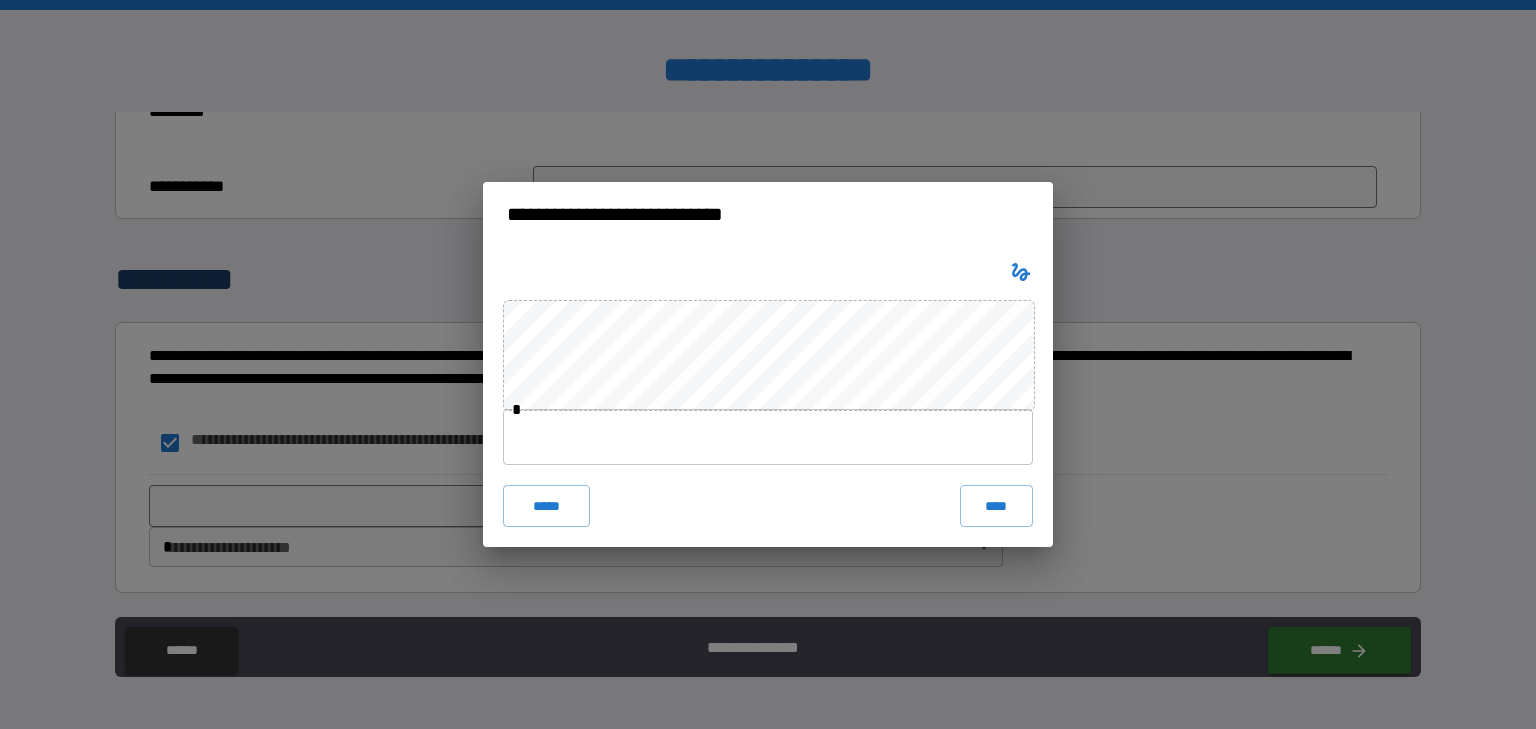 click at bounding box center [768, 437] 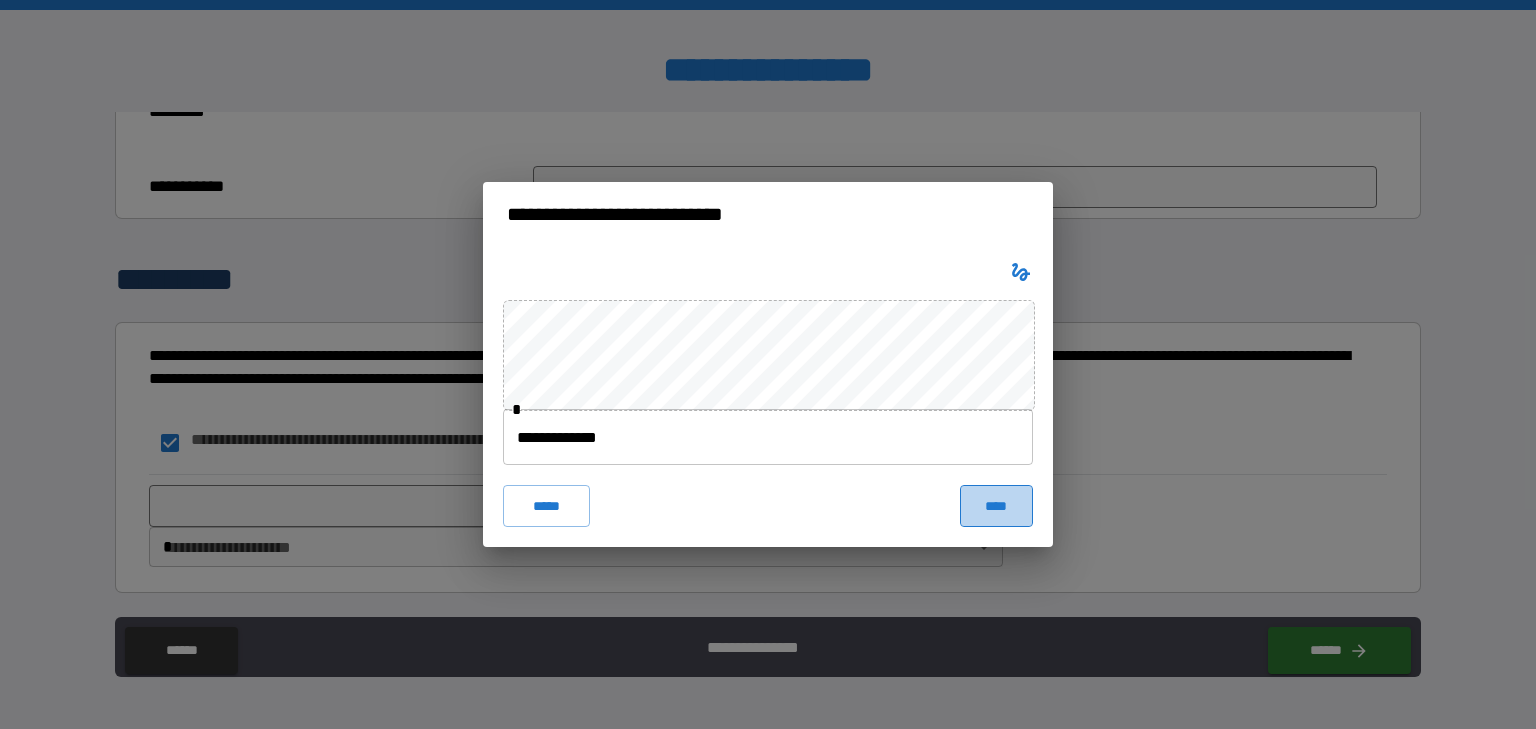 click on "****" at bounding box center (996, 506) 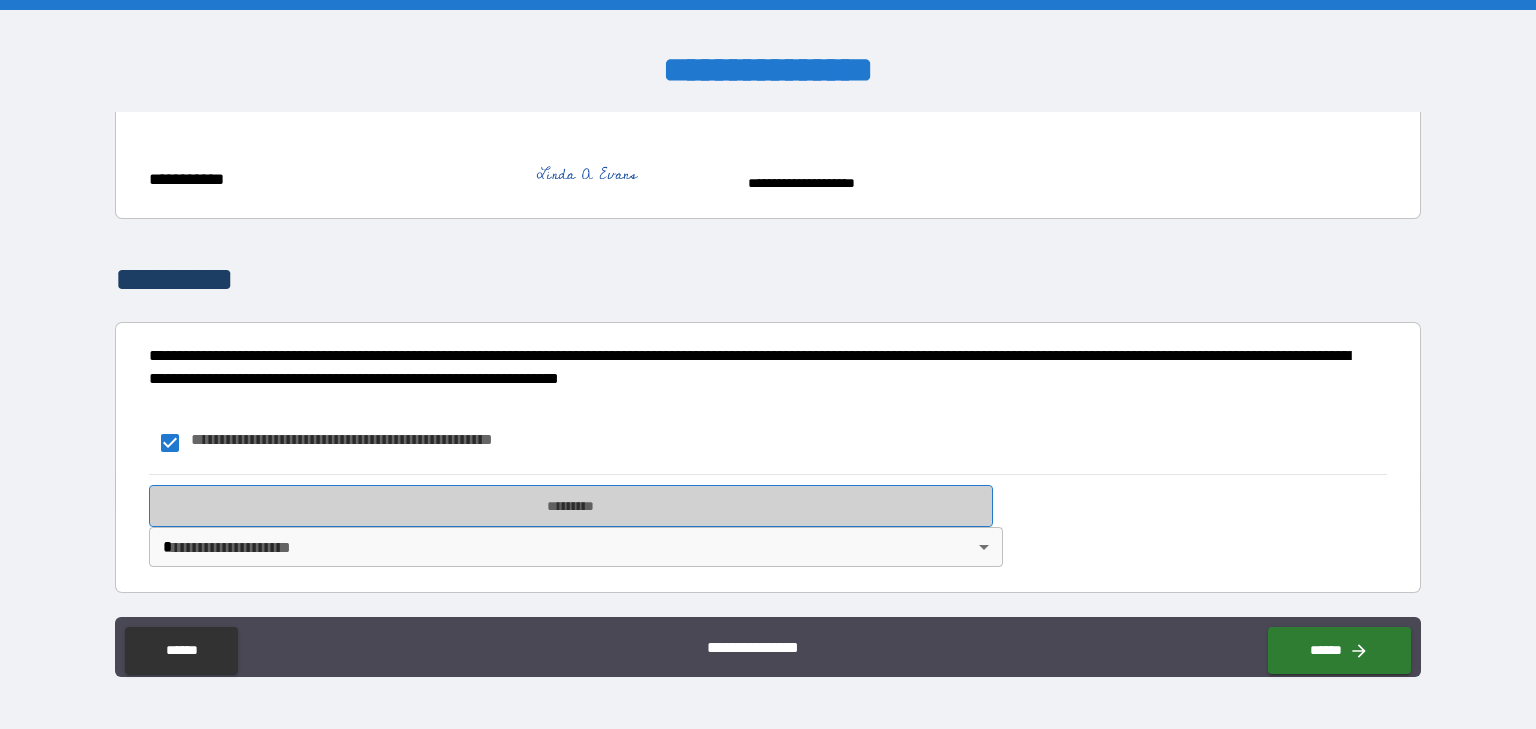 click on "*********" at bounding box center (571, 506) 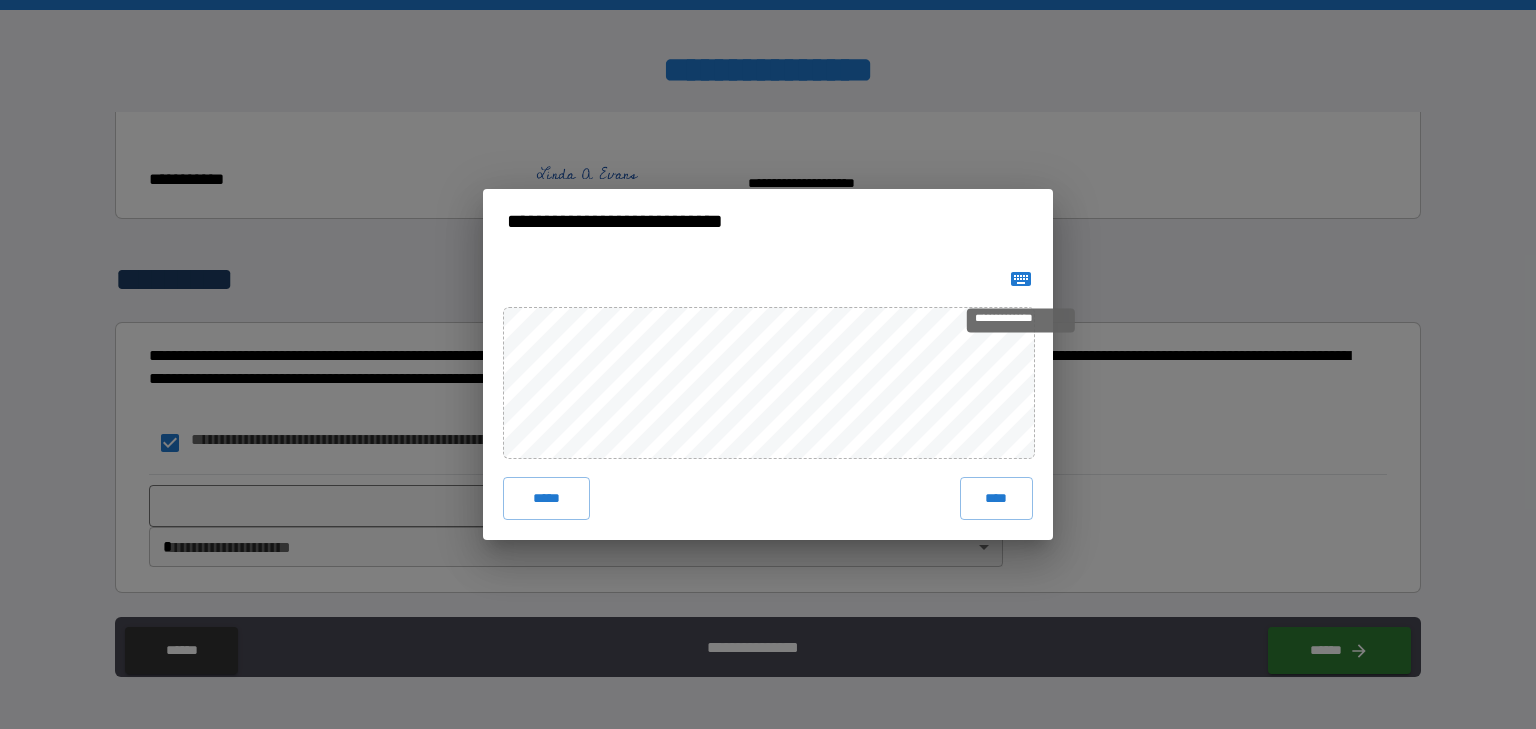 click 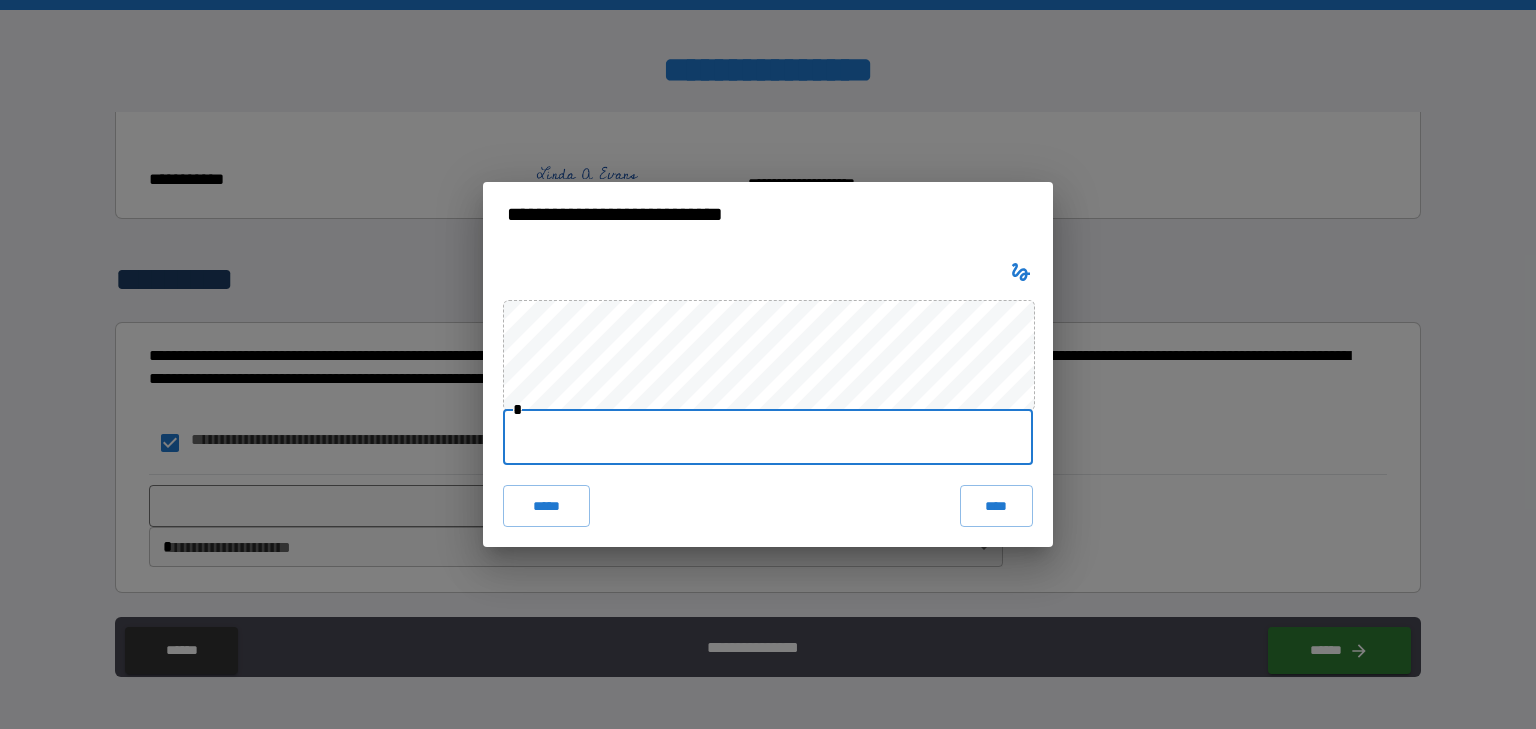 click at bounding box center [768, 437] 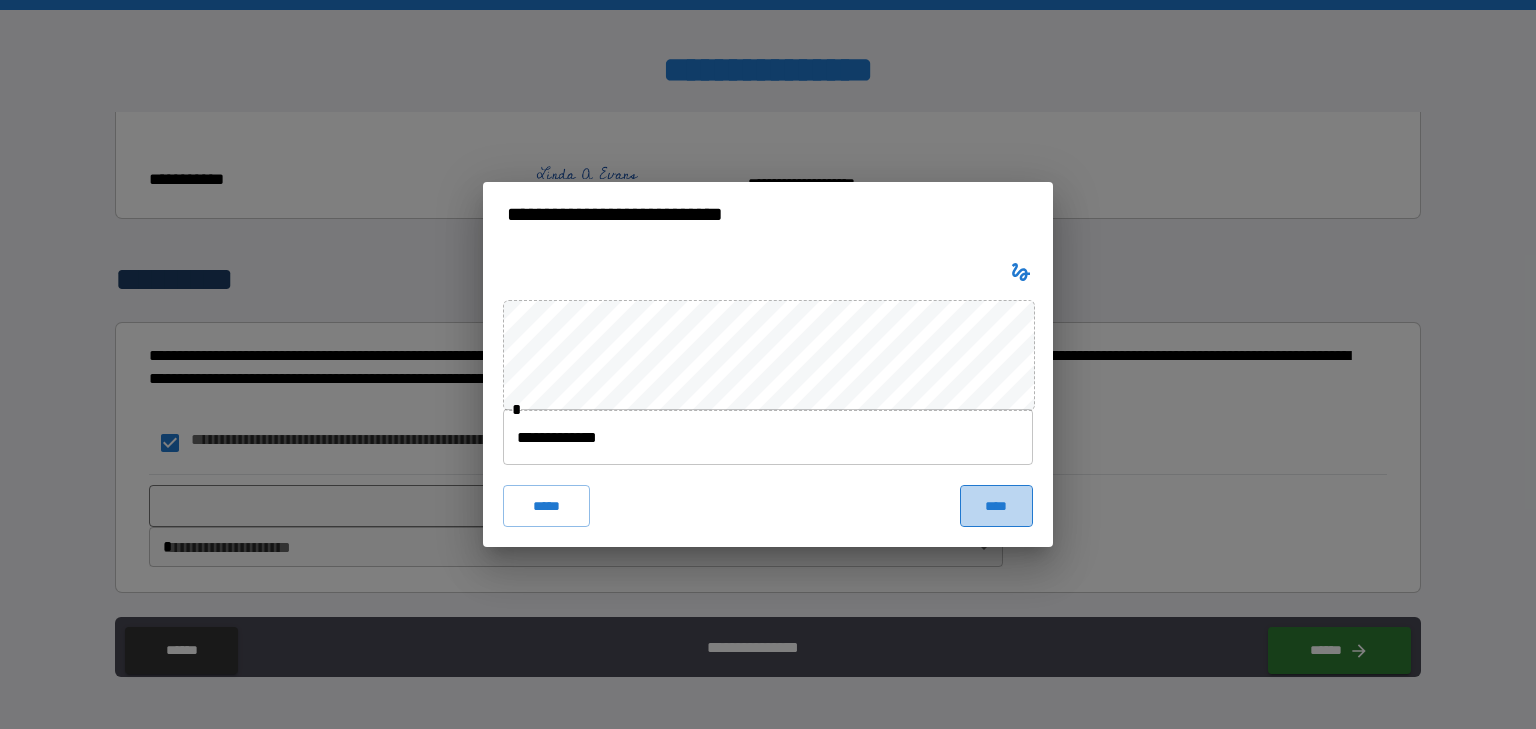 click on "****" at bounding box center (996, 506) 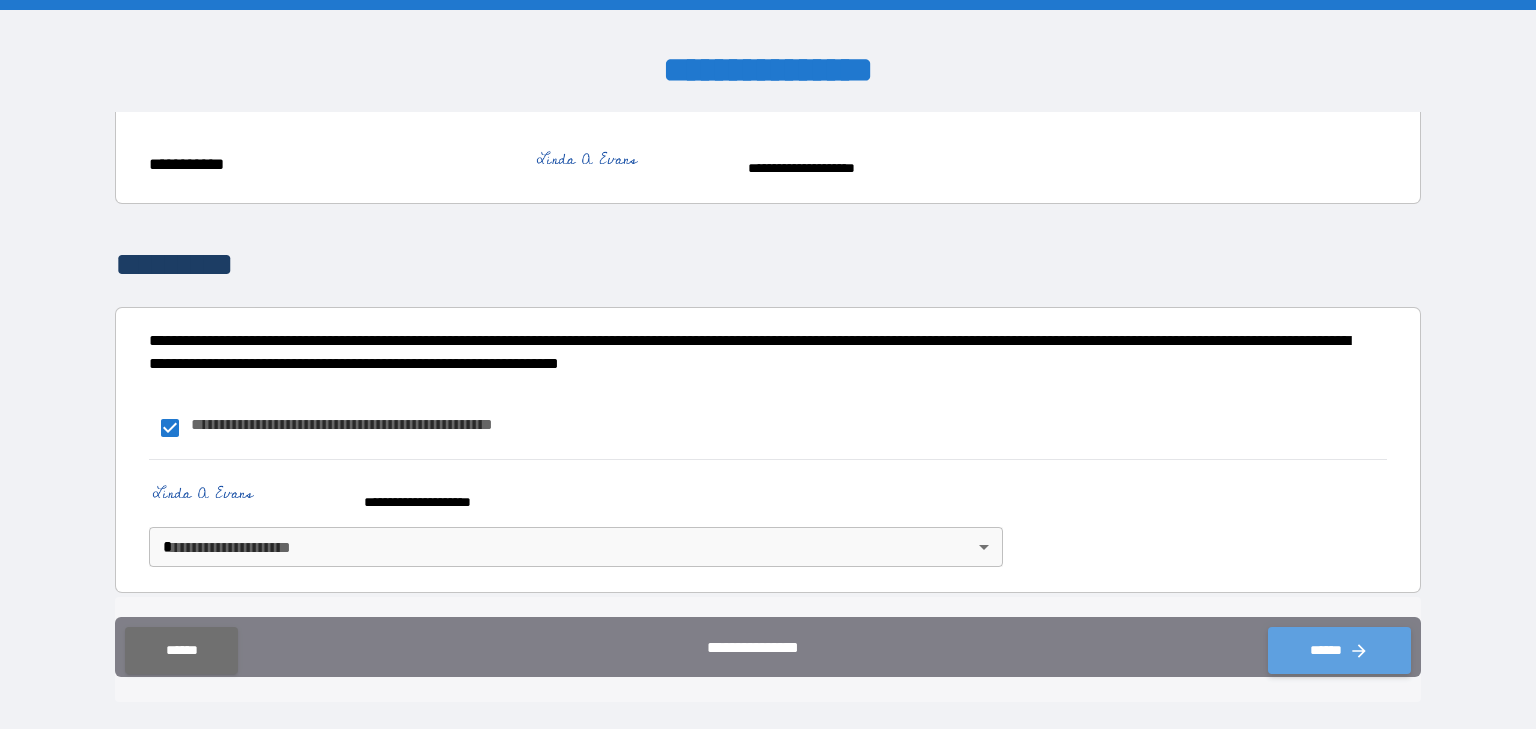 click on "******" at bounding box center [1339, 650] 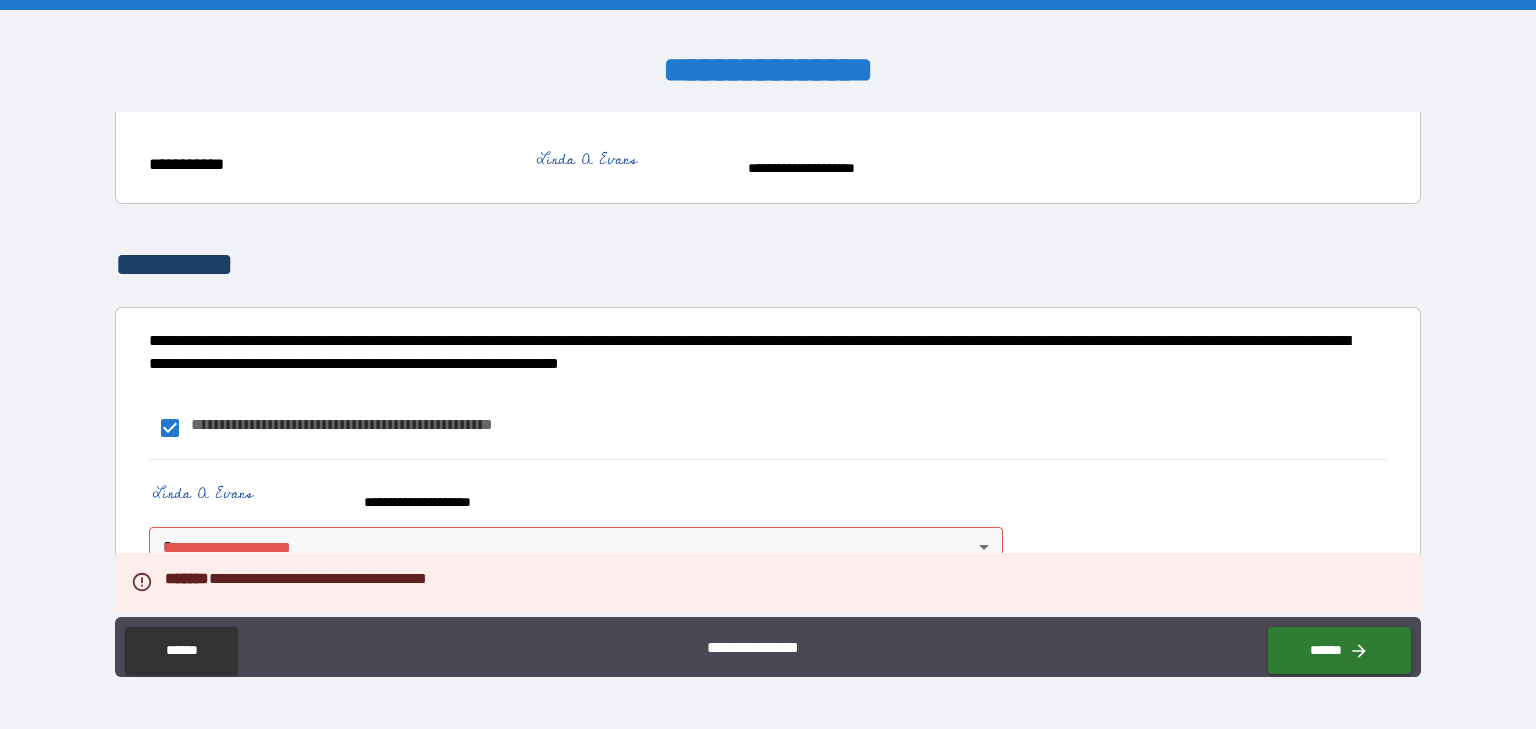 scroll, scrollTop: 868, scrollLeft: 0, axis: vertical 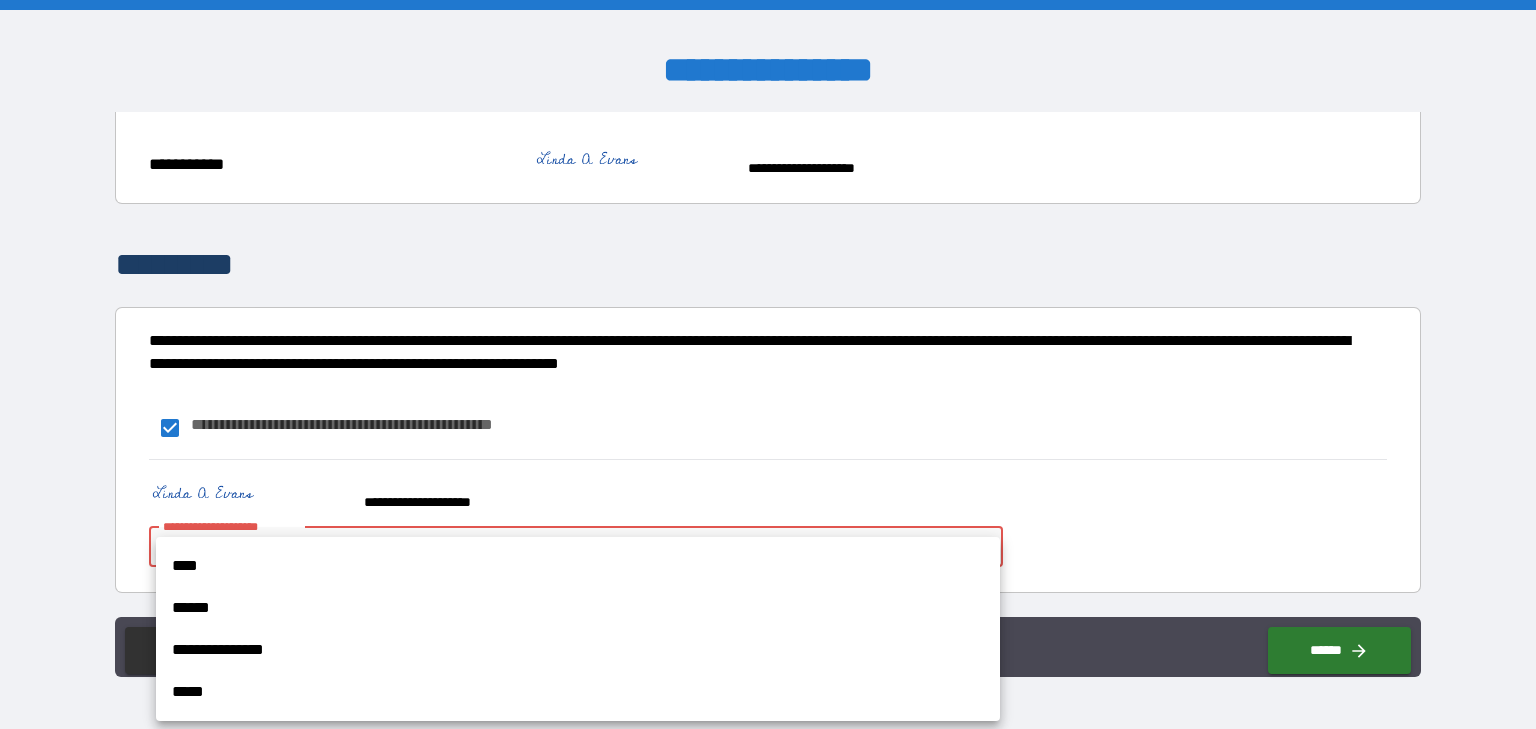 click on "**********" at bounding box center [768, 364] 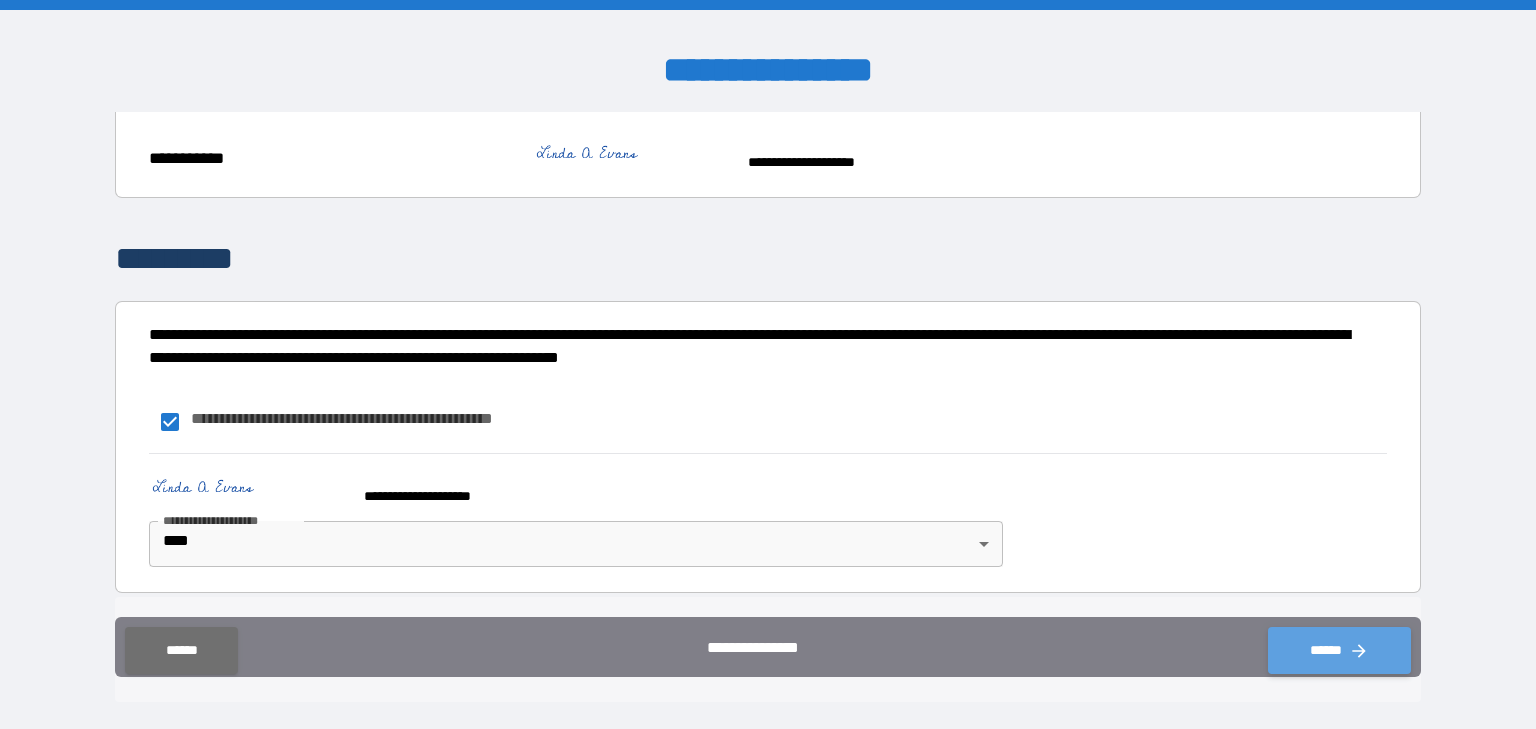 click on "******" at bounding box center (1339, 650) 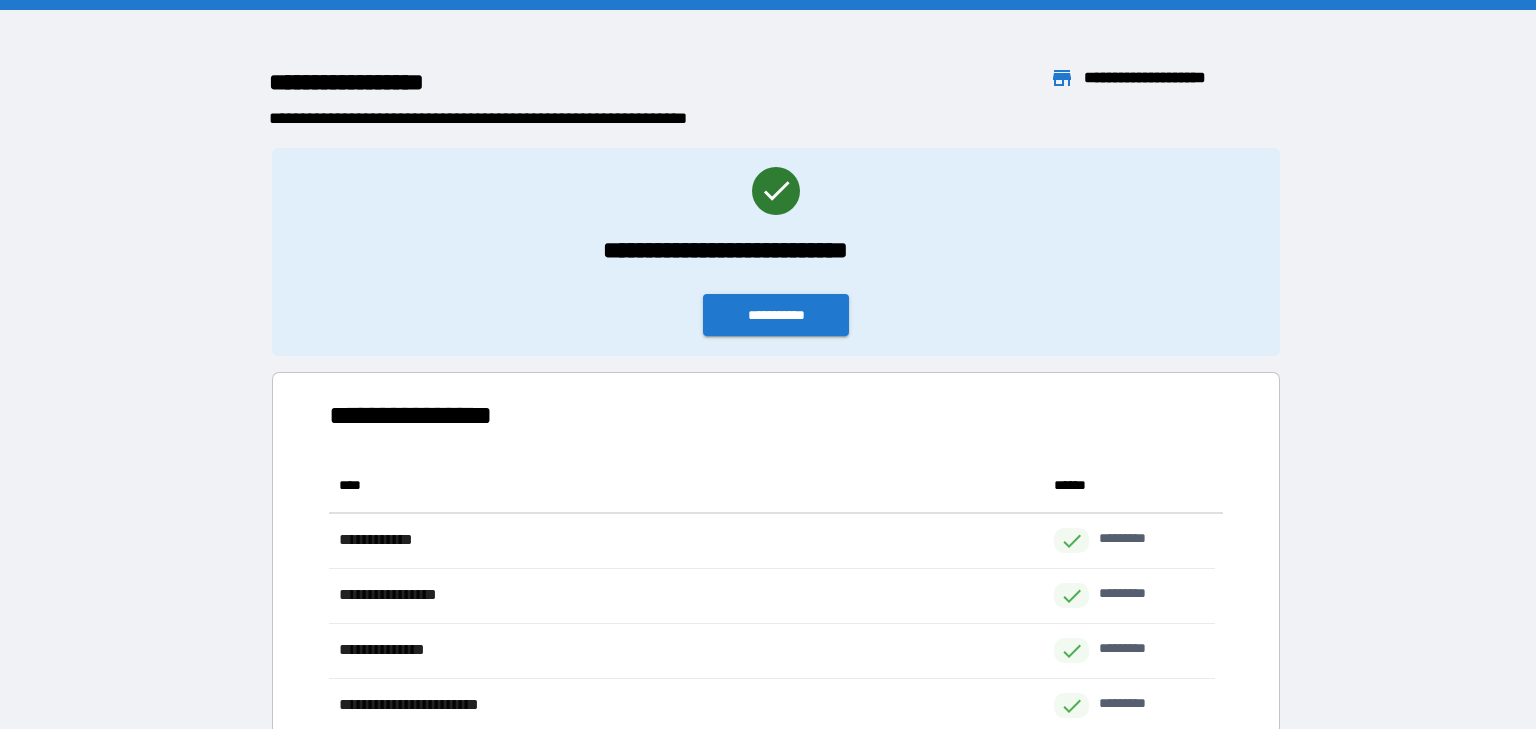 scroll, scrollTop: 373, scrollLeft: 874, axis: both 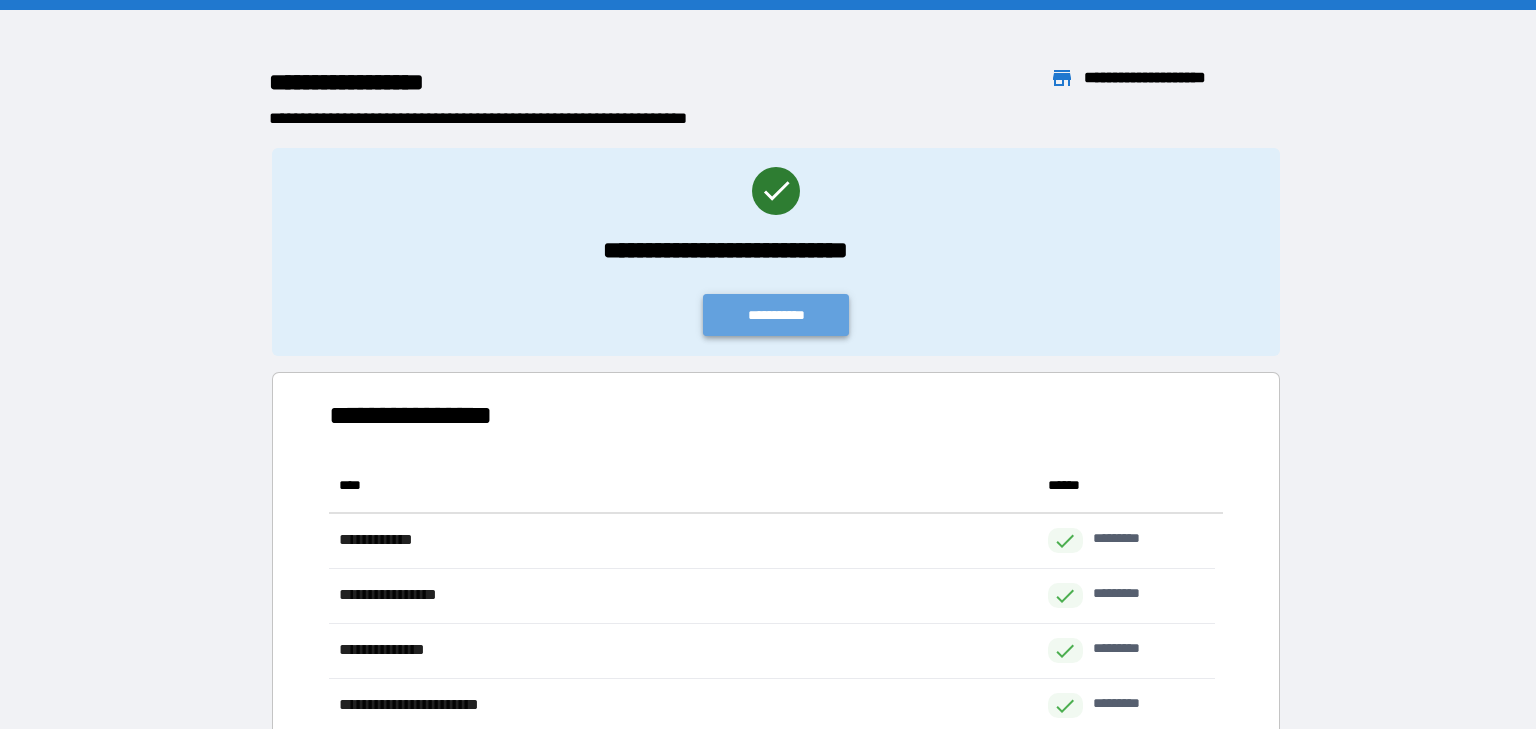 click on "**********" at bounding box center [776, 315] 